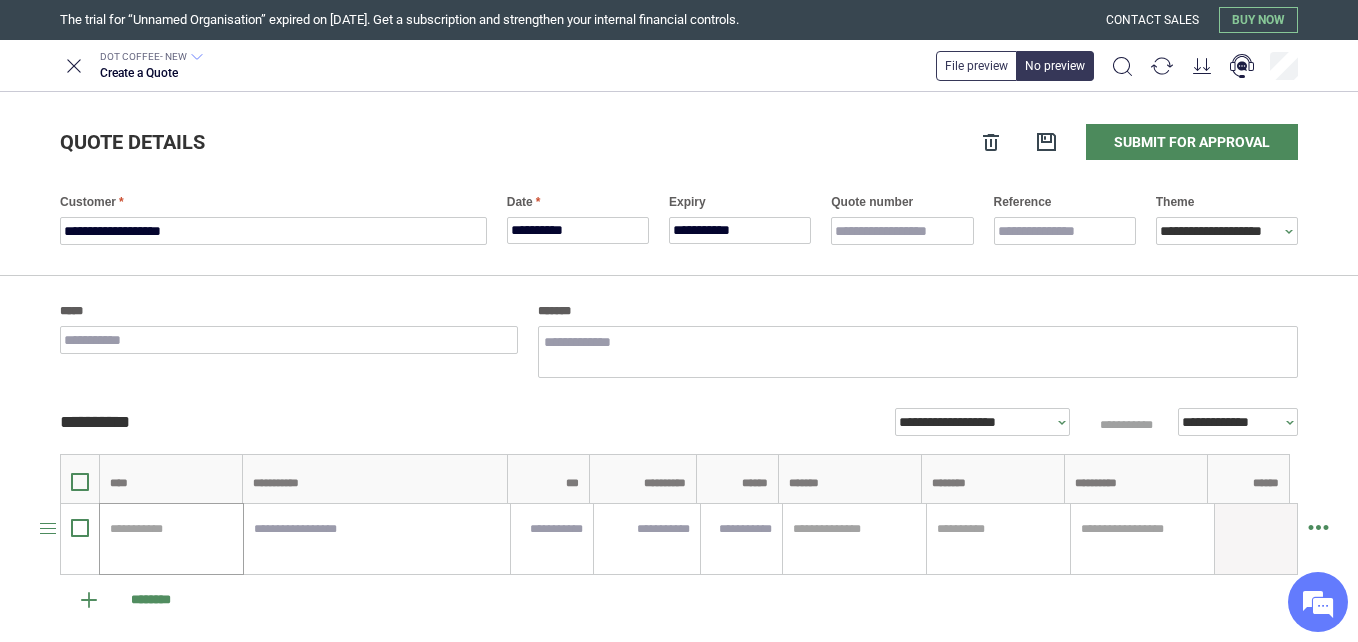 scroll, scrollTop: 0, scrollLeft: 0, axis: both 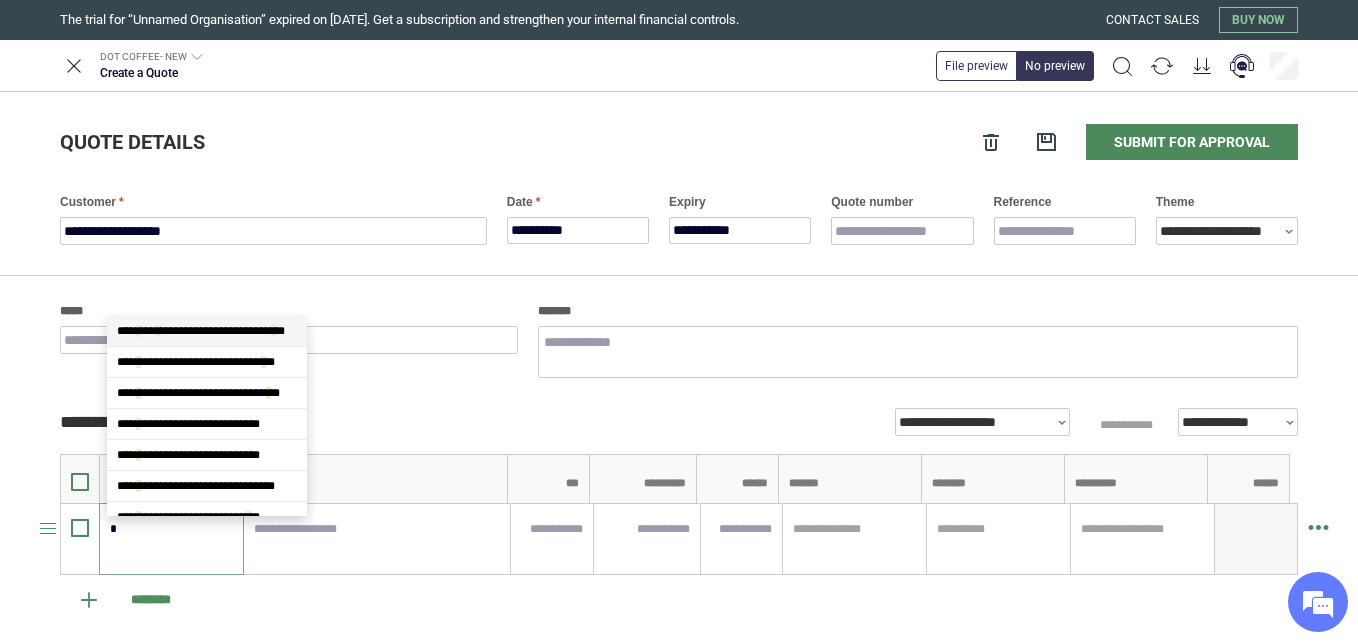 type on "**" 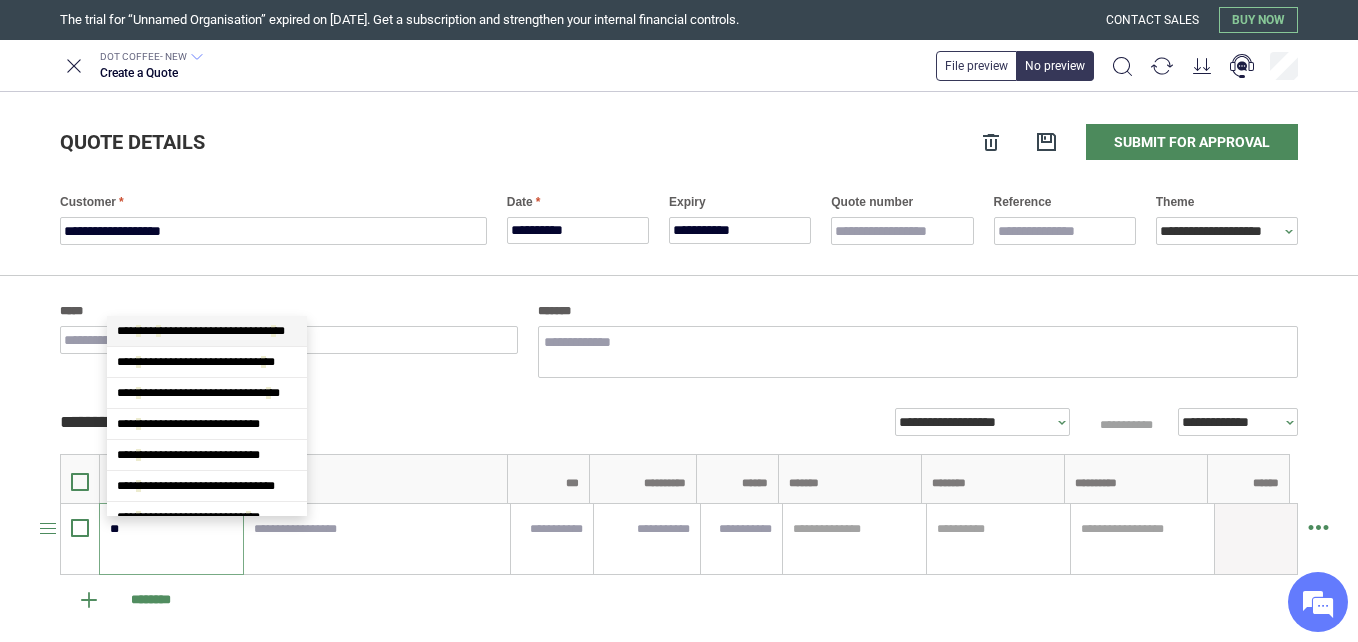scroll, scrollTop: 406, scrollLeft: 0, axis: vertical 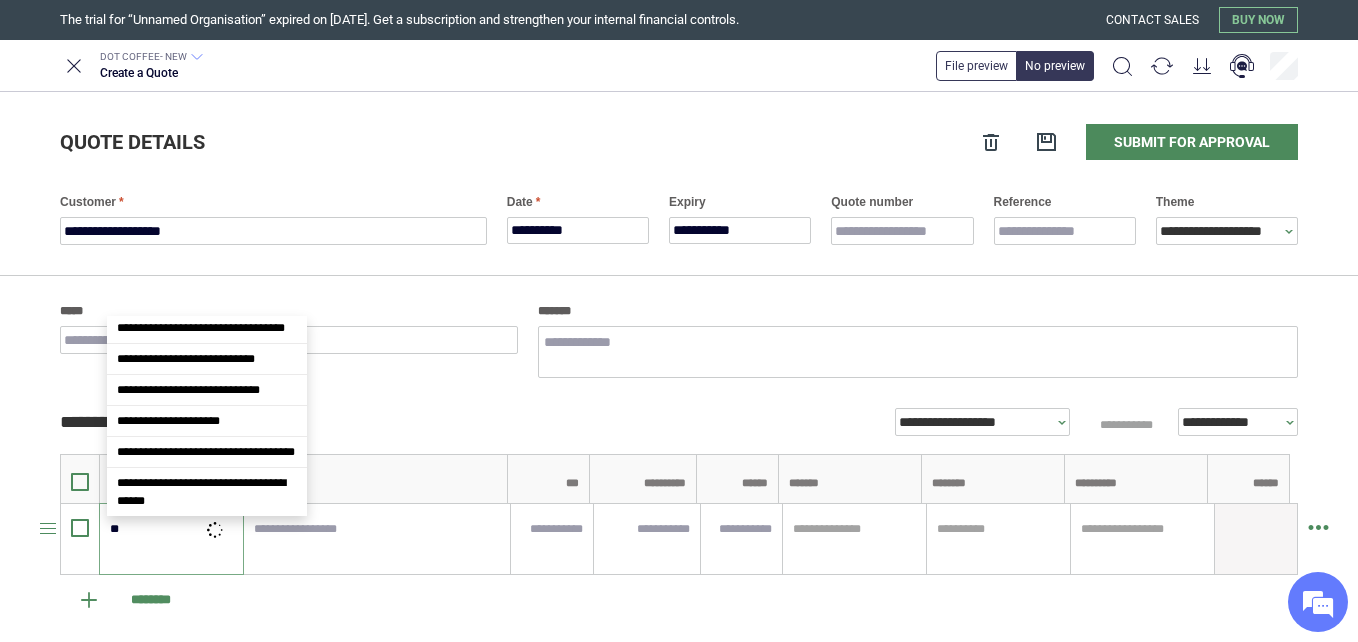 type on "*" 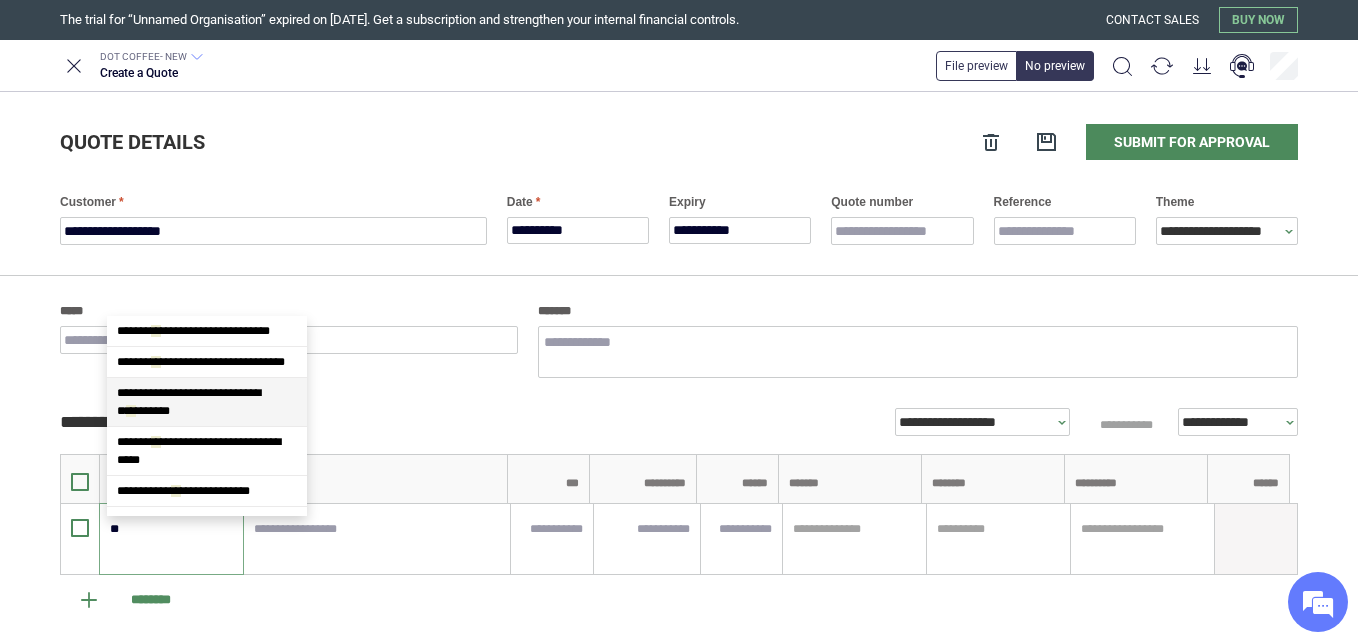 type on "**" 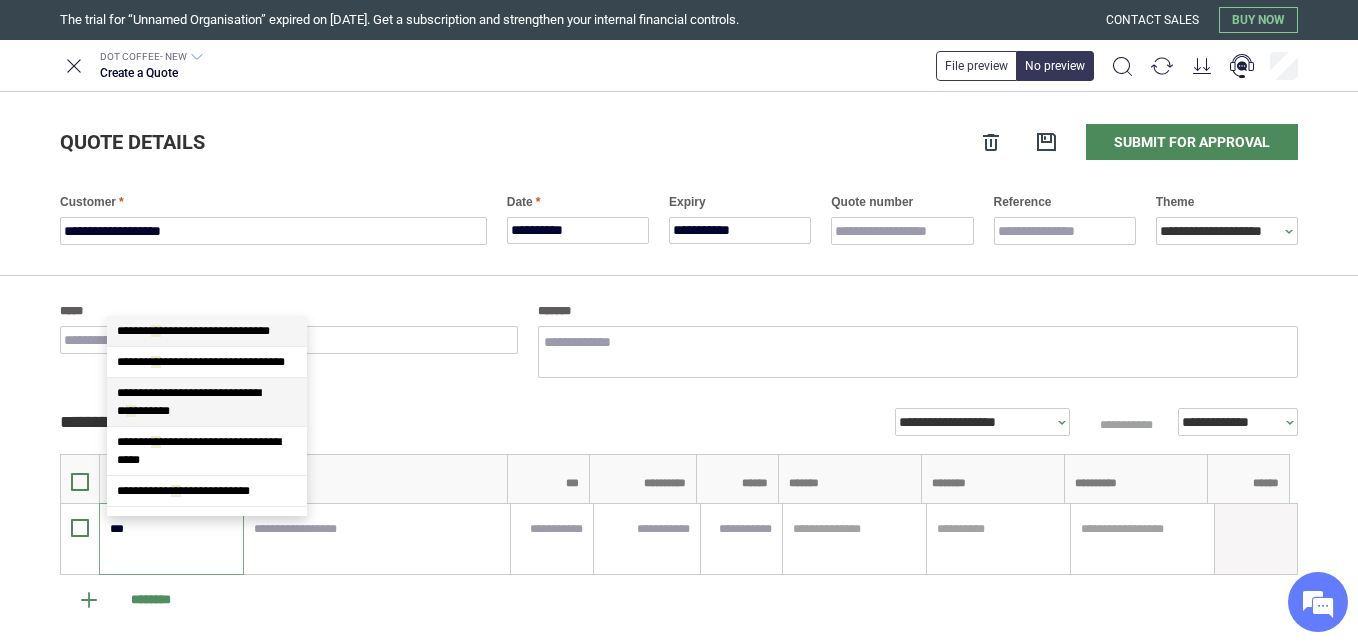 type on "*" 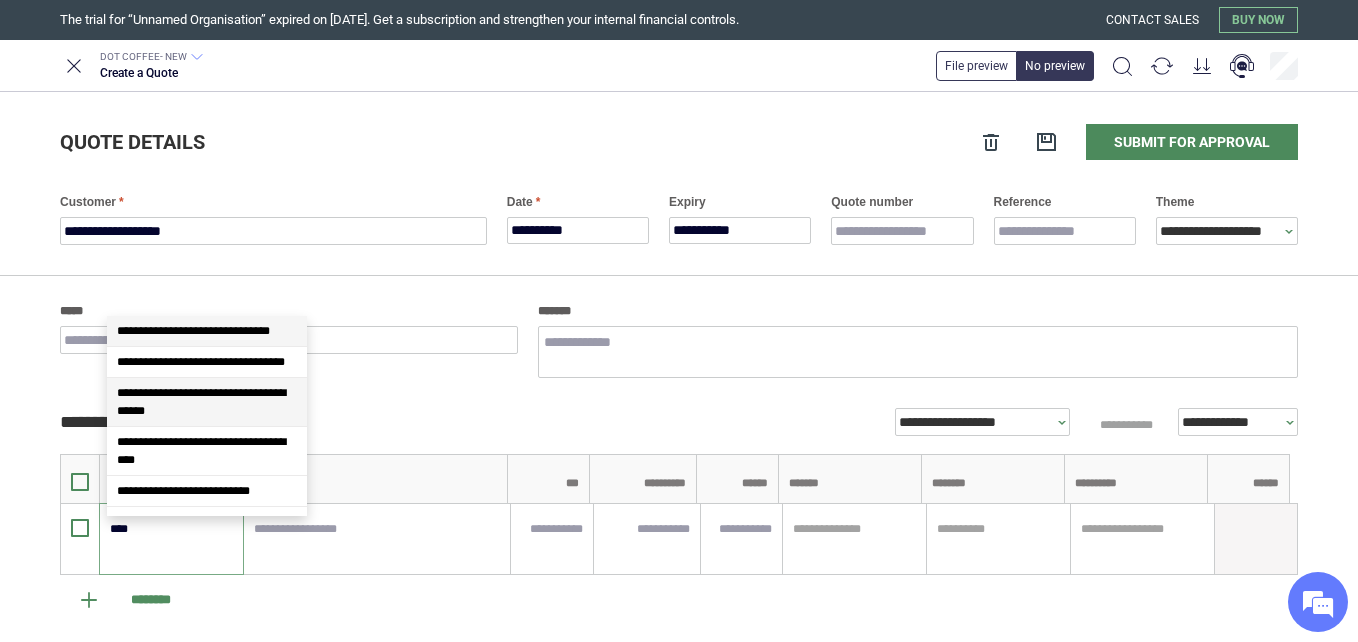 type on "*****" 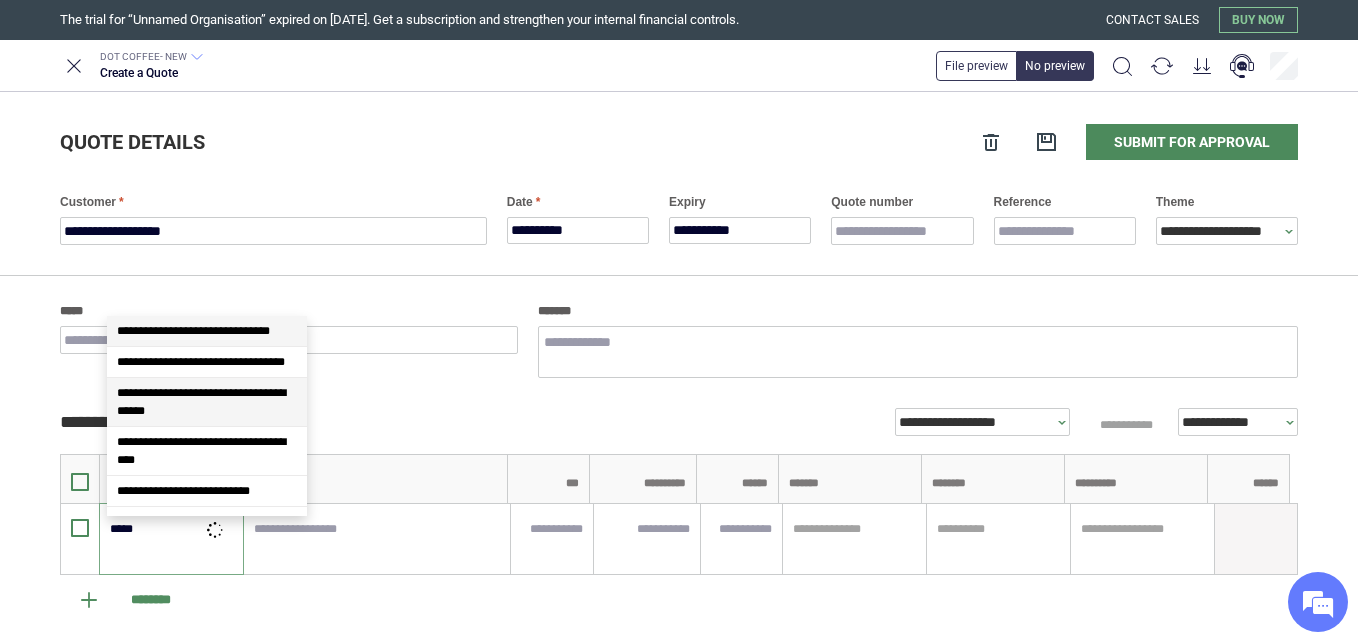 type on "*" 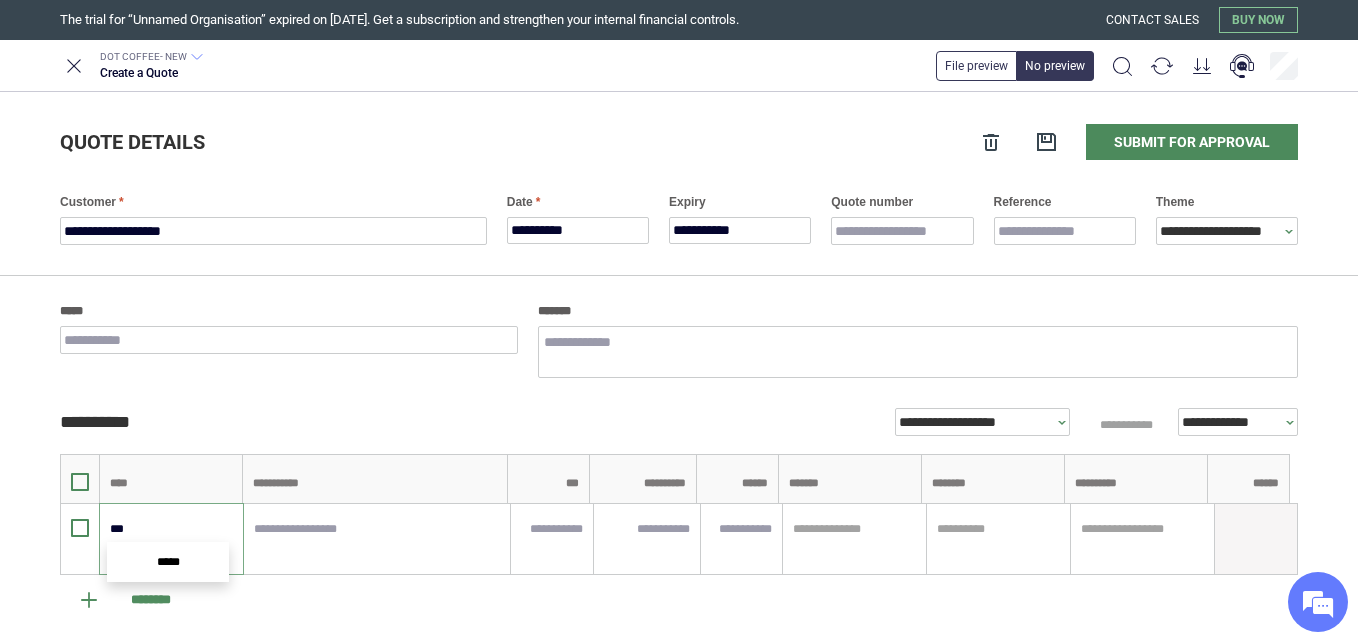 type on "**" 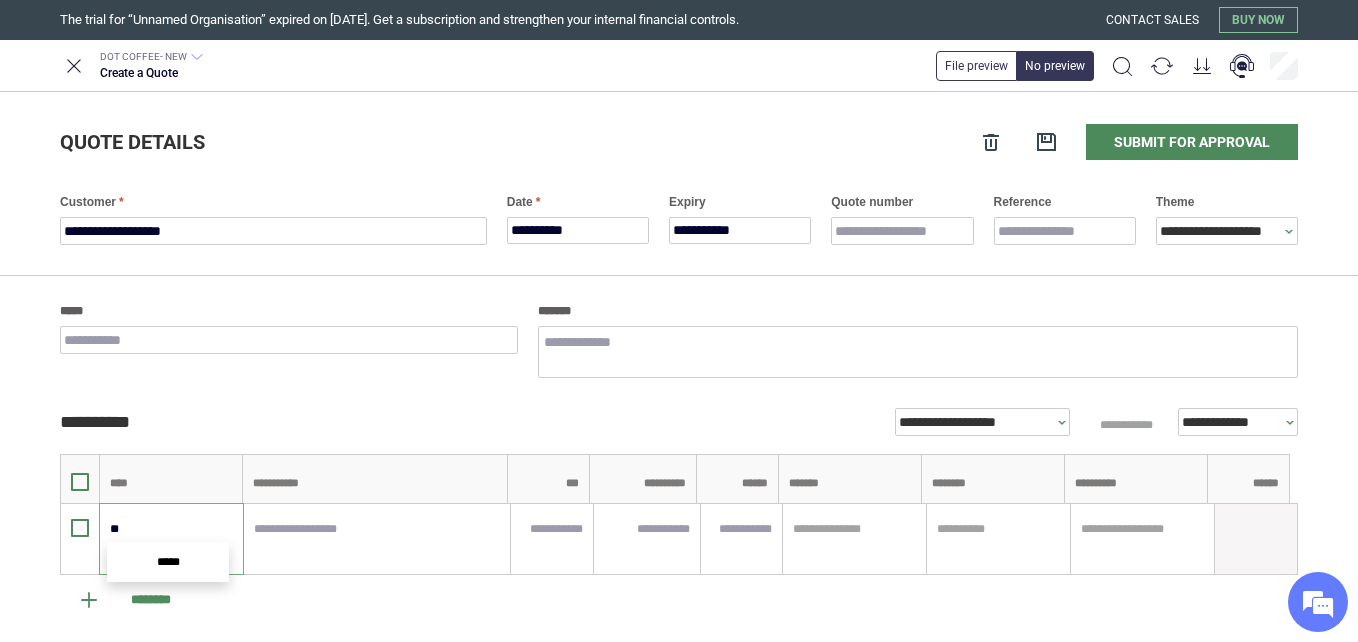 type on "*" 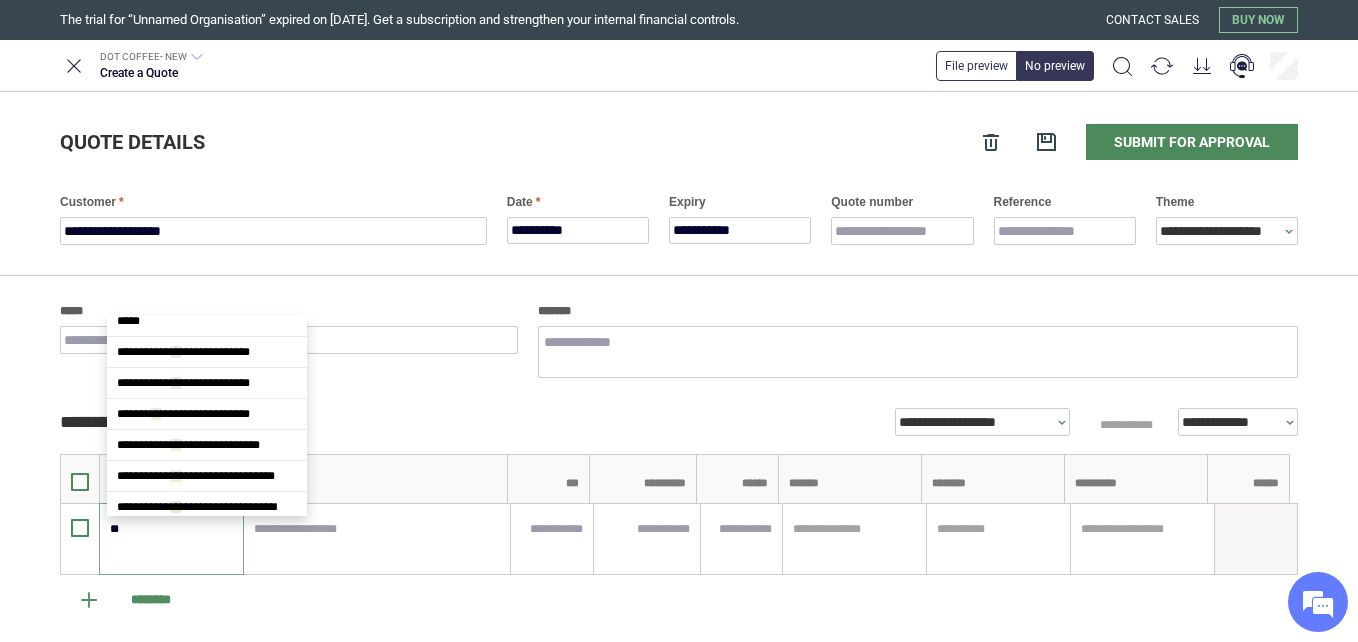 scroll, scrollTop: 149, scrollLeft: 0, axis: vertical 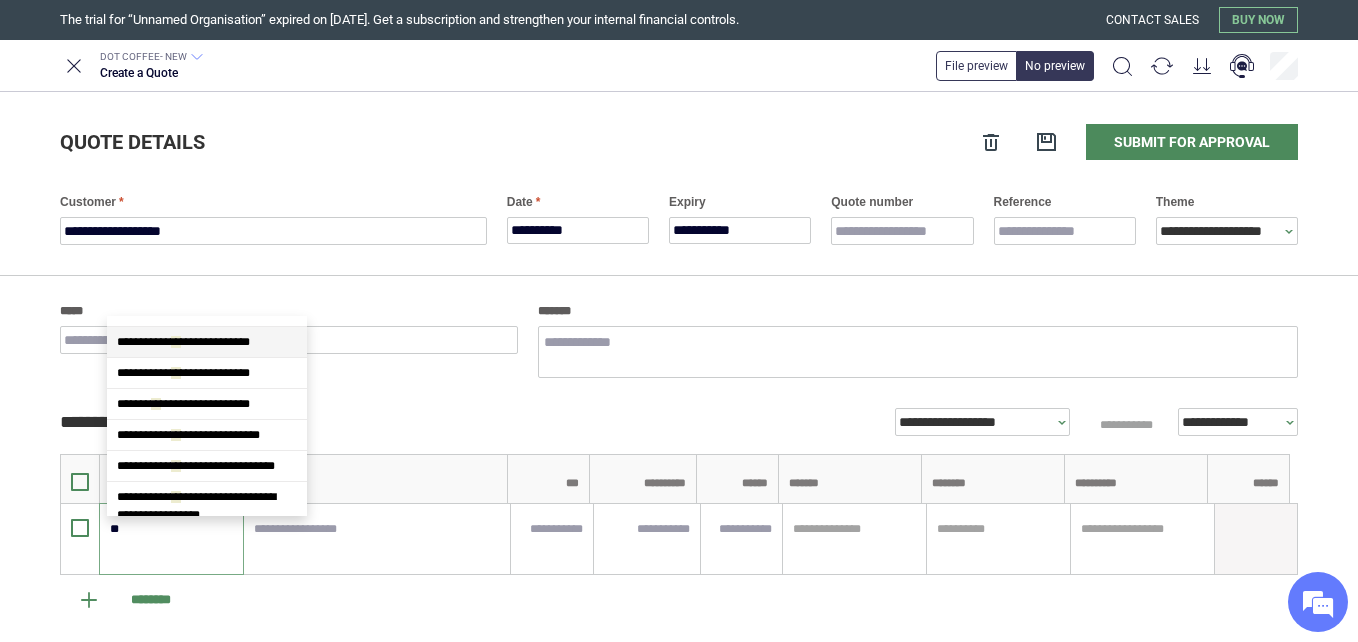 click on "**********" at bounding box center (183, 342) 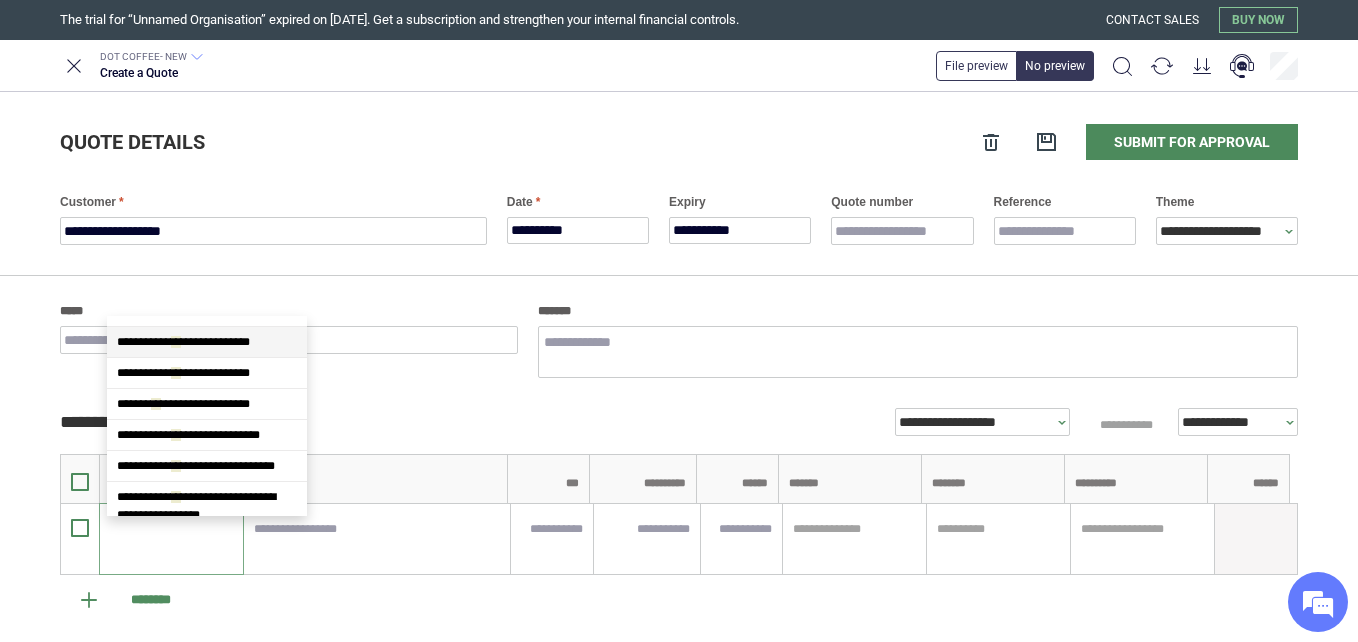 type on "****" 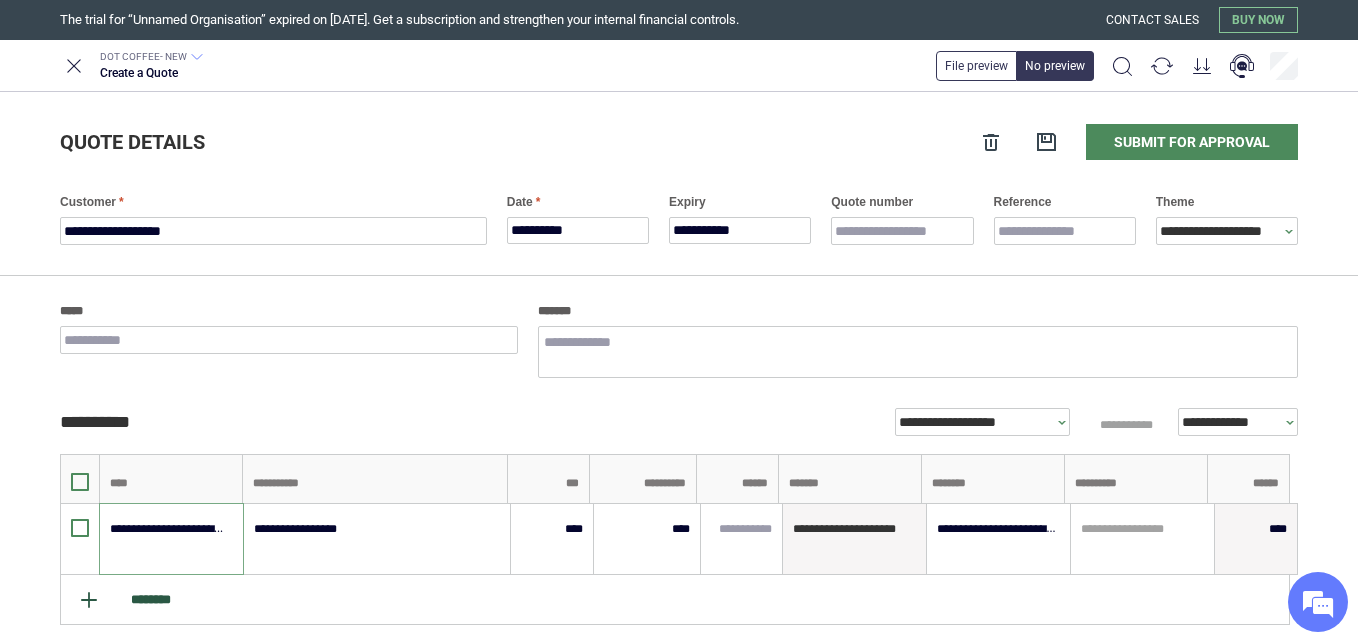 type on "**********" 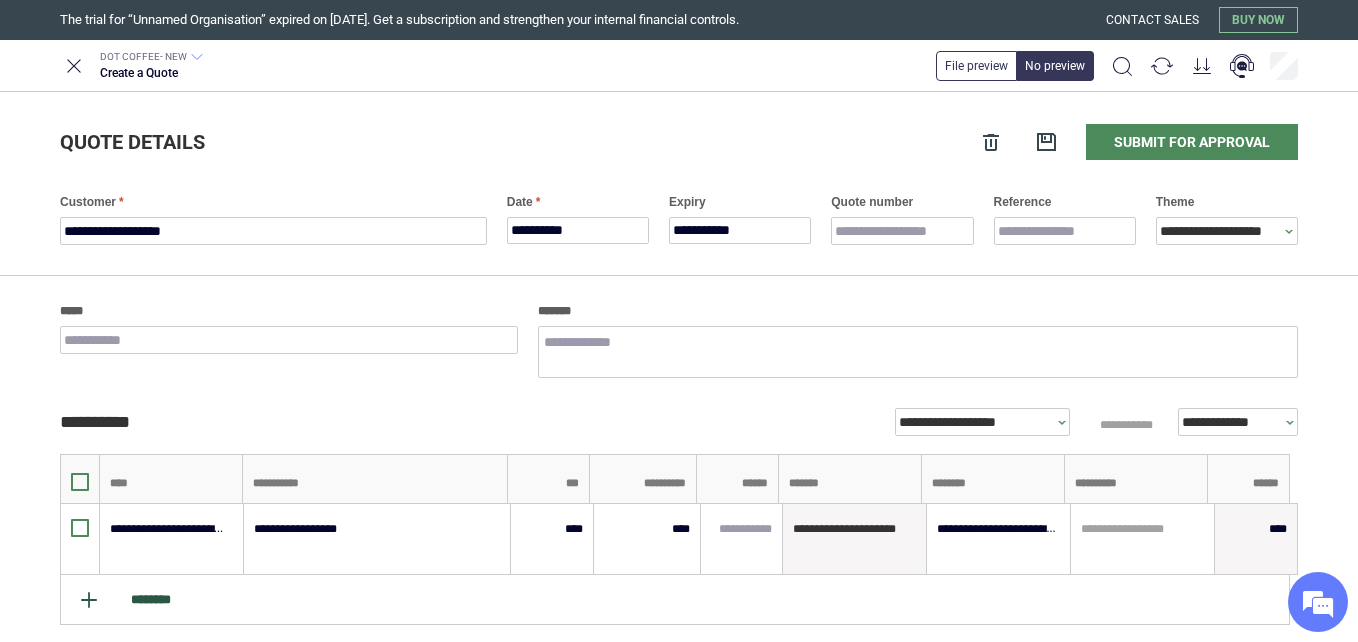 click on "********" at bounding box center (675, 600) 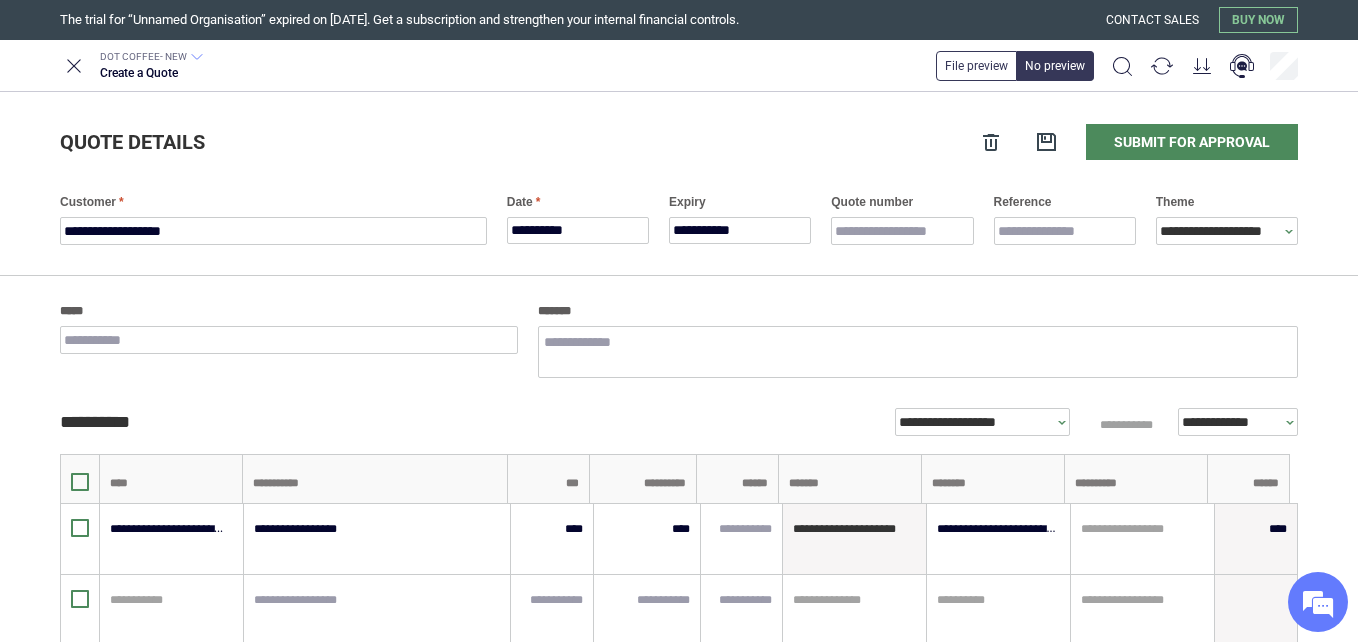 type 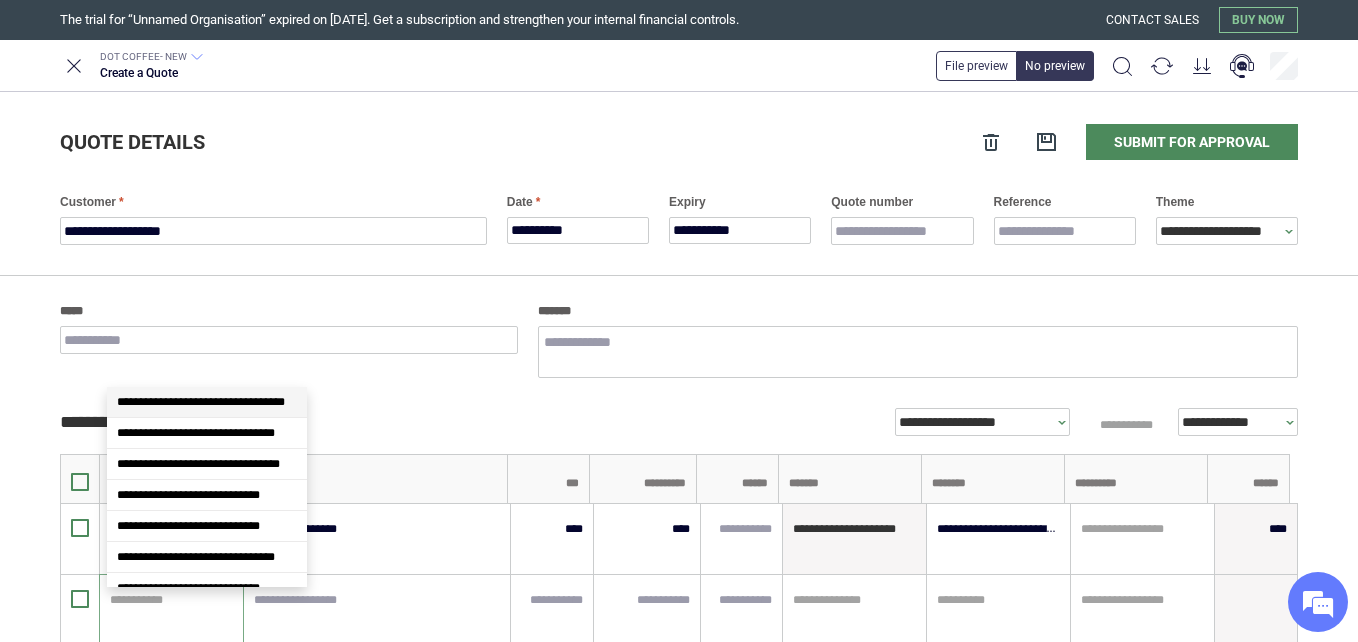 click at bounding box center (168, 600) 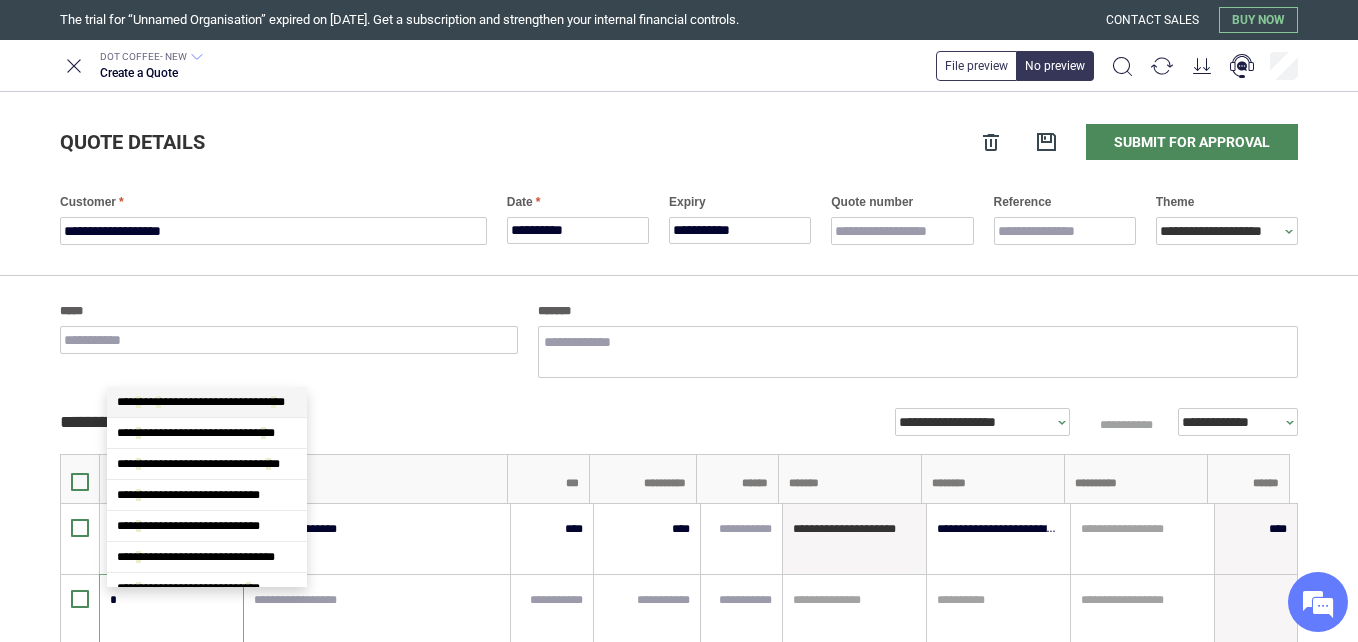 type on "*" 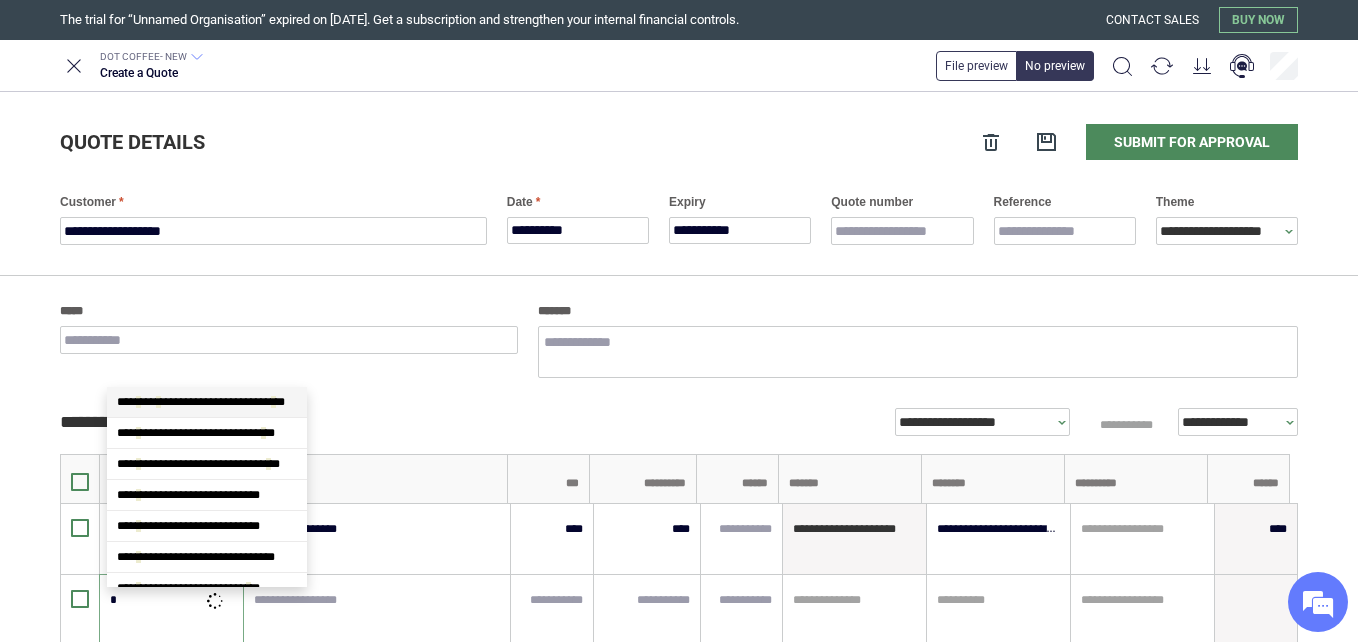 type on "**" 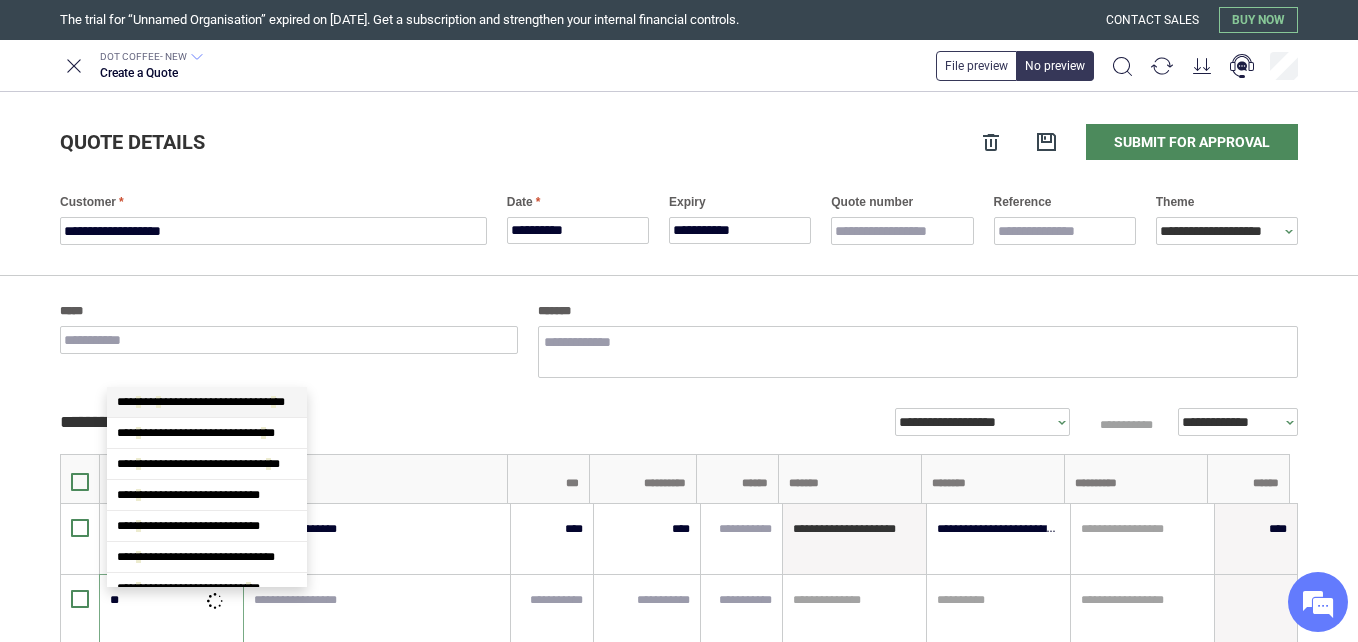 scroll, scrollTop: 602, scrollLeft: 0, axis: vertical 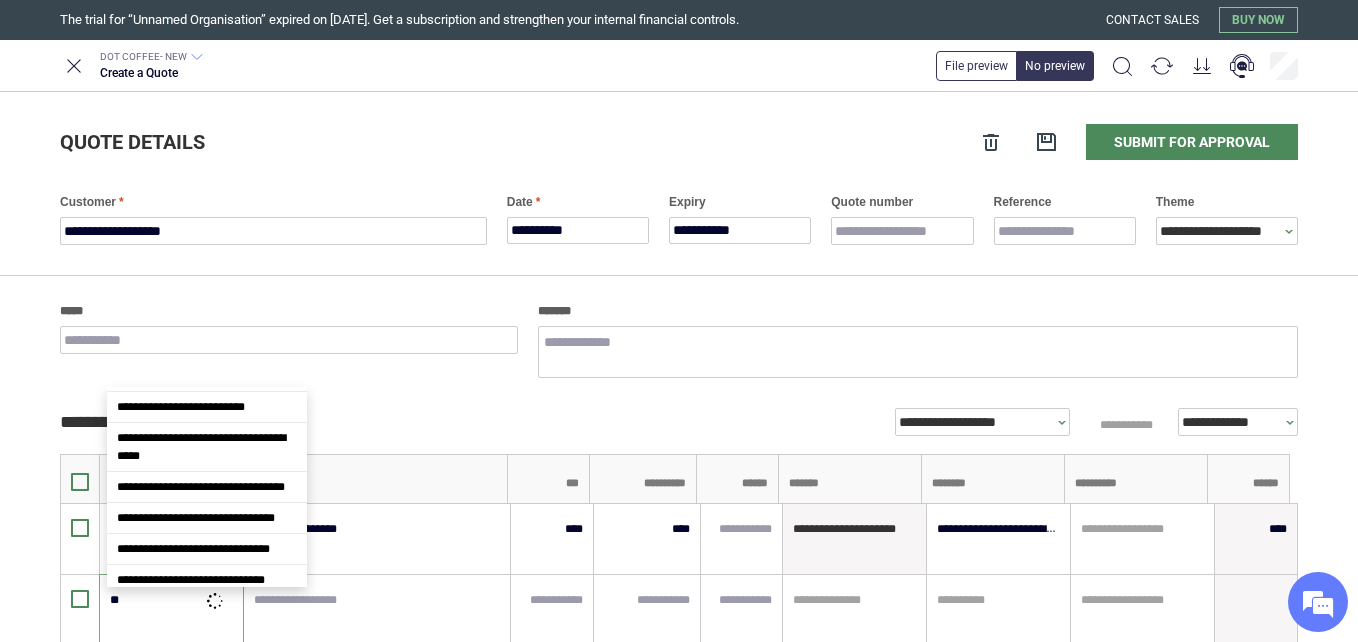 type on "*" 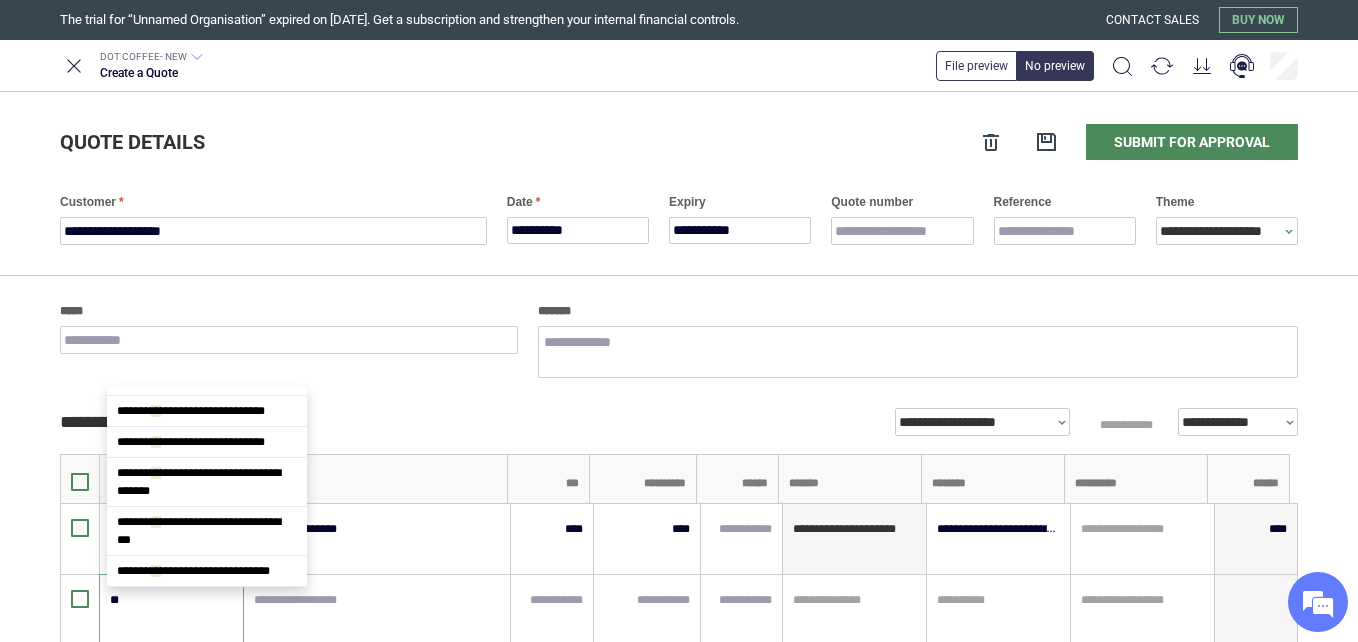 scroll, scrollTop: 0, scrollLeft: 0, axis: both 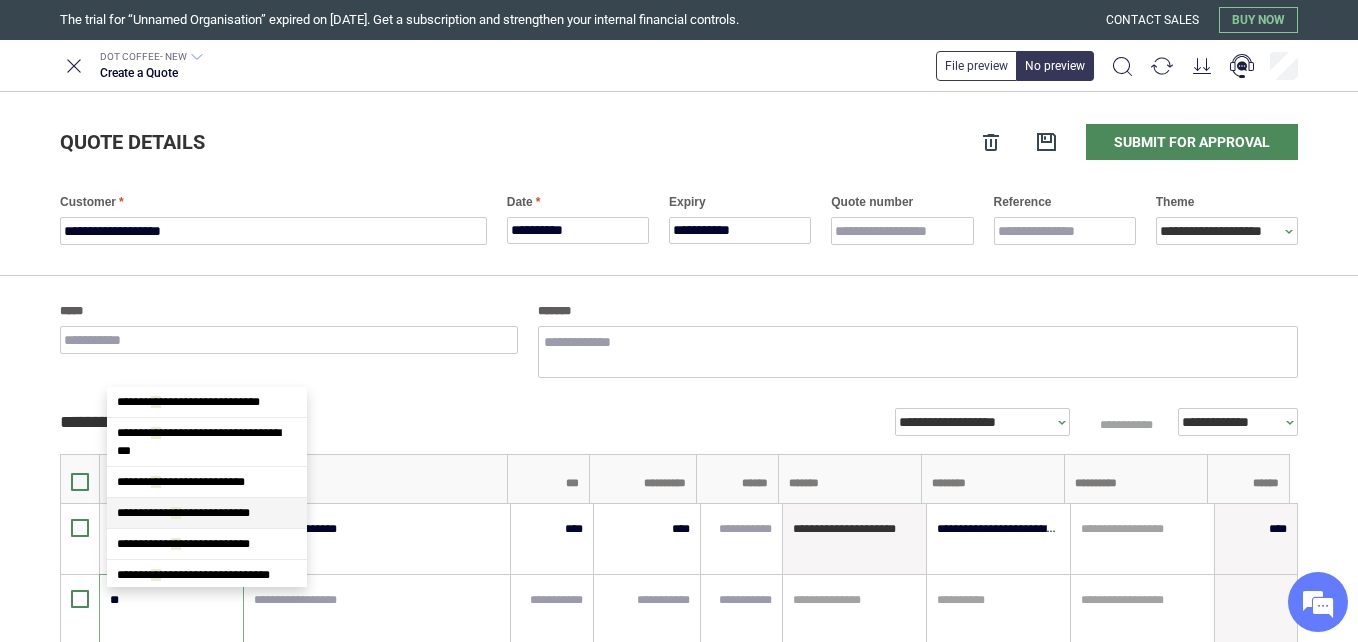 click on "**********" at bounding box center (183, 513) 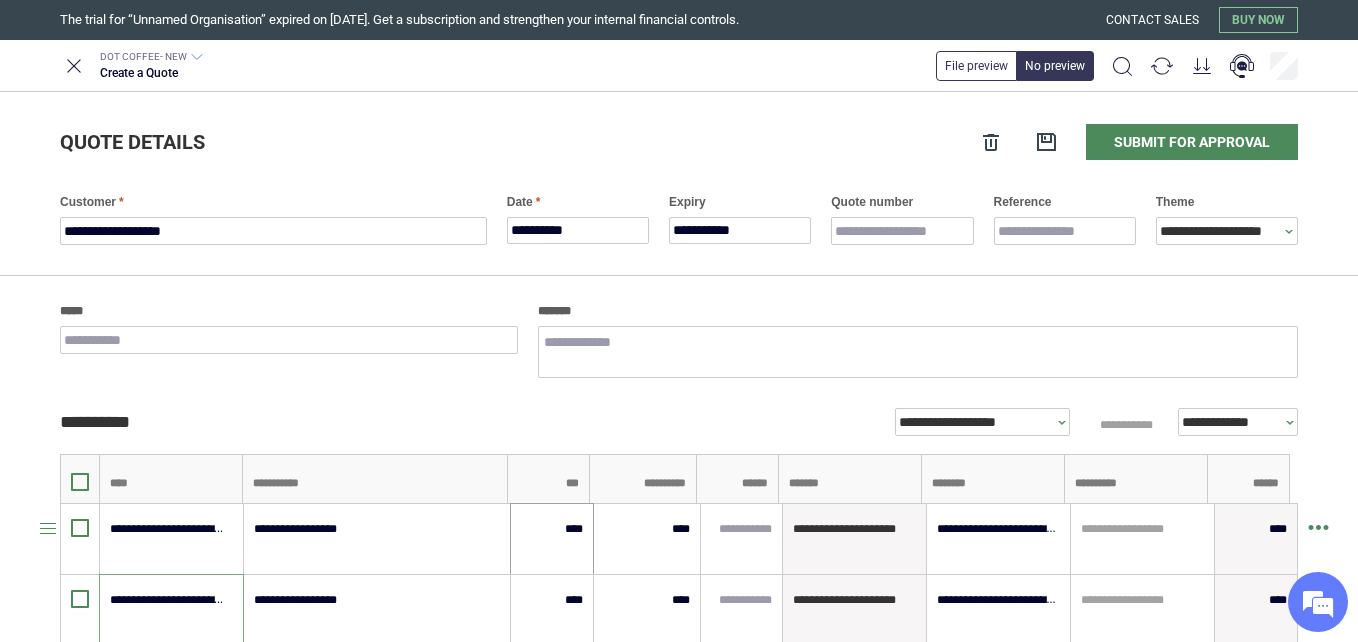 type on "**********" 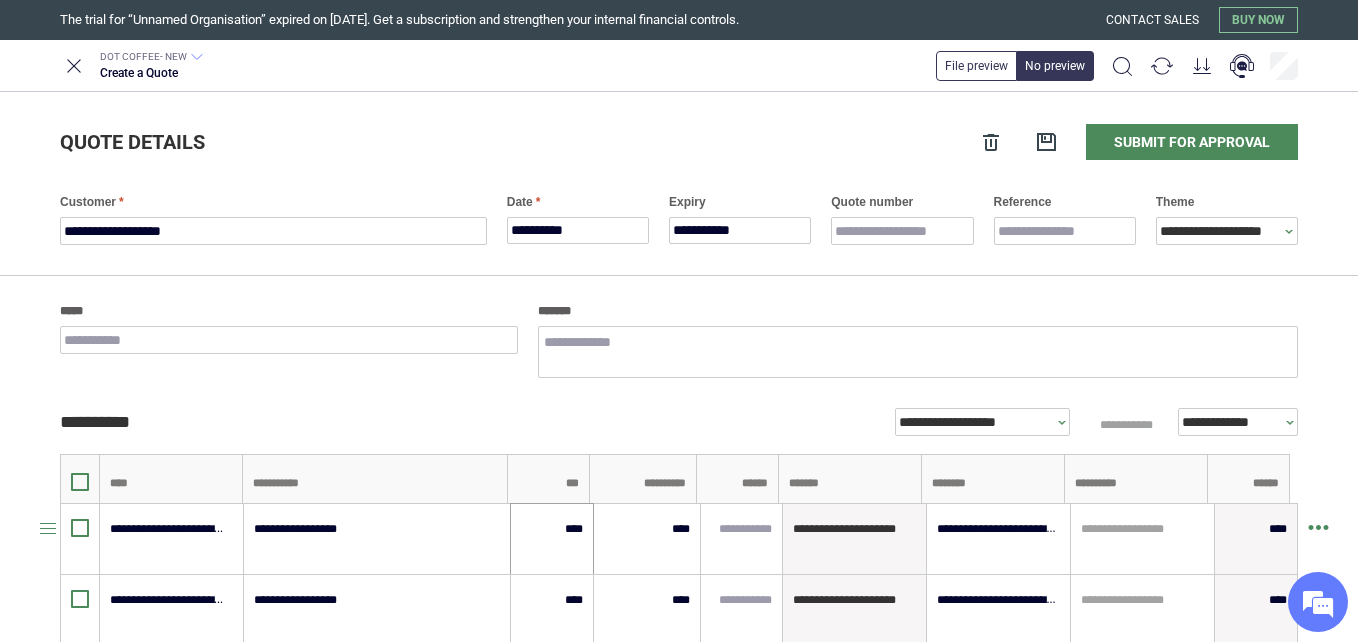 click on "****" at bounding box center [552, 539] 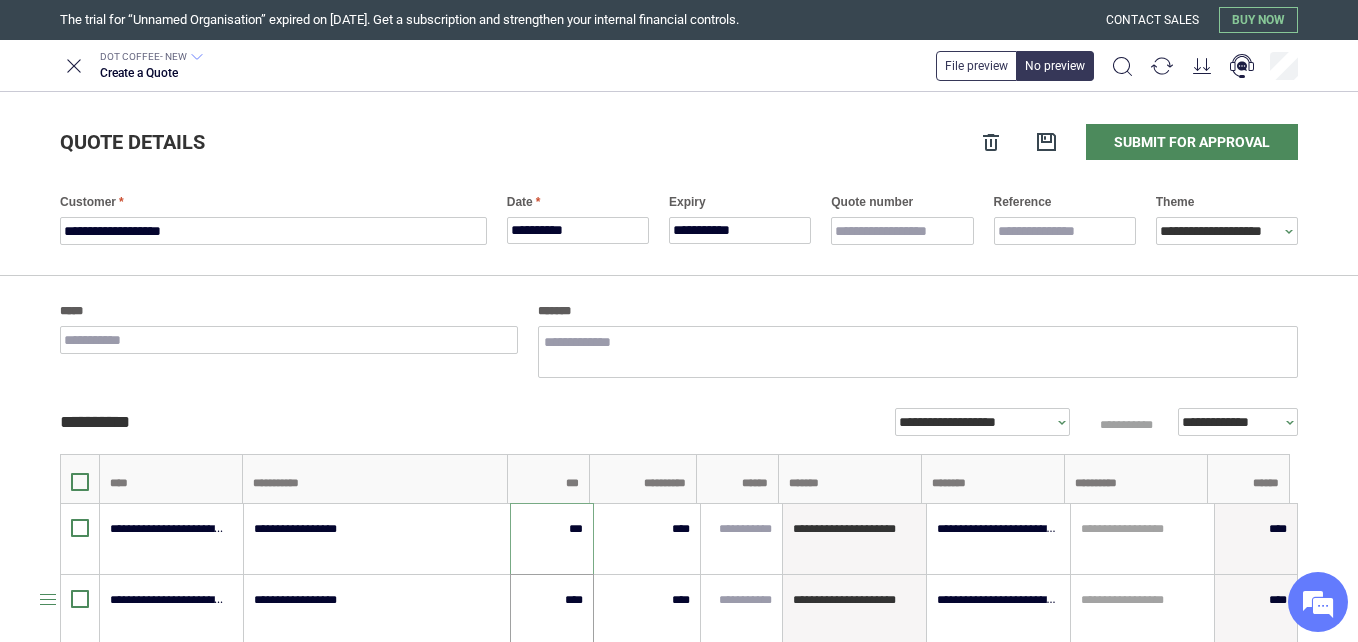type on "******" 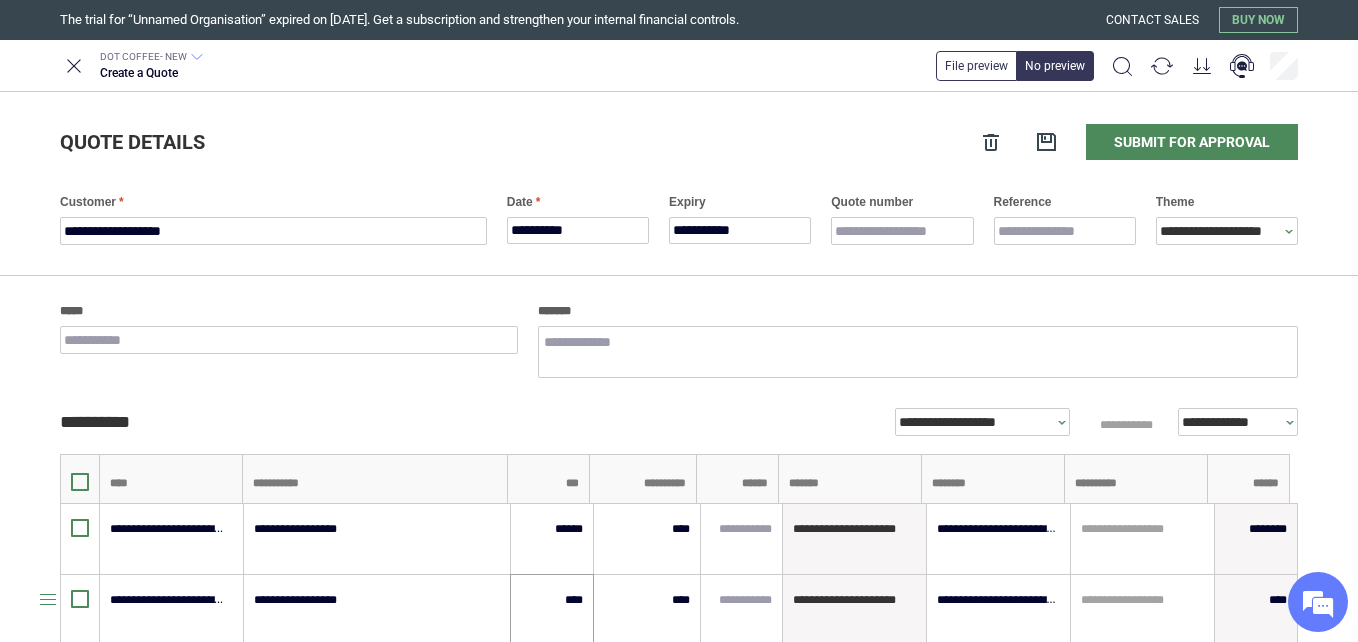click on "****" at bounding box center [552, 610] 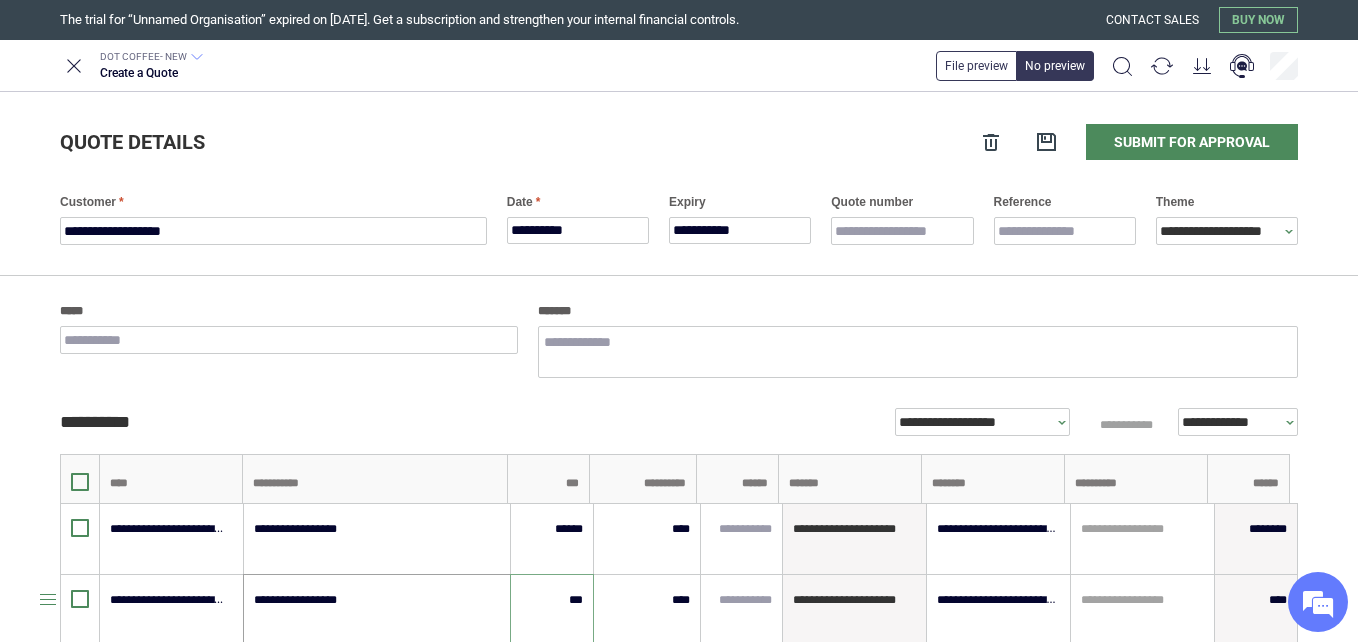 type on "***" 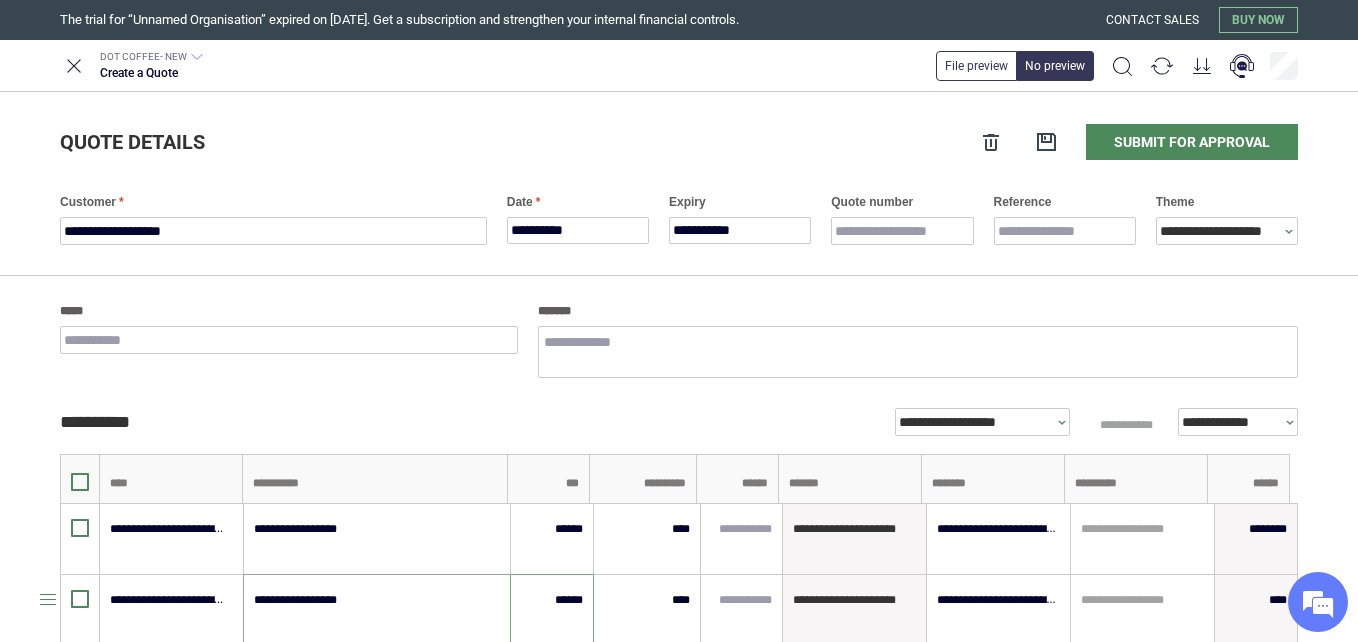 click on "**********" at bounding box center [377, 610] 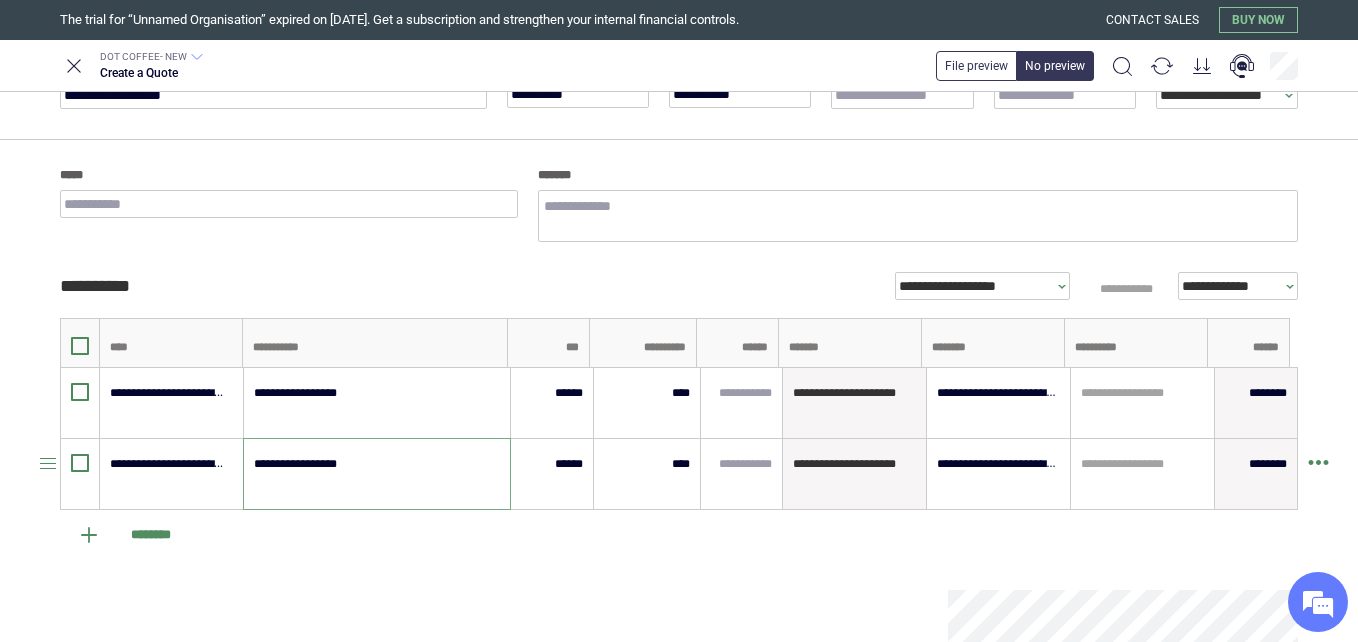 scroll, scrollTop: 137, scrollLeft: 0, axis: vertical 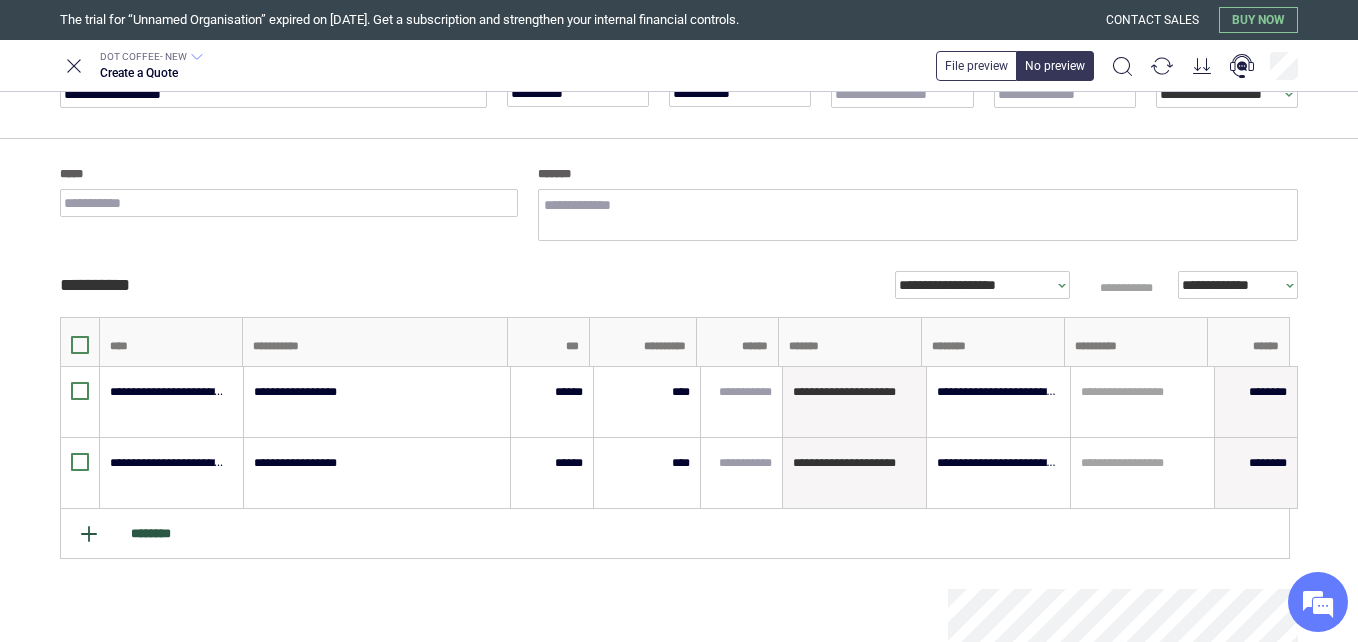 click on "********" at bounding box center (675, 534) 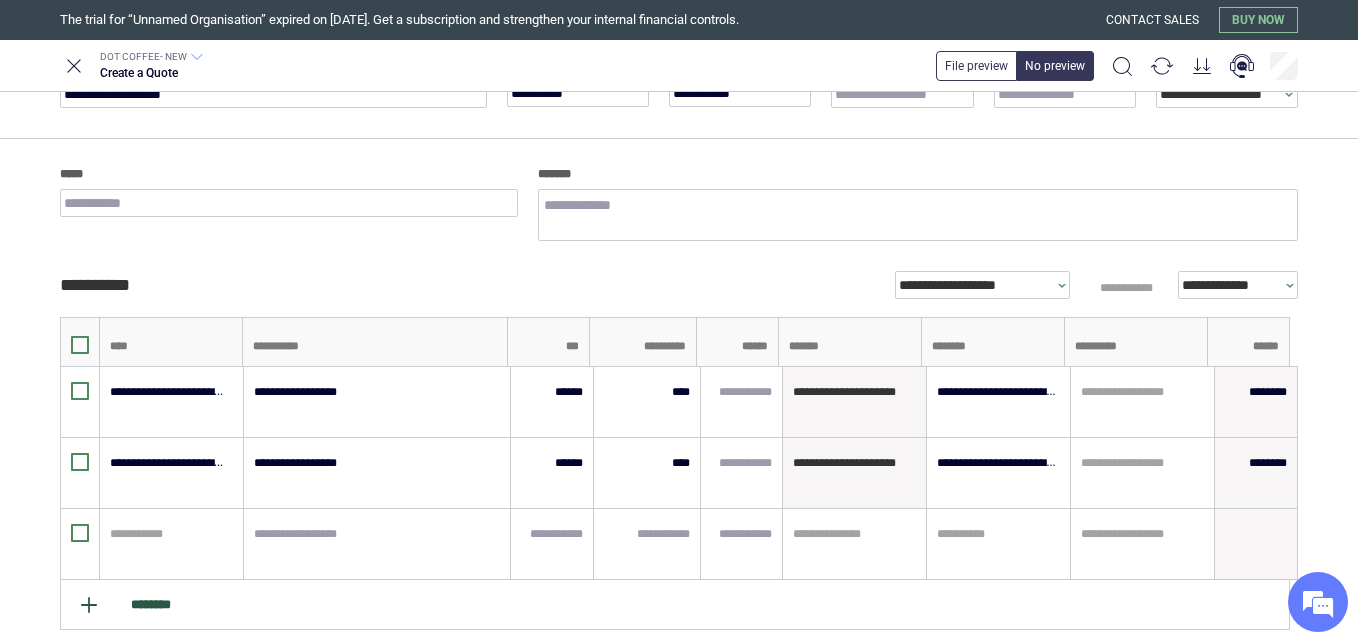 click at bounding box center (168, 534) 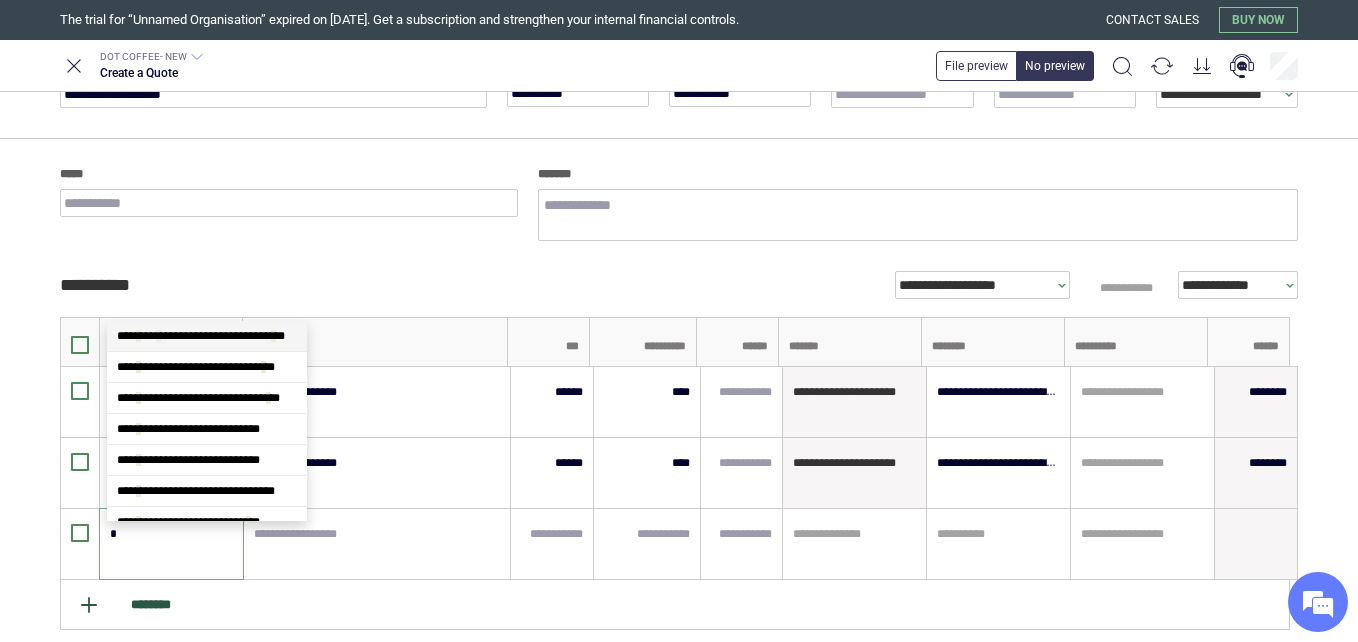 type on "**" 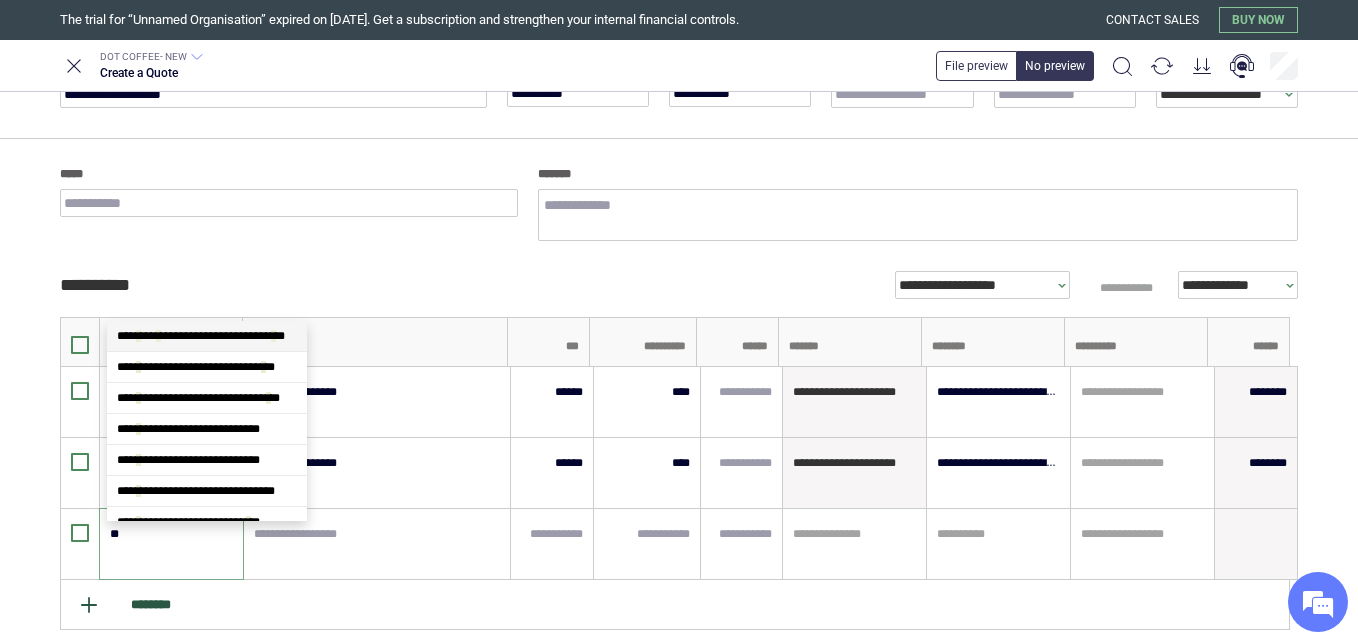 scroll, scrollTop: 406, scrollLeft: 0, axis: vertical 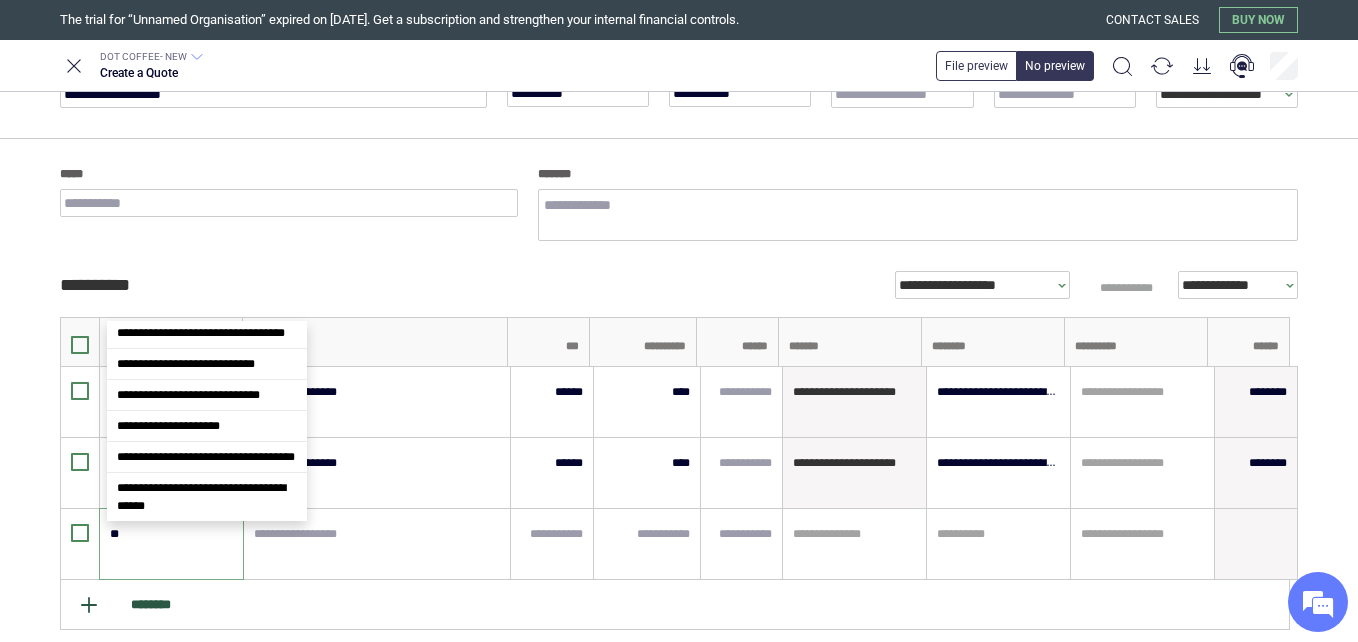 type on "*" 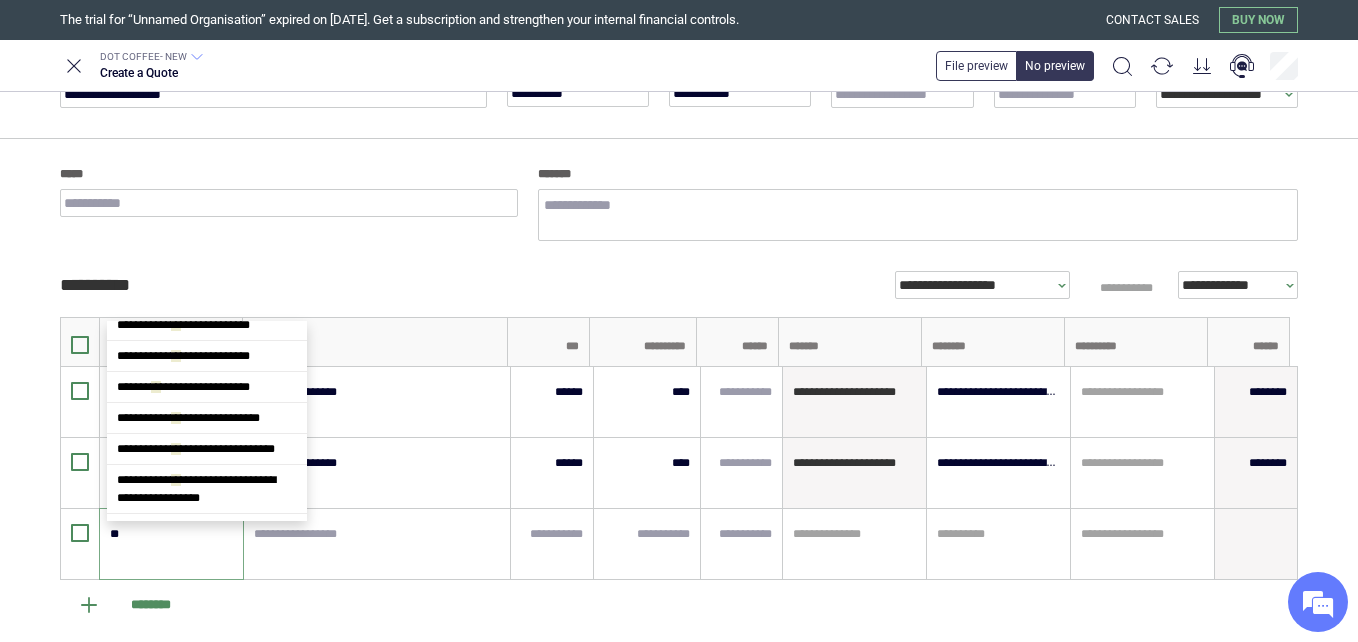 scroll, scrollTop: 178, scrollLeft: 0, axis: vertical 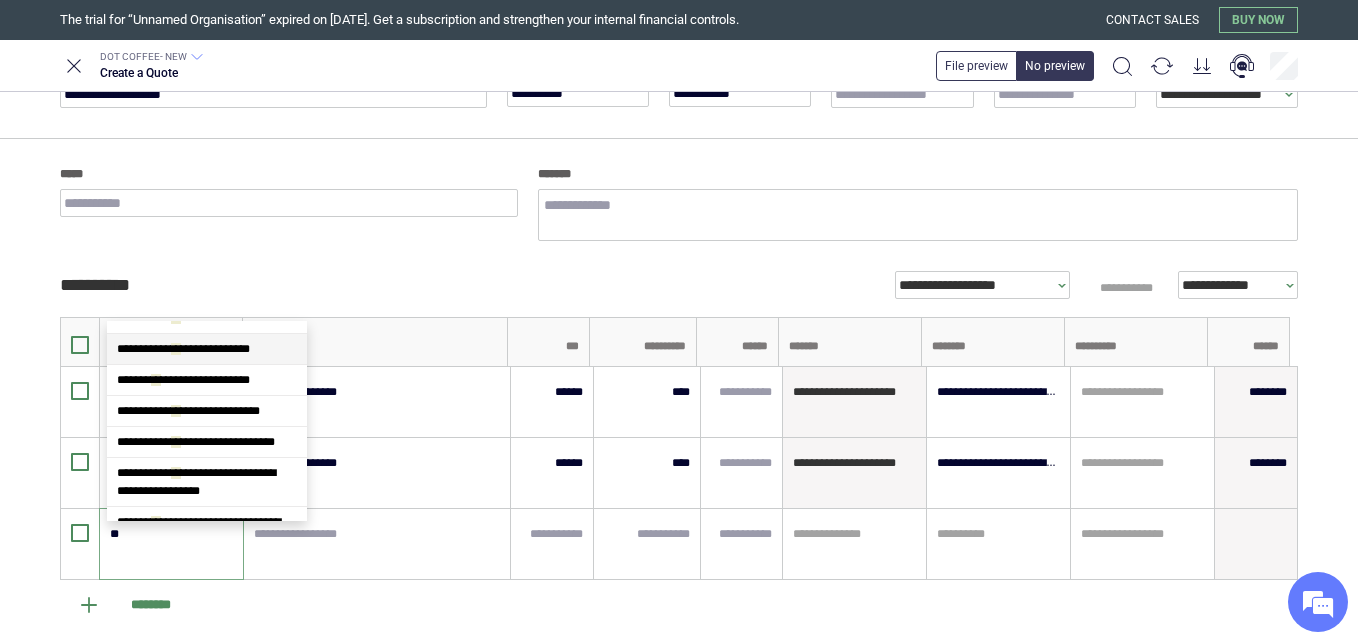 click on "**********" at bounding box center (183, 349) 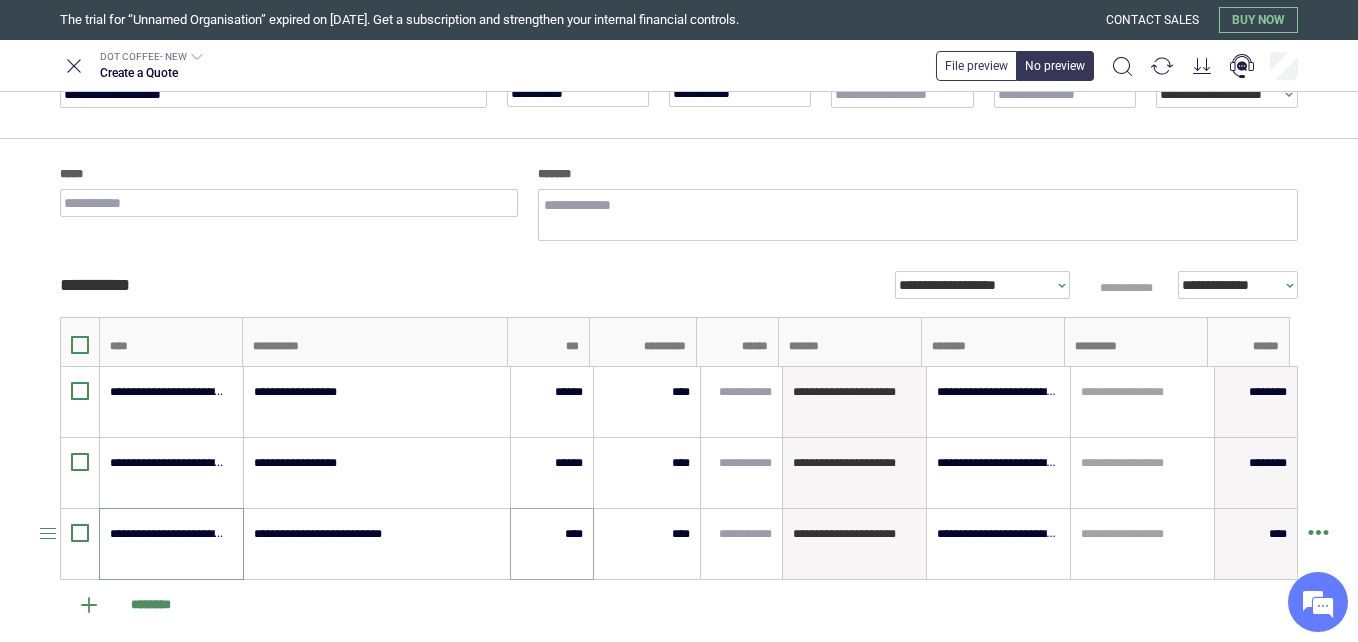 type on "**********" 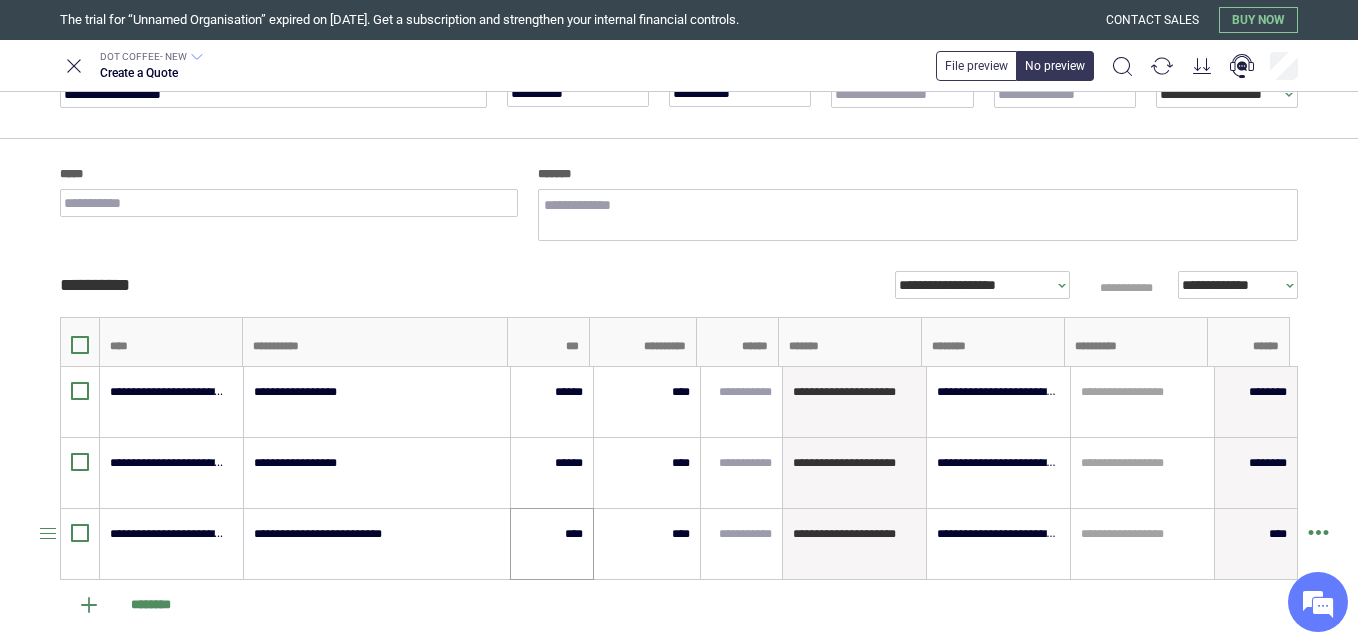 click on "****" at bounding box center (552, 544) 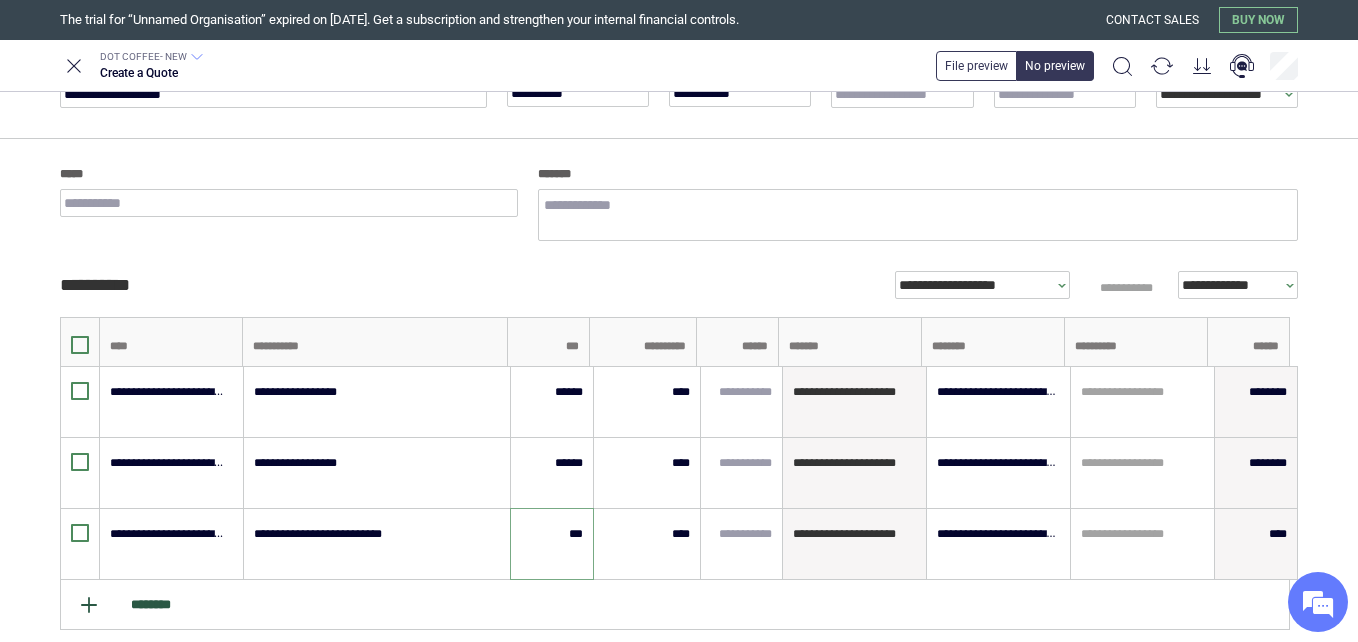 type on "***" 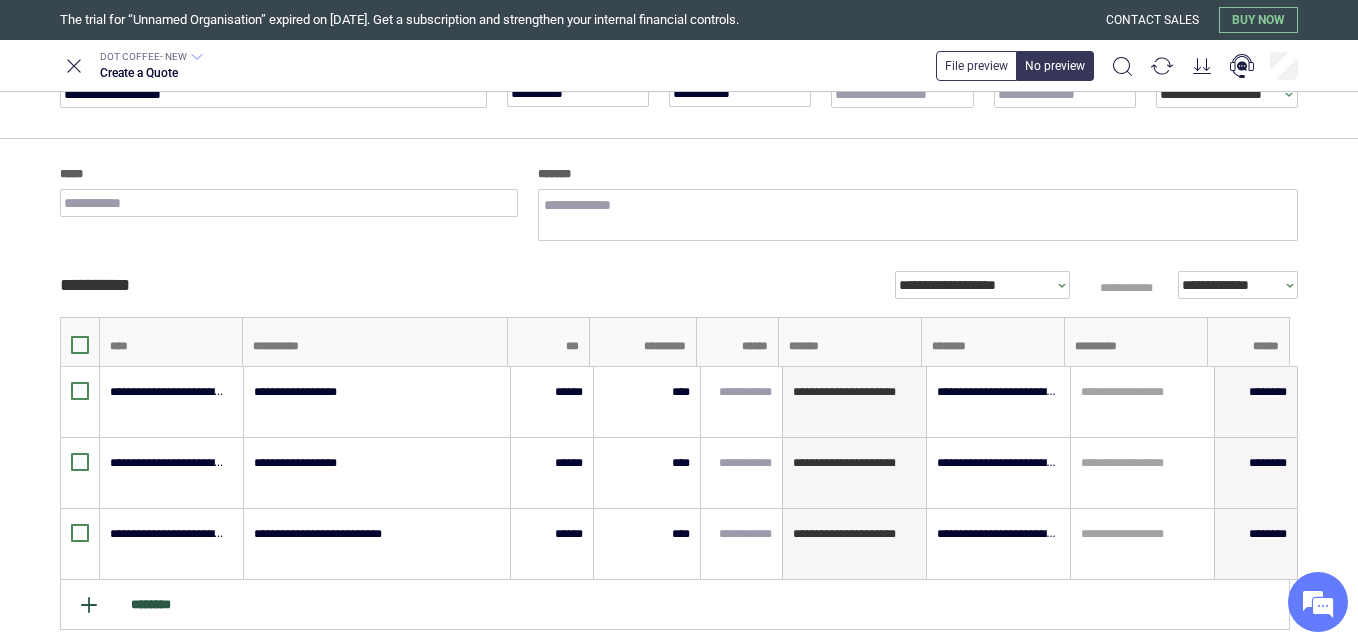 click on "********" at bounding box center [675, 605] 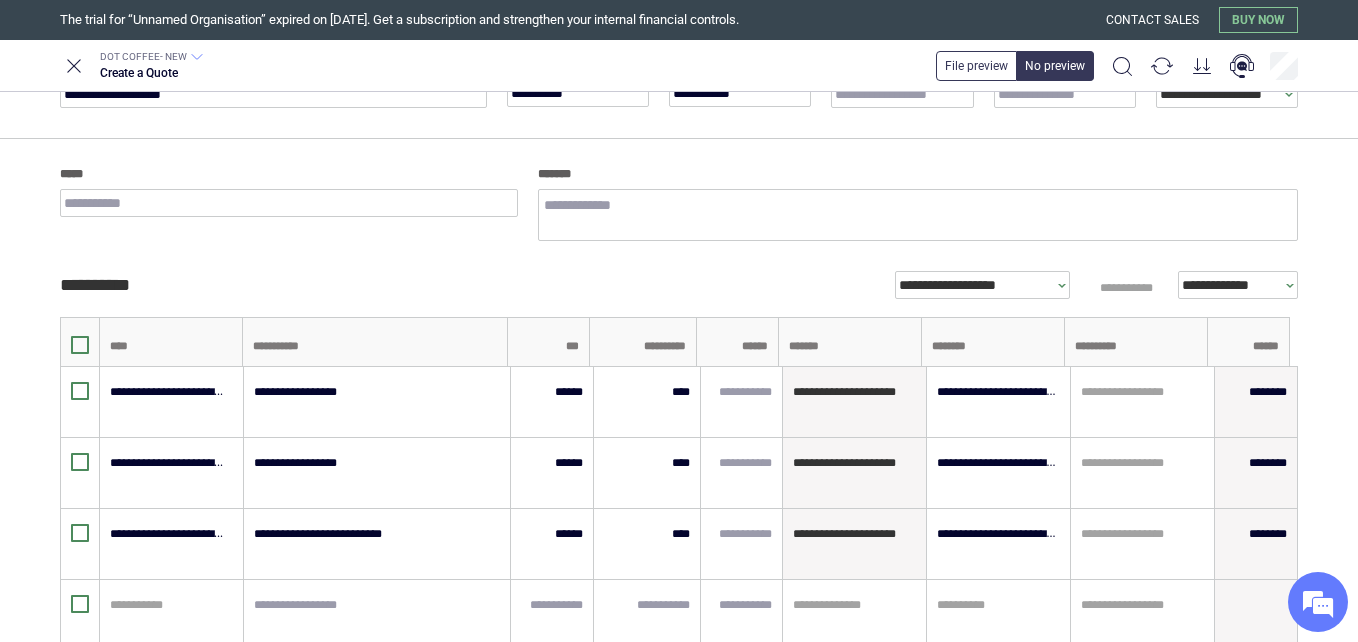 type on "*" 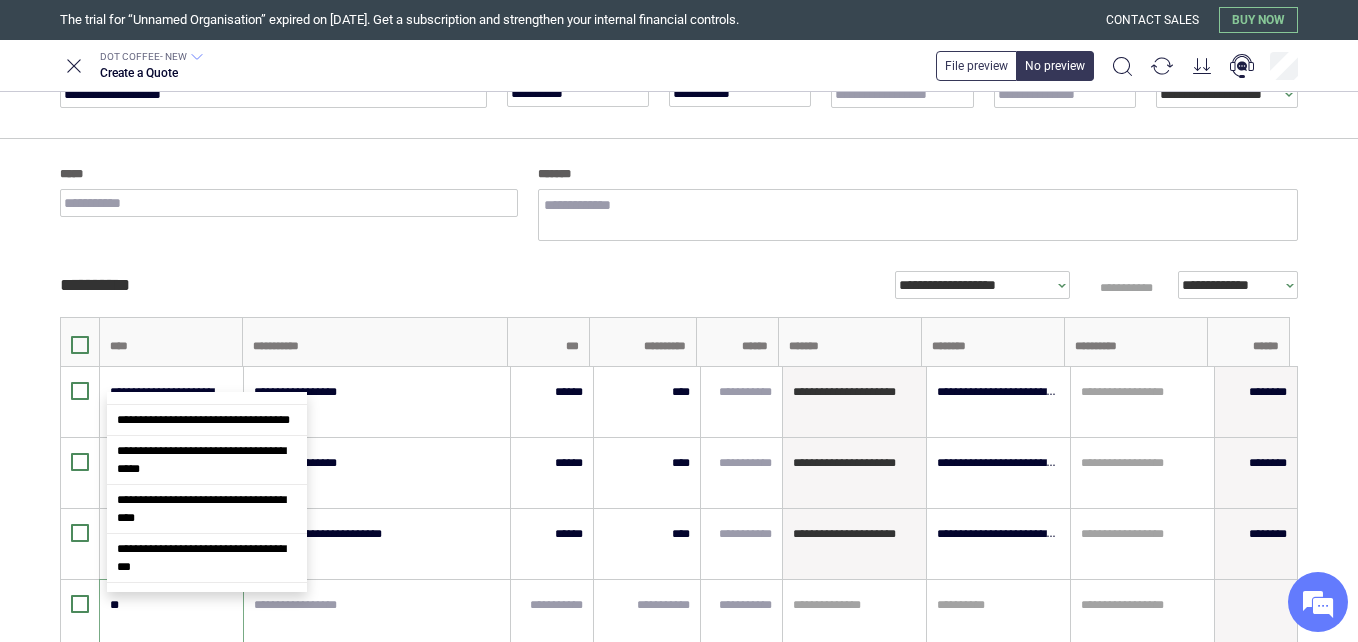 type on "***" 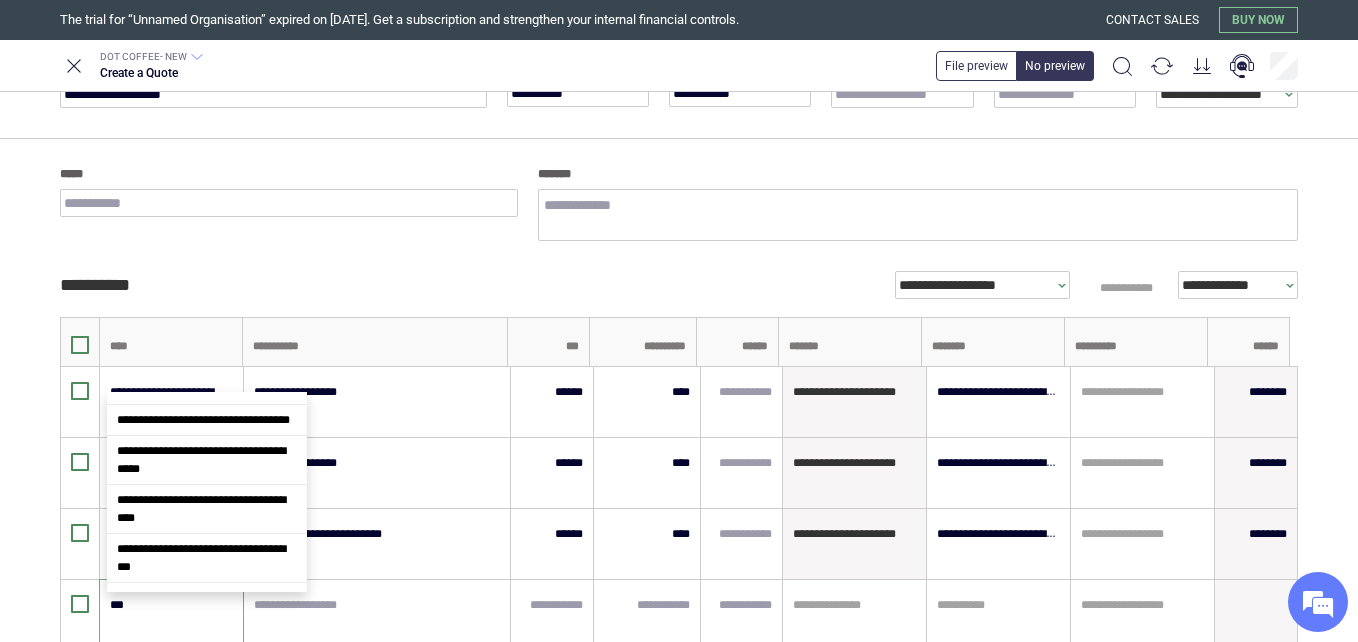 scroll, scrollTop: 2046, scrollLeft: 0, axis: vertical 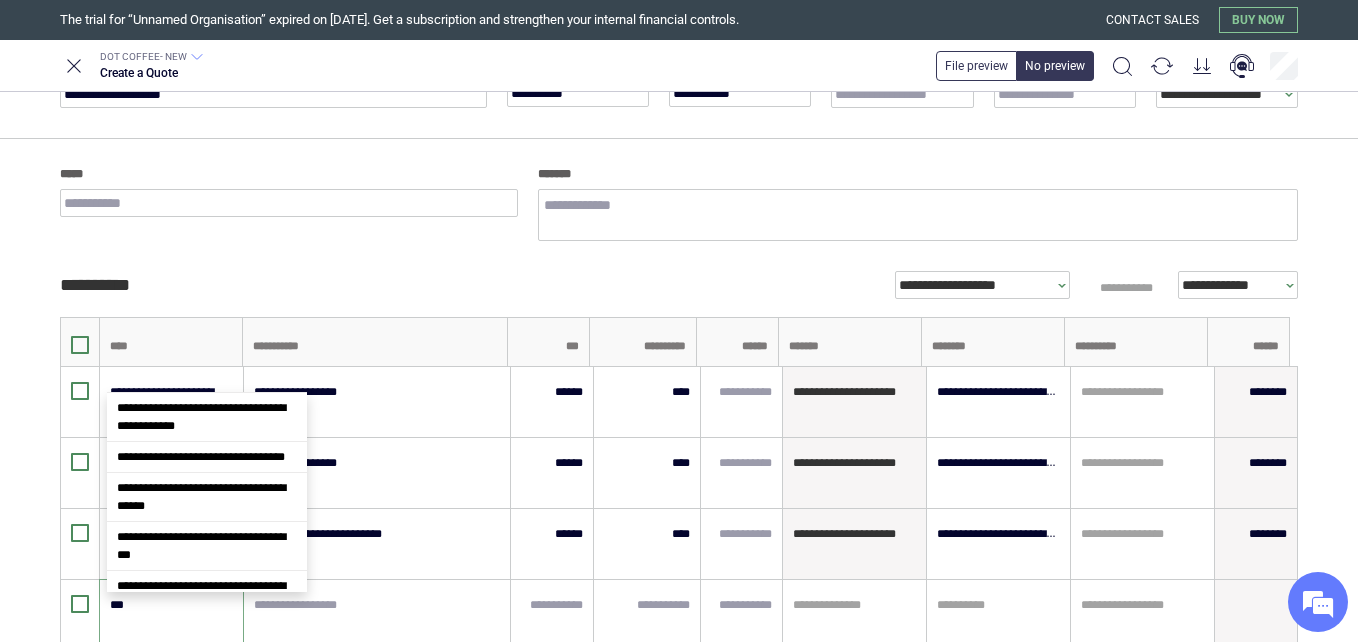 type on "*" 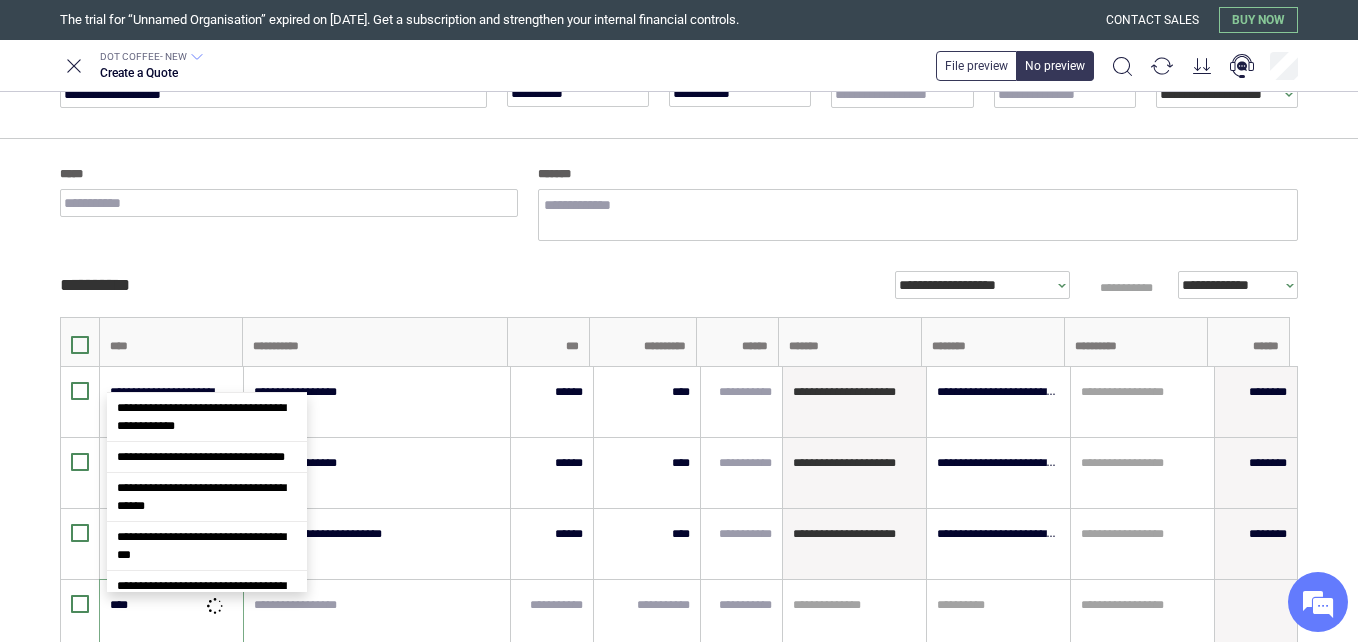 type on "*****" 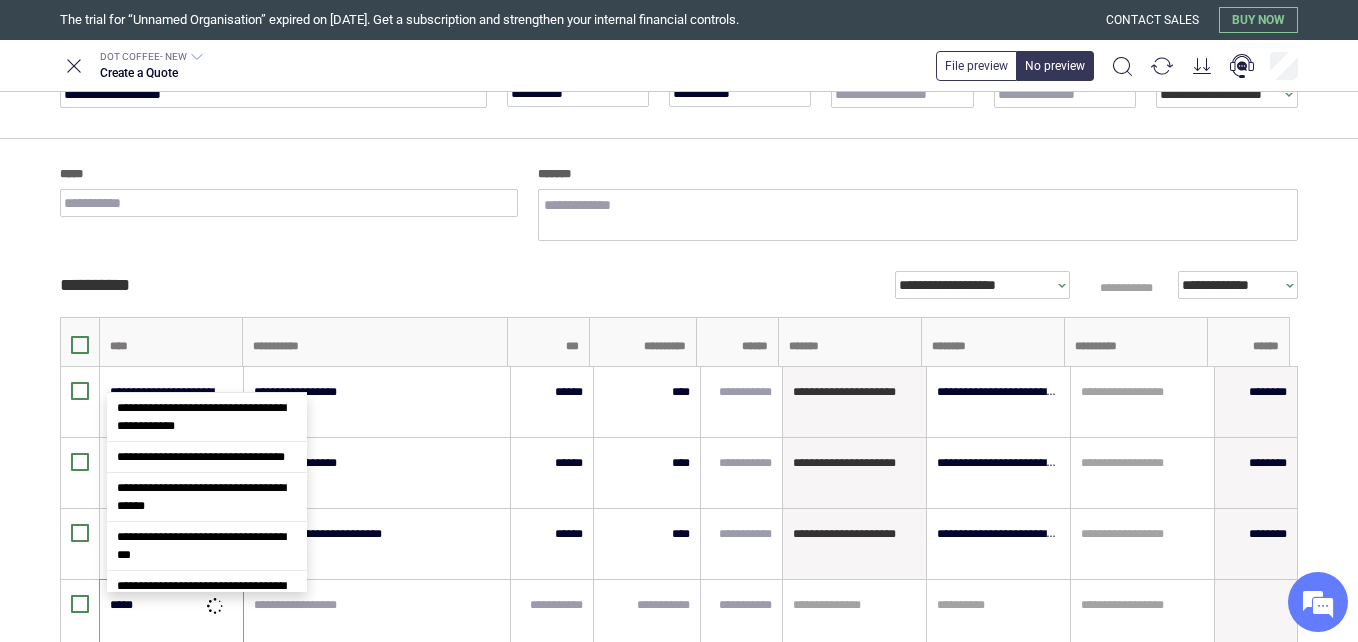 type on "*" 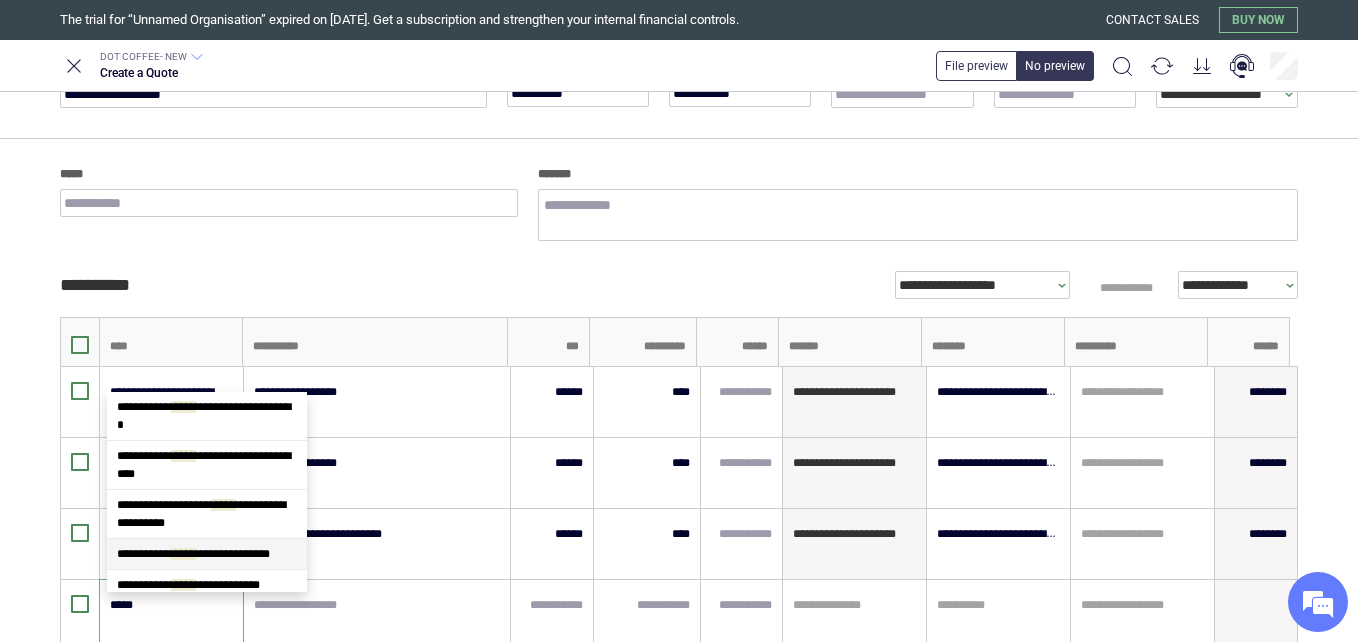 click on "**********" at bounding box center (193, 554) 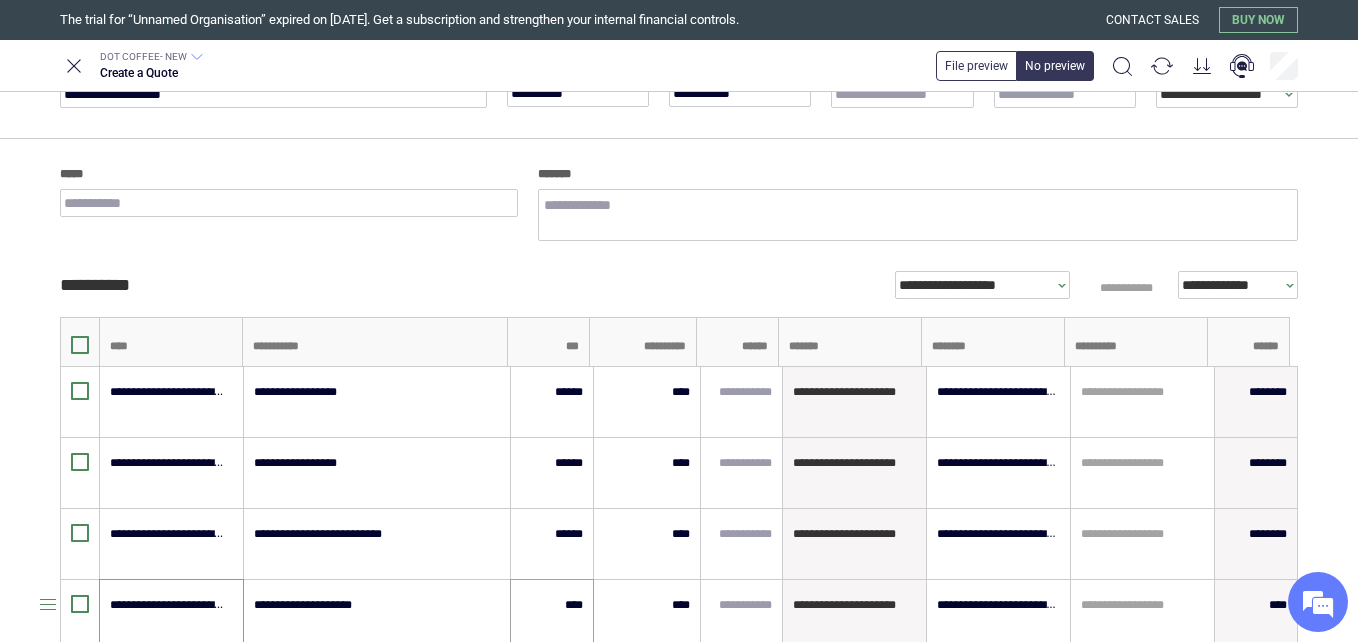 type on "**********" 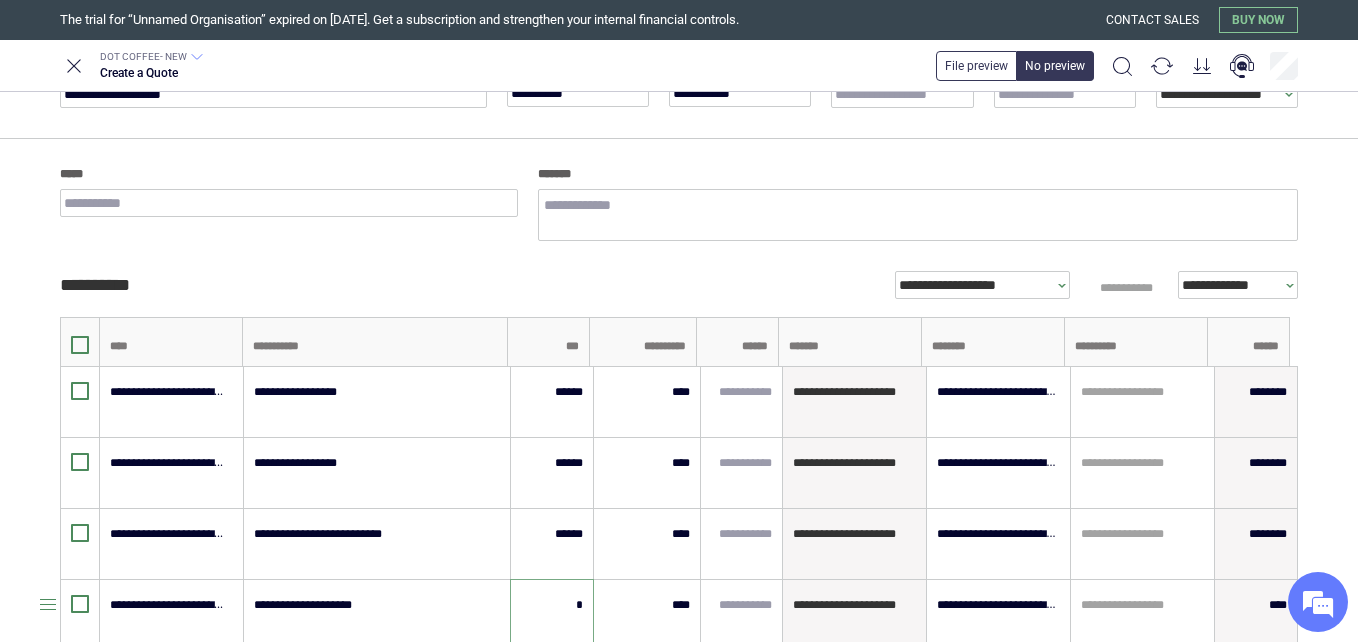 click on "*" at bounding box center (552, 605) 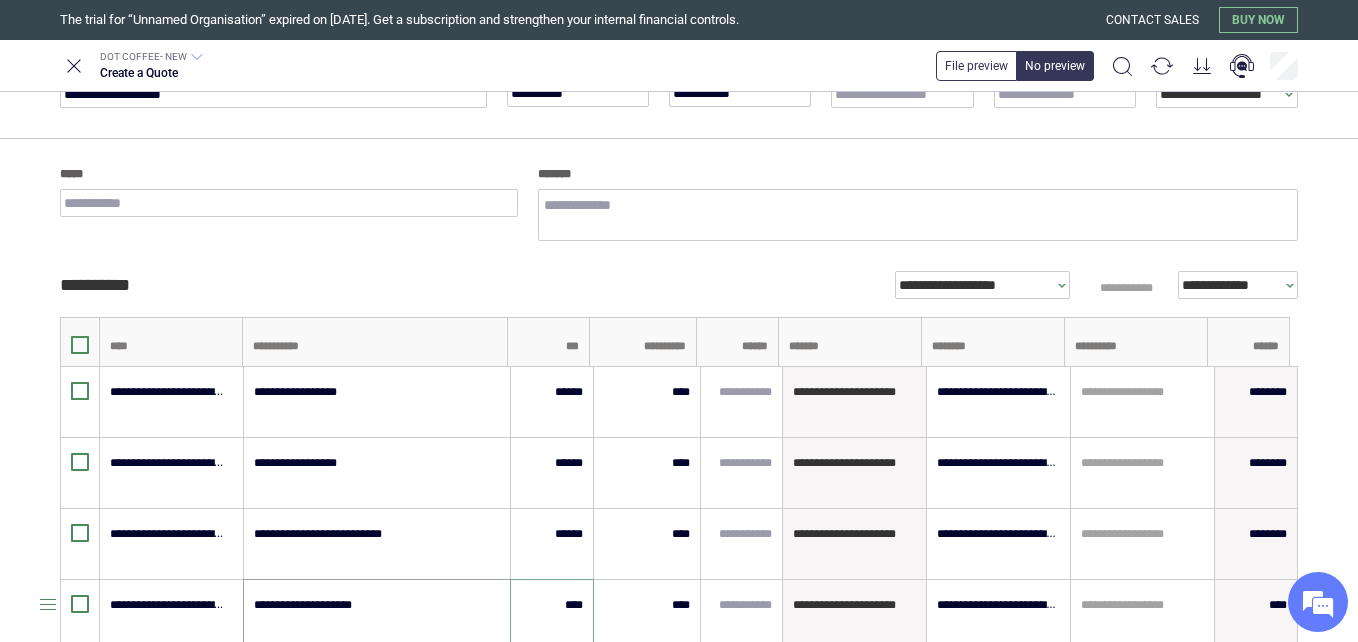 type on "********" 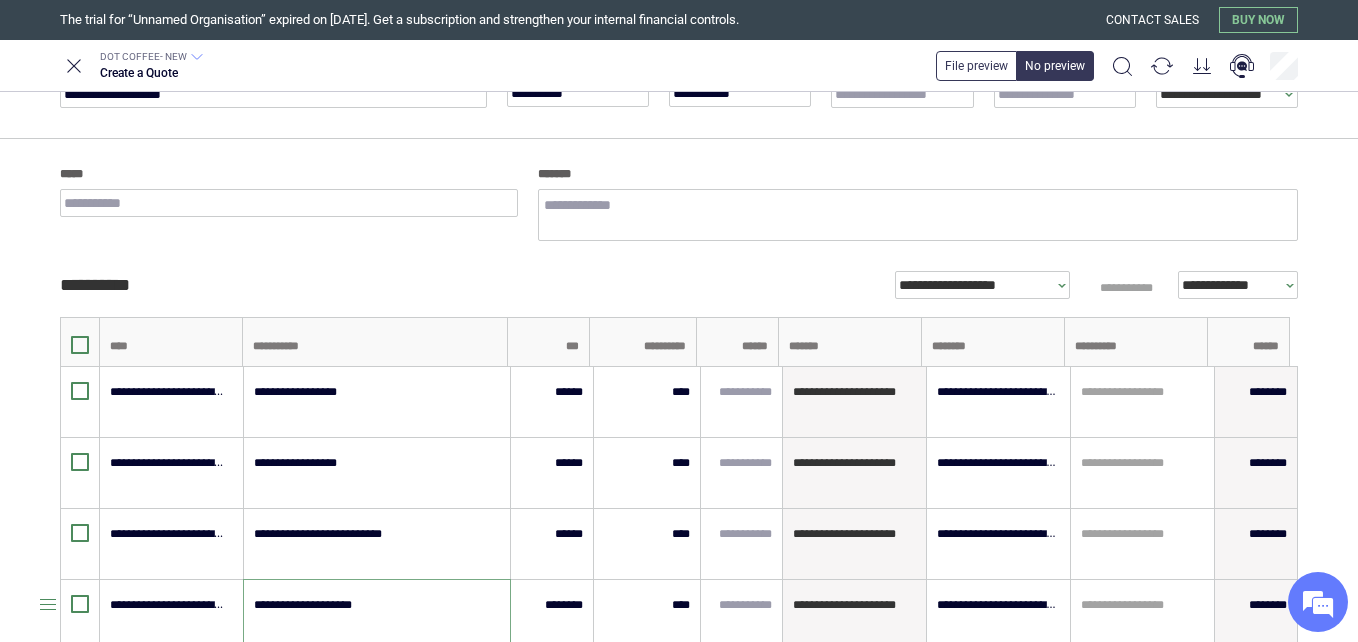 click on "**********" at bounding box center (376, 615) 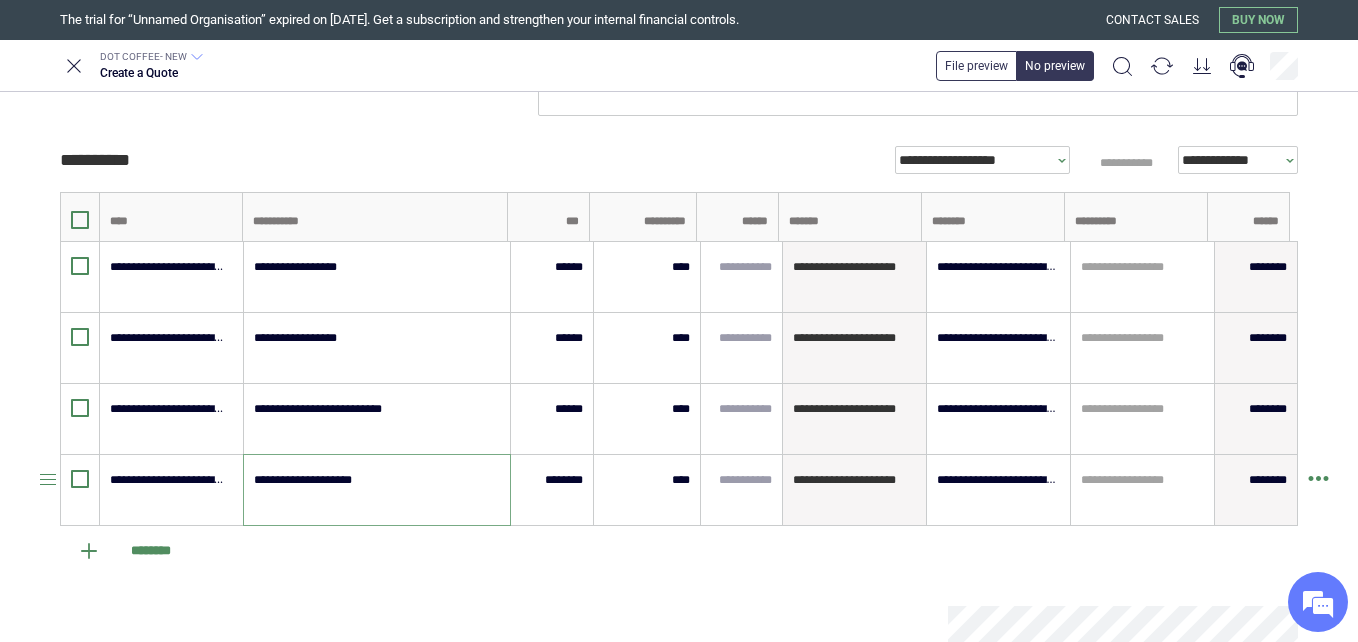 scroll, scrollTop: 264, scrollLeft: 0, axis: vertical 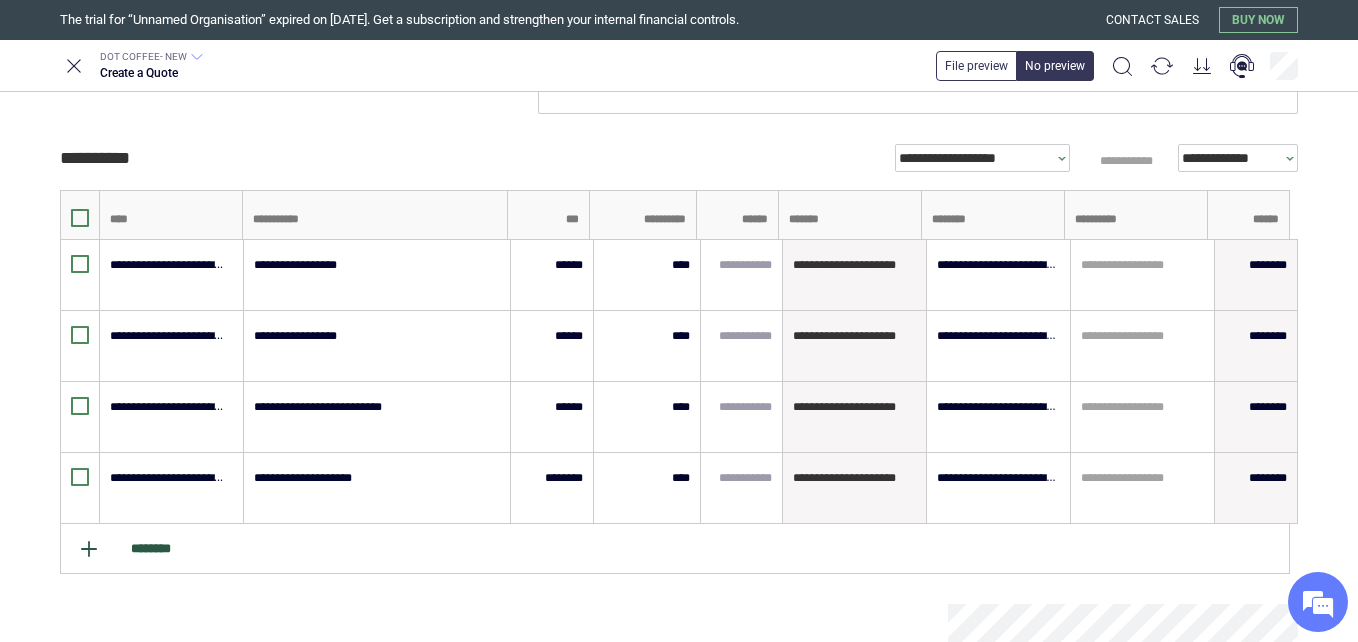 click on "********" at bounding box center [675, 549] 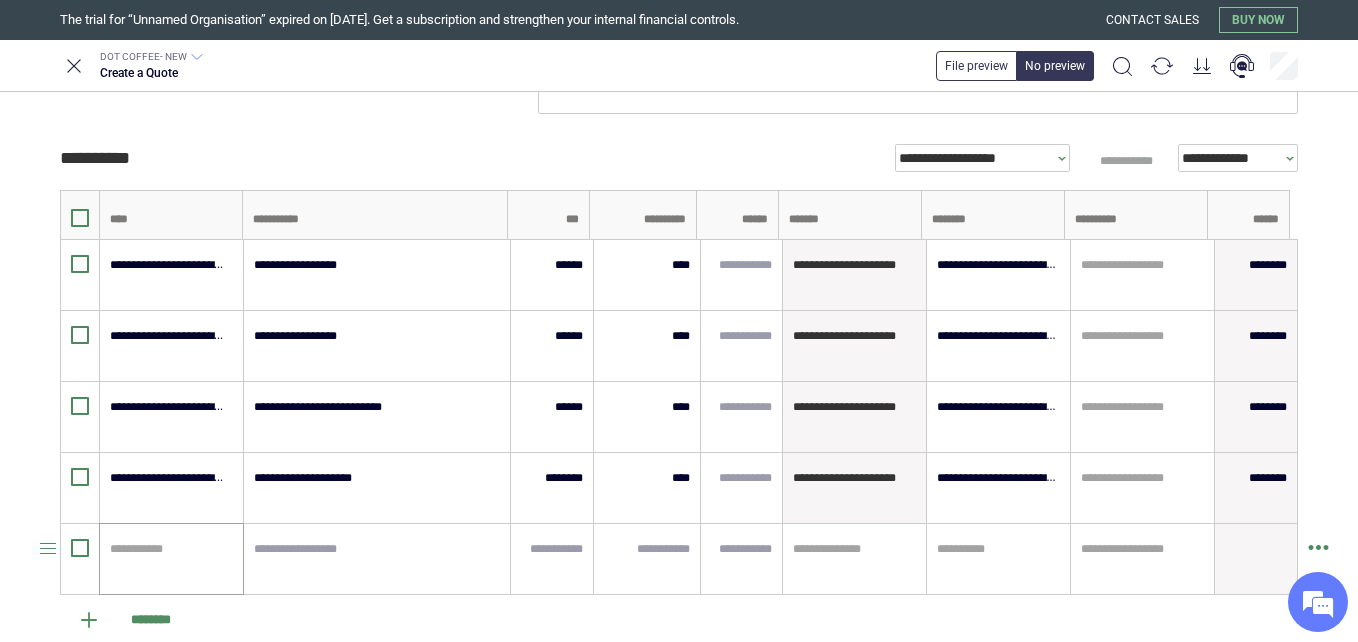 type on "*" 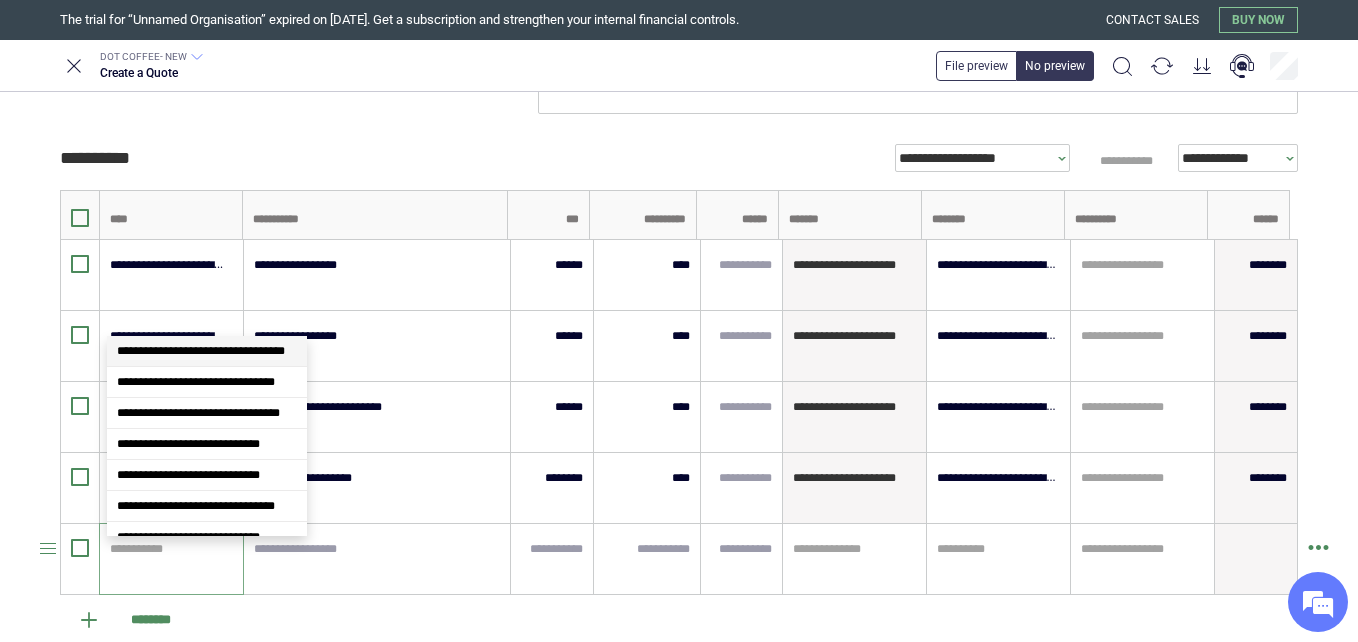 click at bounding box center [168, 549] 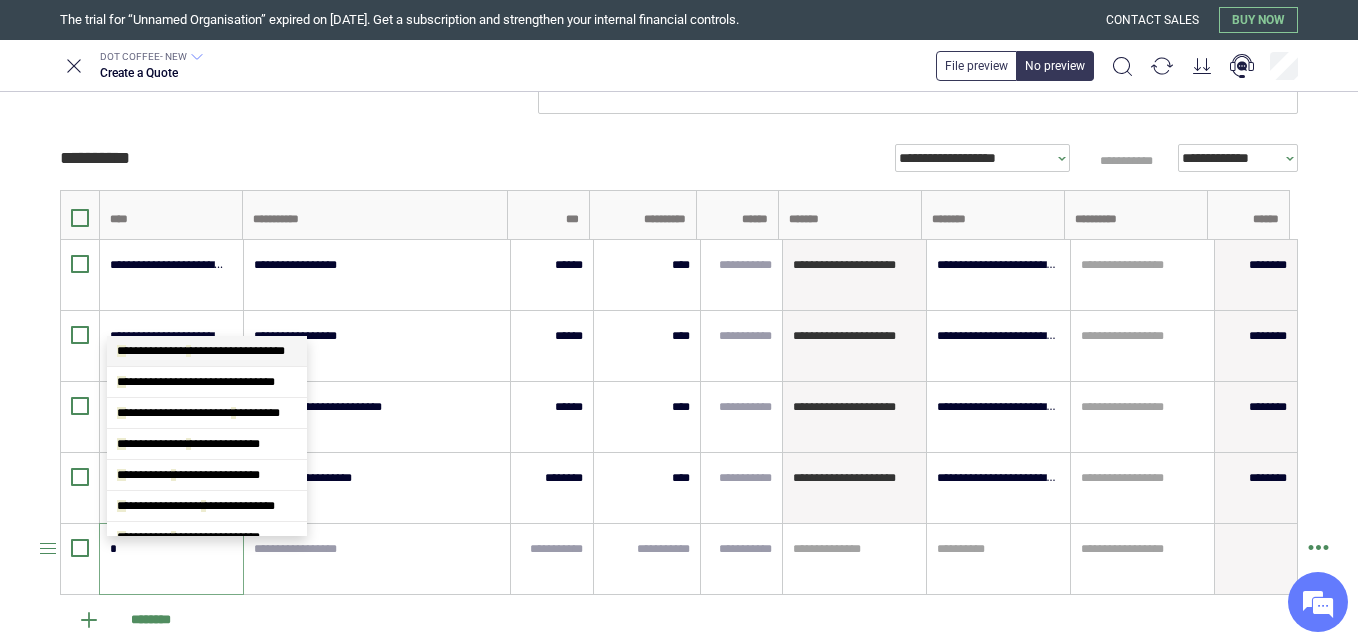 type on "*" 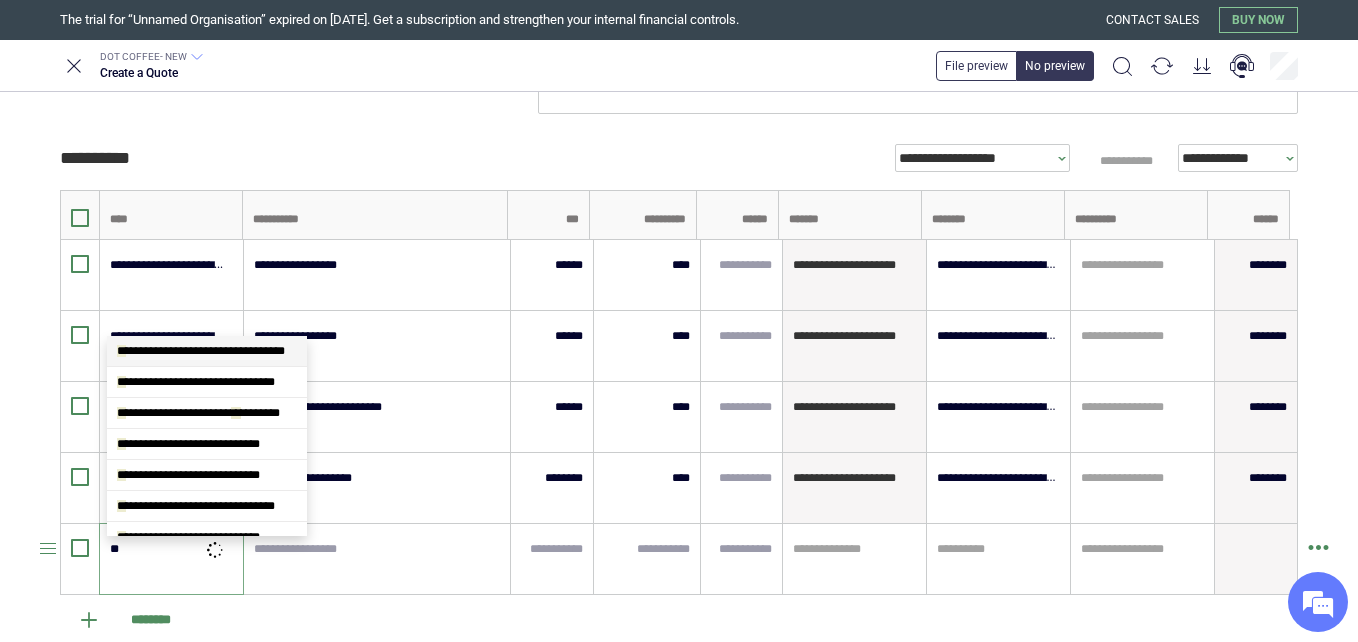 type on "*" 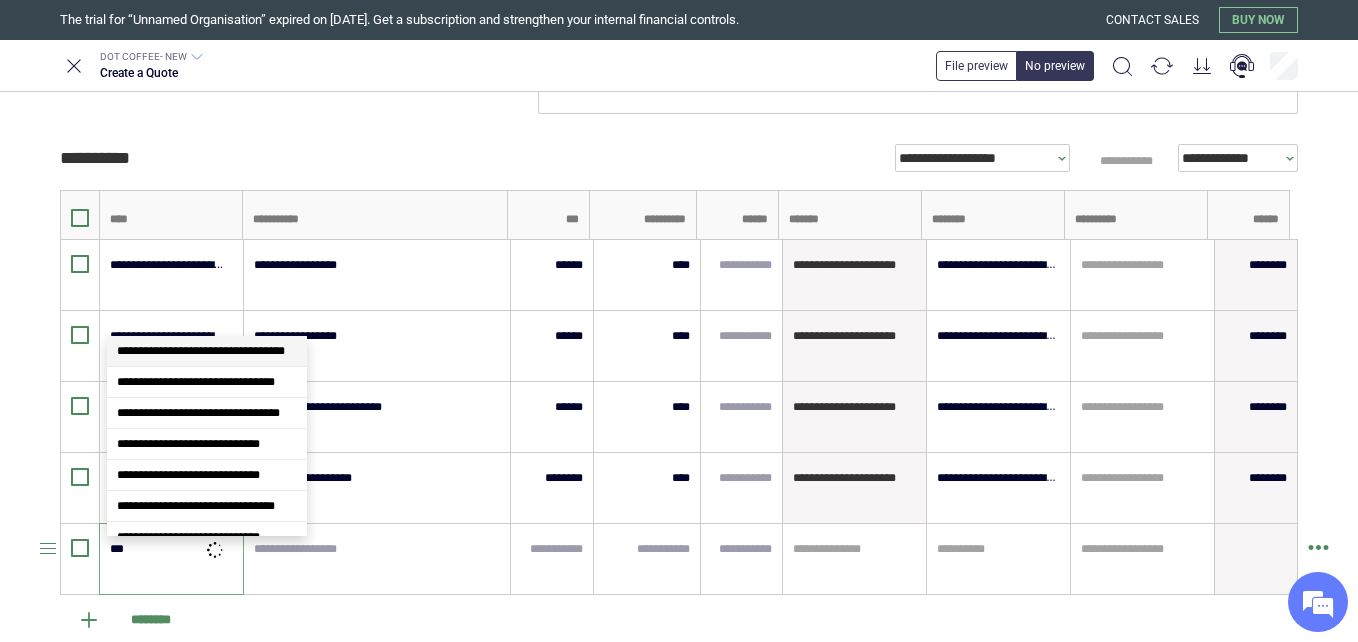 type on "*" 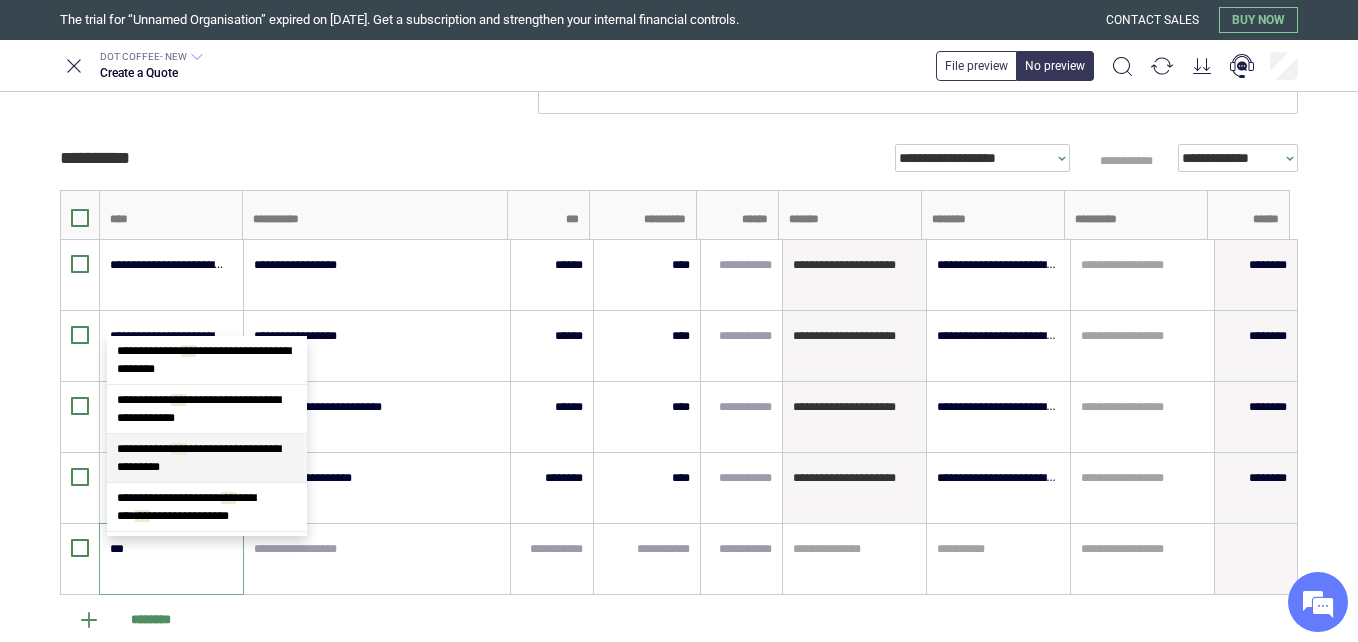 click on "**********" at bounding box center [207, 458] 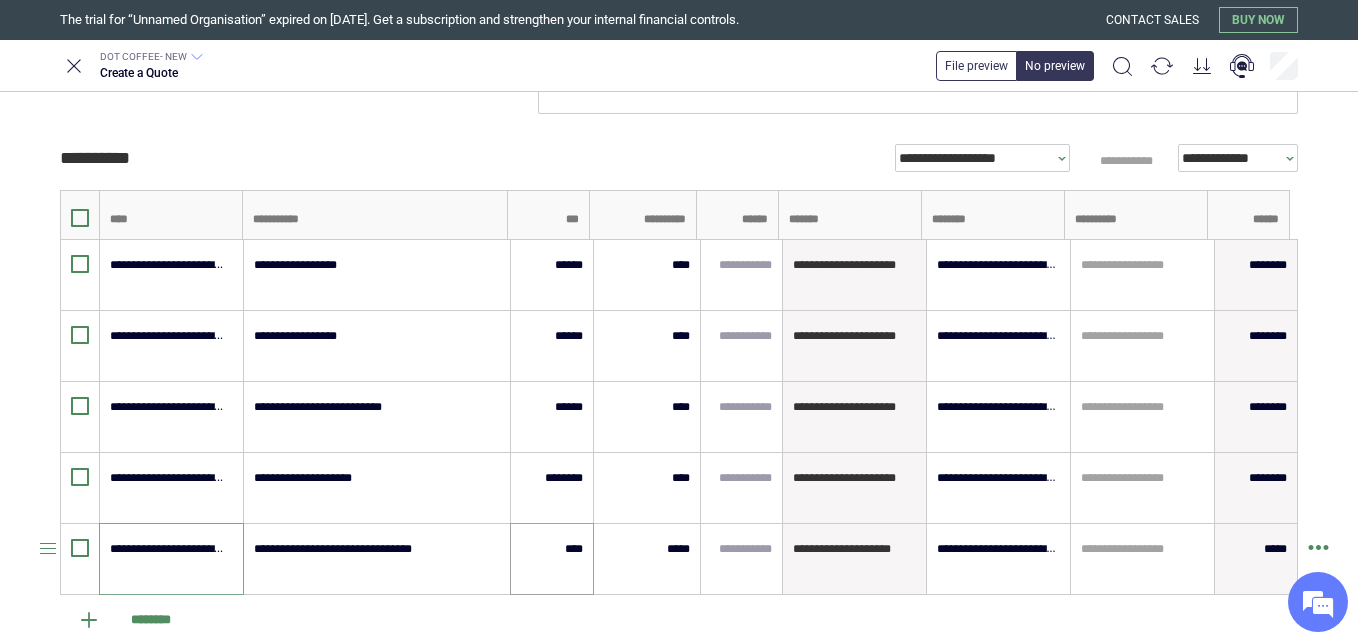 type on "**********" 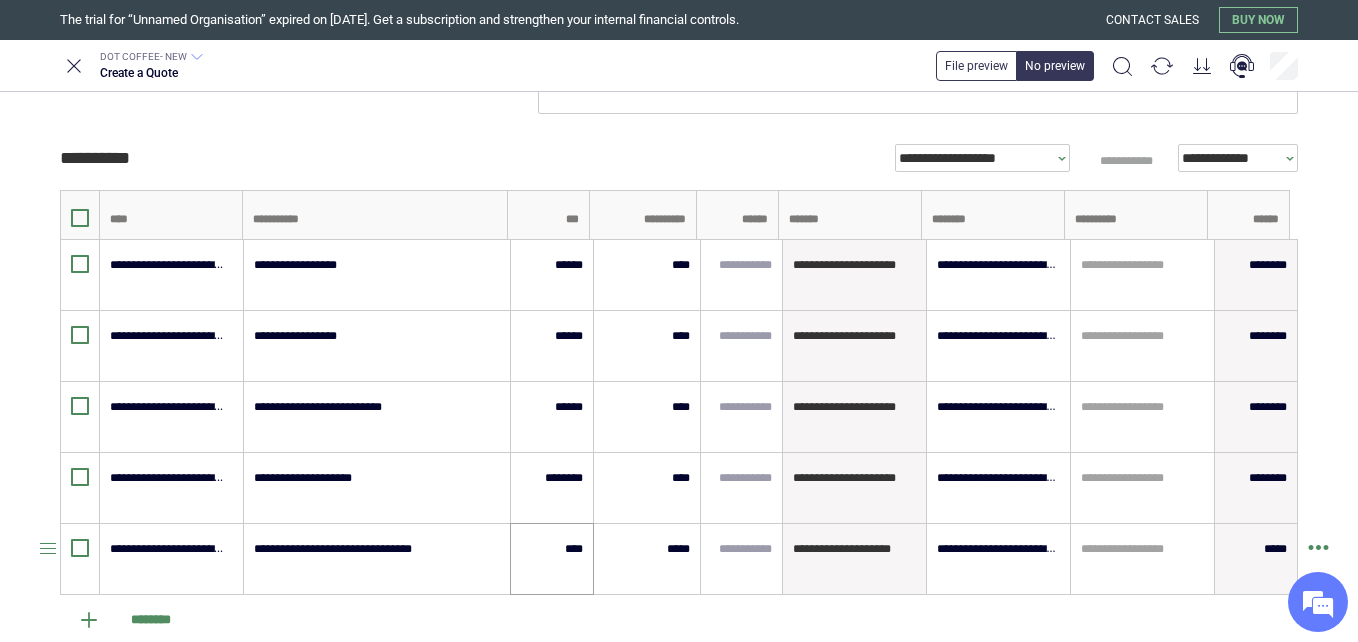 click on "****" at bounding box center (552, 559) 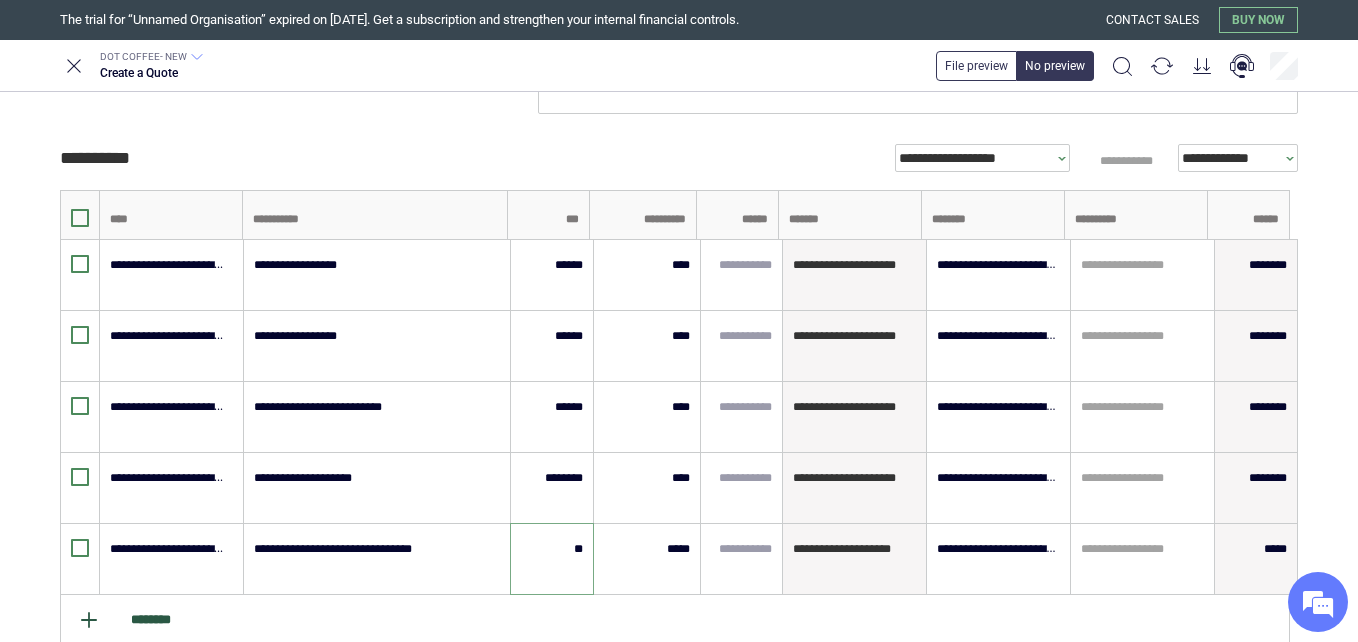 type on "**" 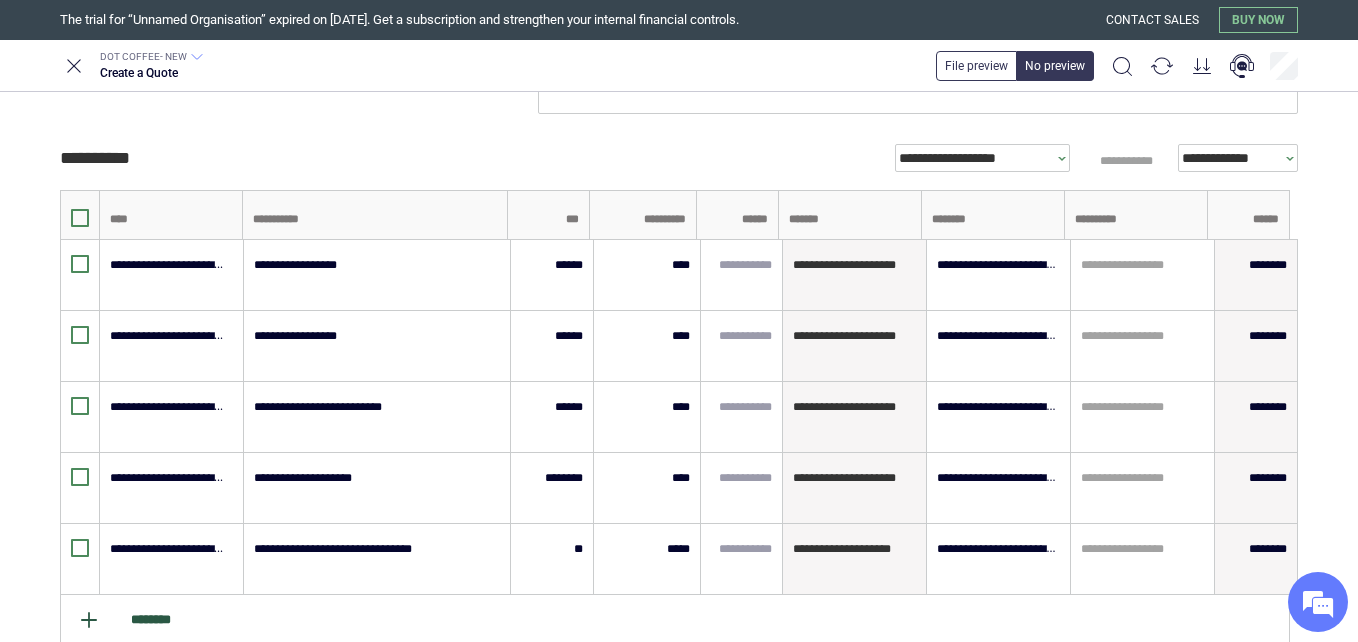 type on "*" 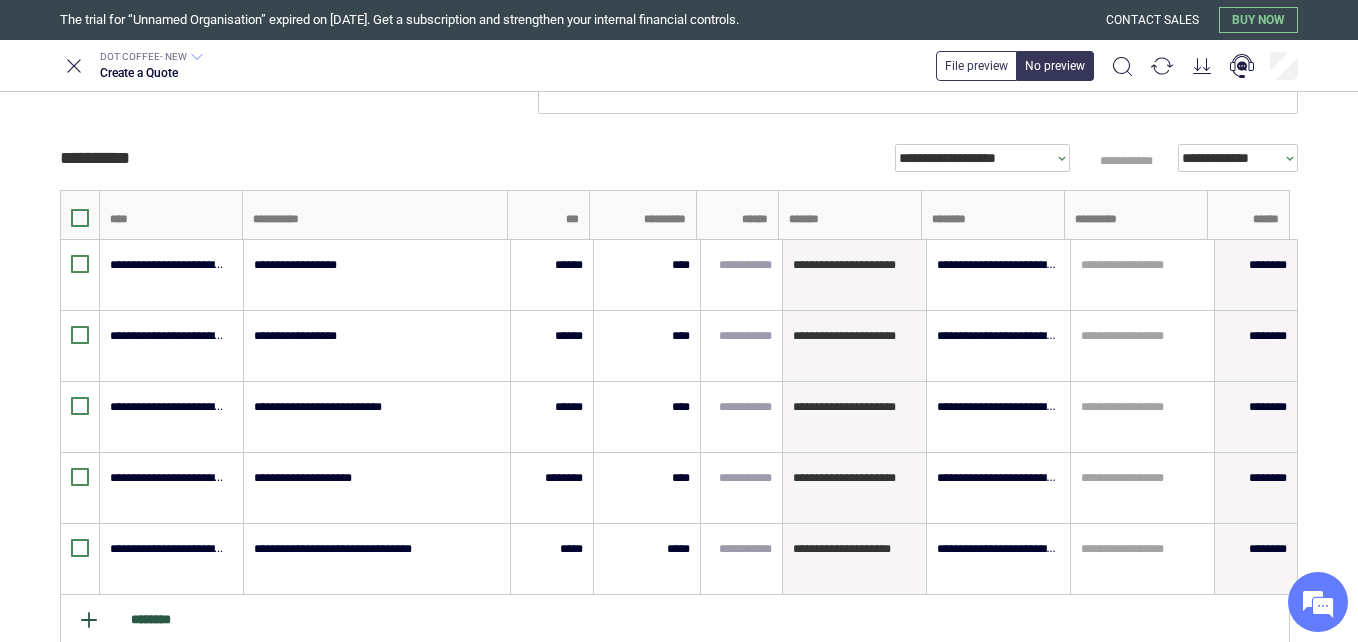 click on "********" at bounding box center (675, 620) 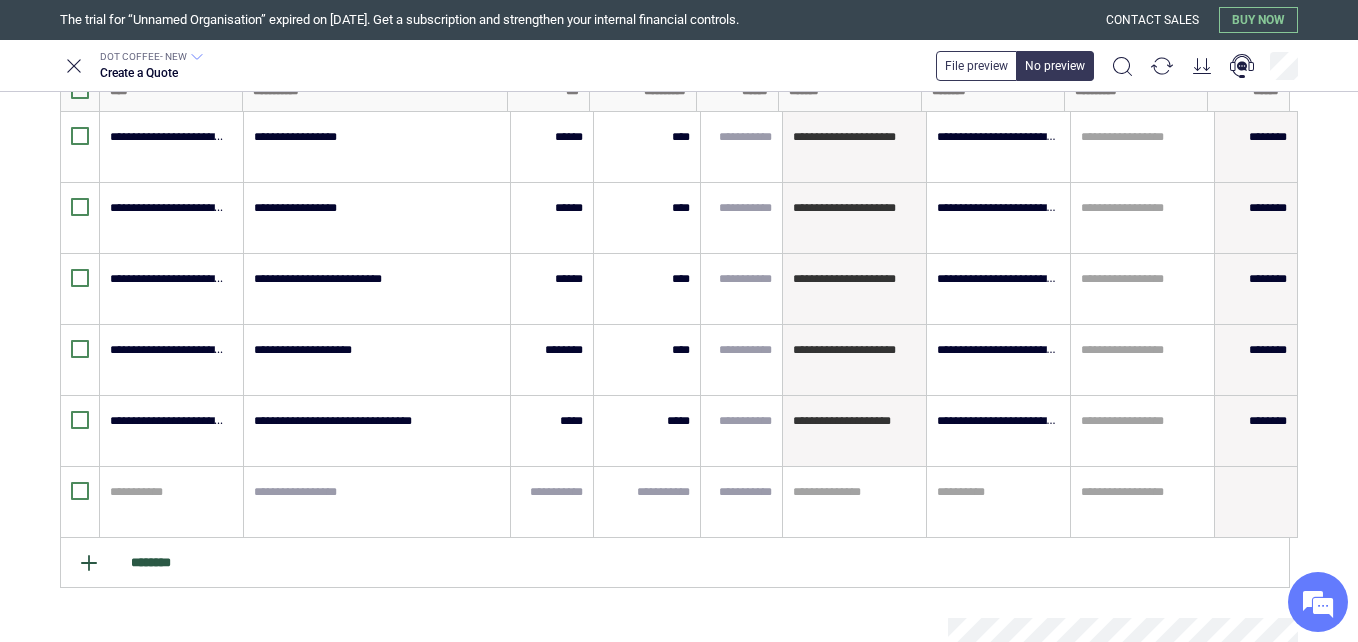 scroll, scrollTop: 407, scrollLeft: 0, axis: vertical 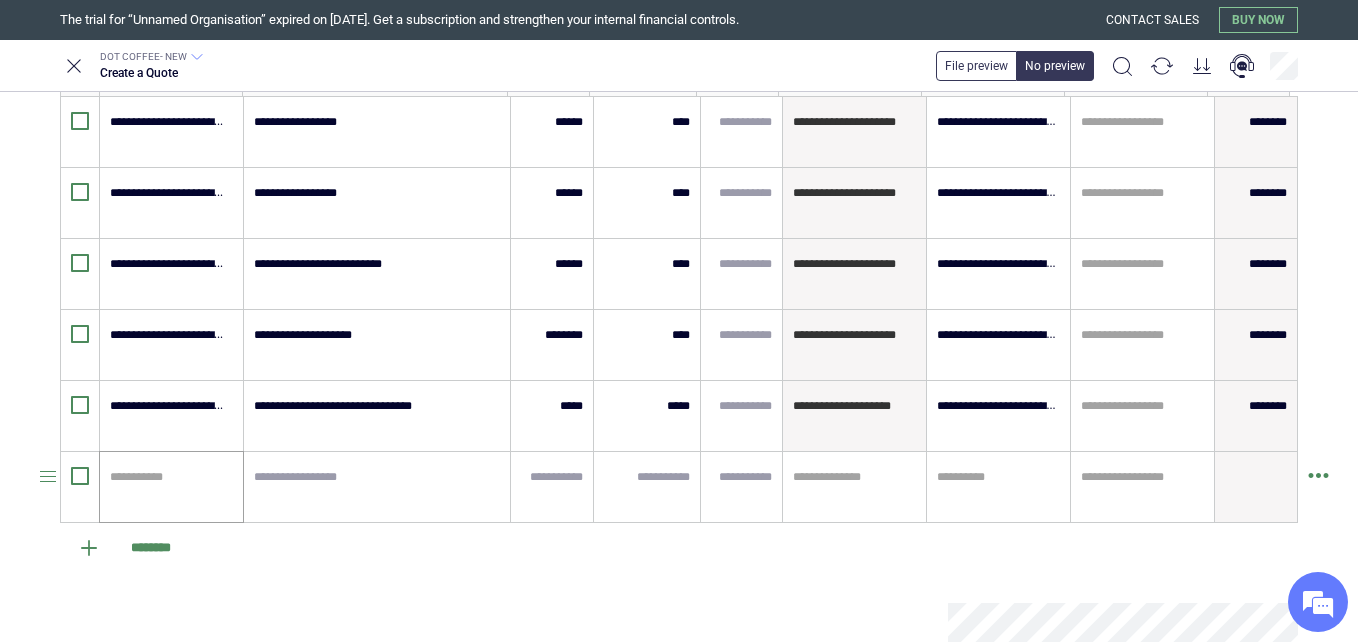click on "**********" at bounding box center [171, 487] 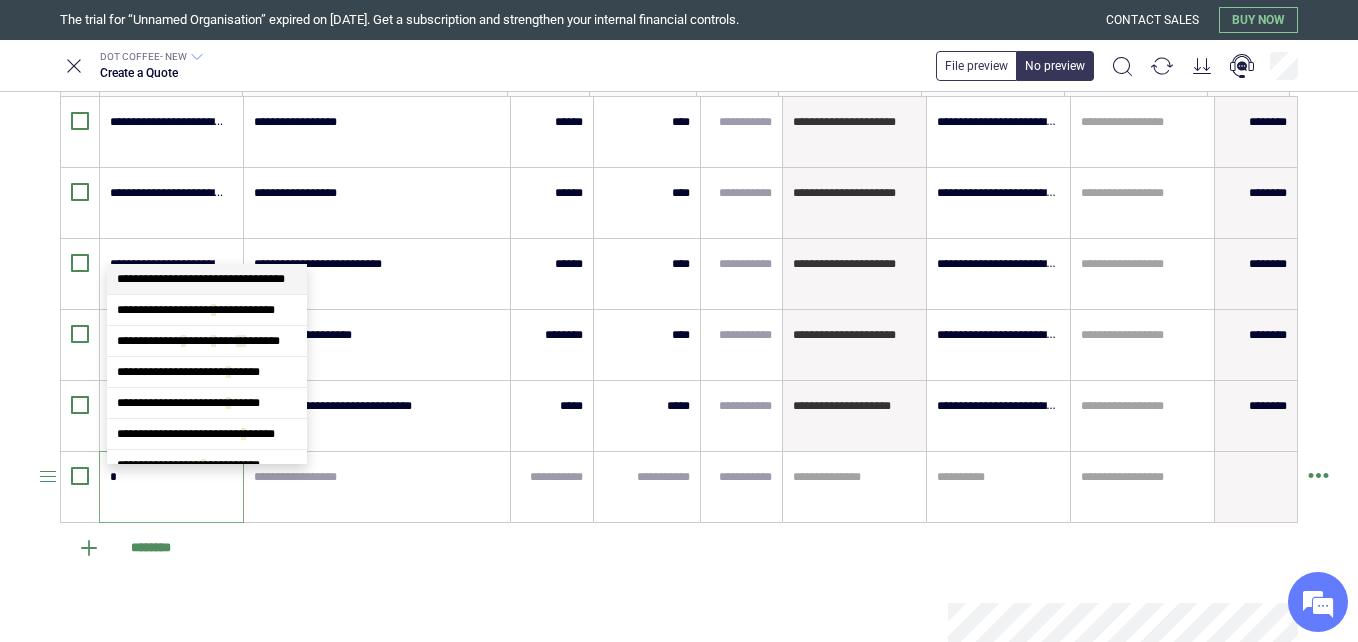 type on "**" 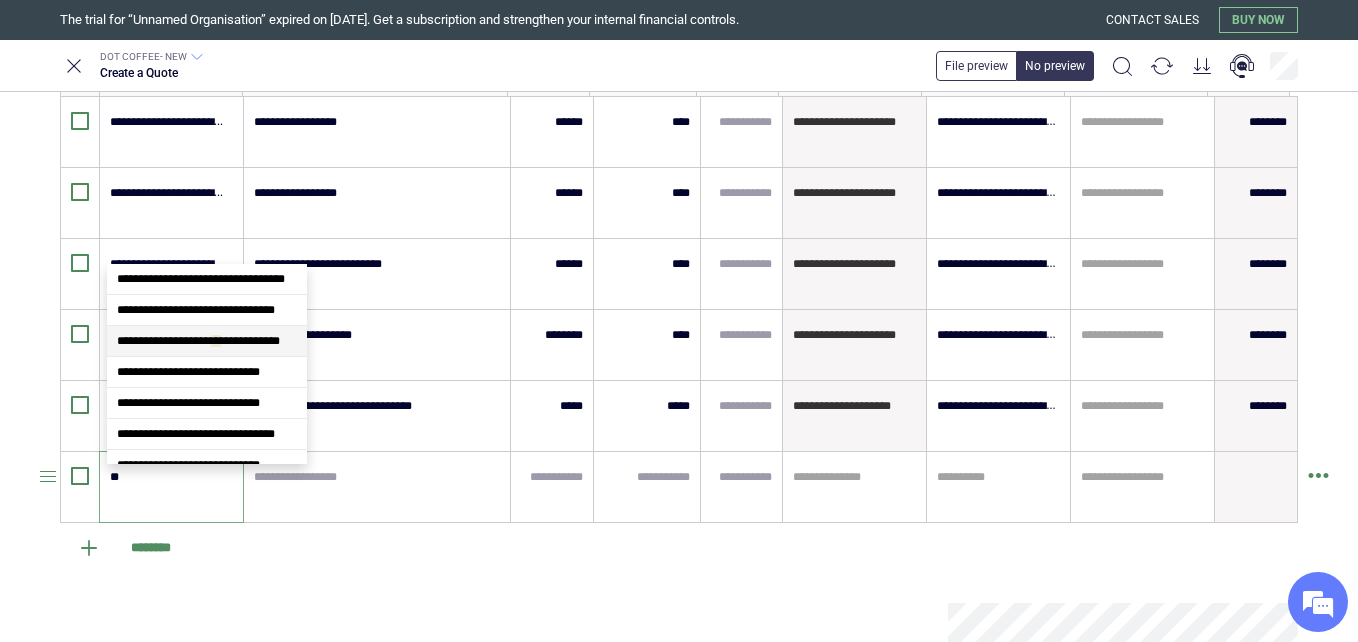 type on "*" 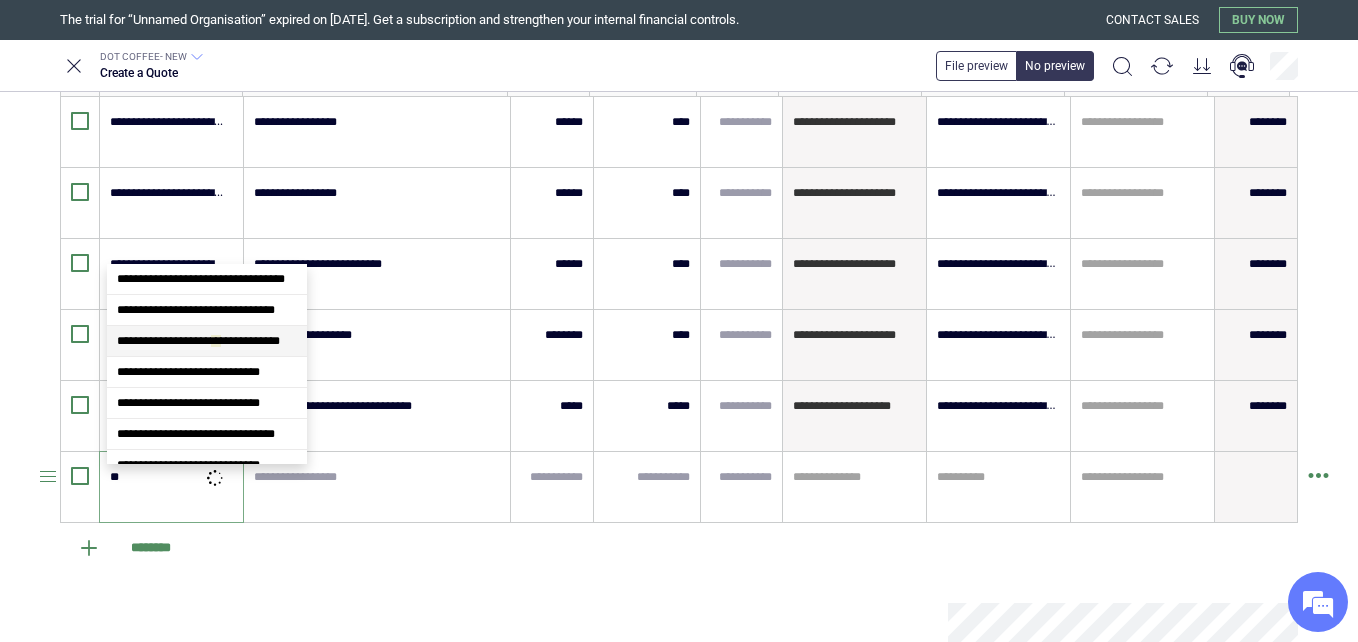 type on "***" 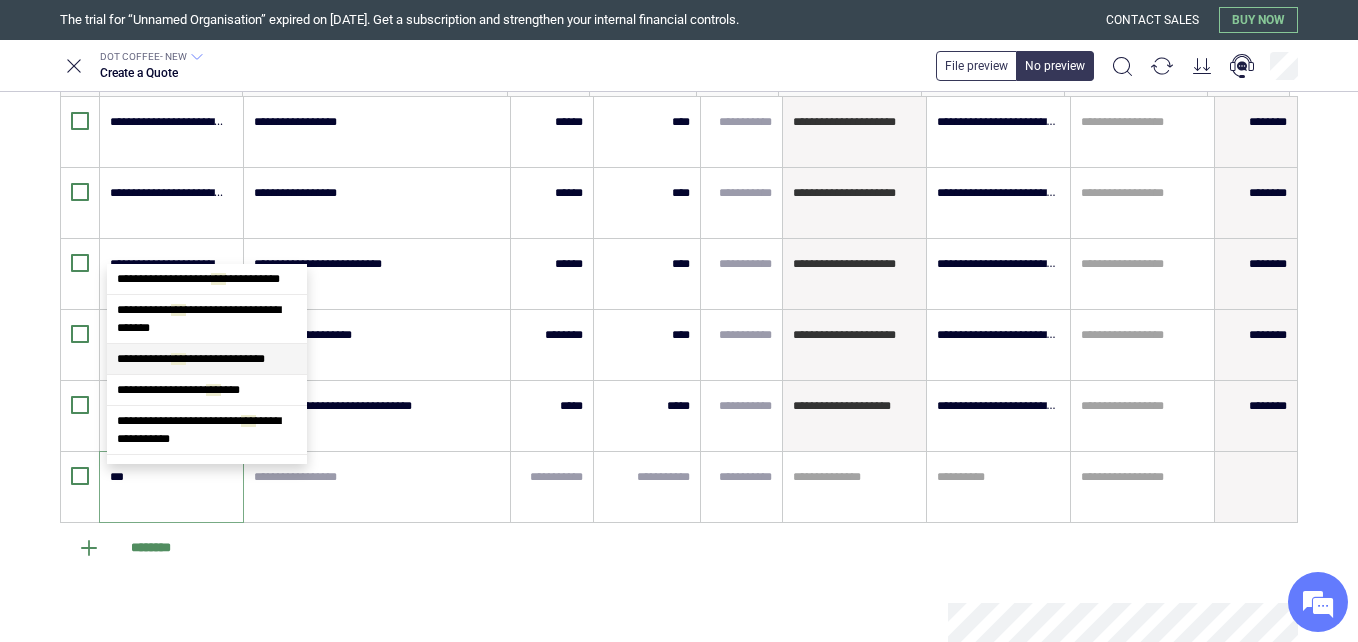 click on "***" at bounding box center [178, 359] 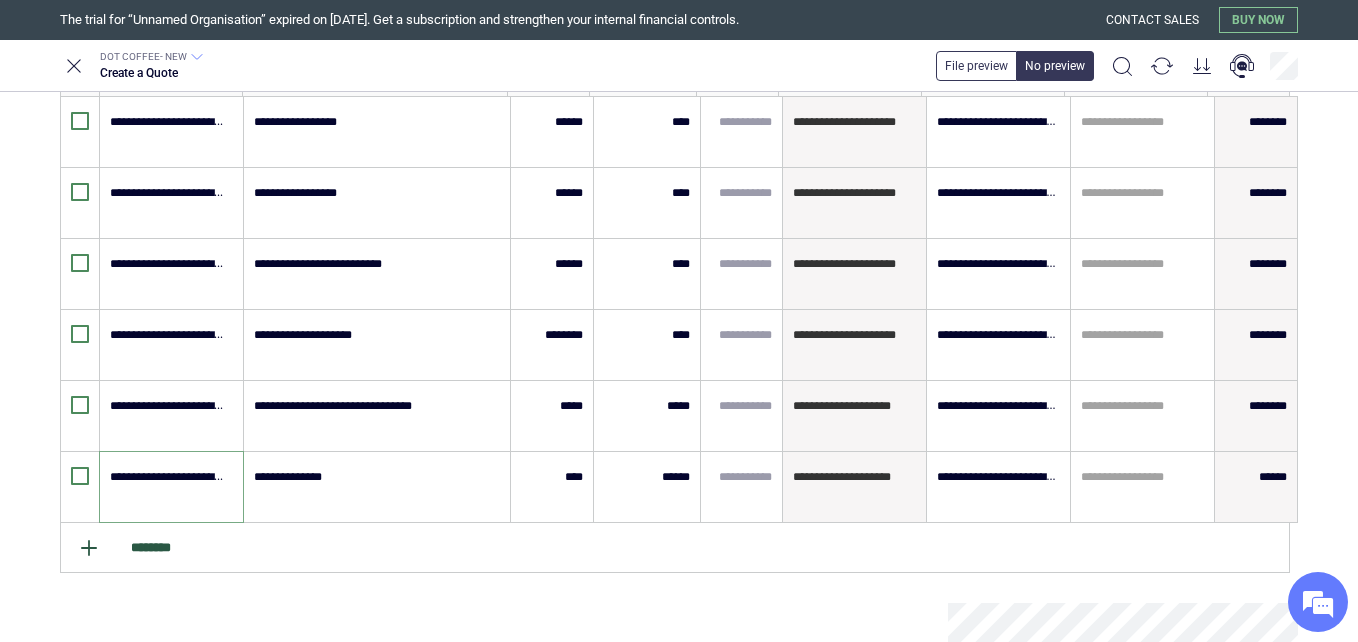 type on "**********" 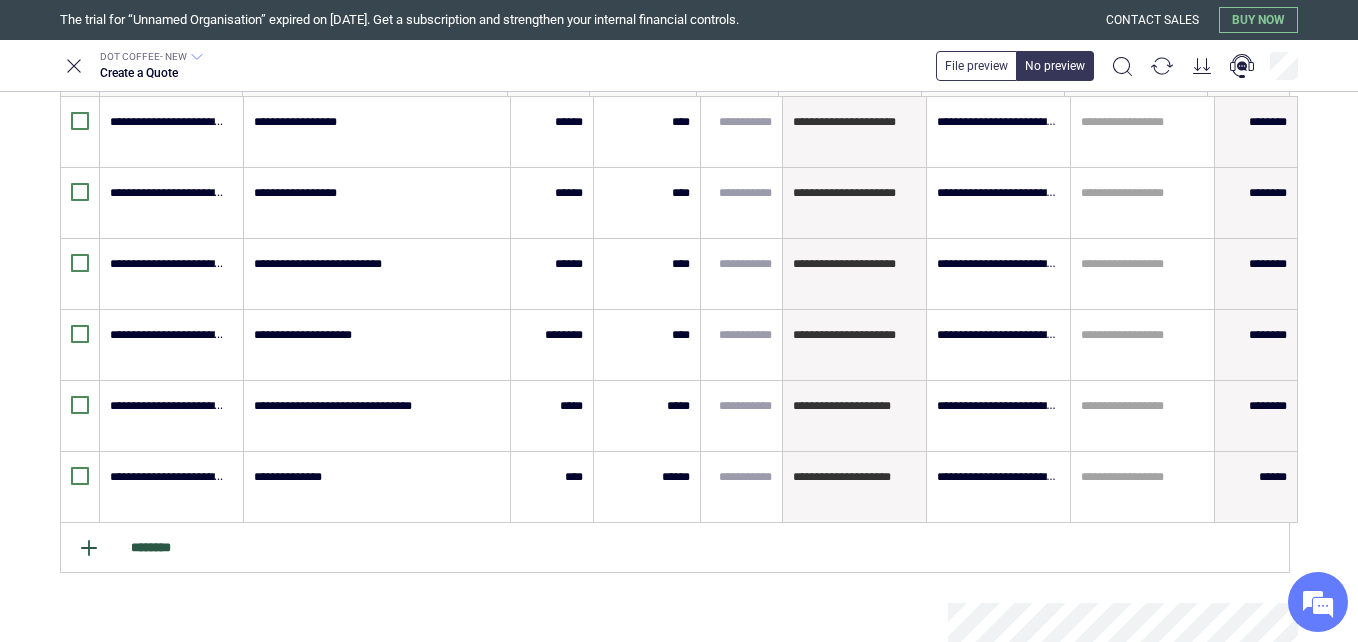 click on "********" at bounding box center (675, 548) 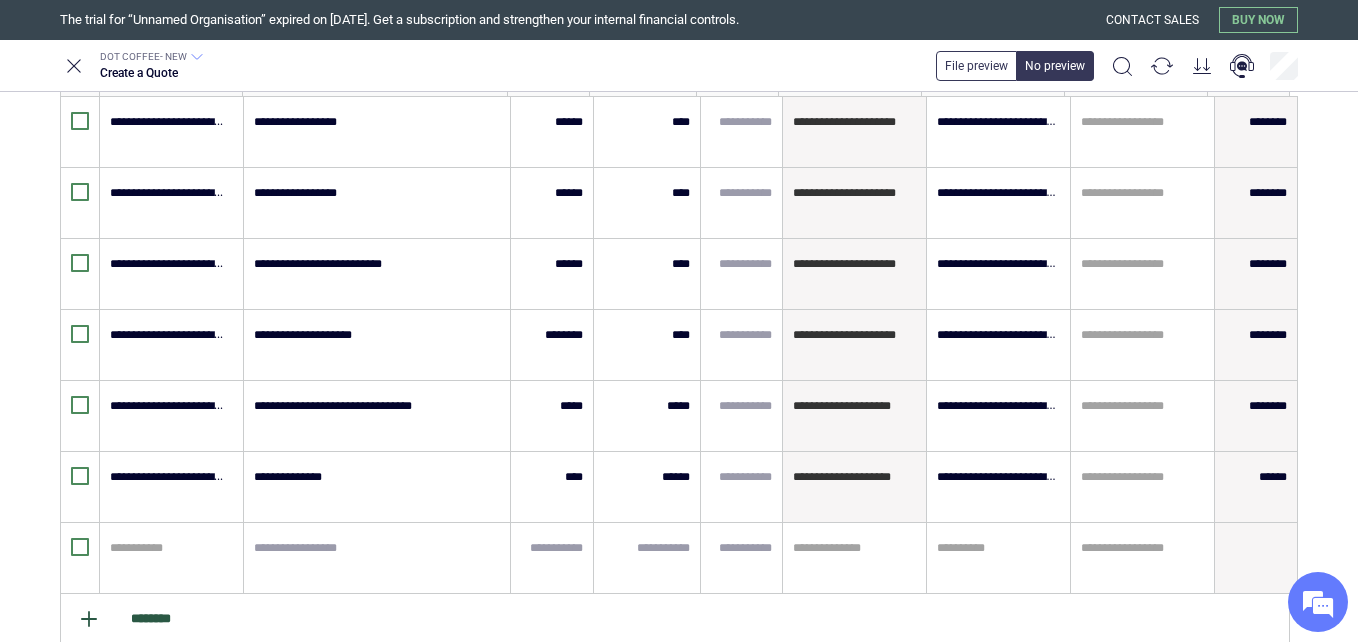 click at bounding box center [168, 548] 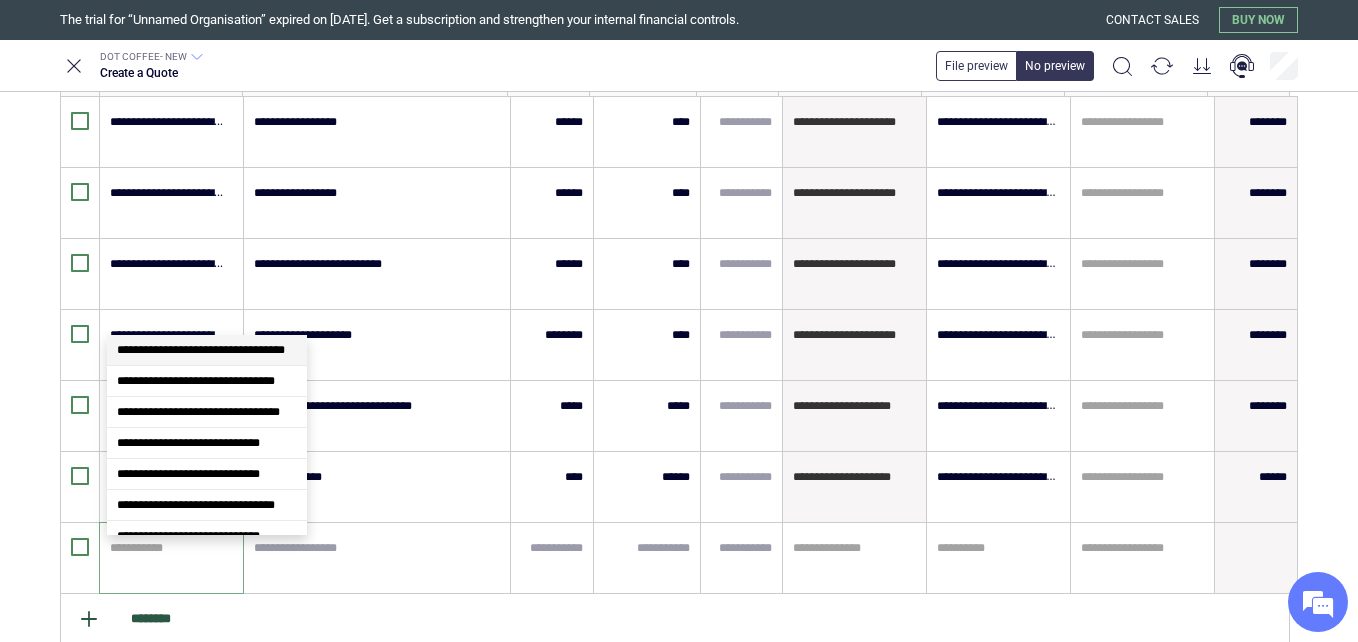 type on "*" 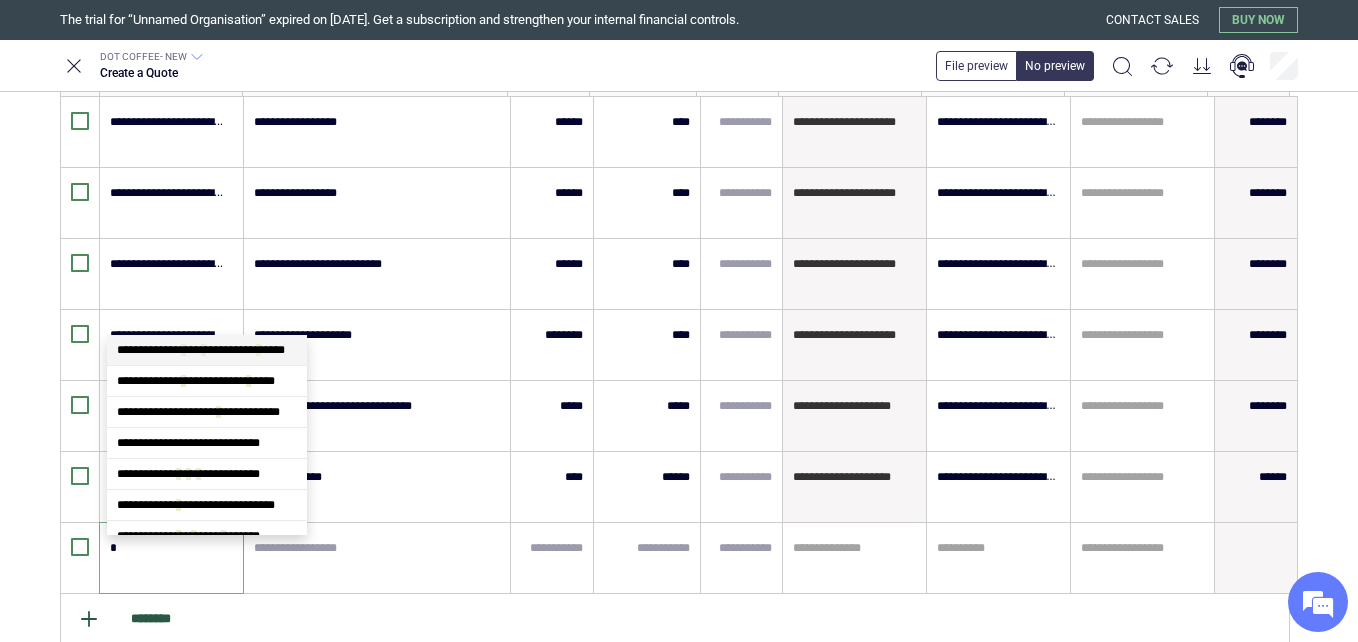 type on "*" 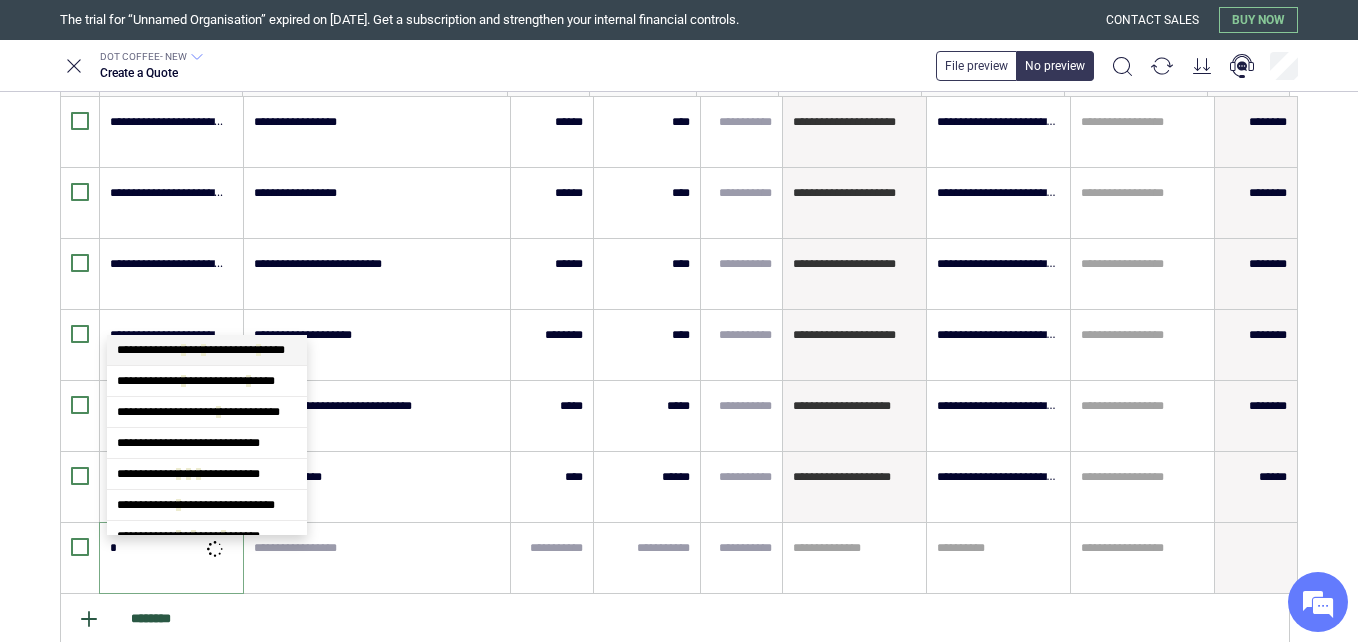 type on "**" 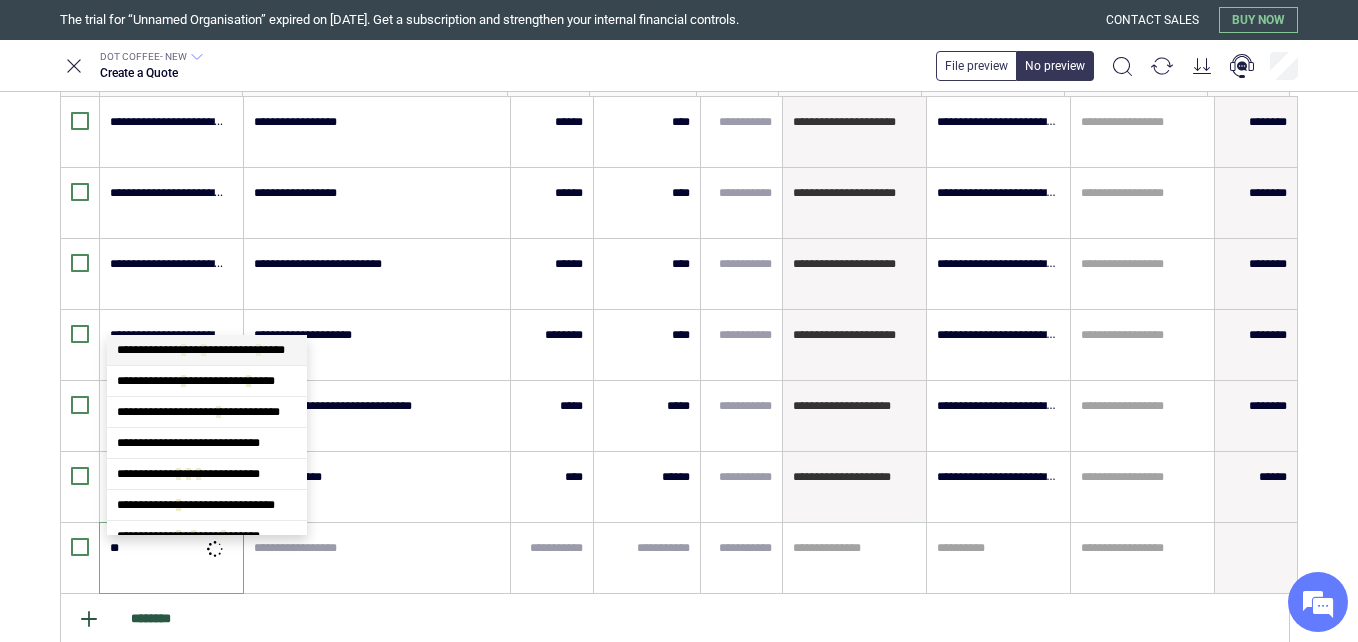 scroll, scrollTop: 45, scrollLeft: 0, axis: vertical 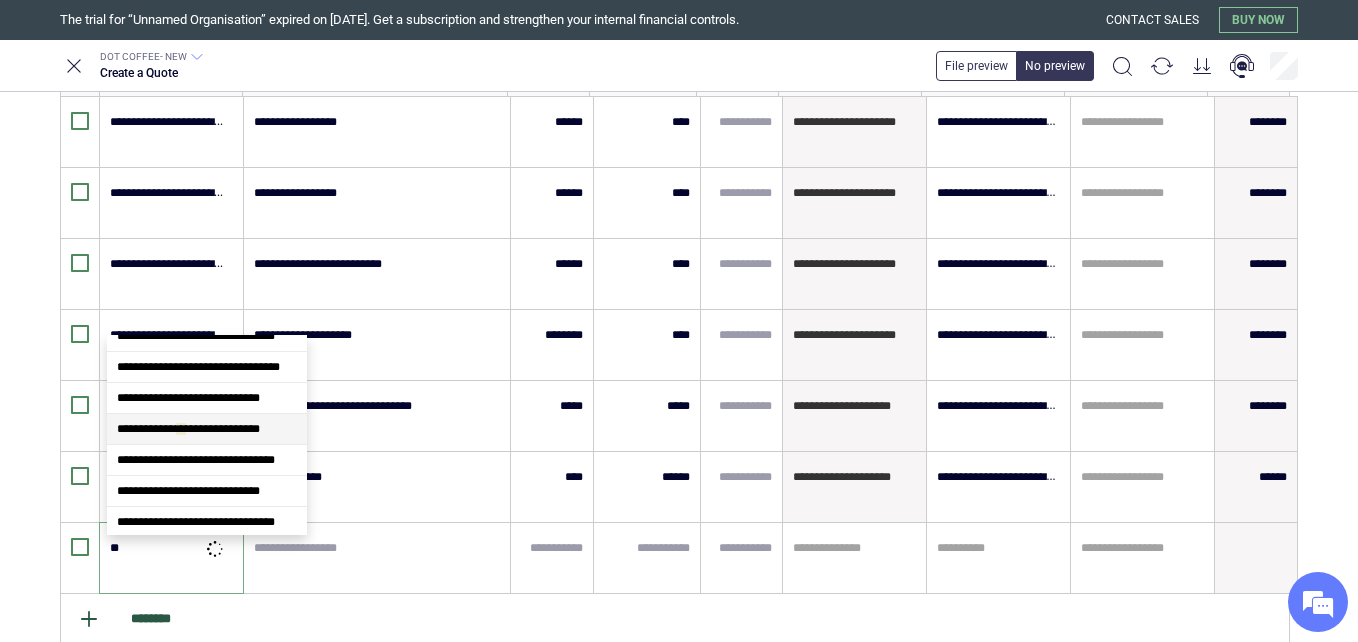 type on "*" 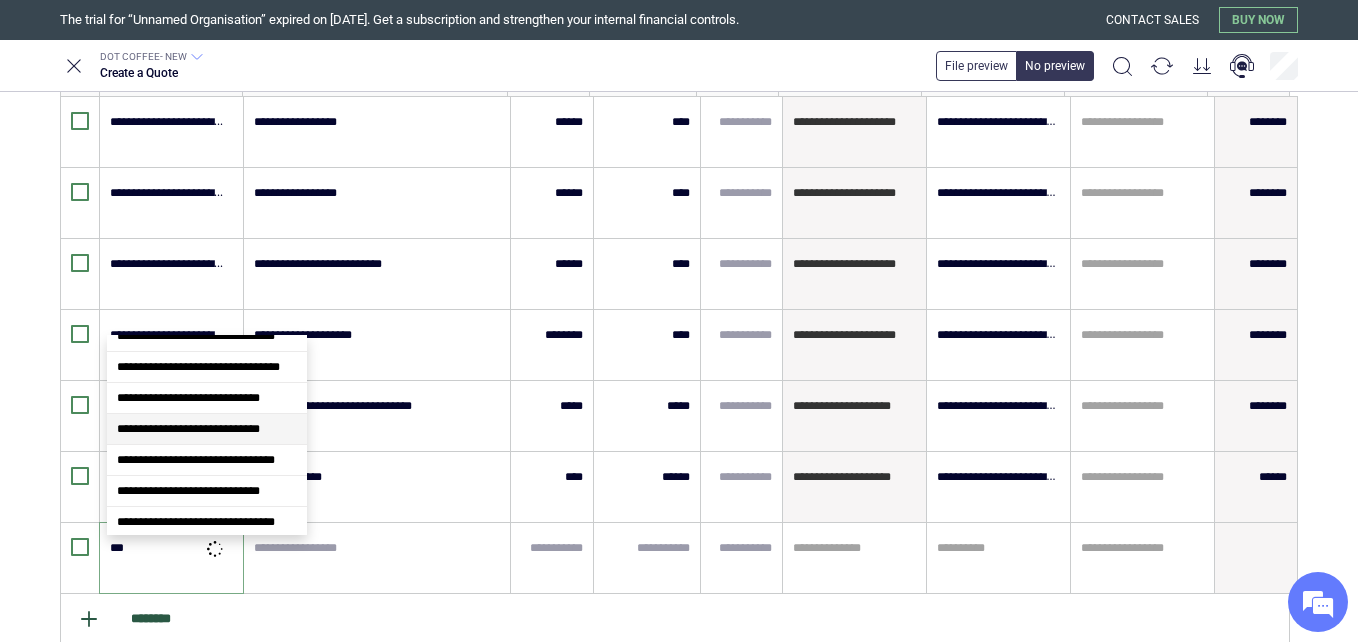 type on "*" 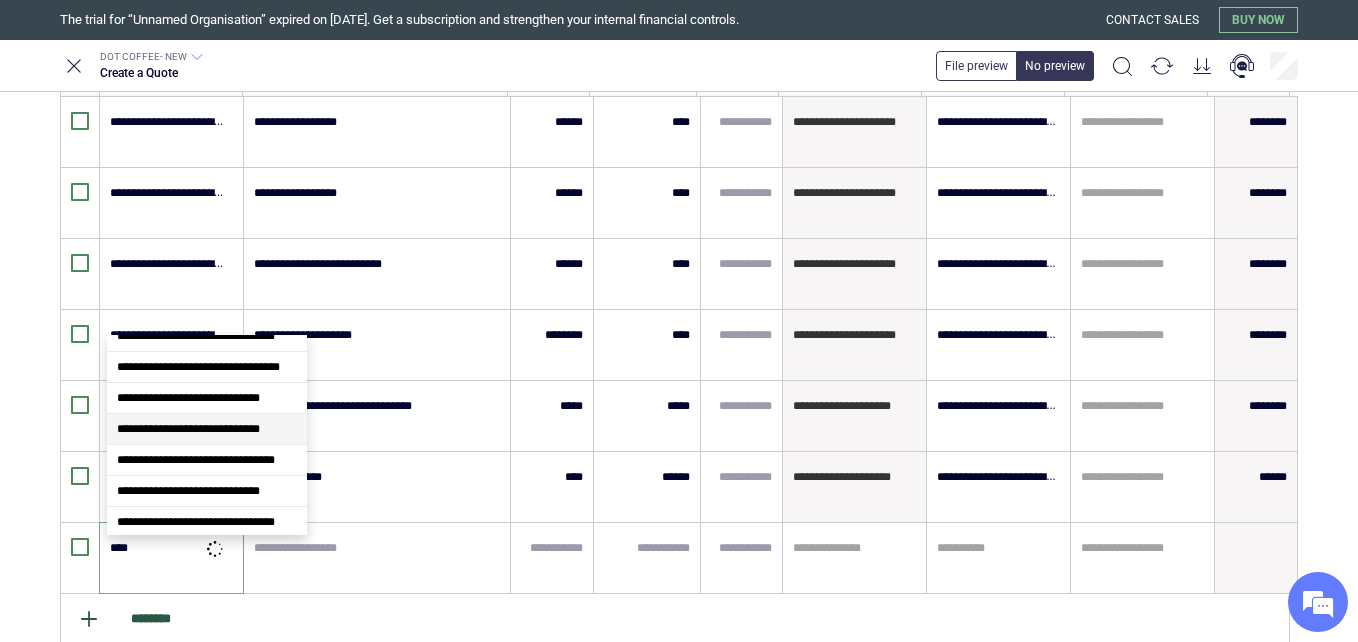 scroll, scrollTop: 0, scrollLeft: 0, axis: both 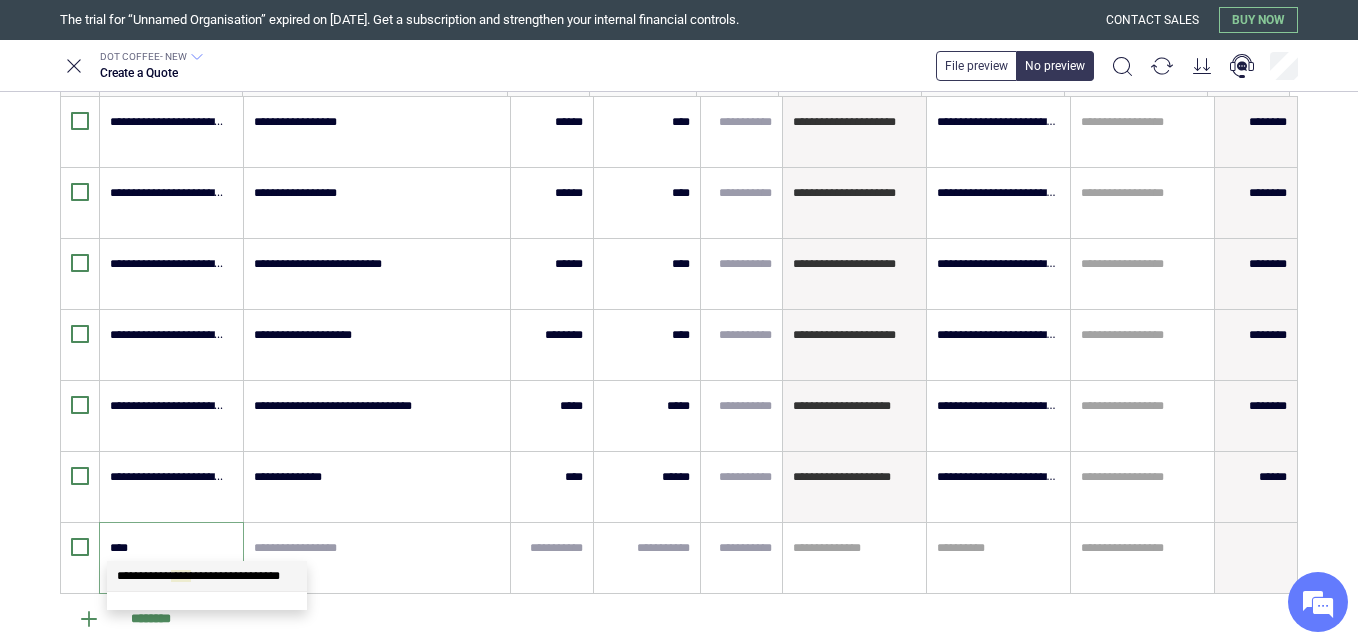 type on "*" 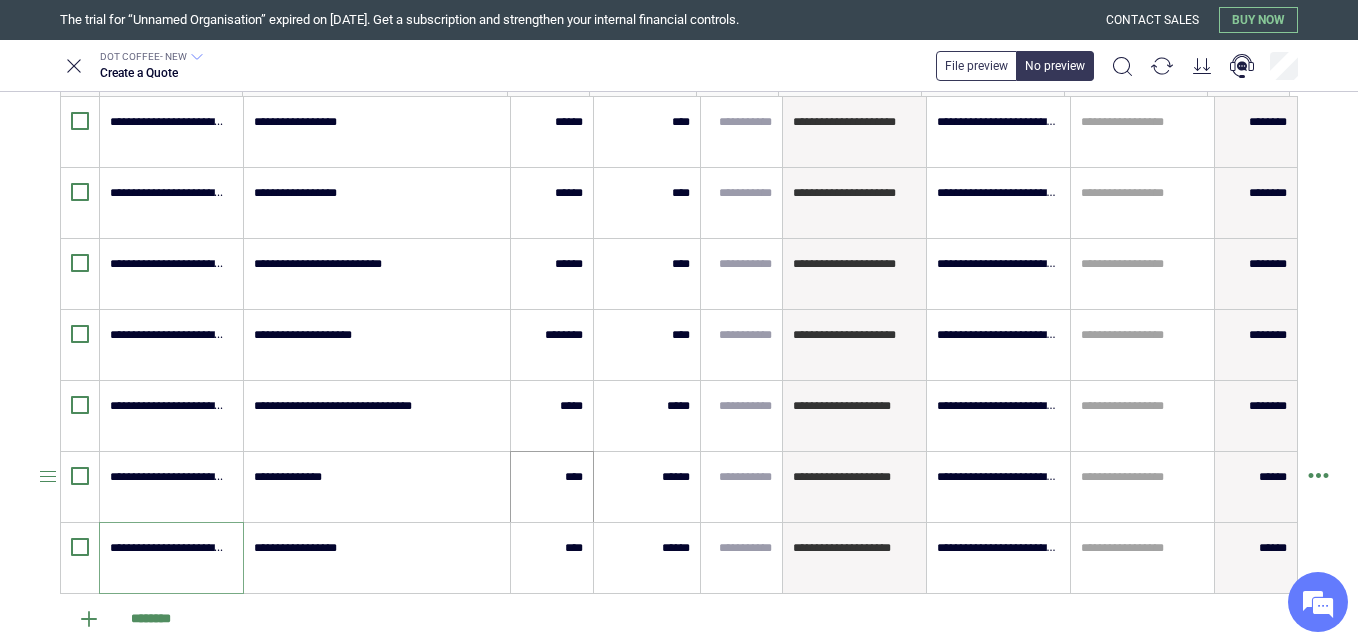 type on "*" 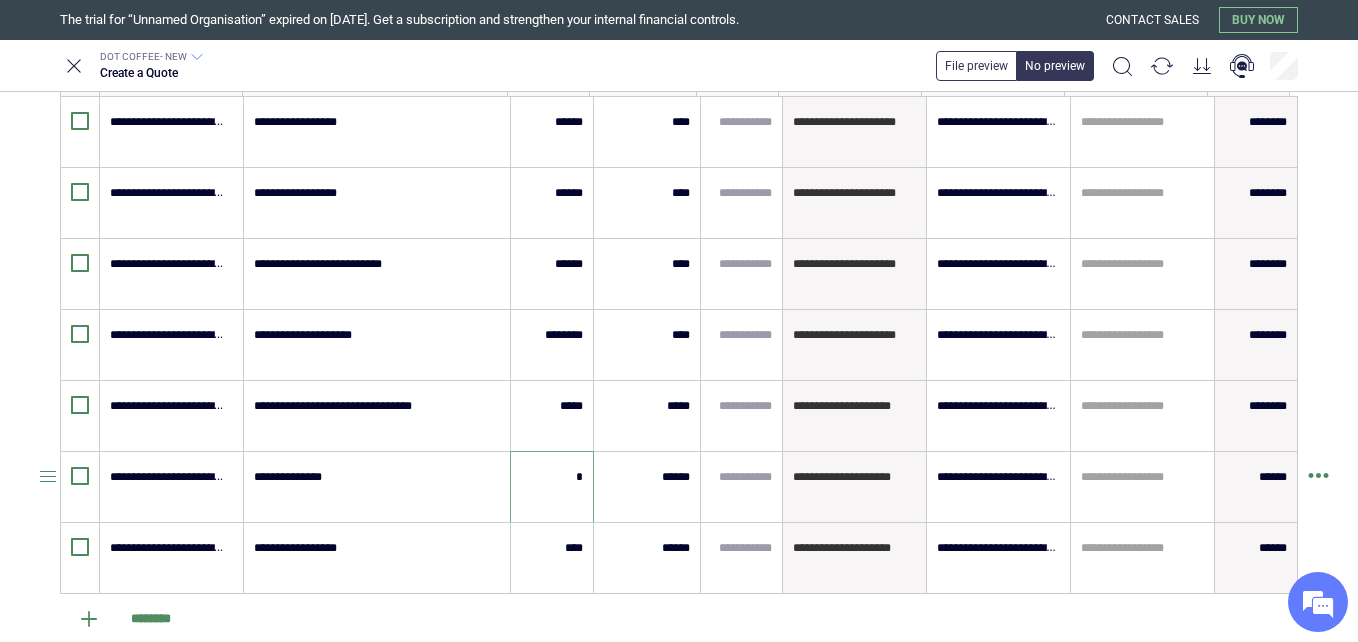 click on "*" at bounding box center (552, 477) 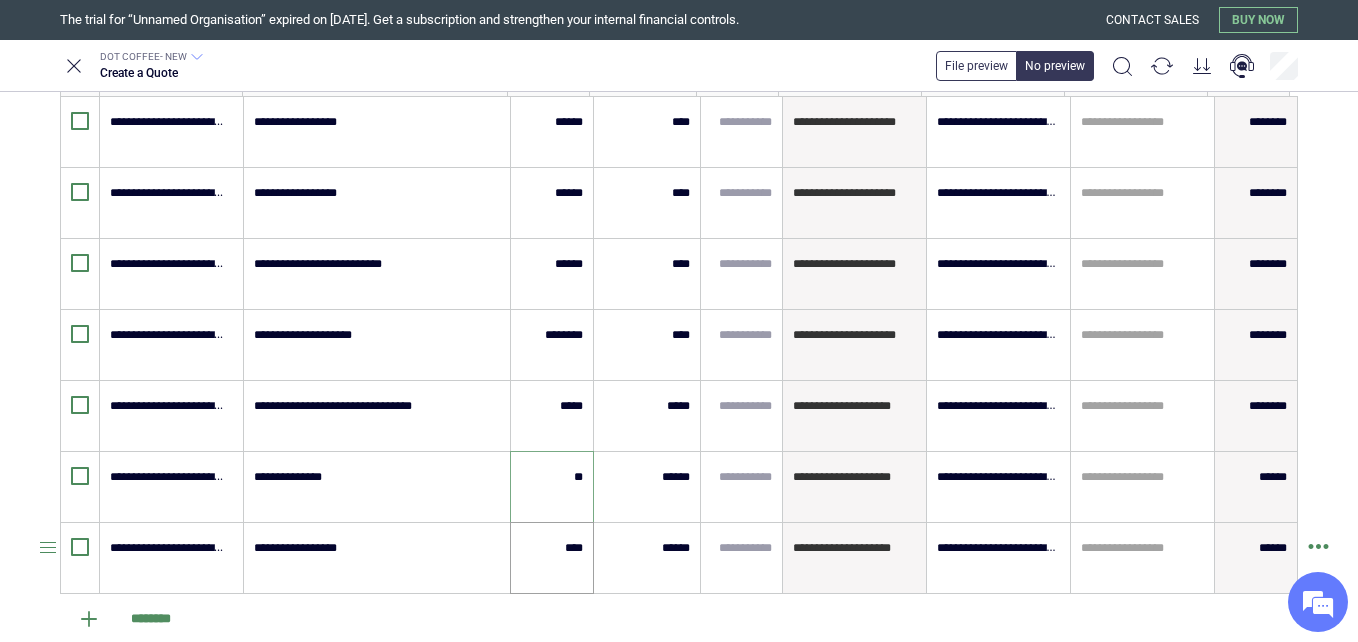 type on "**" 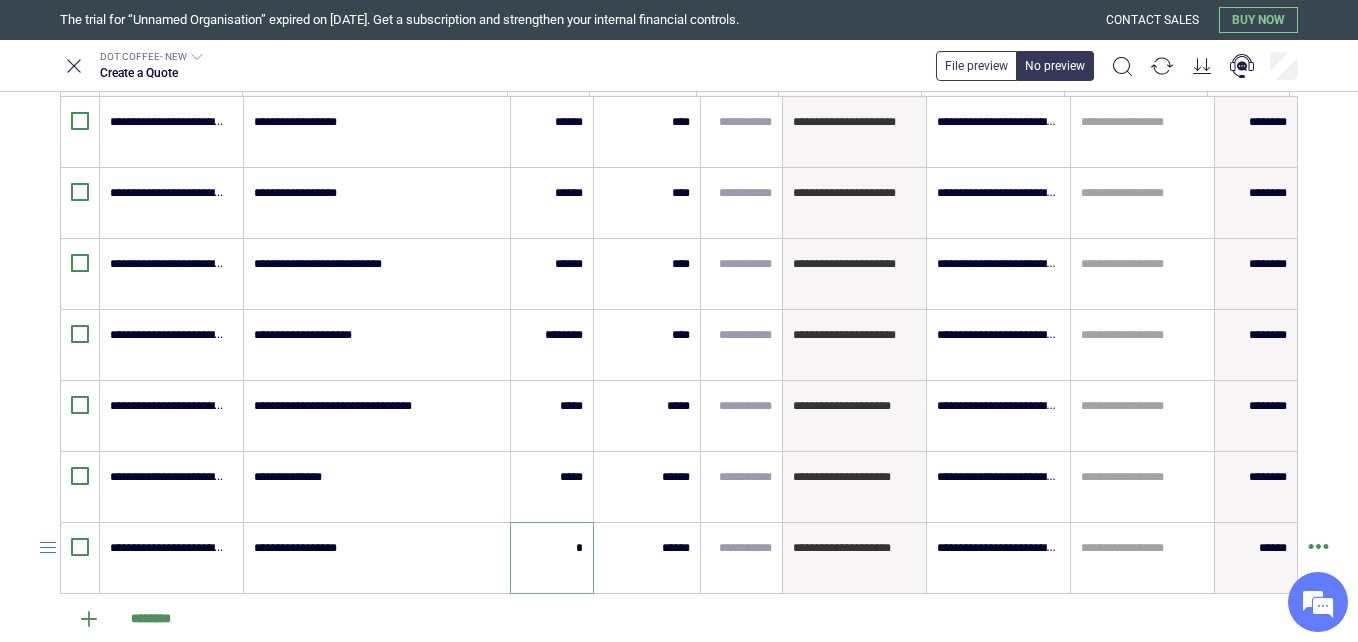 click on "*" at bounding box center (552, 548) 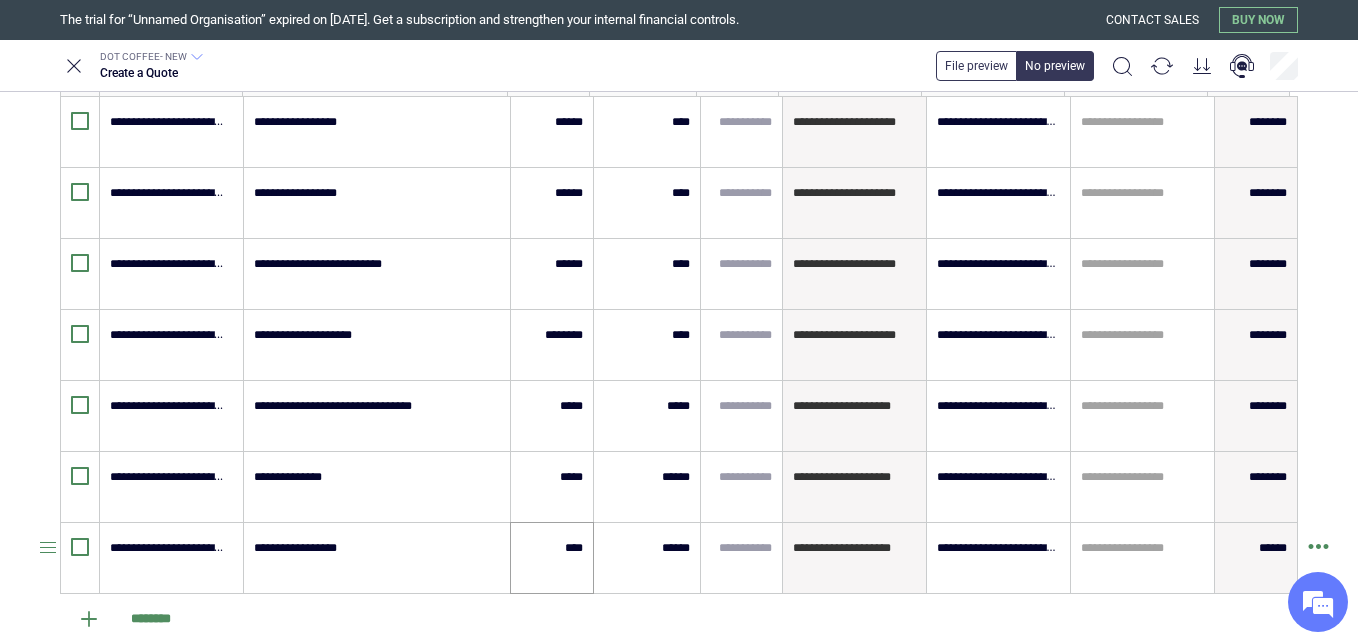 click on "****" at bounding box center [552, 558] 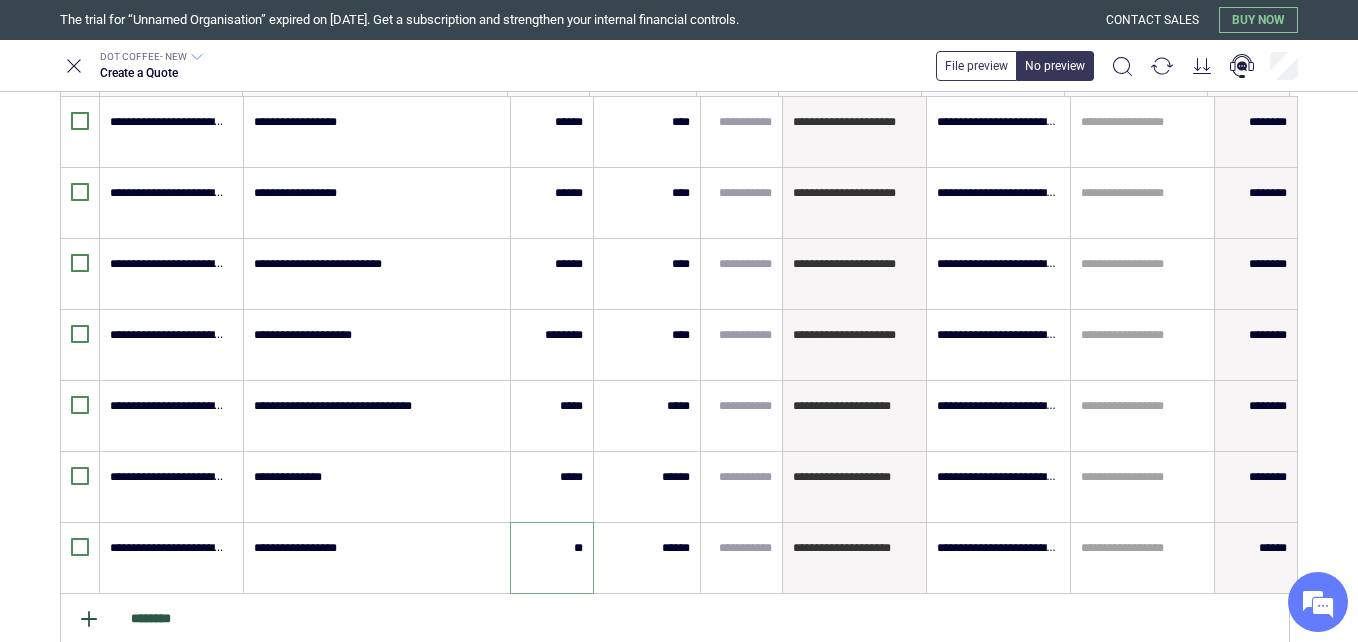 type on "**" 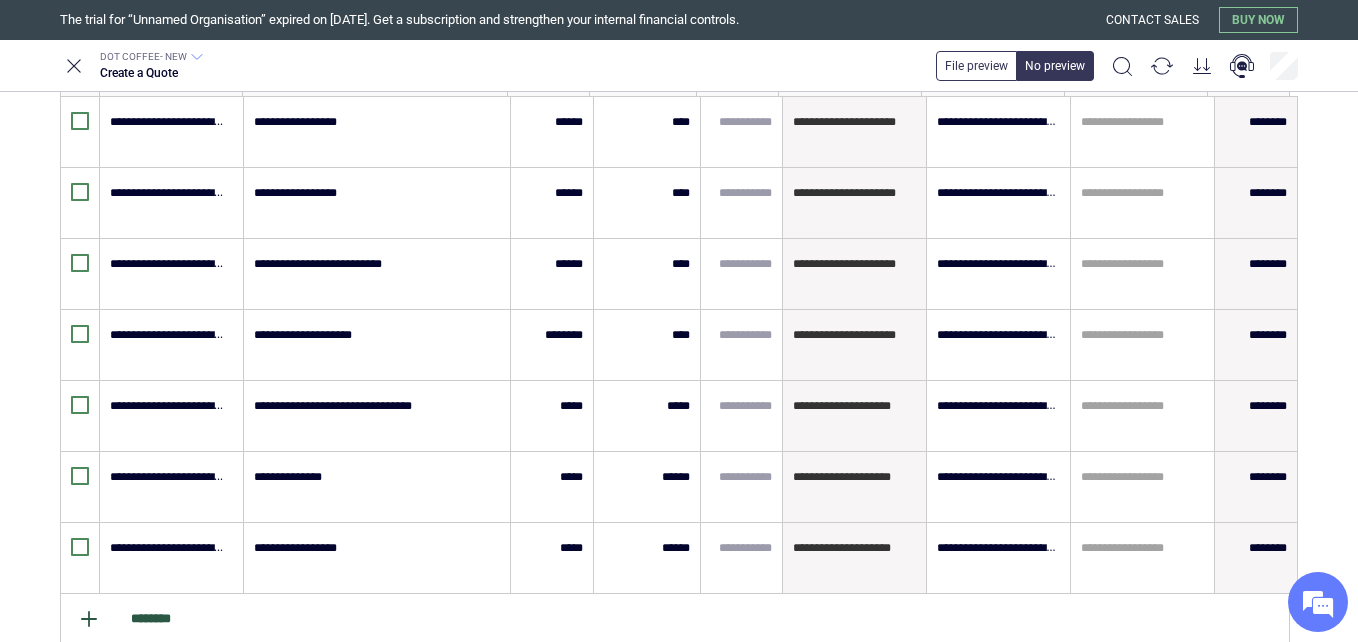 click on "********" at bounding box center (675, 619) 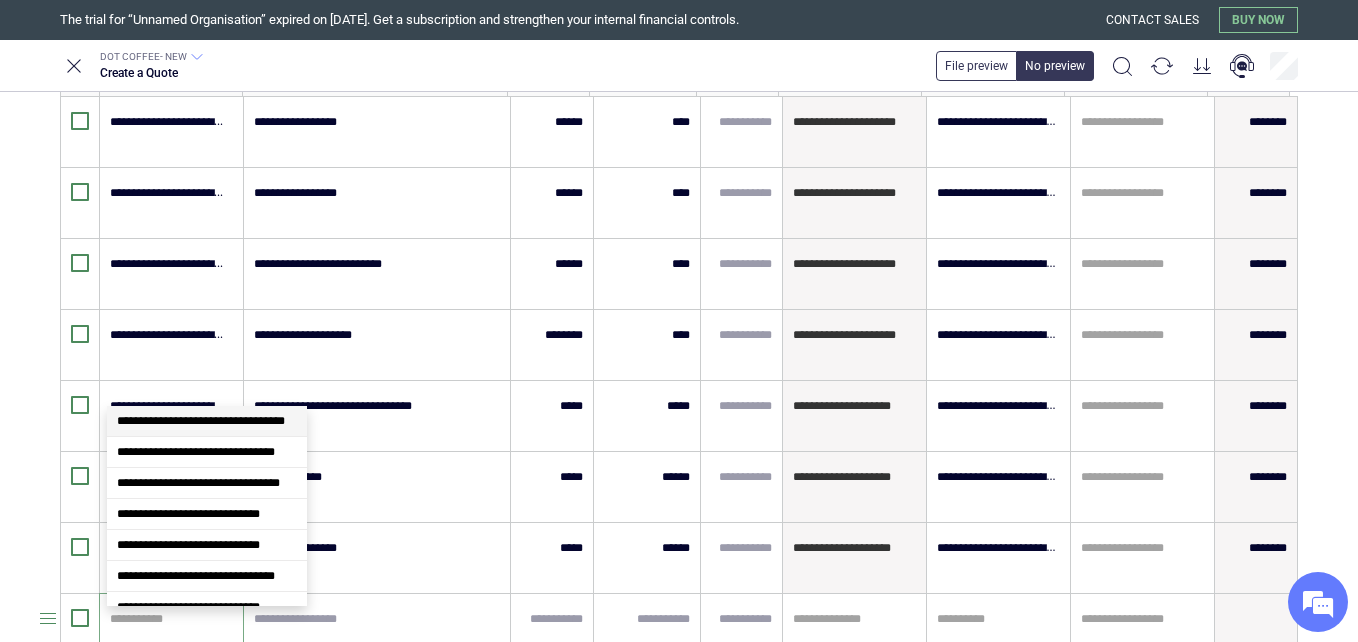 type on "*" 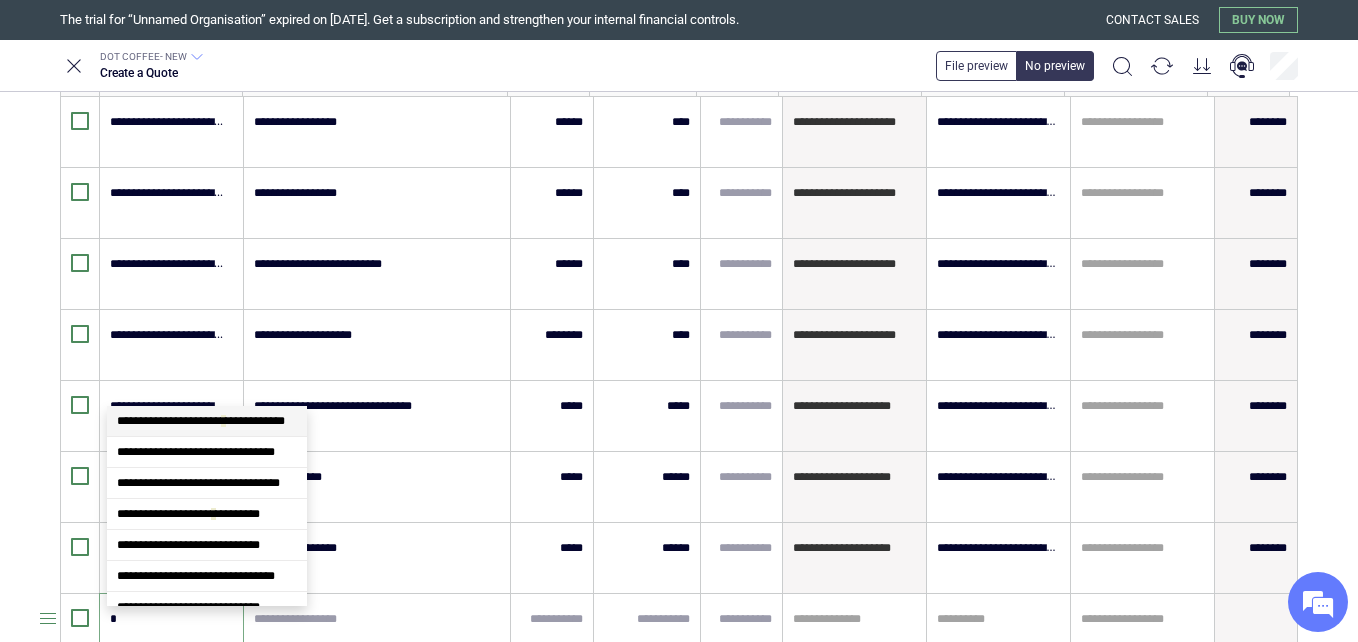 type on "*" 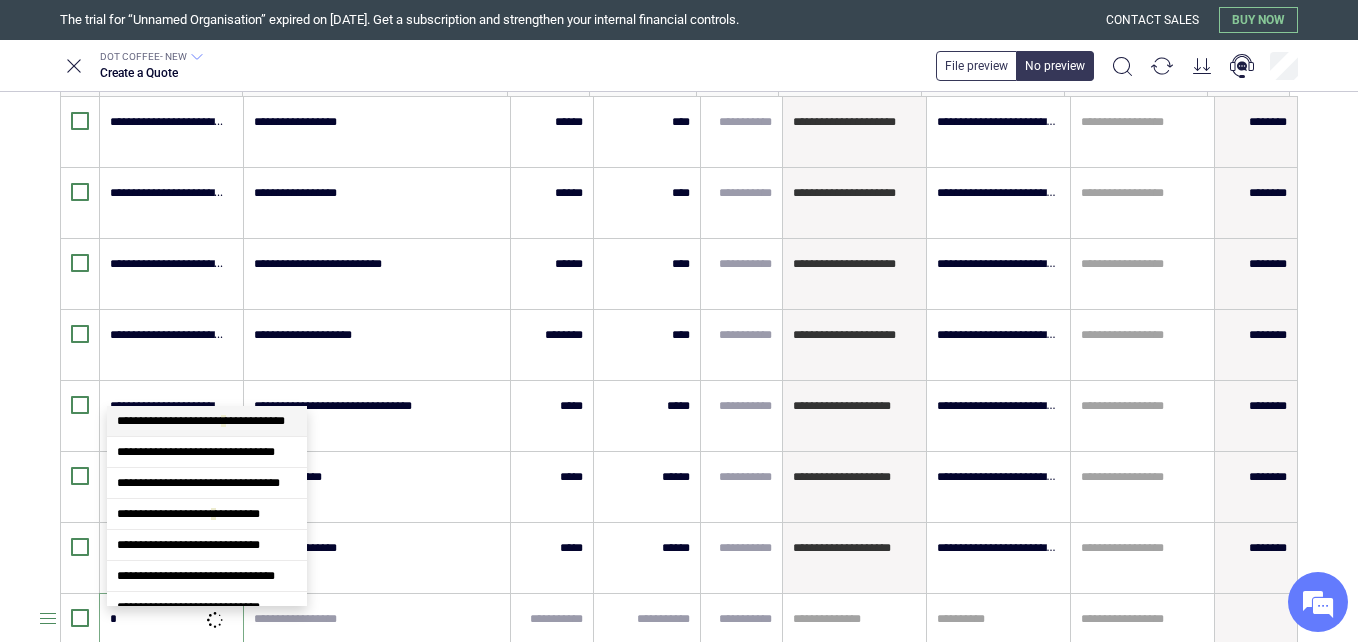 type on "**" 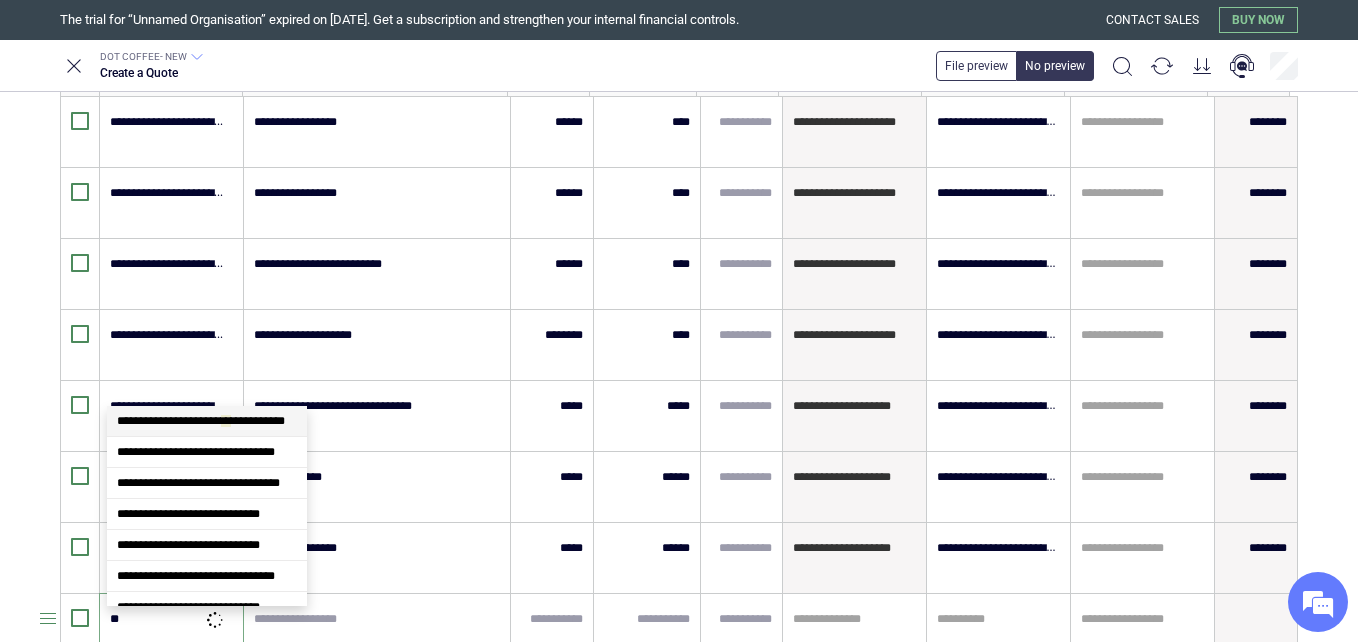 type on "*" 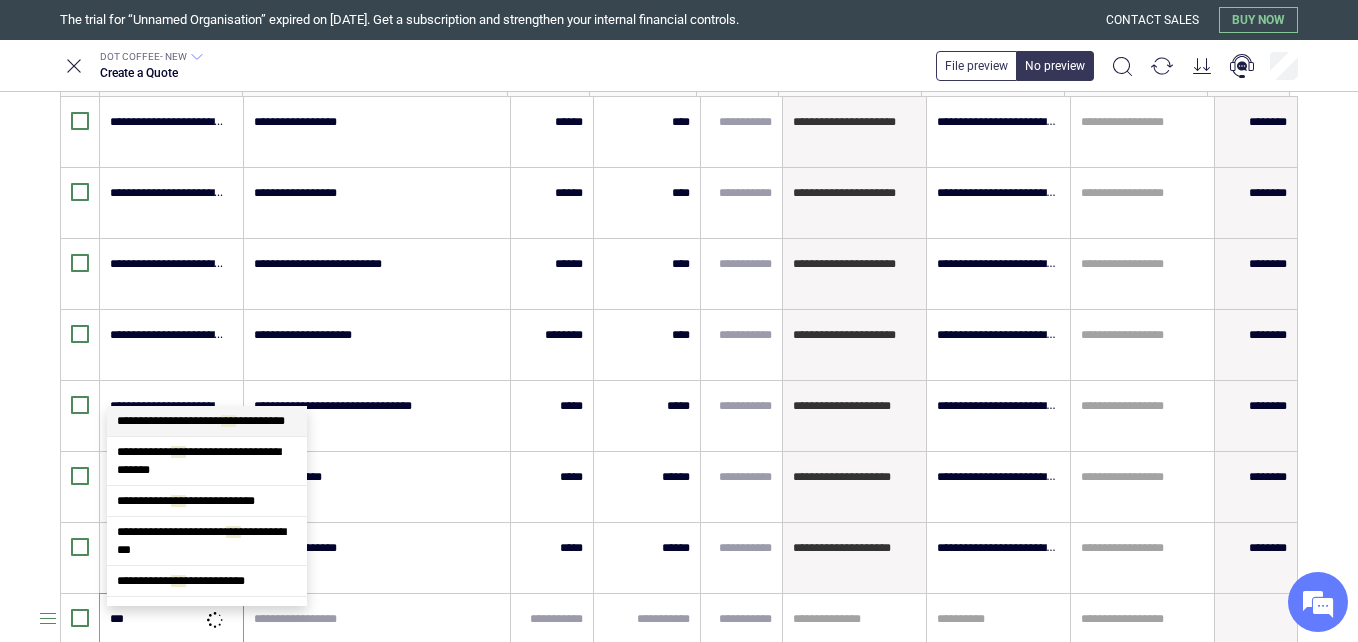 type on "*" 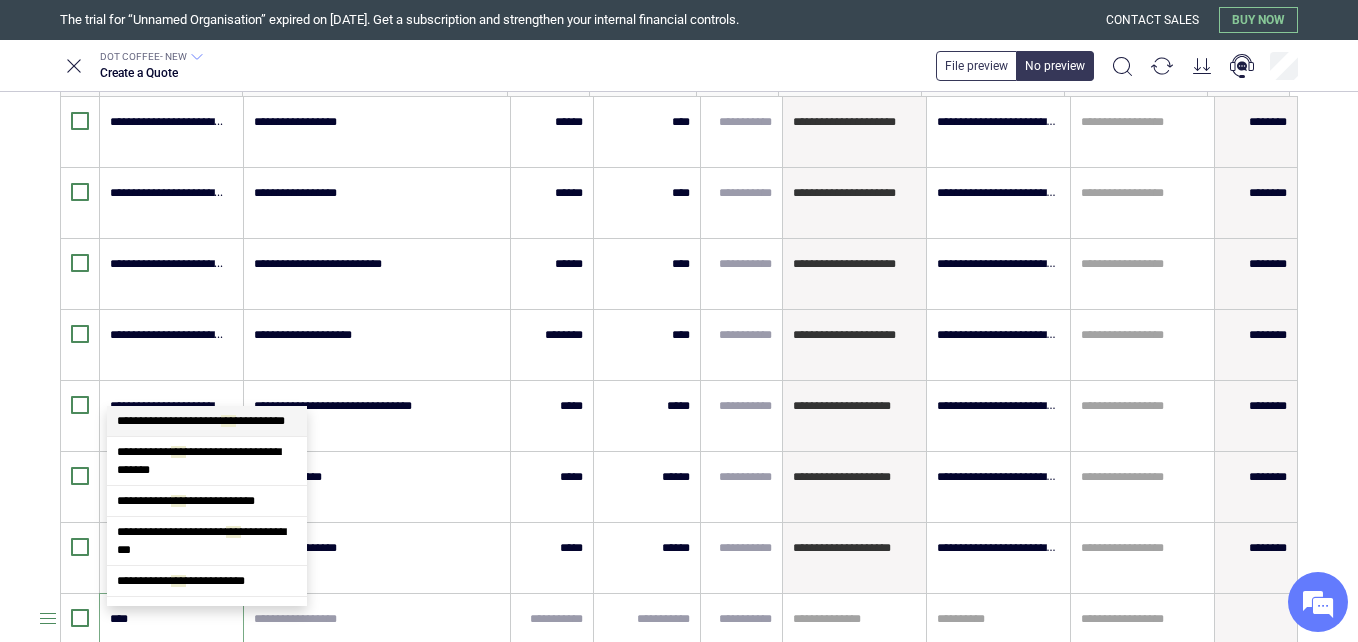 scroll, scrollTop: 228, scrollLeft: 0, axis: vertical 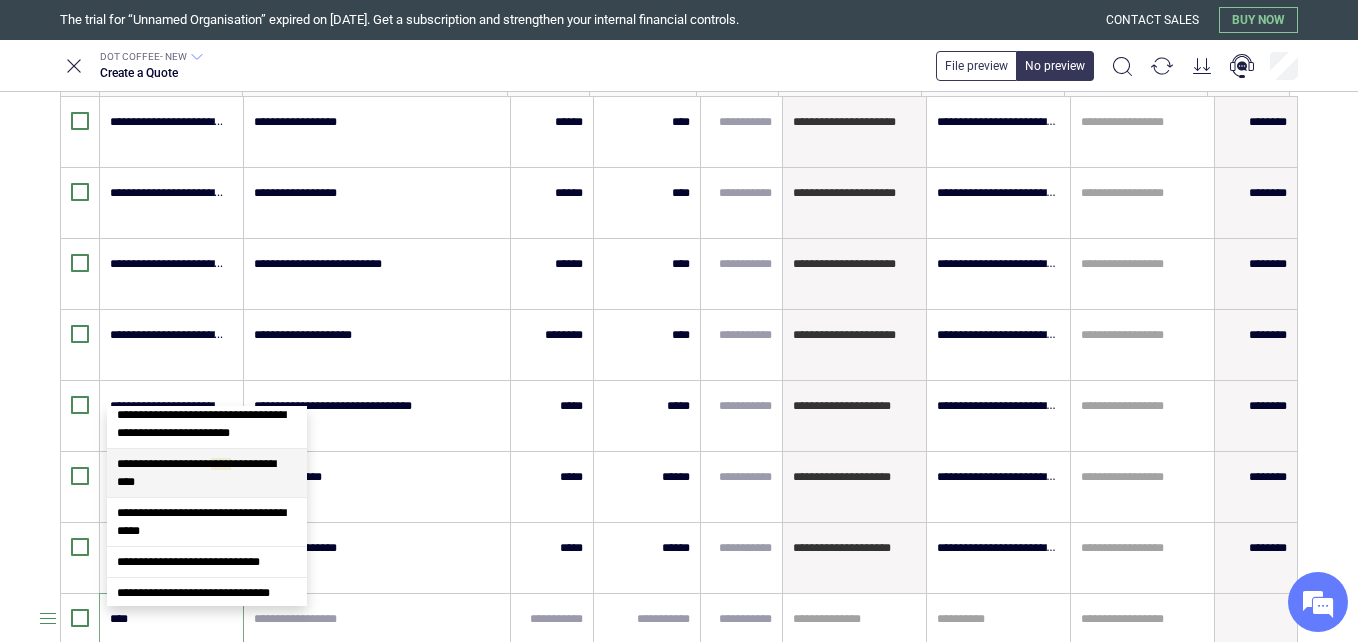 type on "*****" 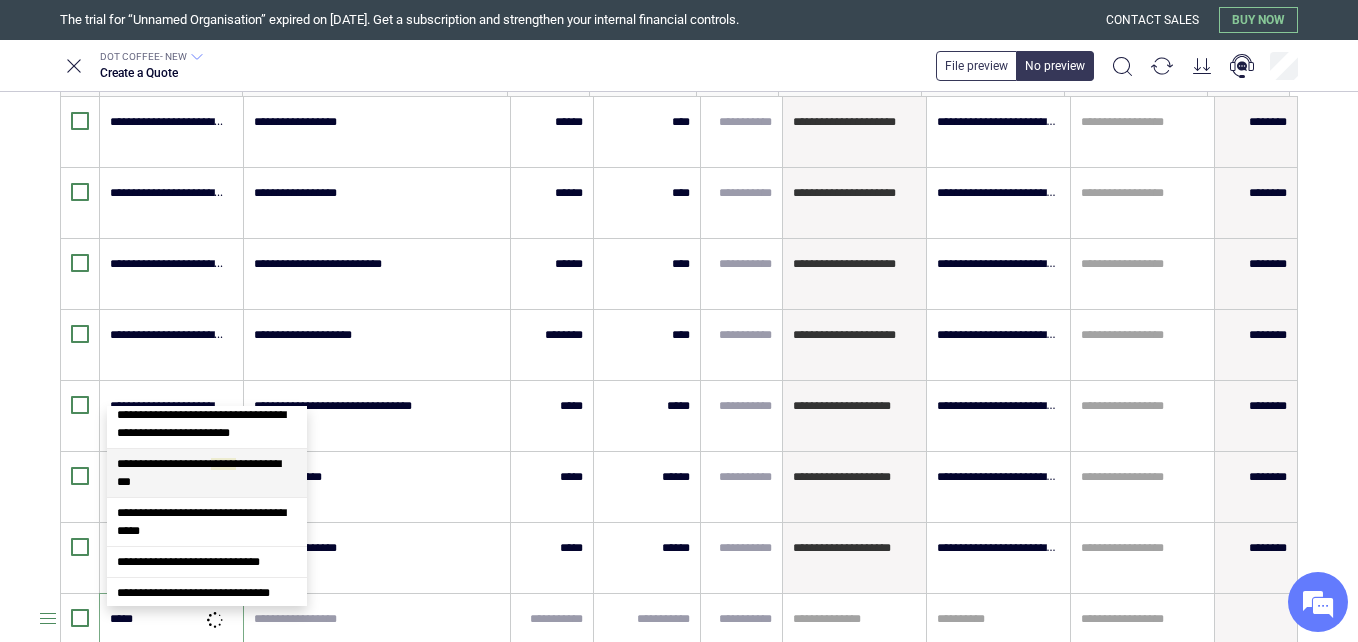 scroll, scrollTop: 0, scrollLeft: 0, axis: both 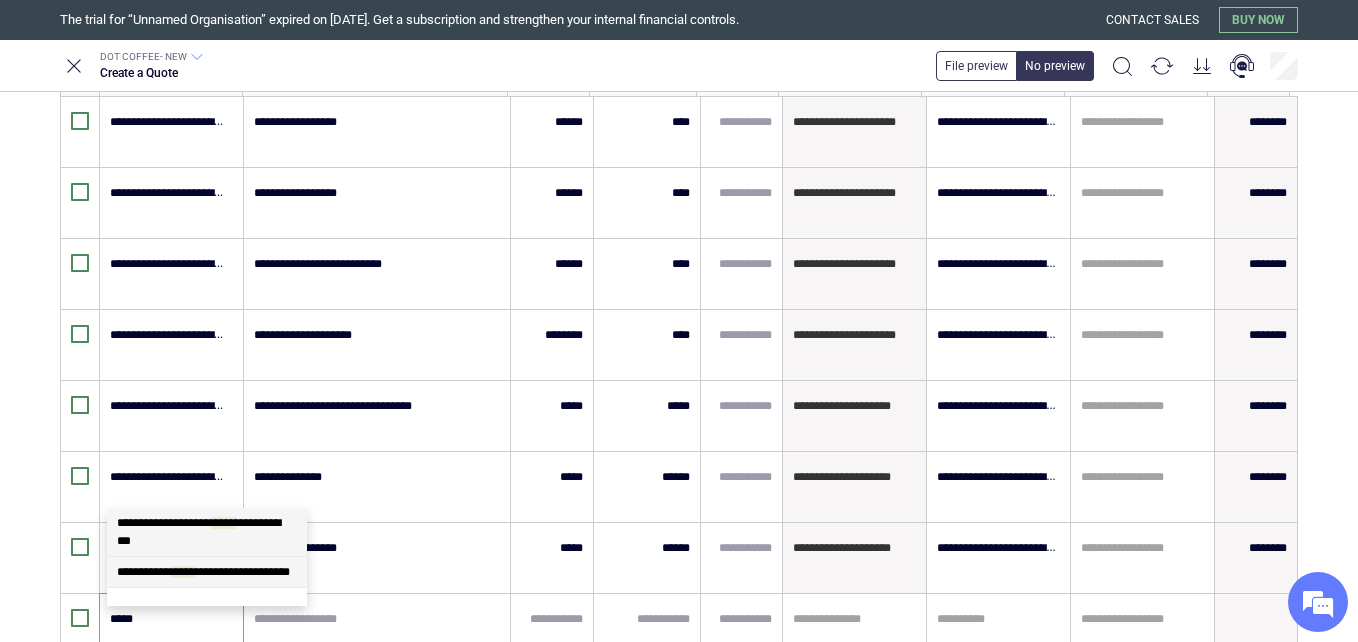 type on "*" 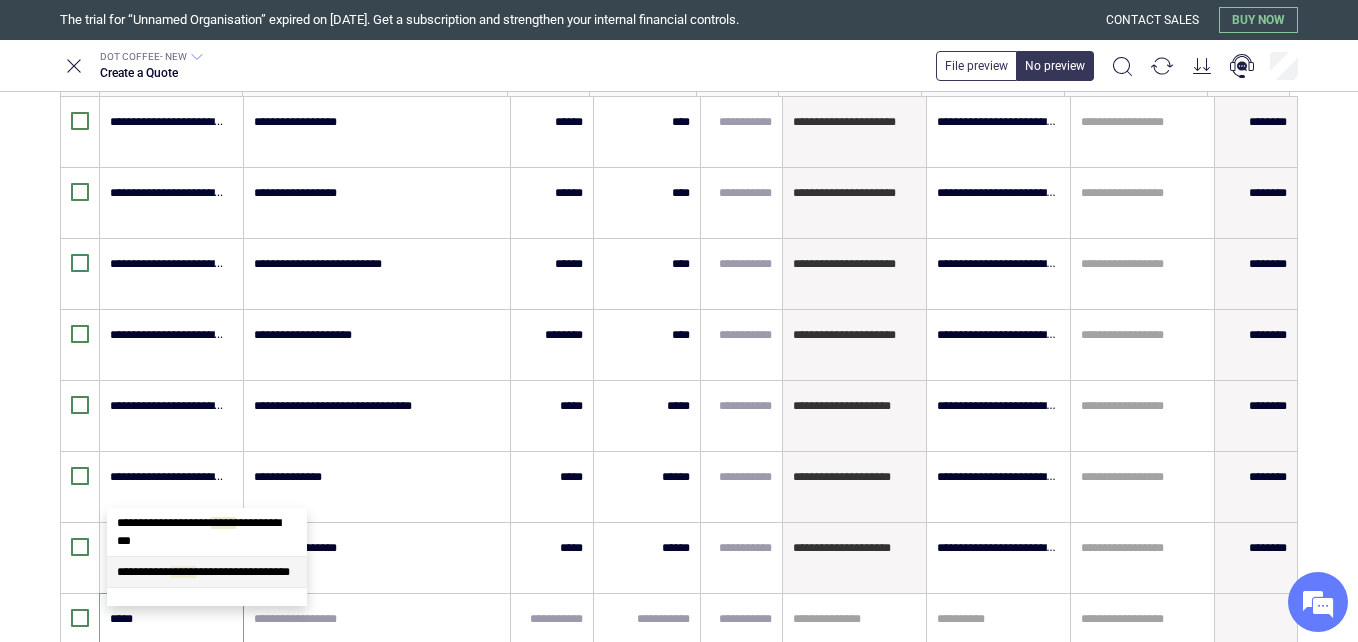click on "**********" at bounding box center [207, 572] 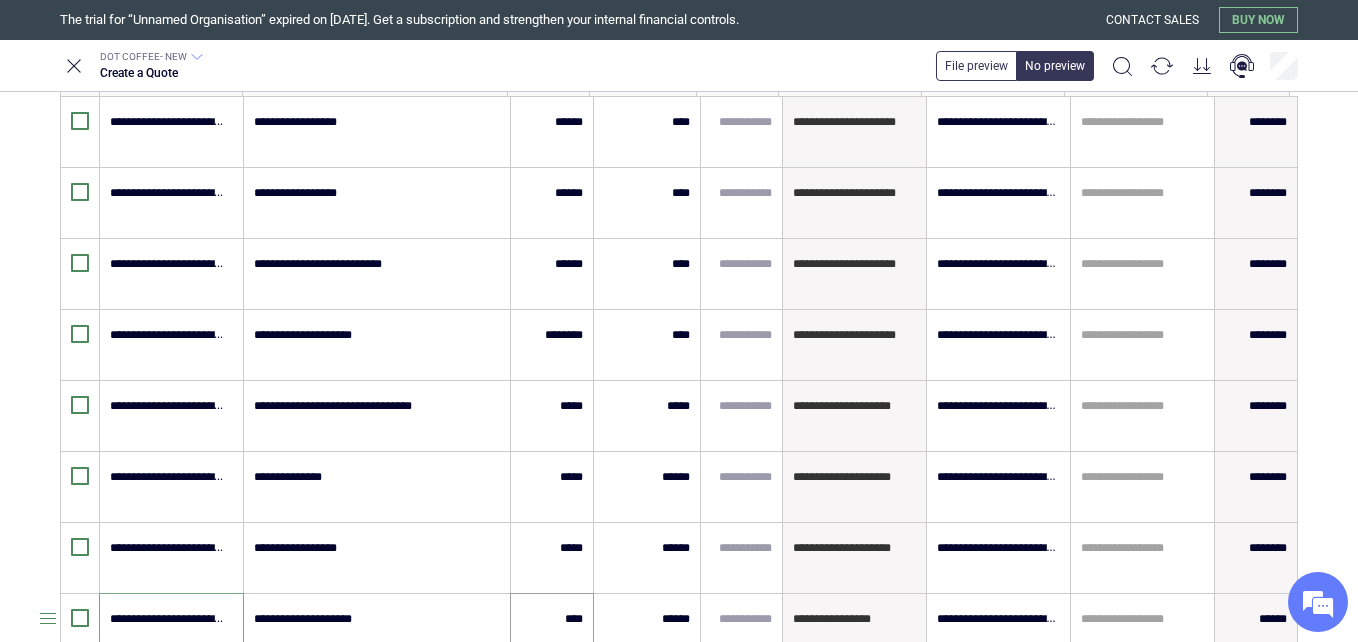 type on "**********" 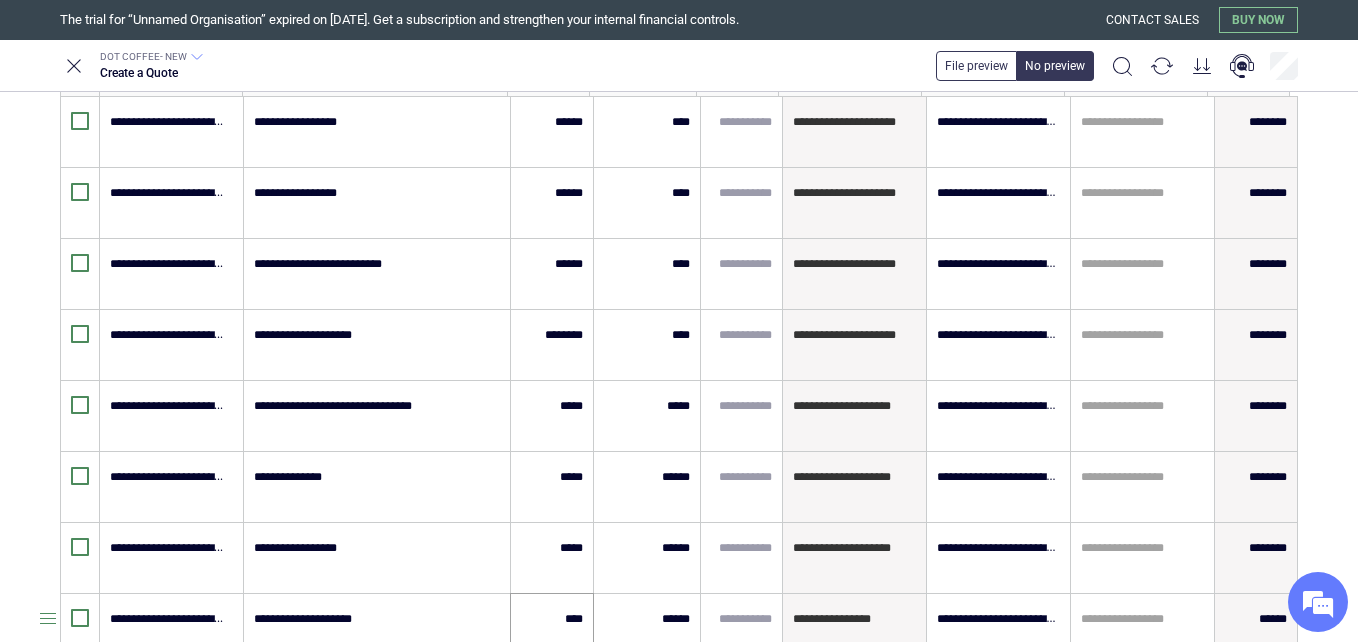click on "****" at bounding box center [552, 629] 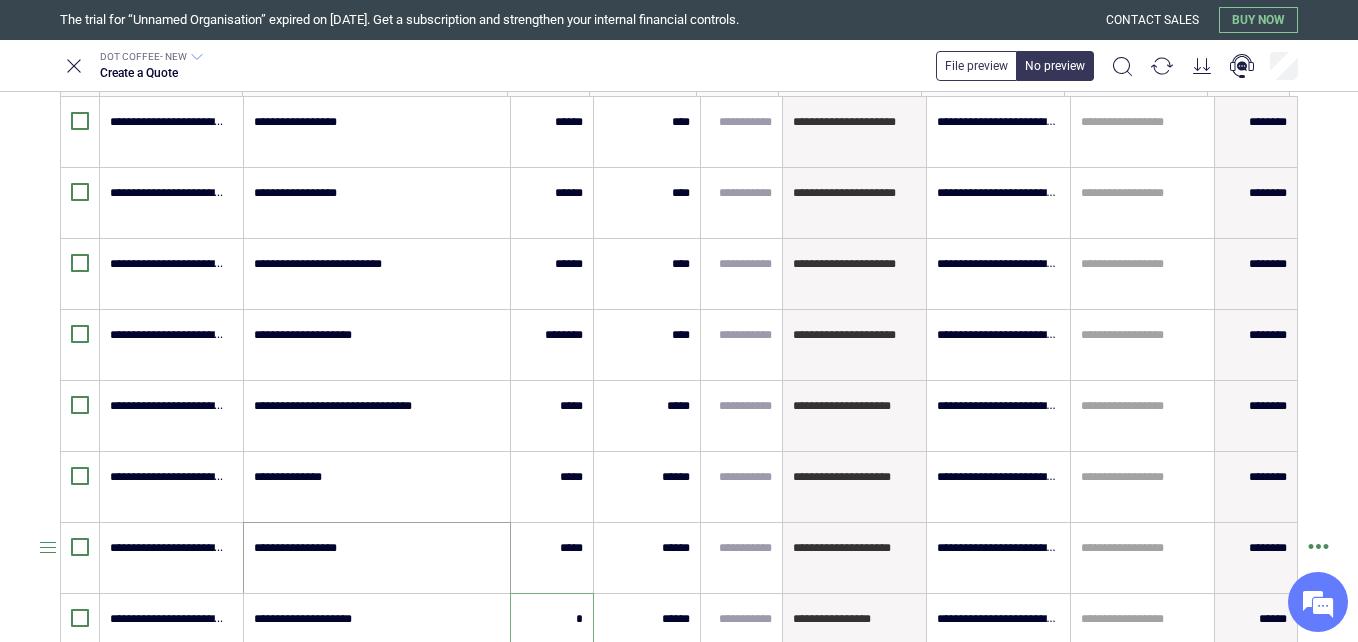 type on "****" 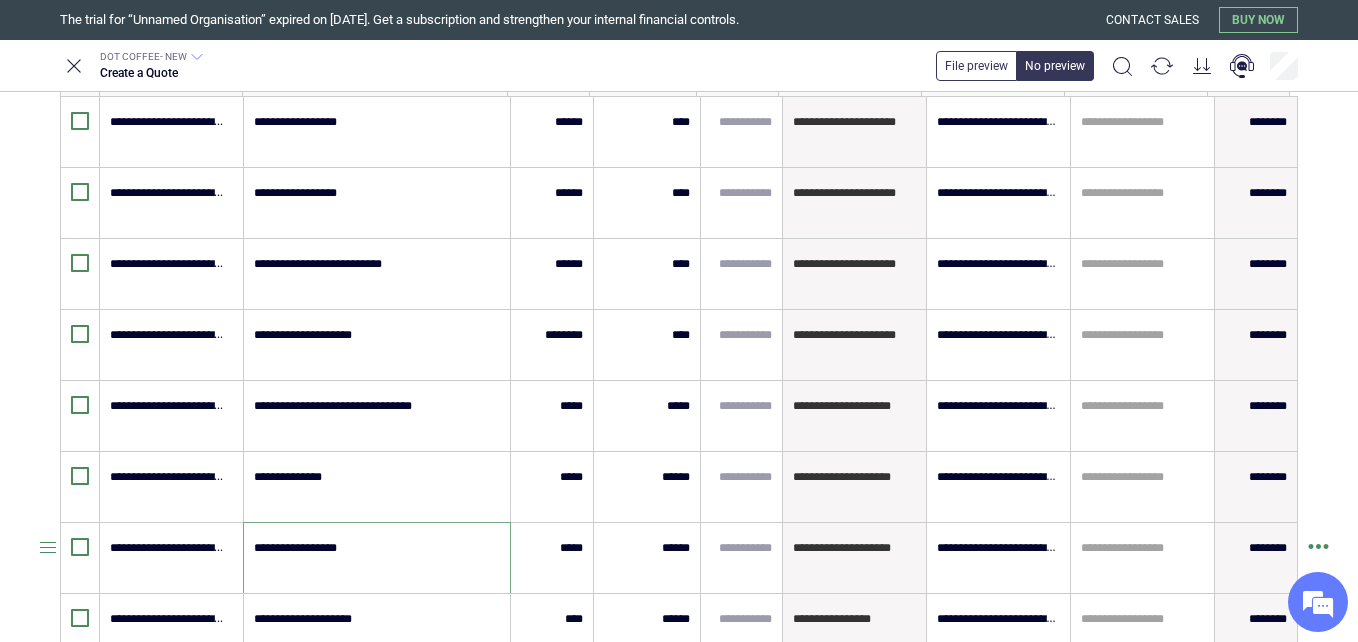 click on "**********" at bounding box center [376, 558] 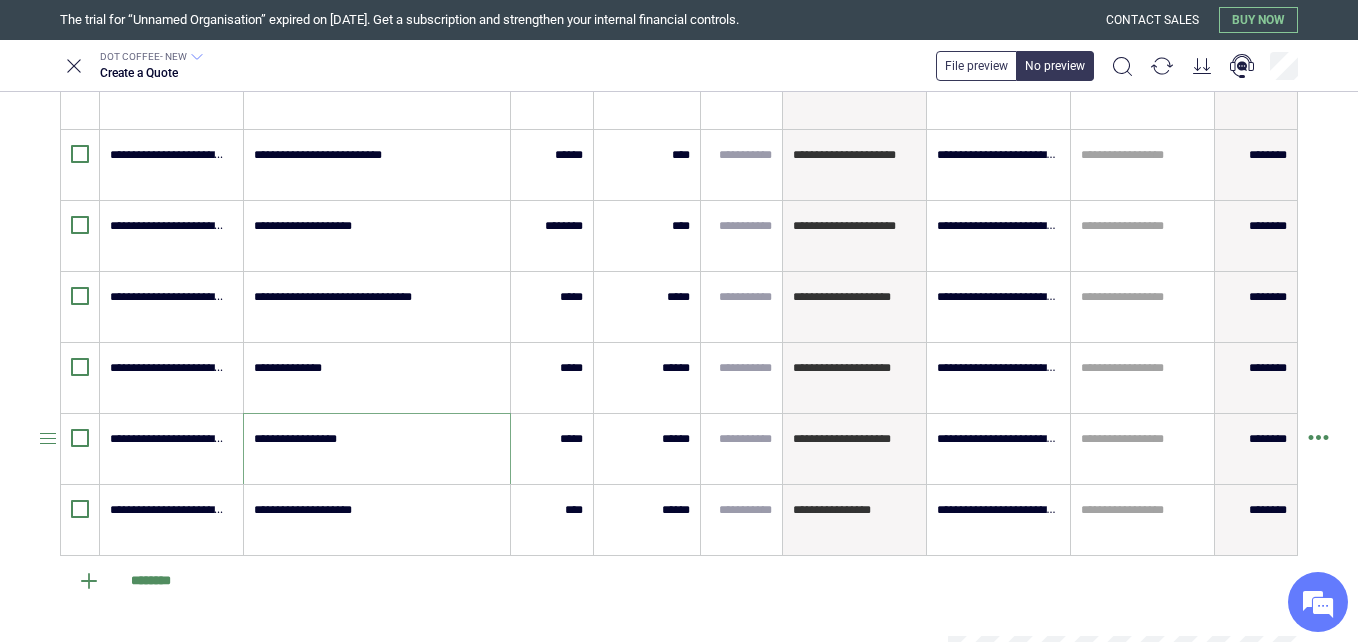 scroll, scrollTop: 517, scrollLeft: 0, axis: vertical 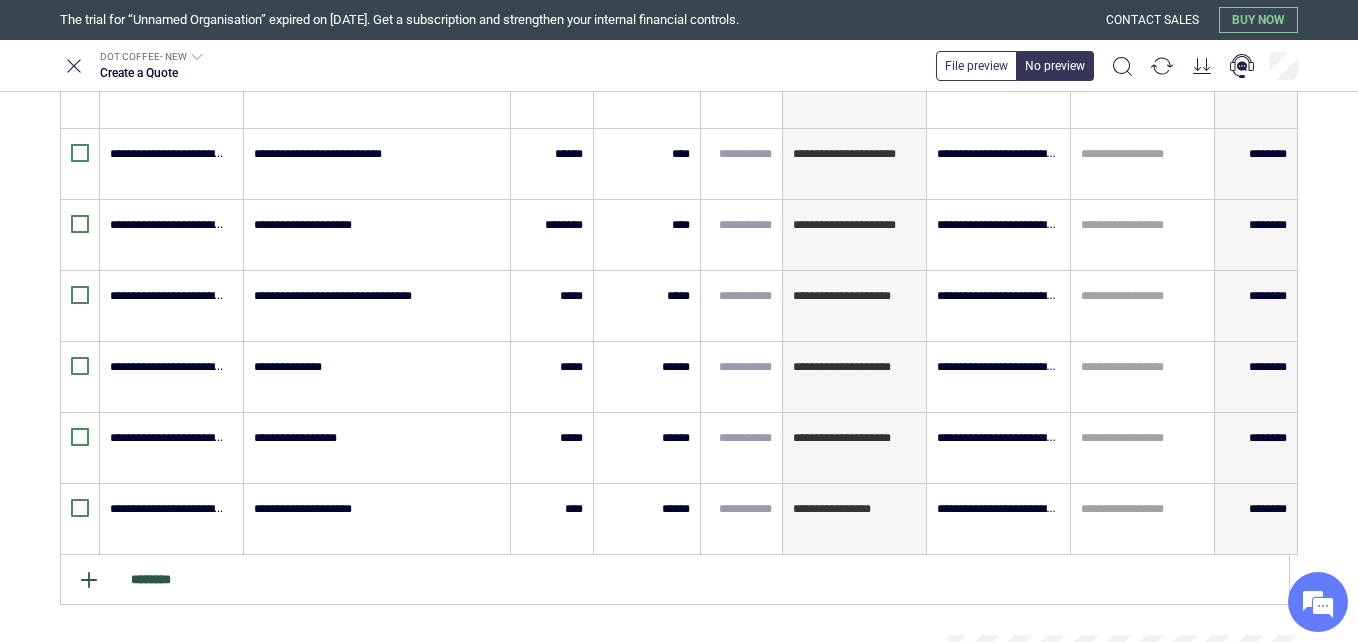 click on "********" at bounding box center (675, 580) 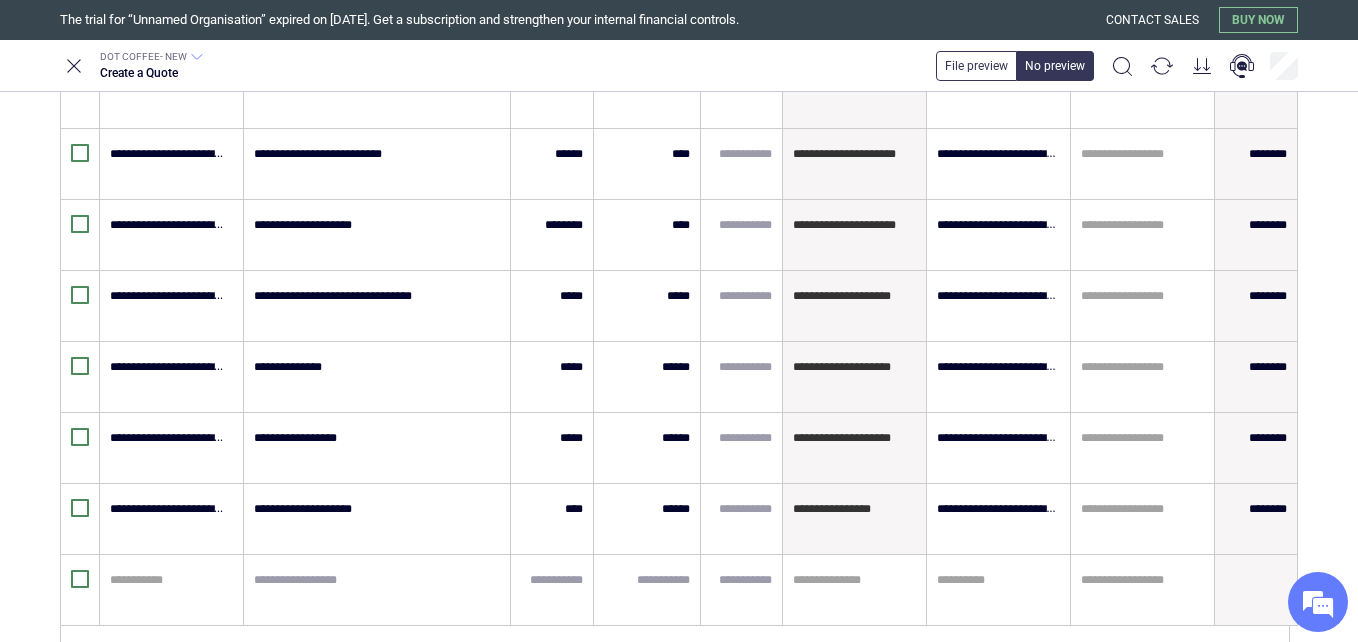 type on "*" 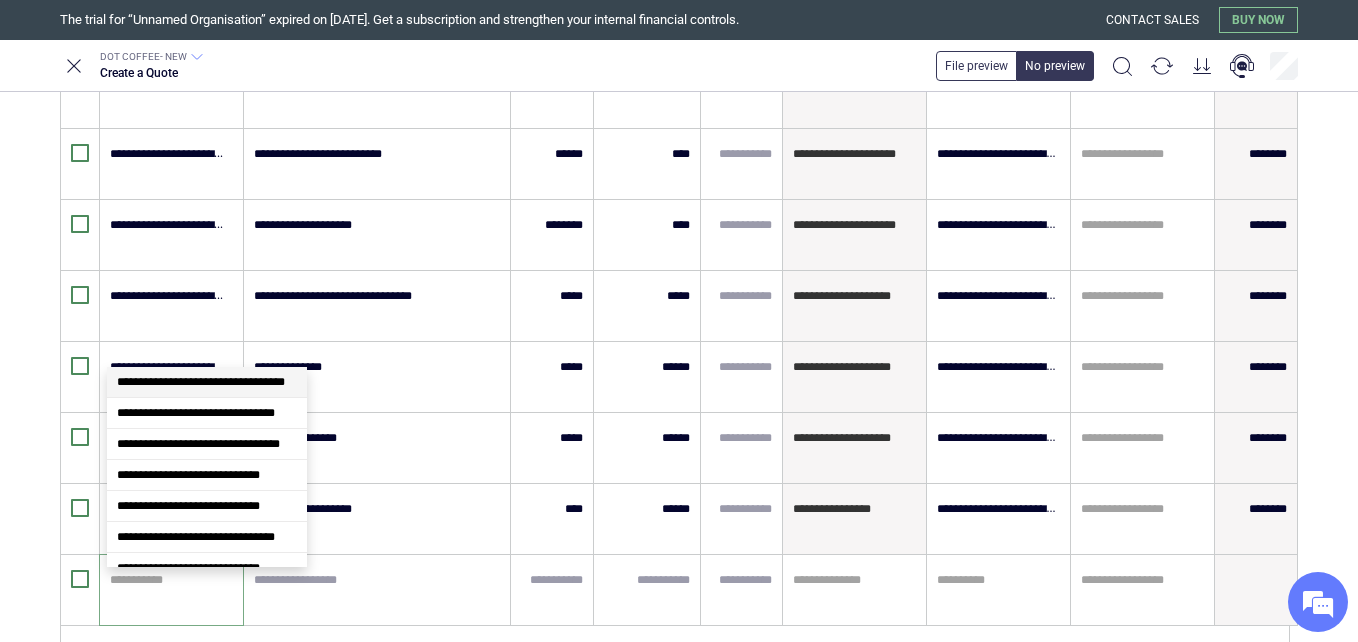 click at bounding box center [168, 580] 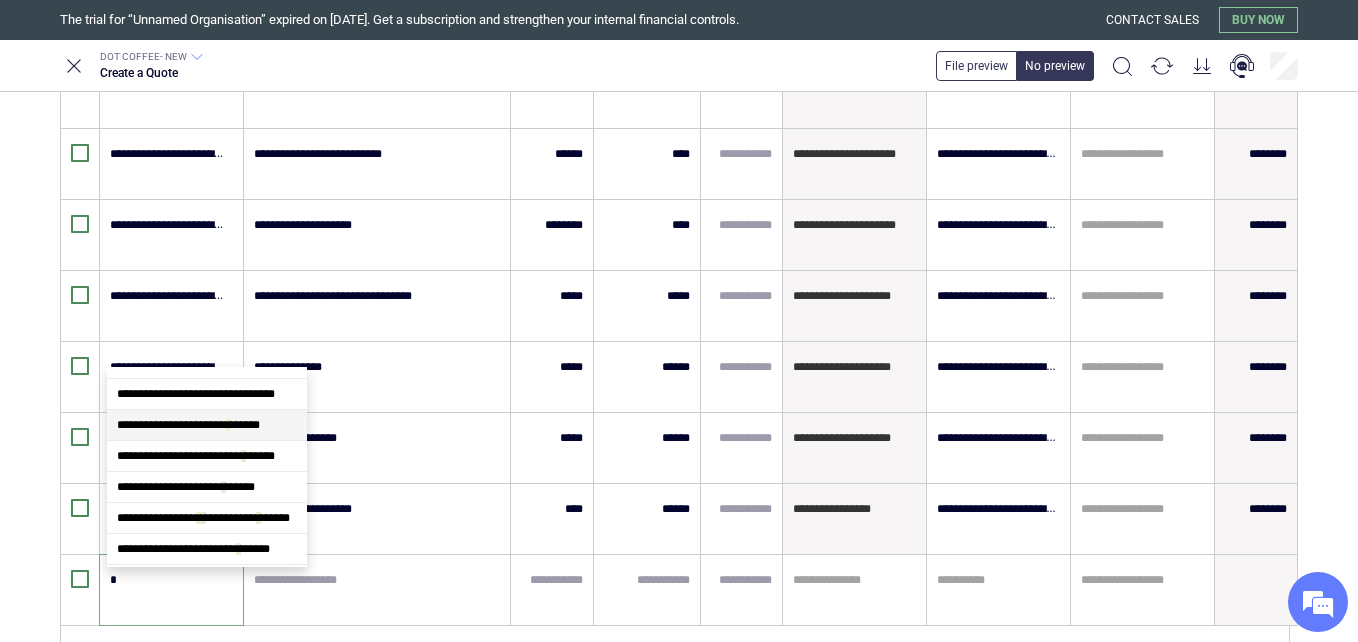 type on "**" 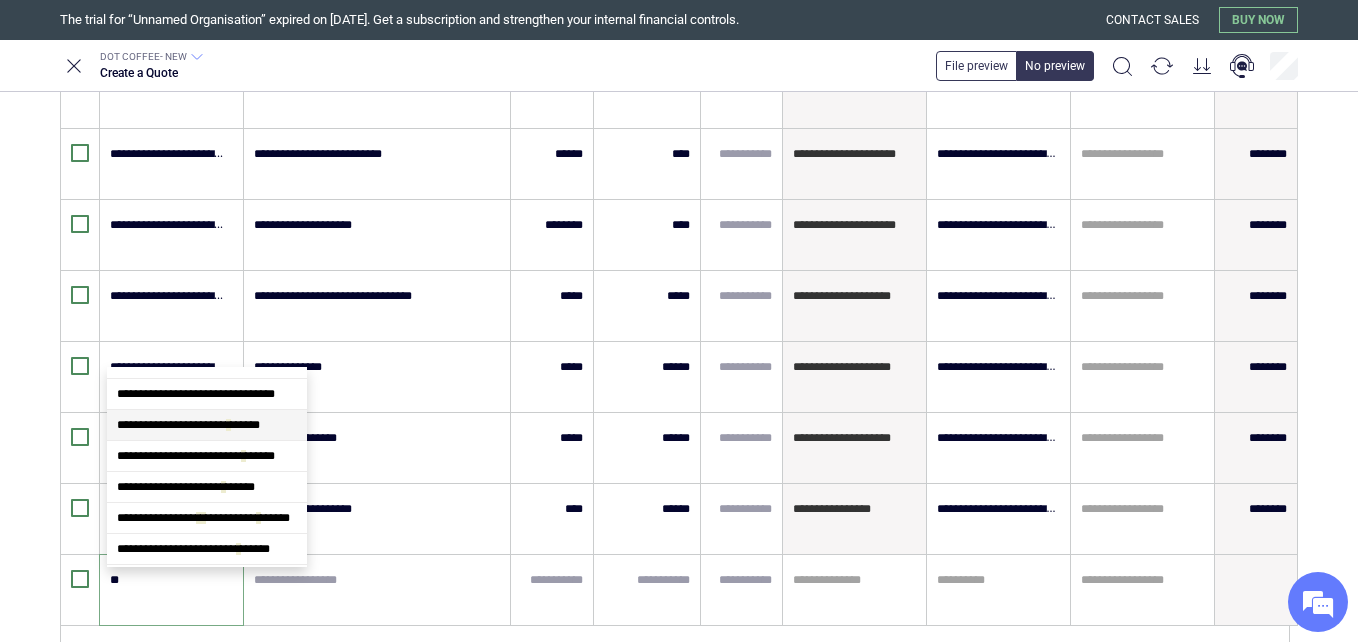 scroll, scrollTop: 1752, scrollLeft: 0, axis: vertical 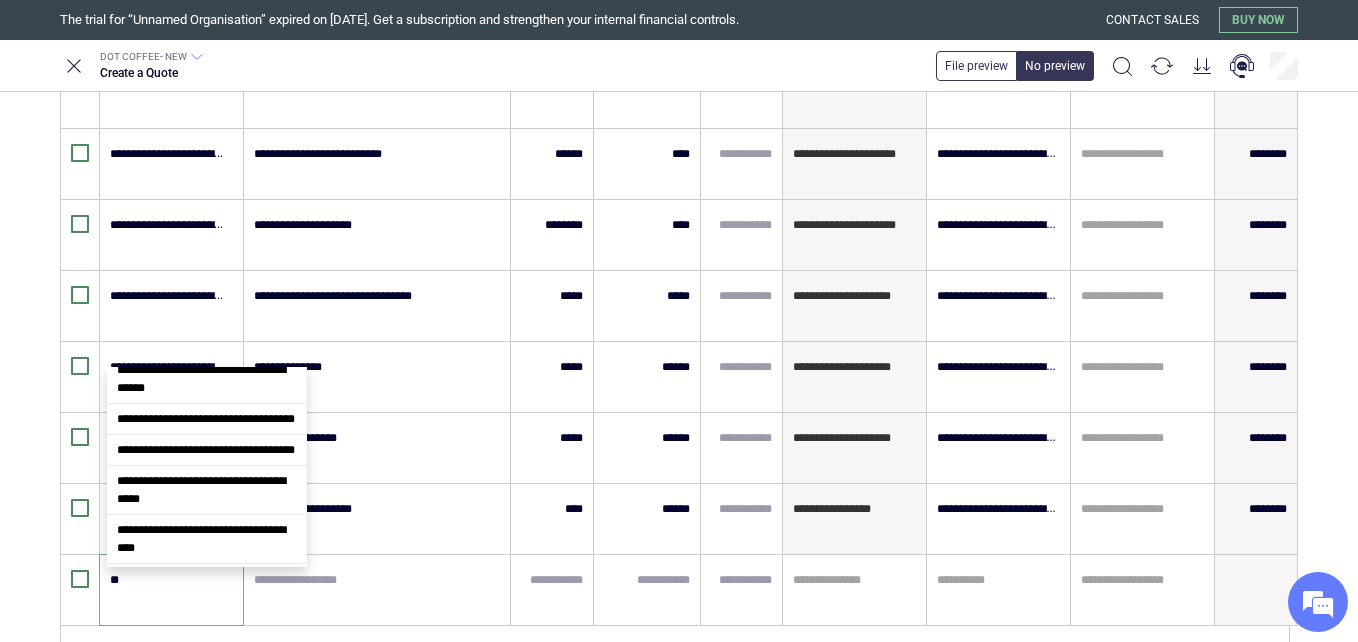 type on "*" 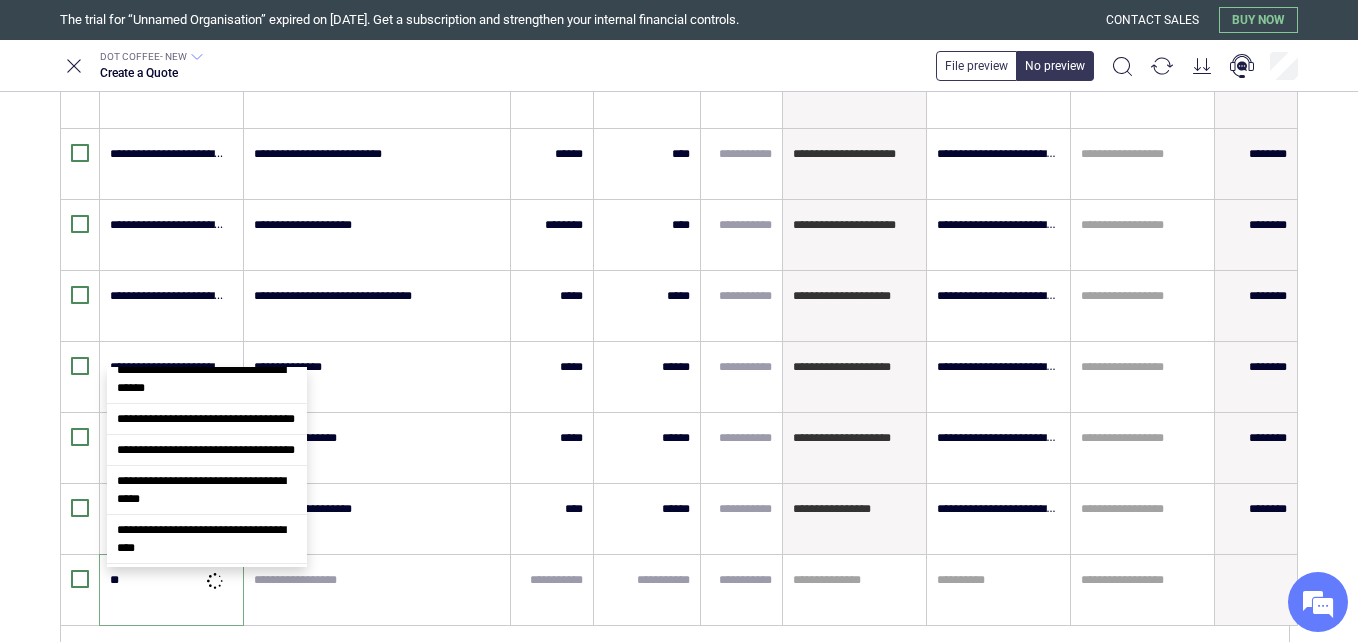 type on "***" 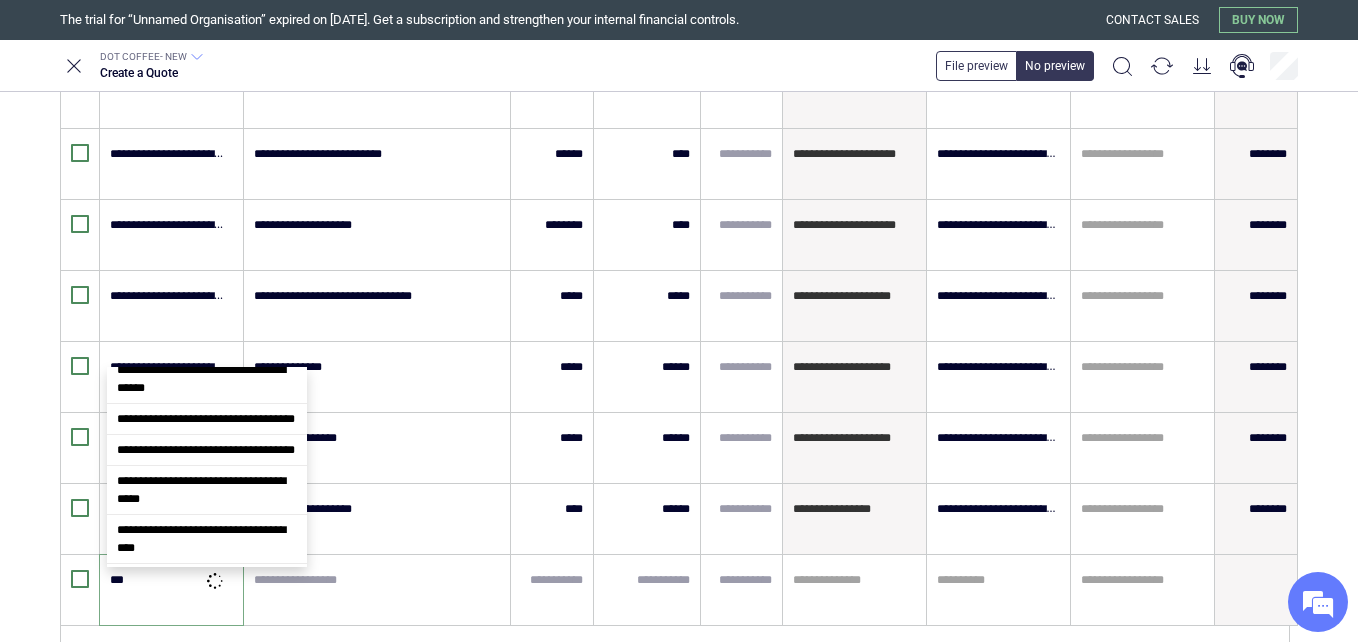 type on "*" 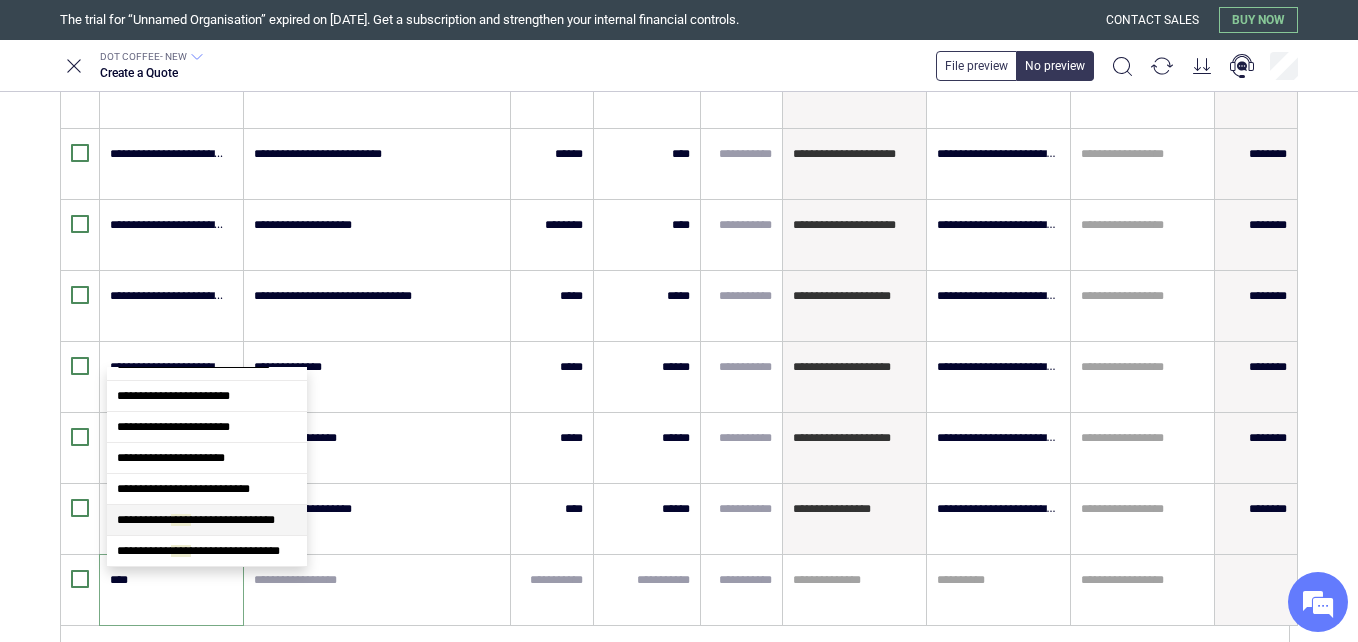 scroll, scrollTop: 1185, scrollLeft: 0, axis: vertical 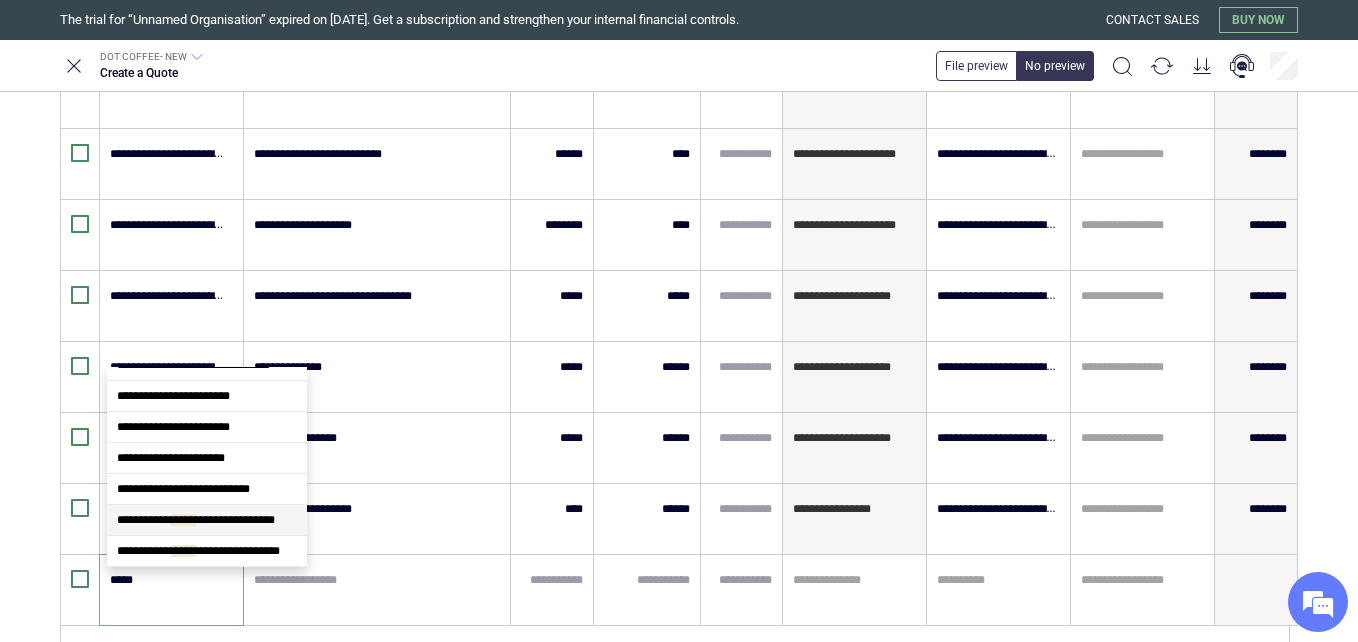 type on "*" 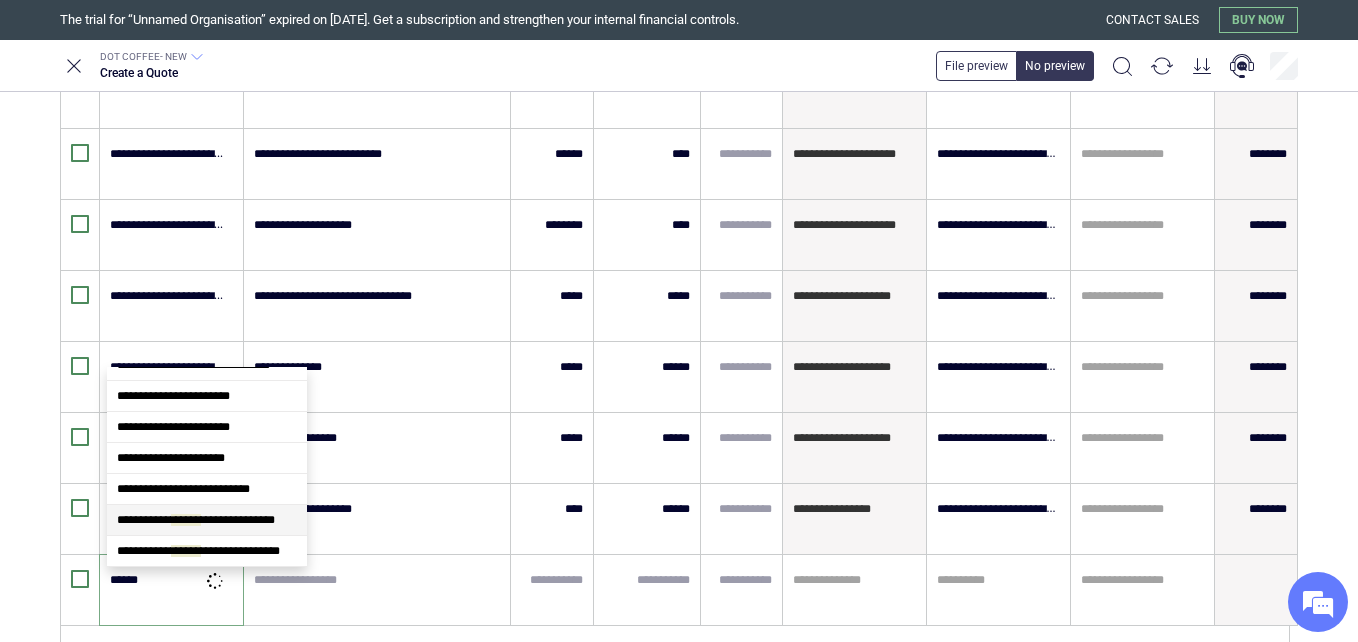 type on "*******" 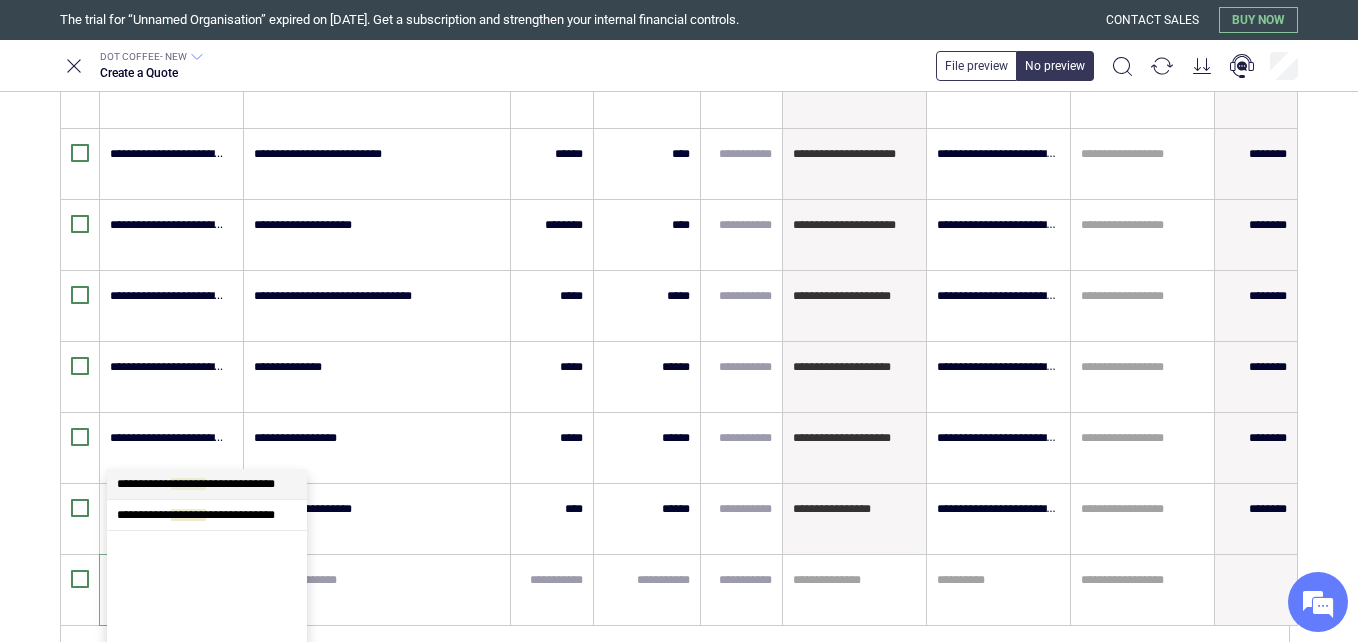scroll, scrollTop: 0, scrollLeft: 0, axis: both 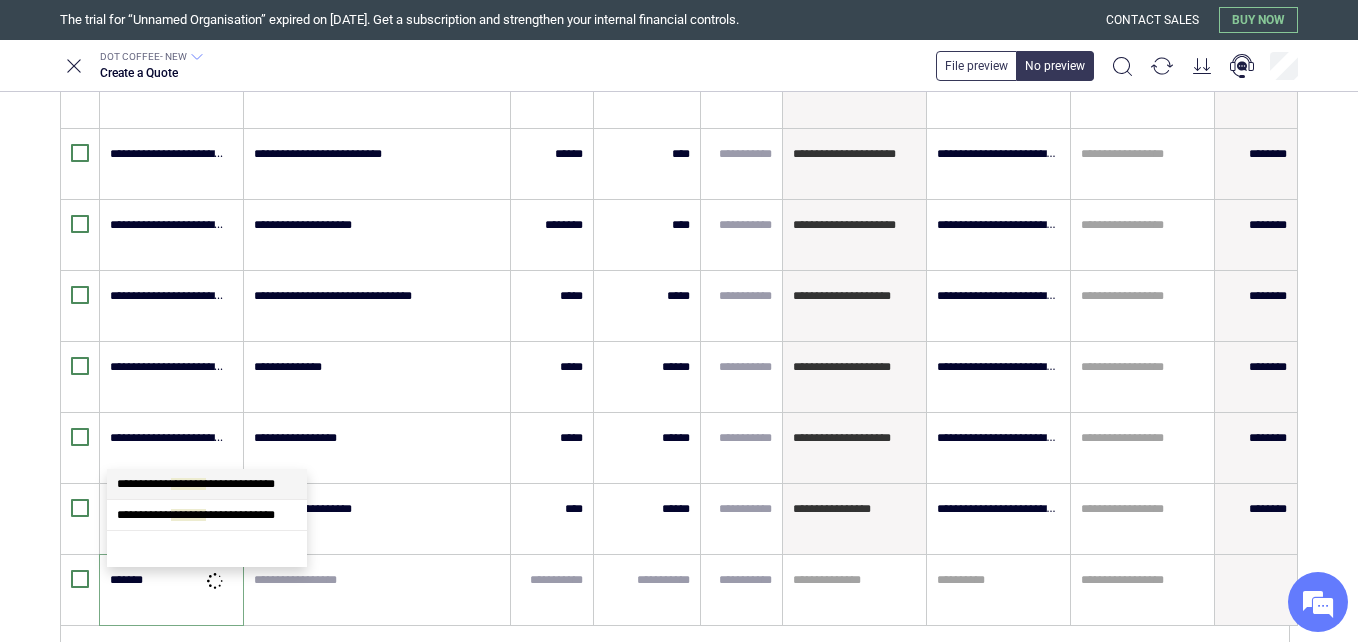 type on "*" 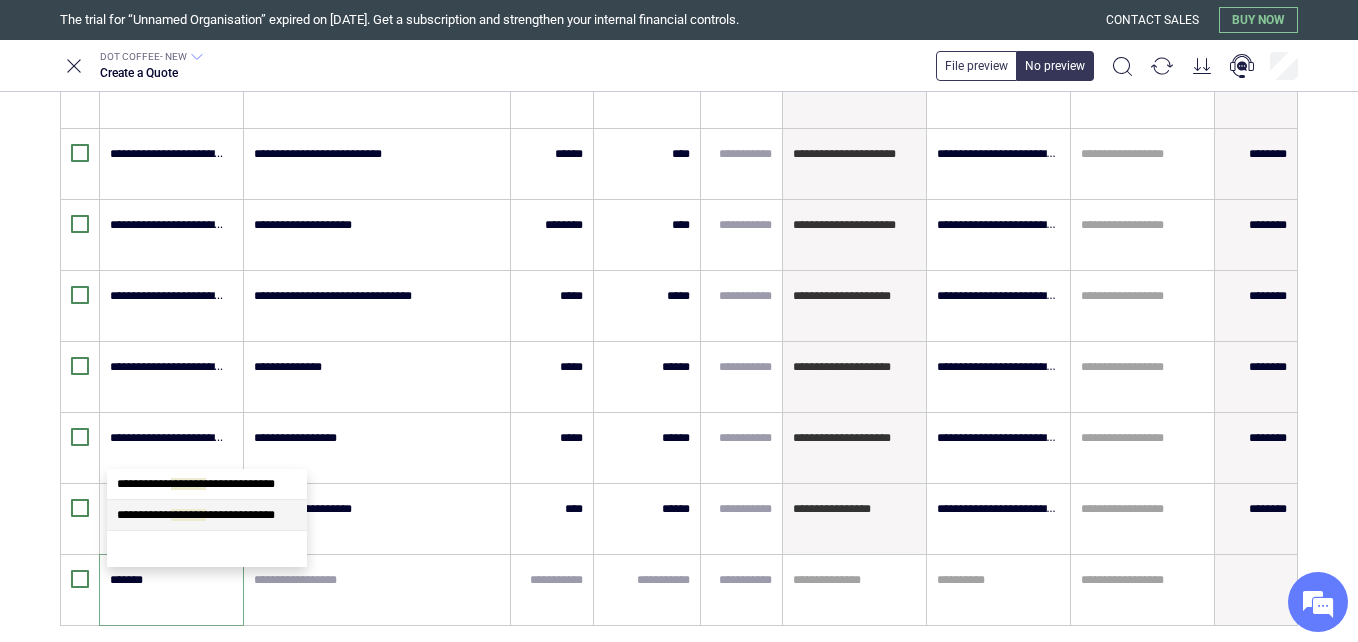 click on "*******" at bounding box center [188, 515] 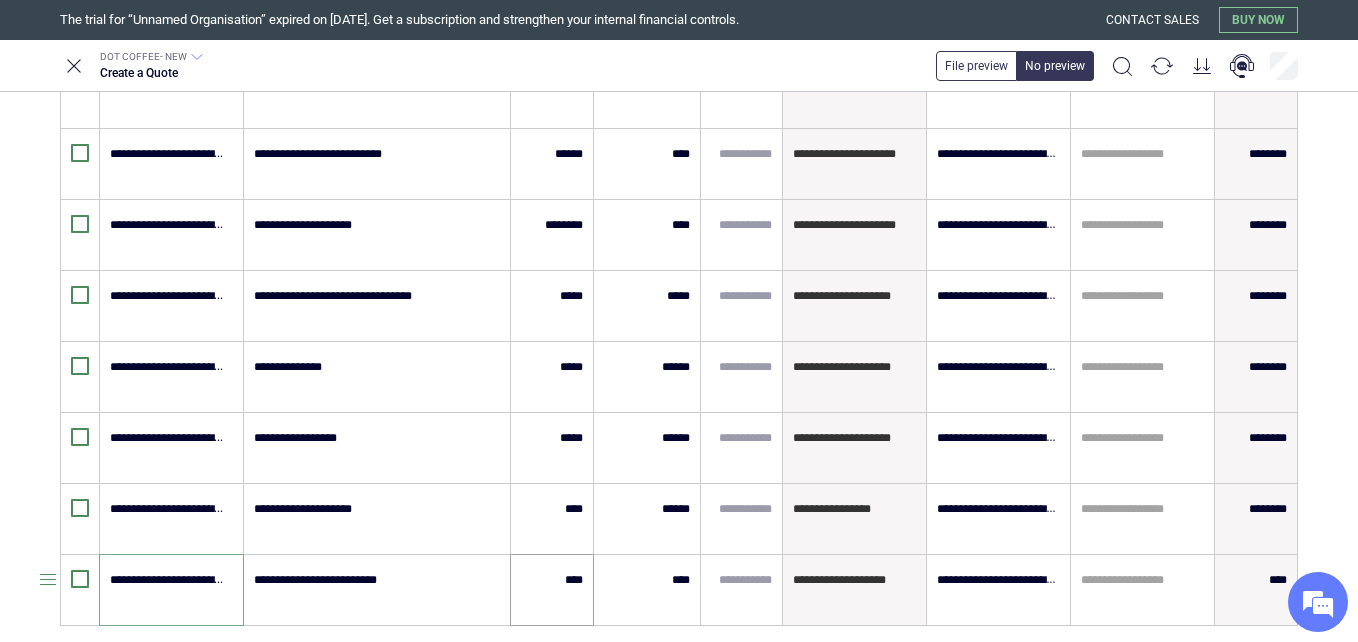 type on "**********" 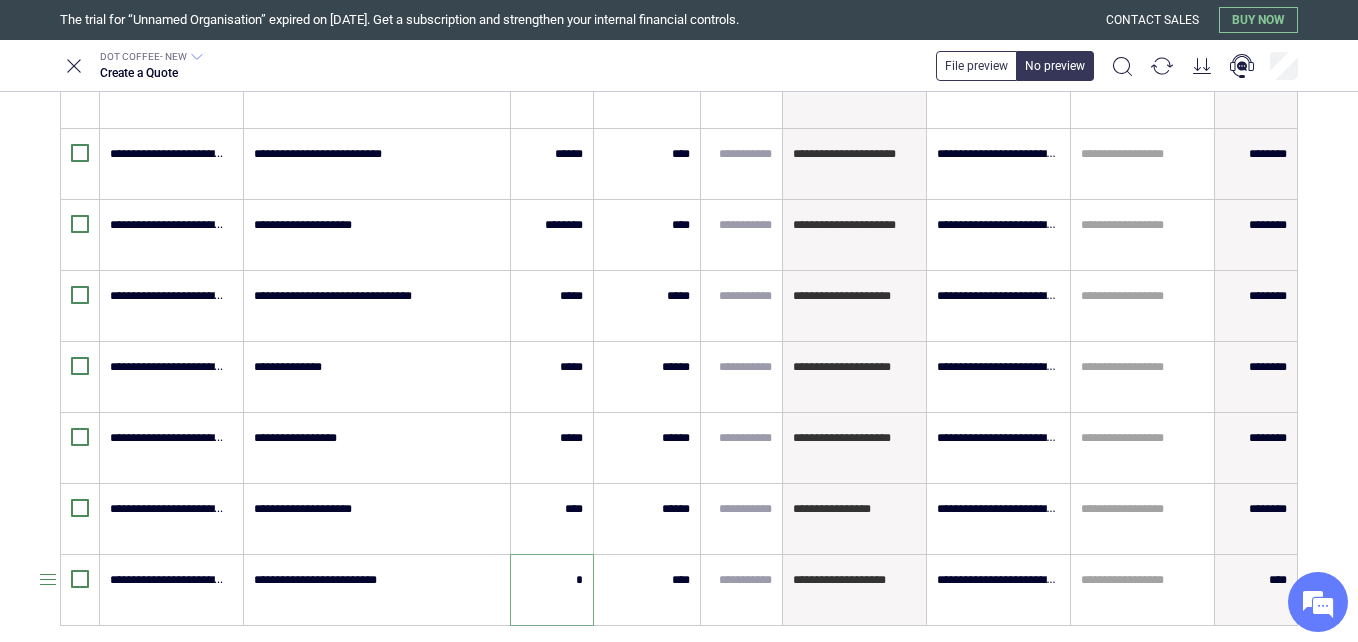 click on "*" at bounding box center [552, 580] 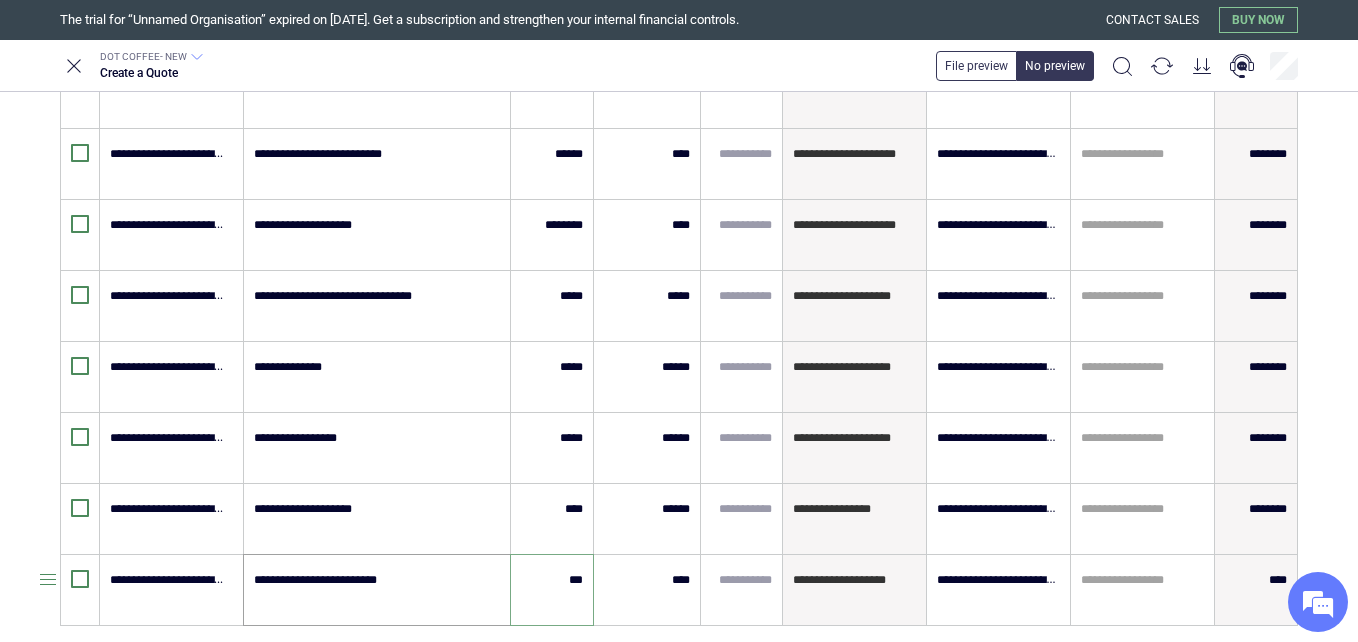 type on "******" 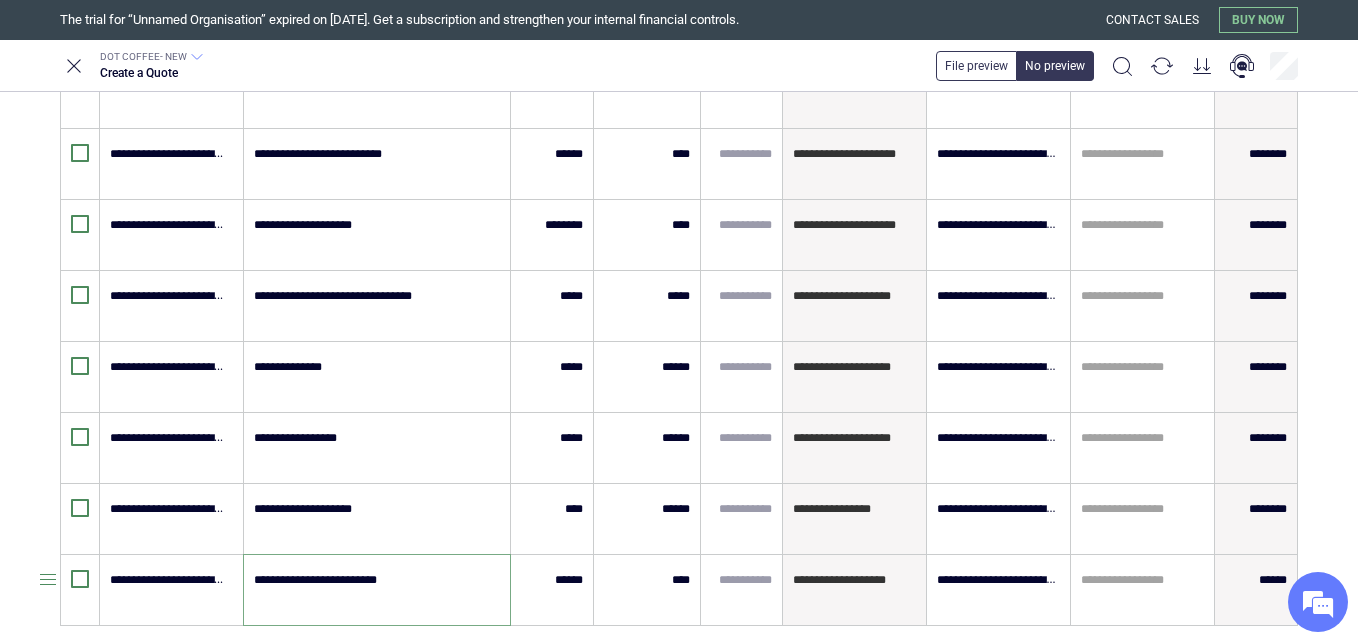 click on "**********" at bounding box center [376, 590] 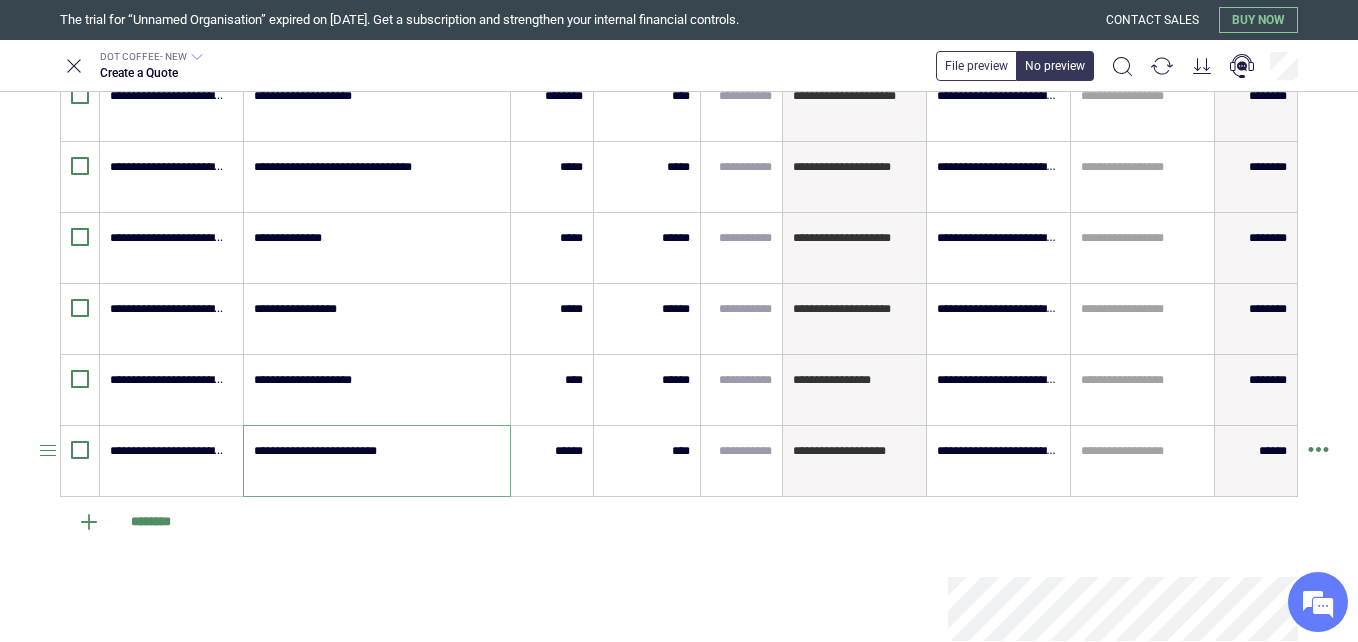 scroll, scrollTop: 647, scrollLeft: 0, axis: vertical 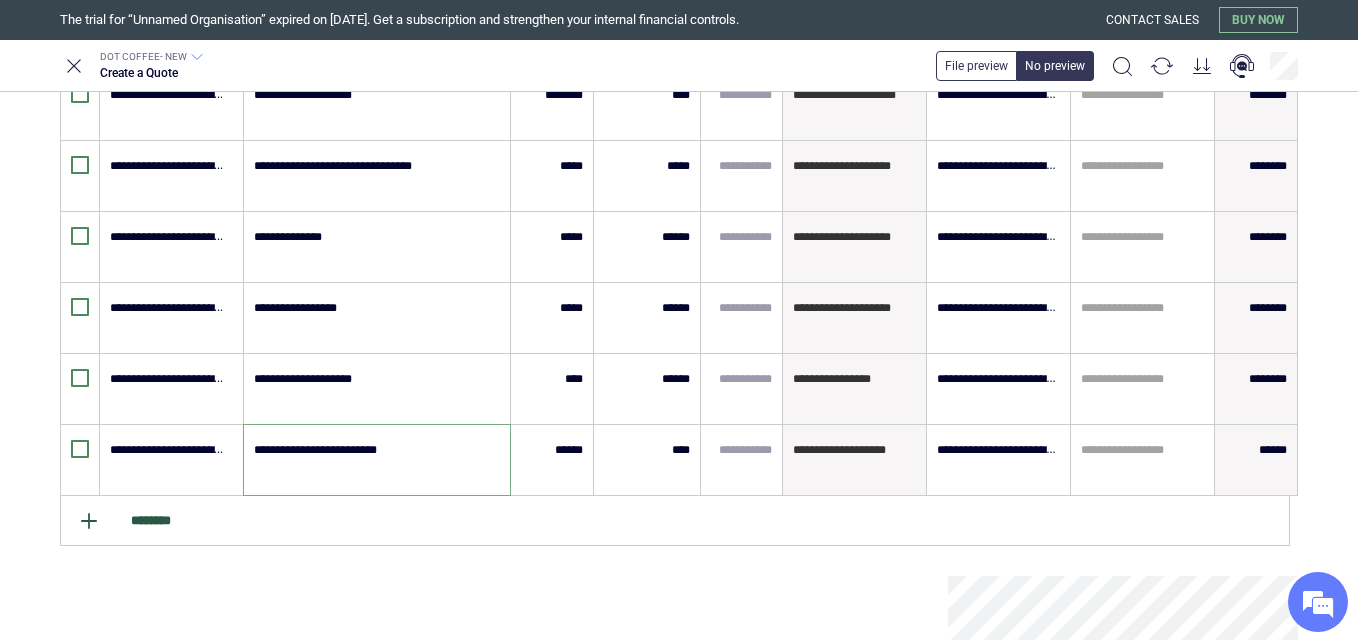 click on "********" at bounding box center [675, 521] 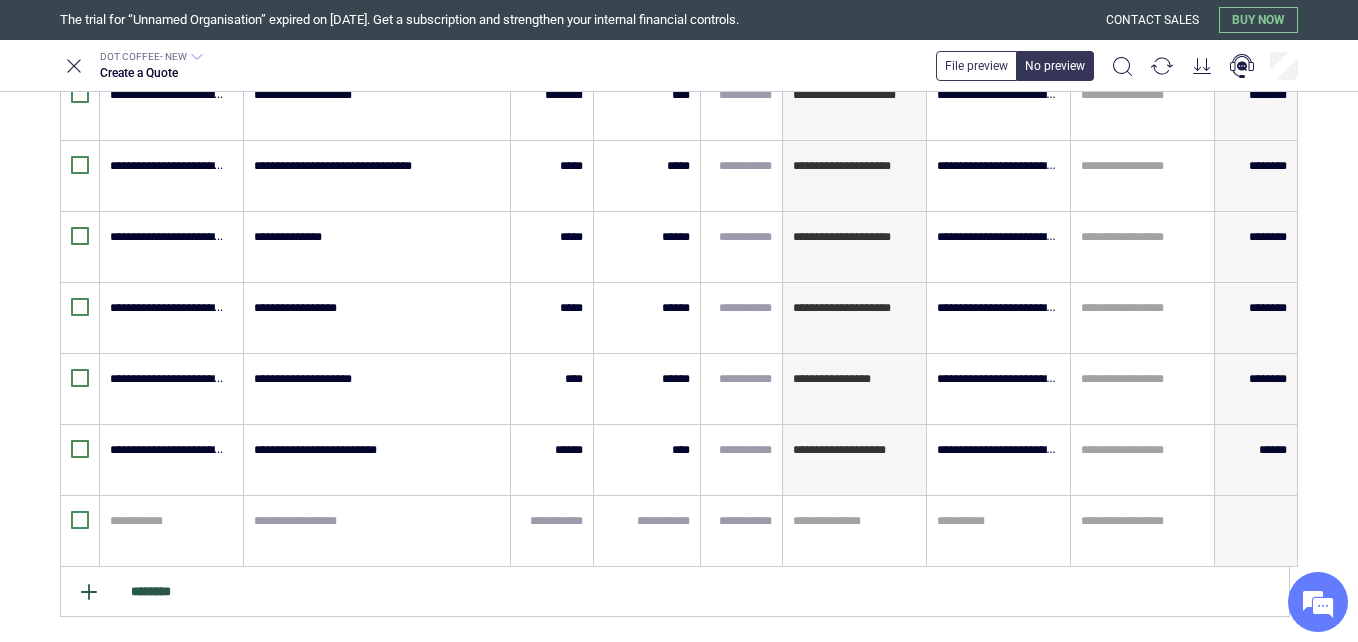click at bounding box center [168, 521] 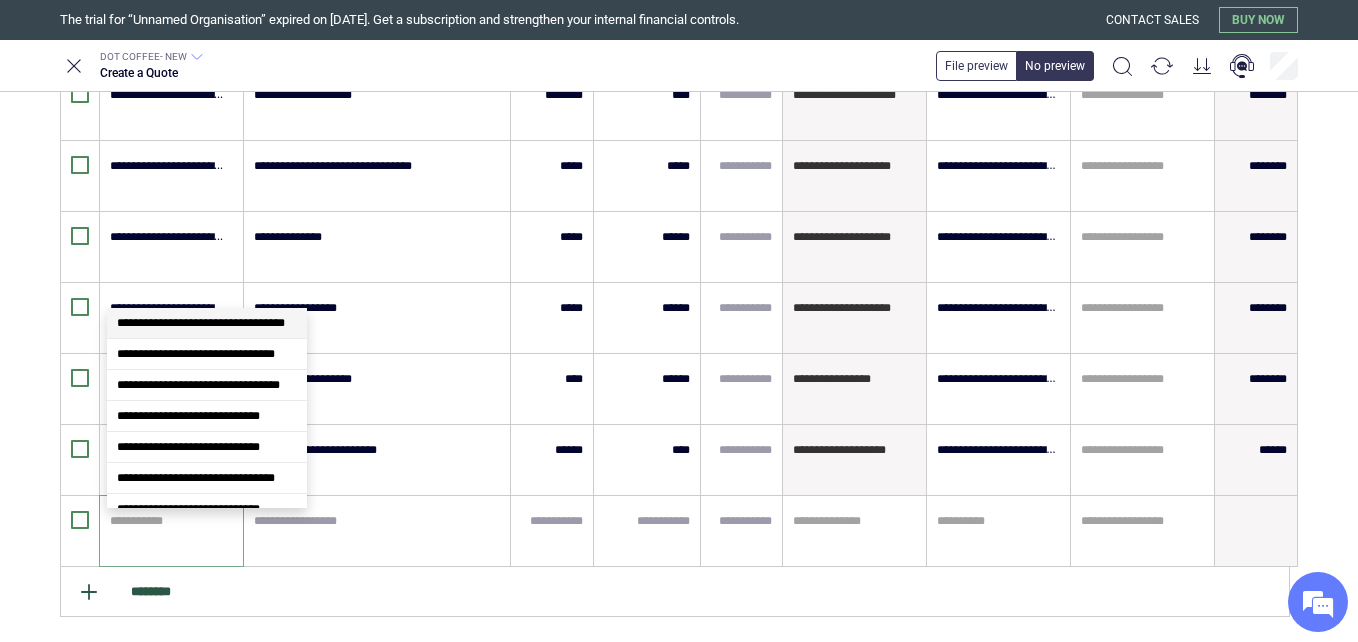 click at bounding box center [168, 521] 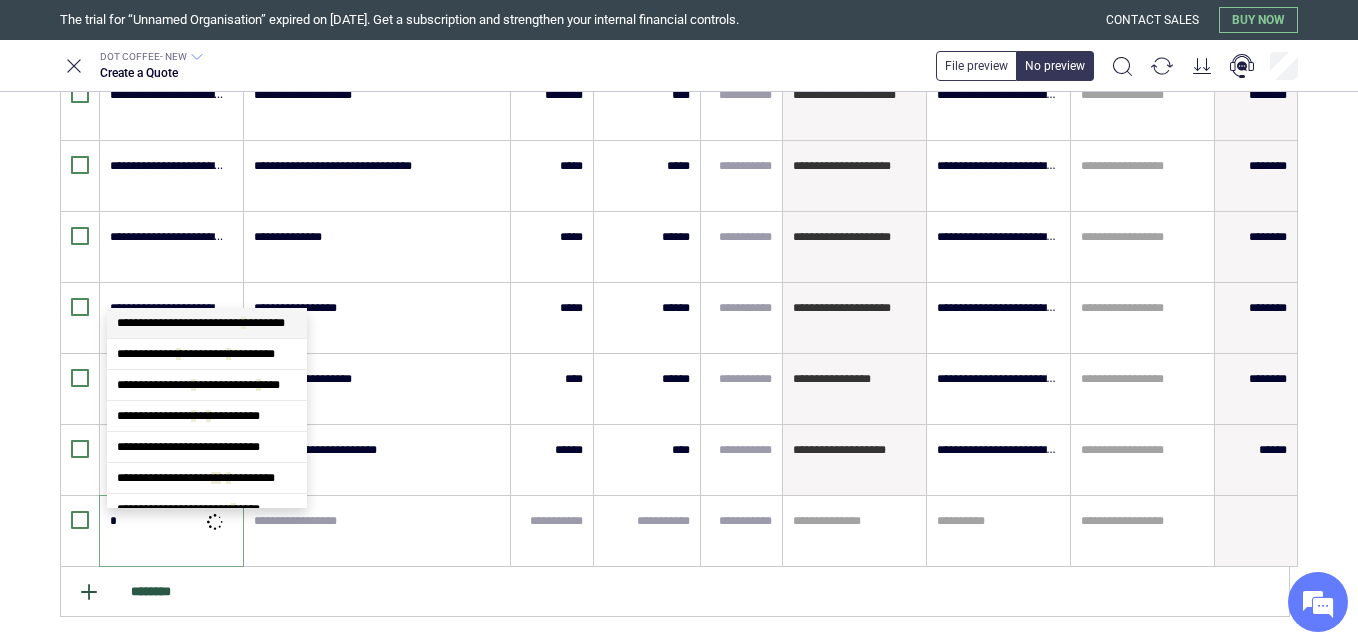 type on "*" 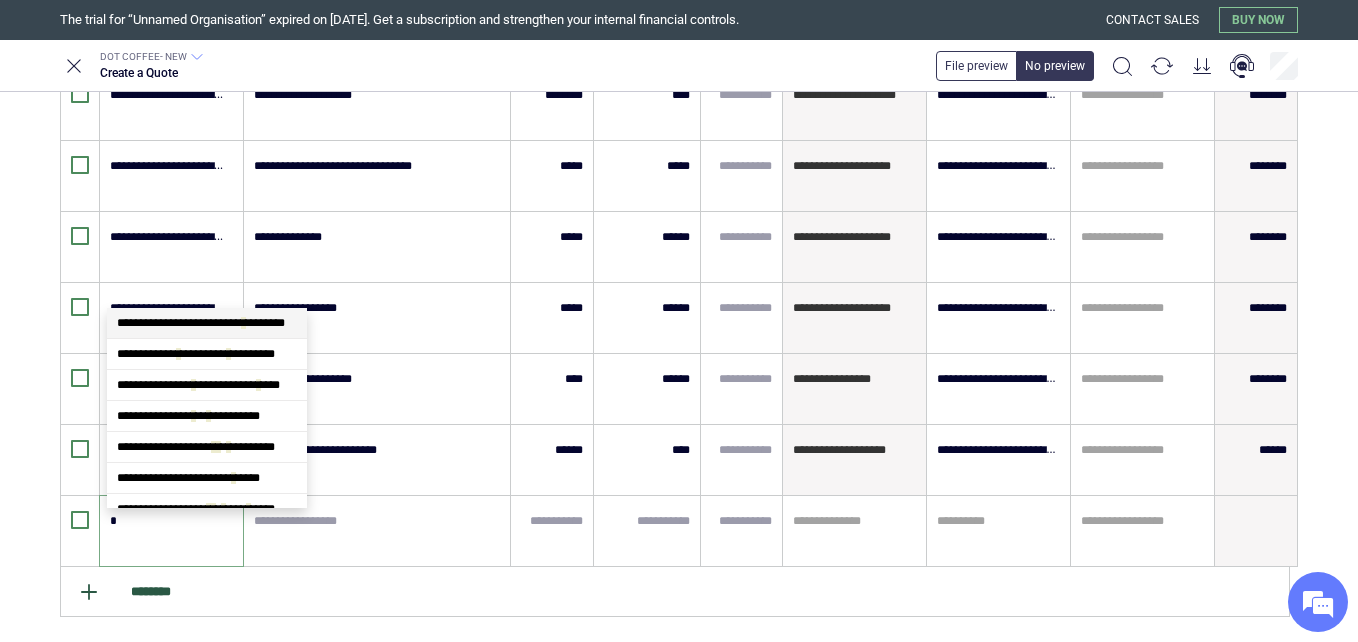 type 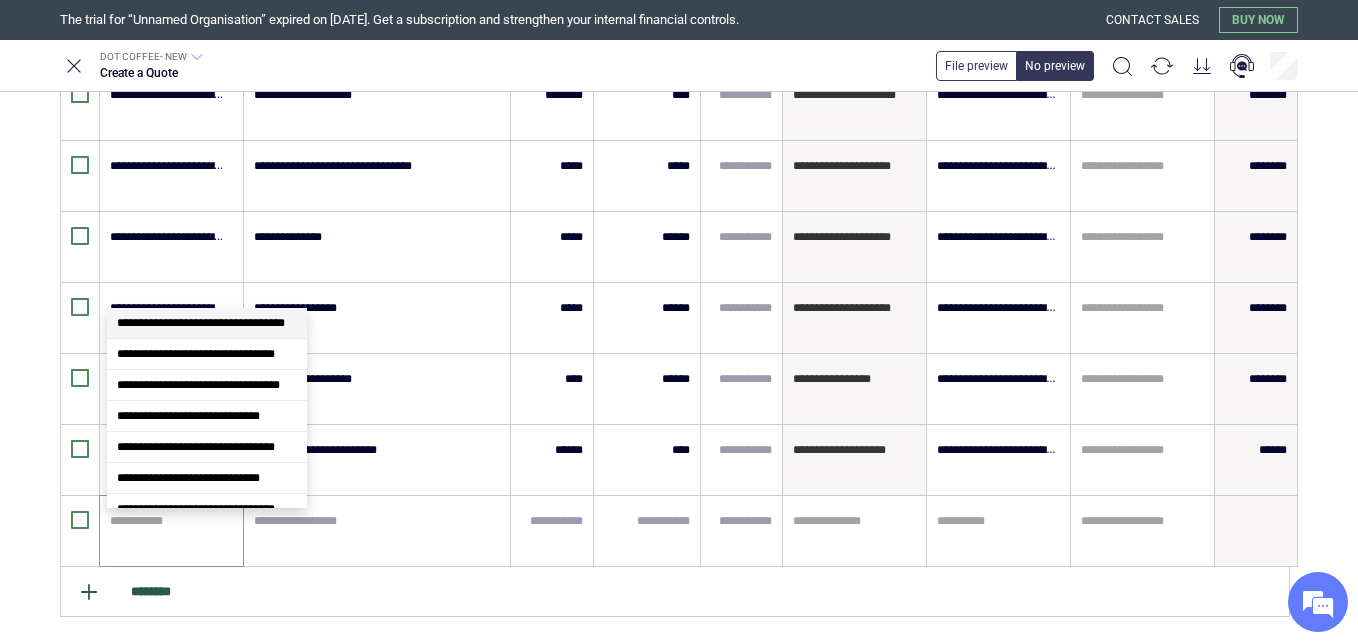 type on "*" 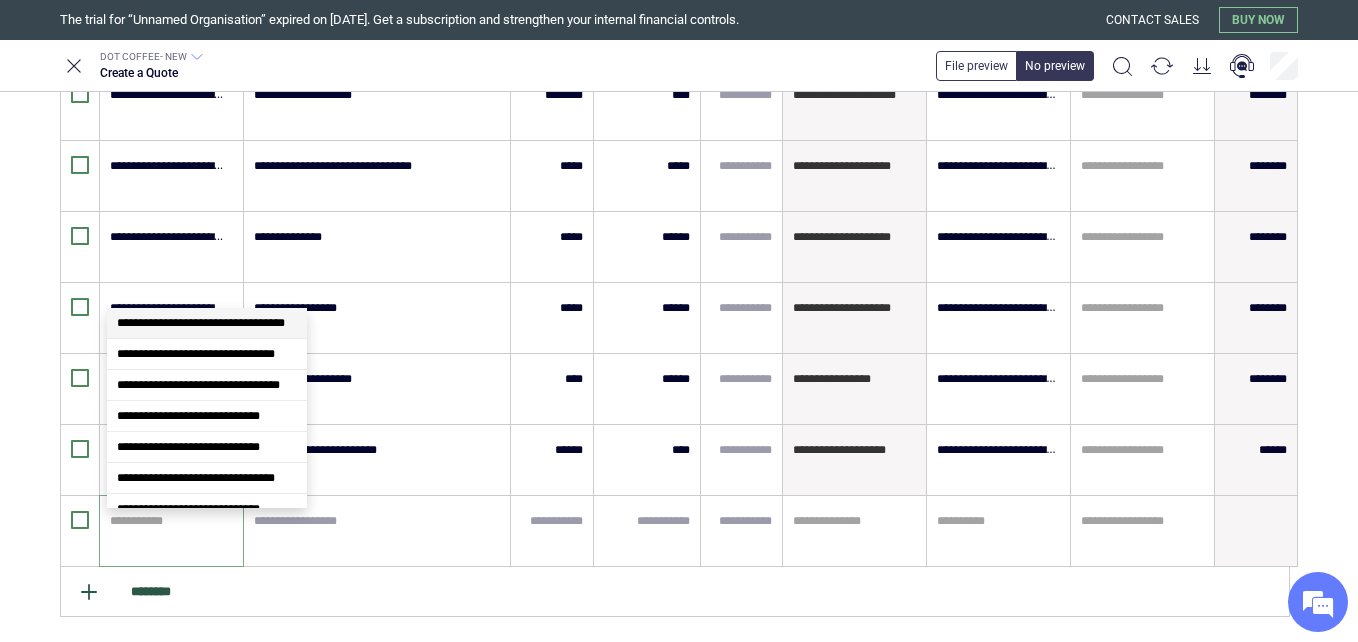 type on "*" 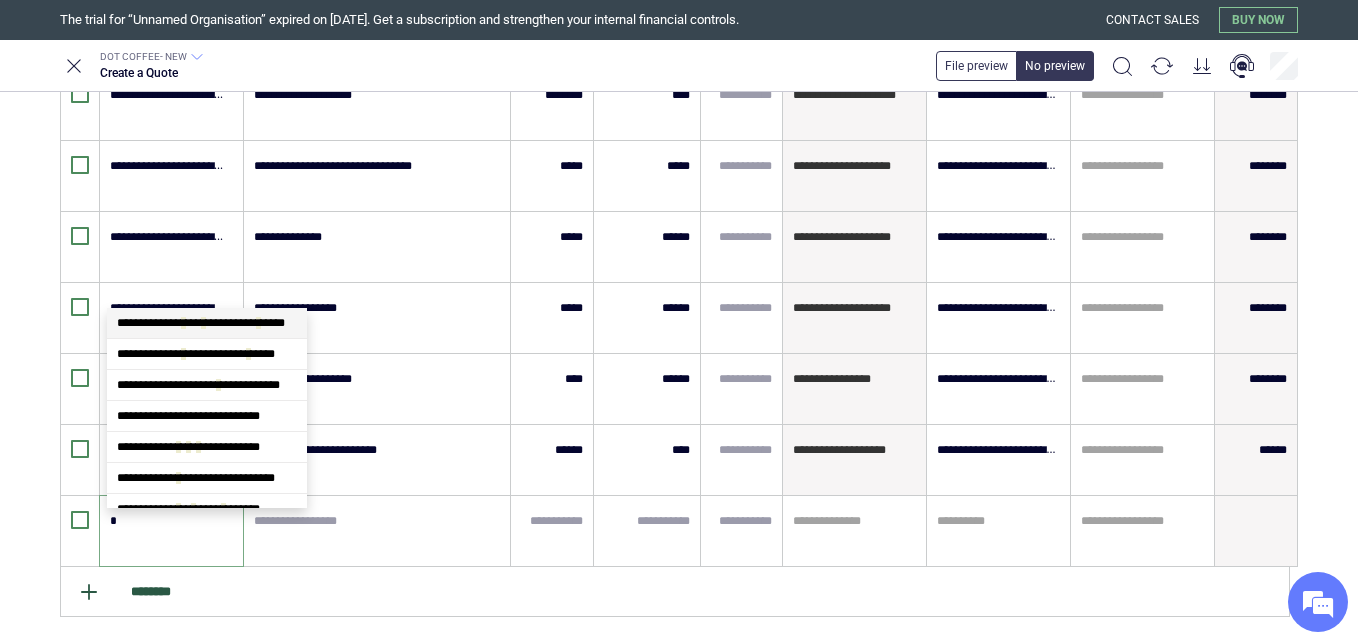 type on "*" 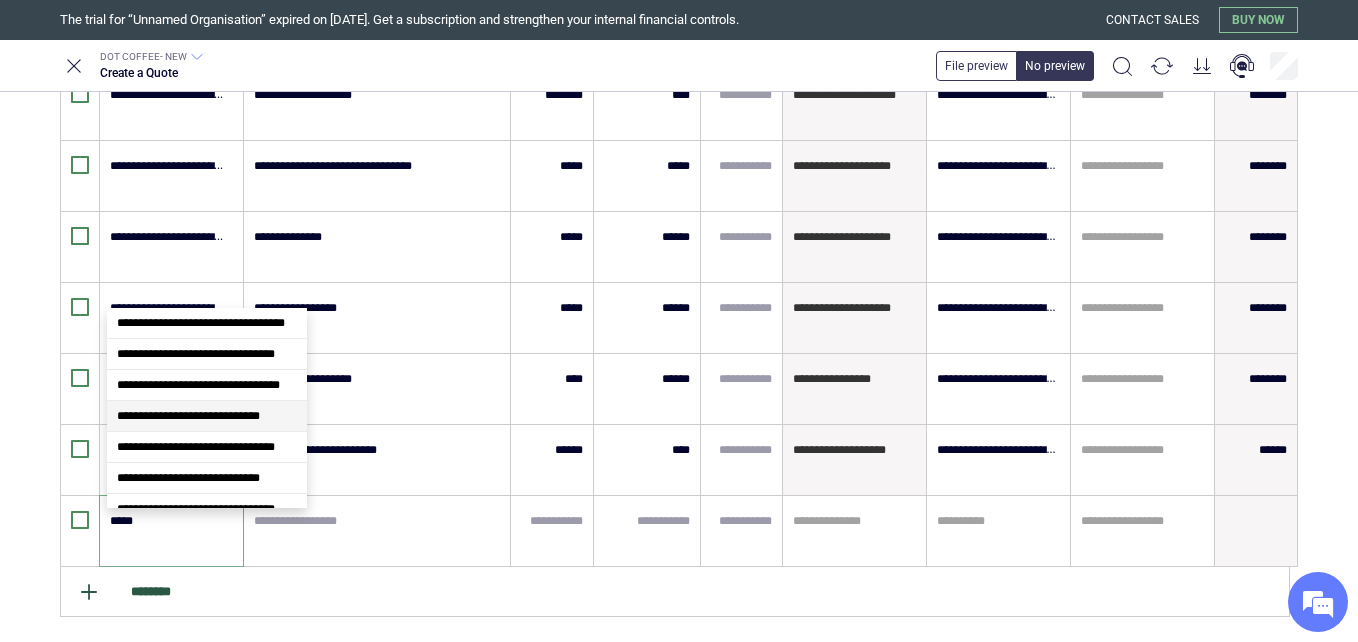 type on "******" 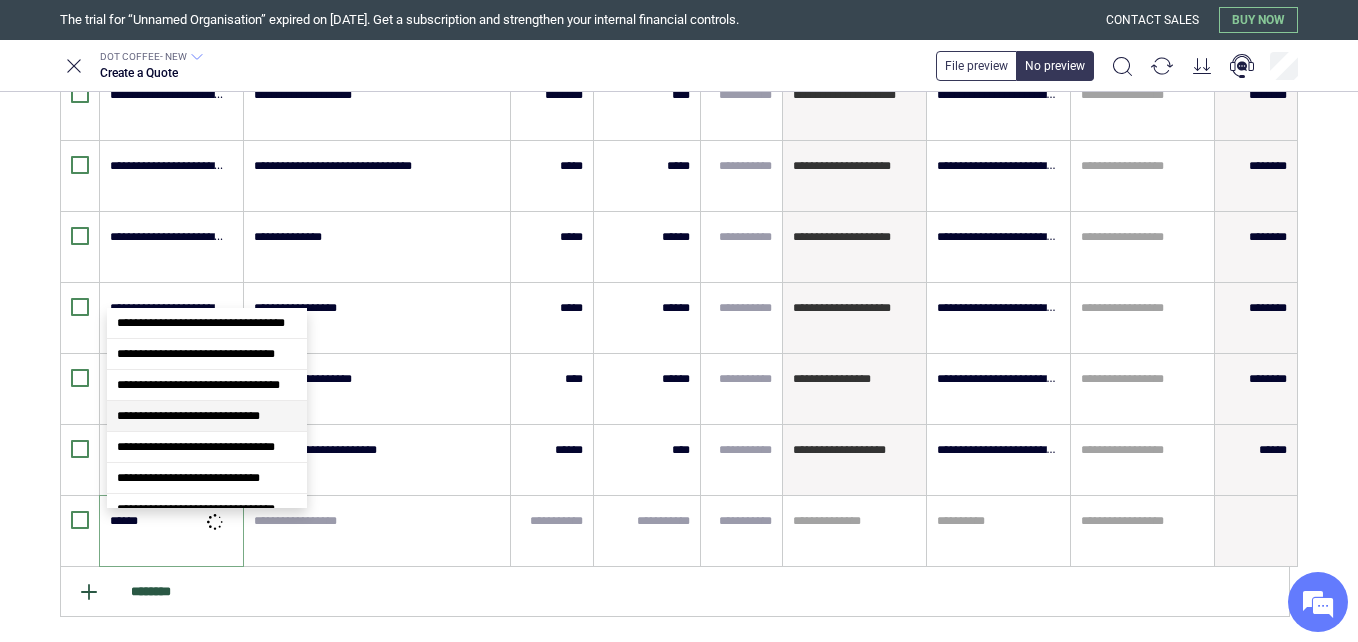 type on "*" 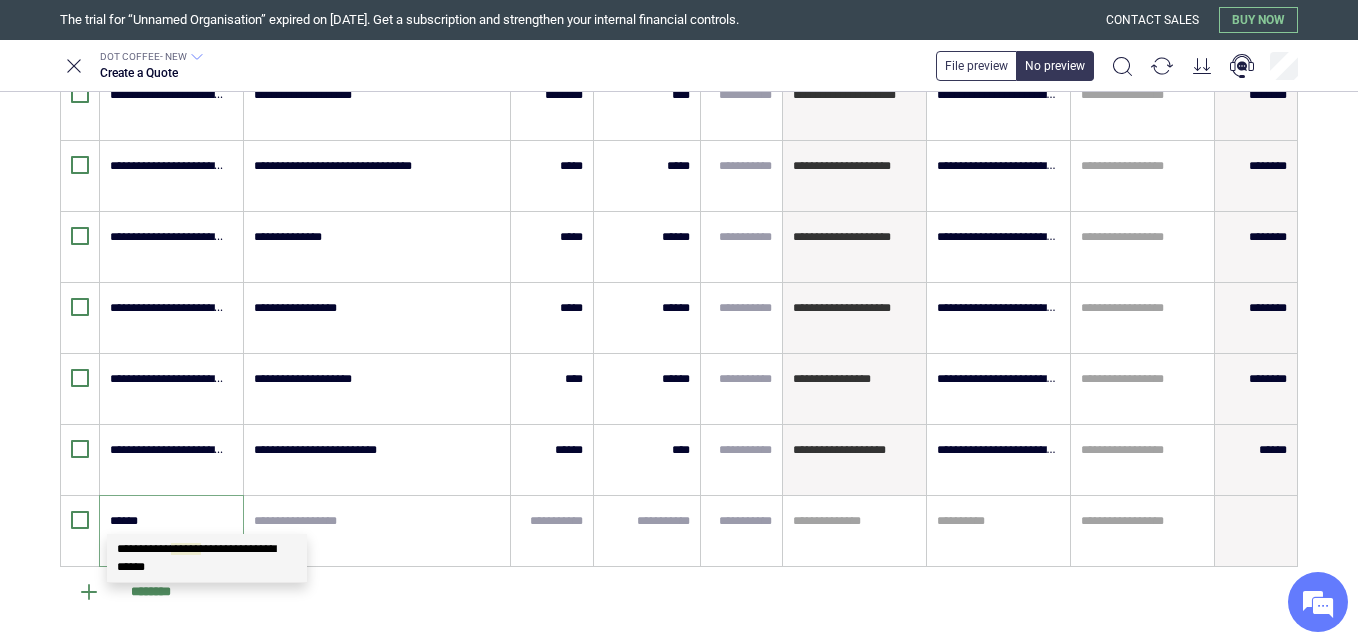 click on "**********" at bounding box center (196, 558) 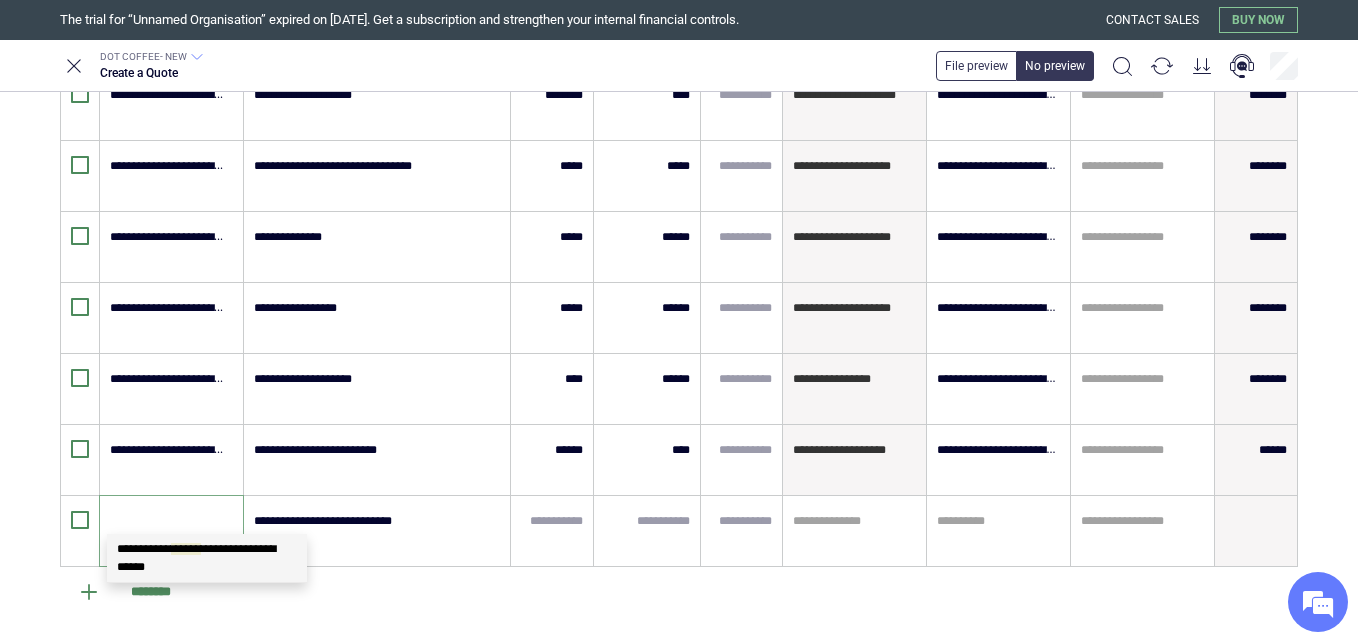 type on "****" 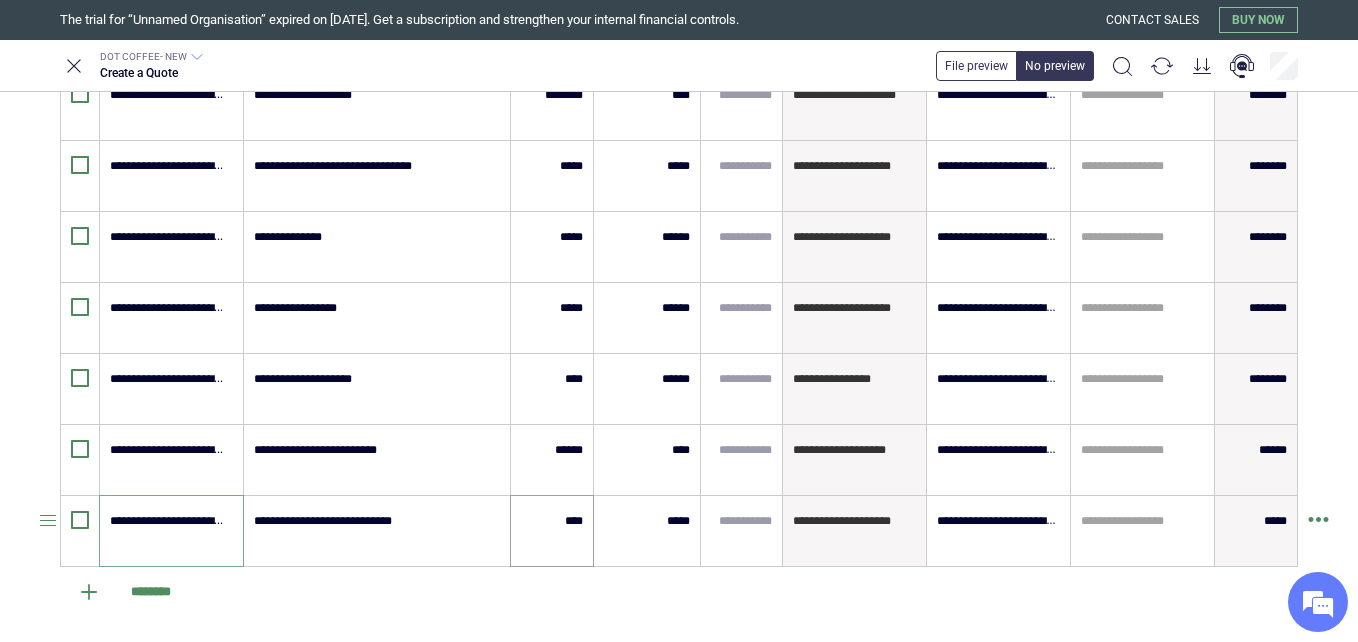 type on "**********" 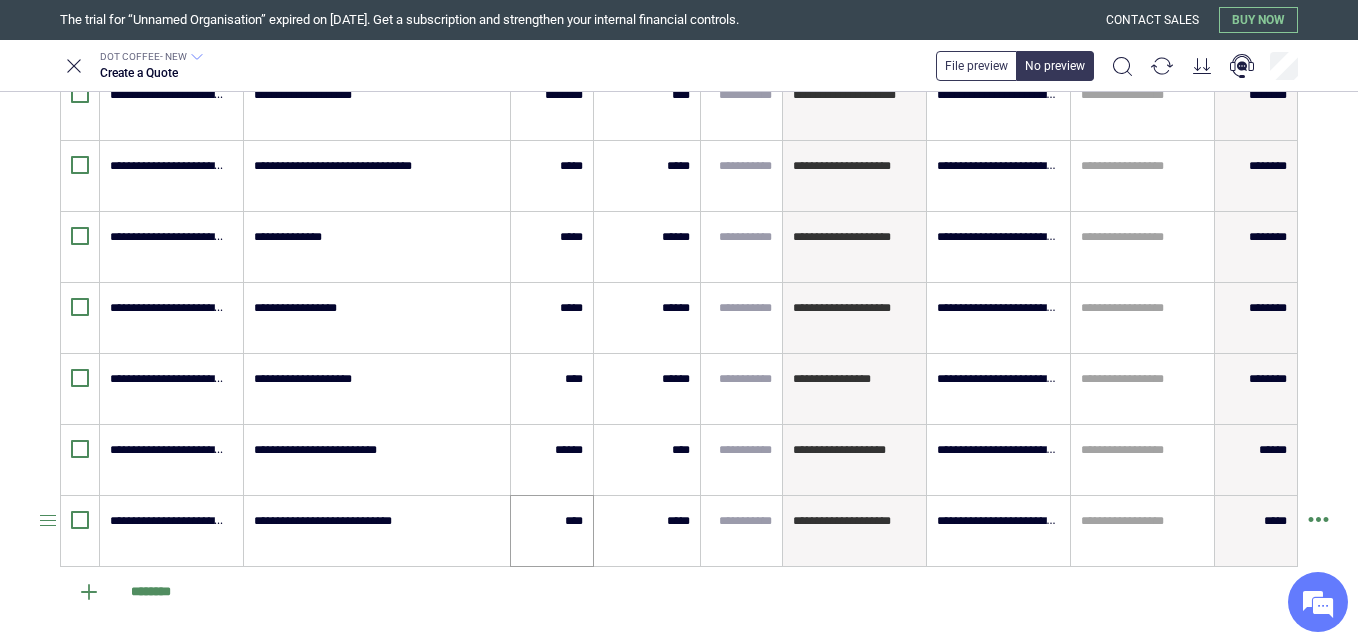 click on "****" at bounding box center [552, 531] 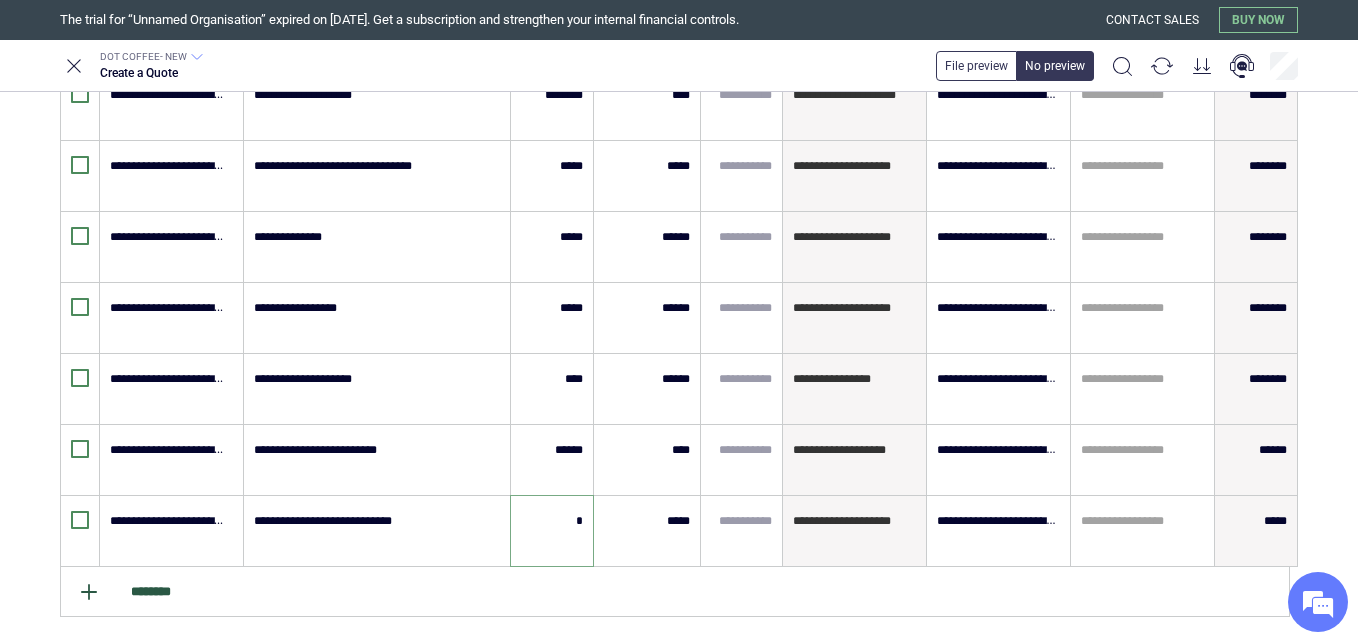 type on "*" 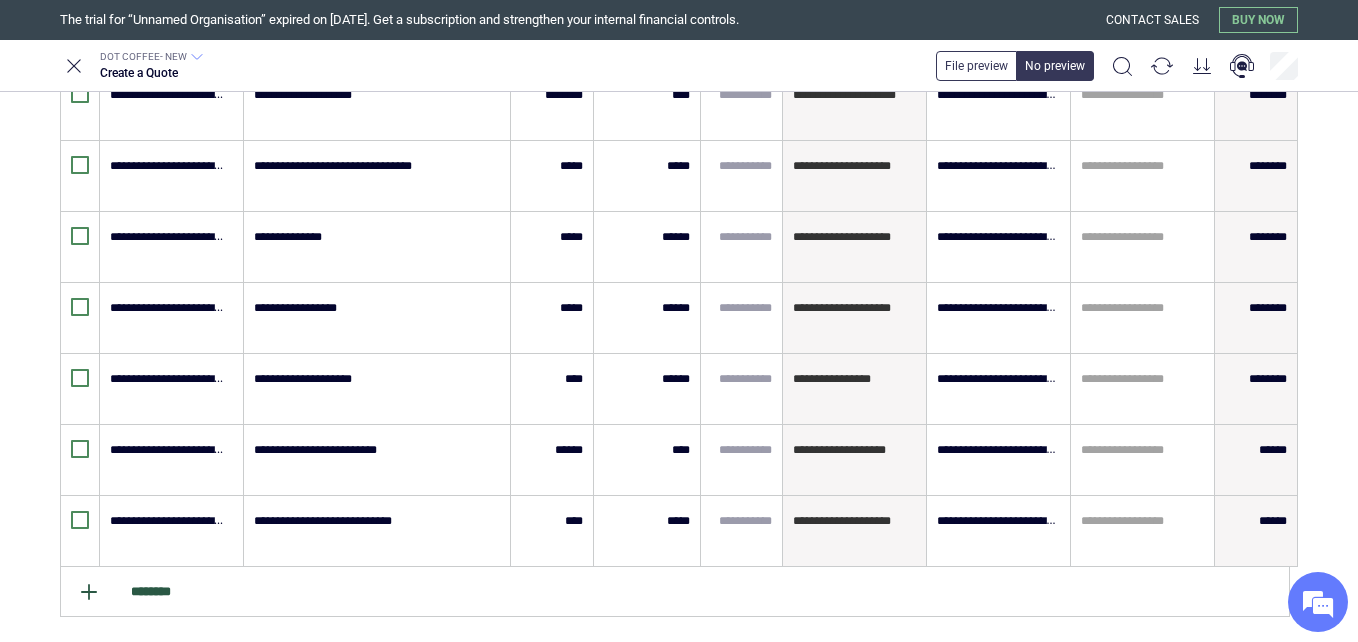 click on "********" at bounding box center (675, 592) 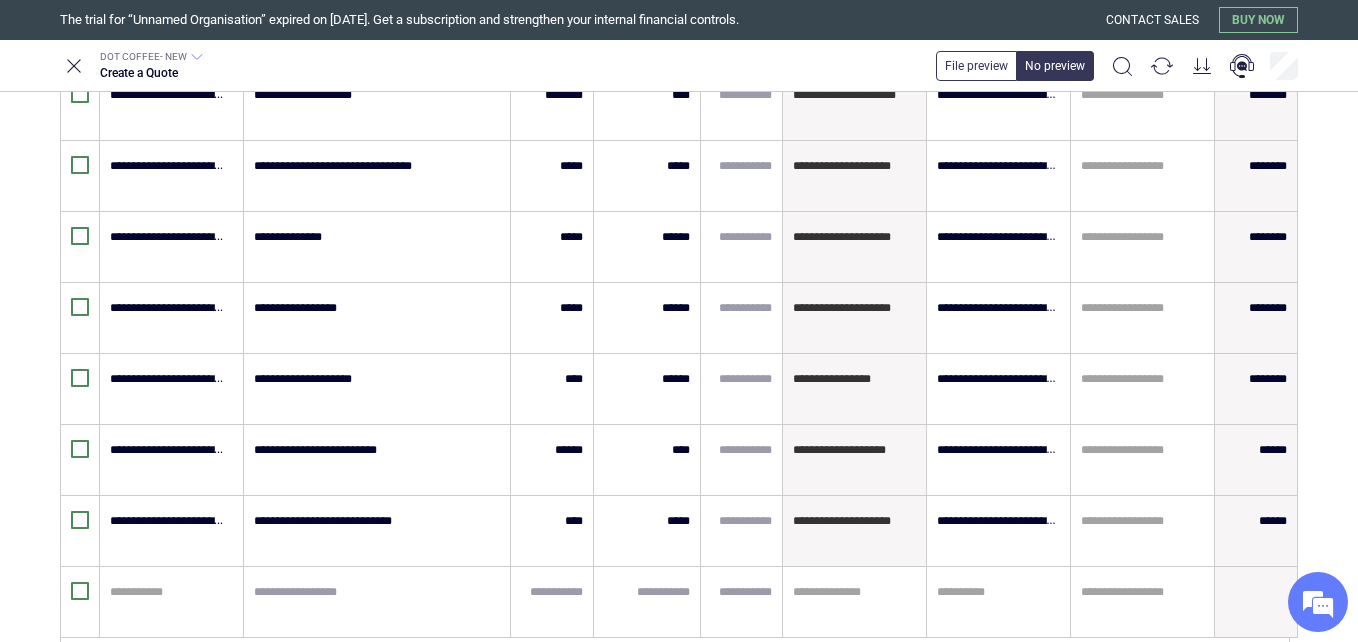 type on "*" 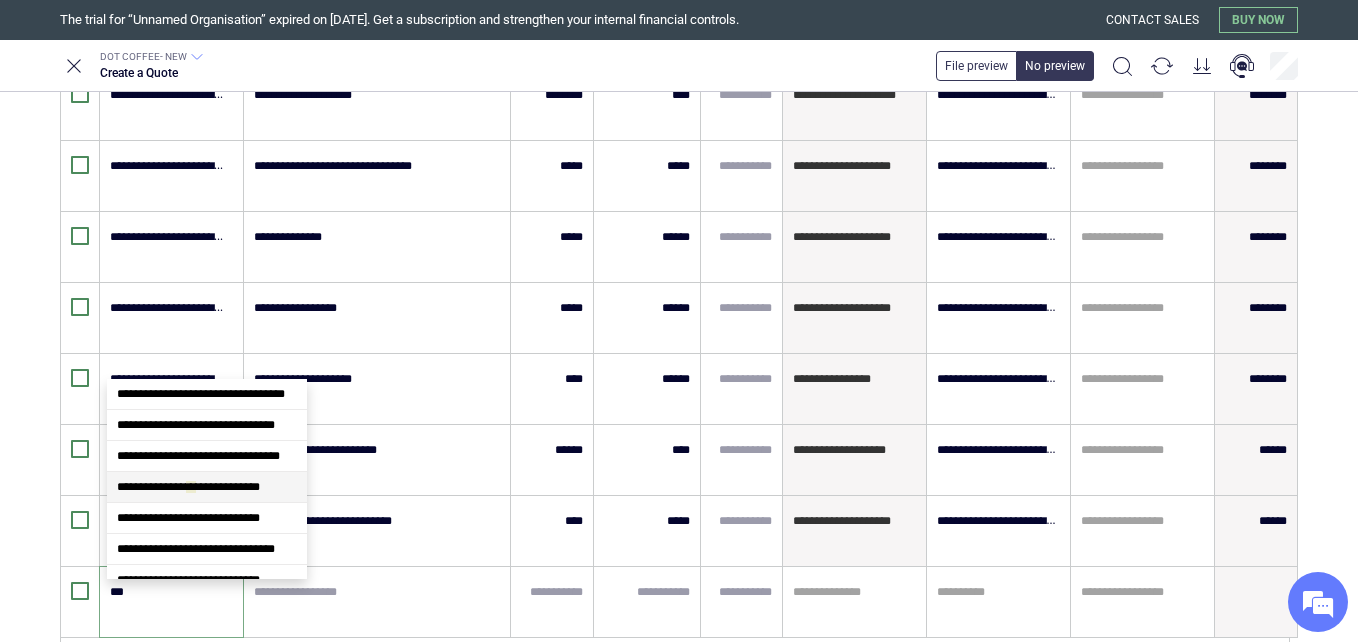 scroll, scrollTop: 1899, scrollLeft: 0, axis: vertical 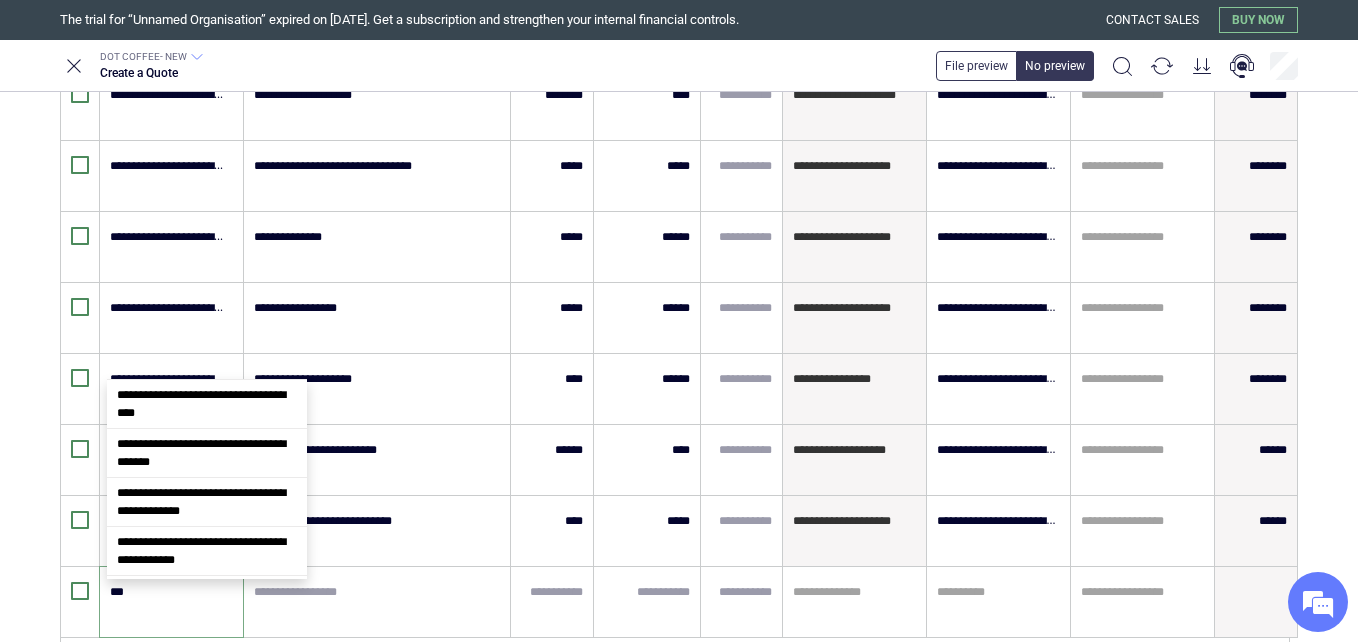 type on "****" 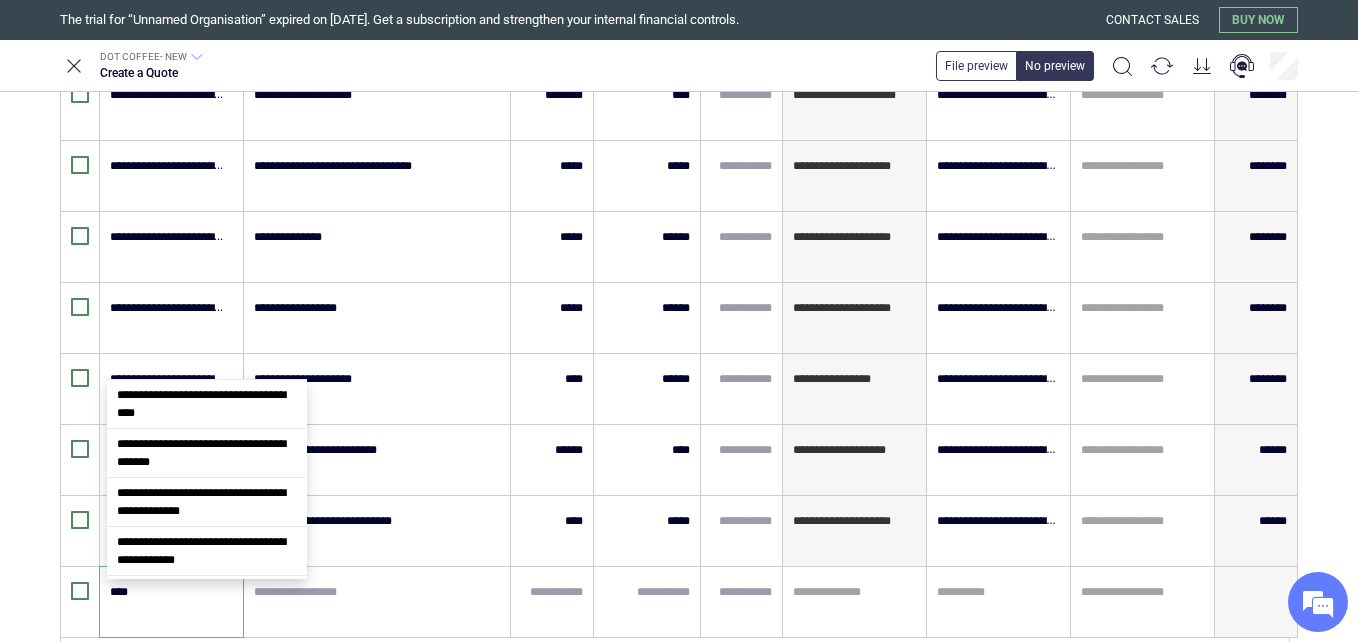 type on "*" 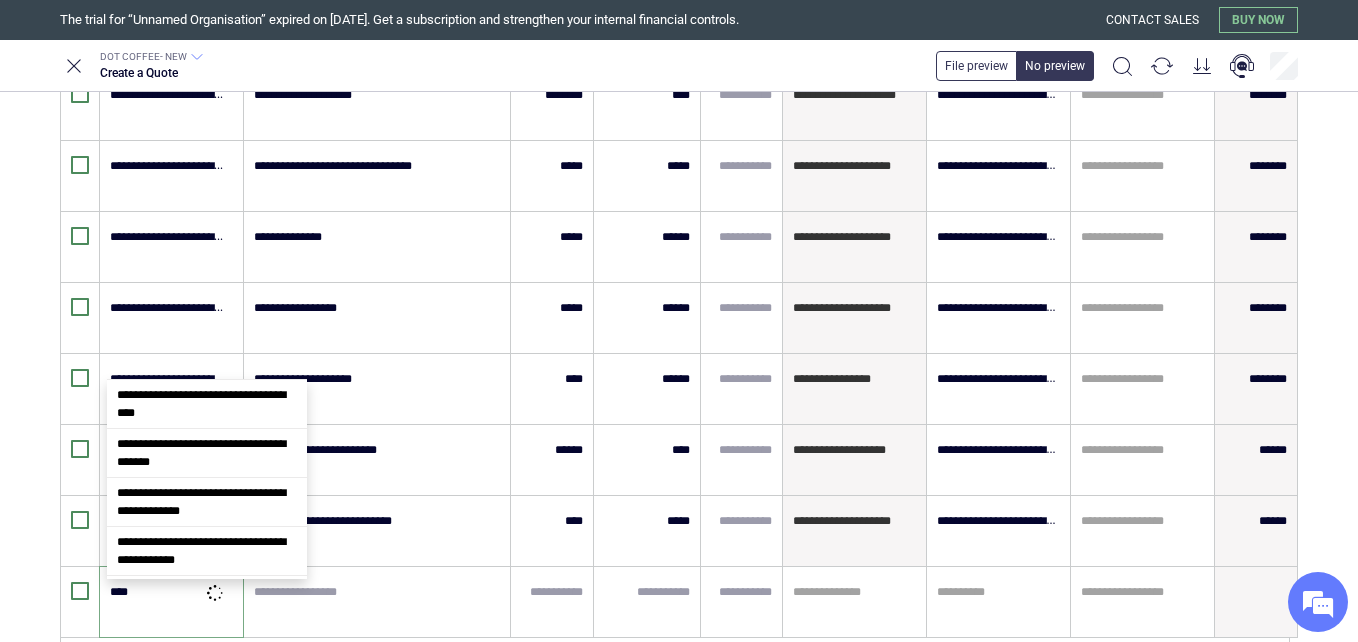 type on "*****" 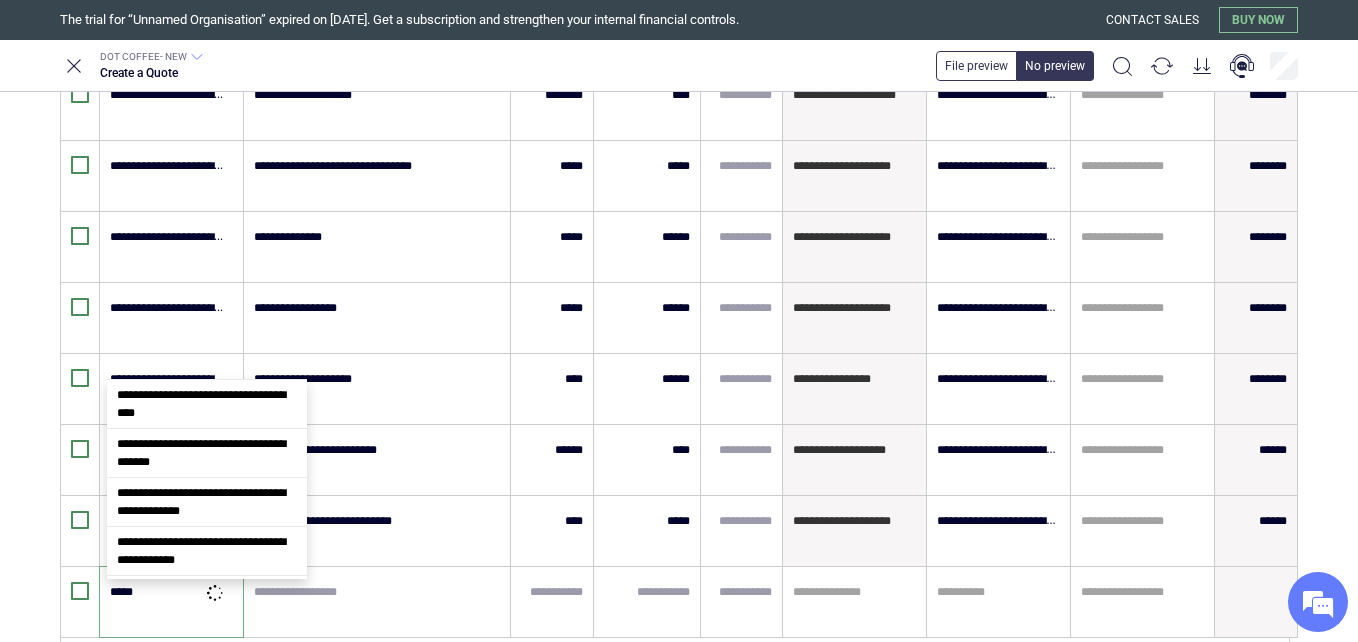 type on "*" 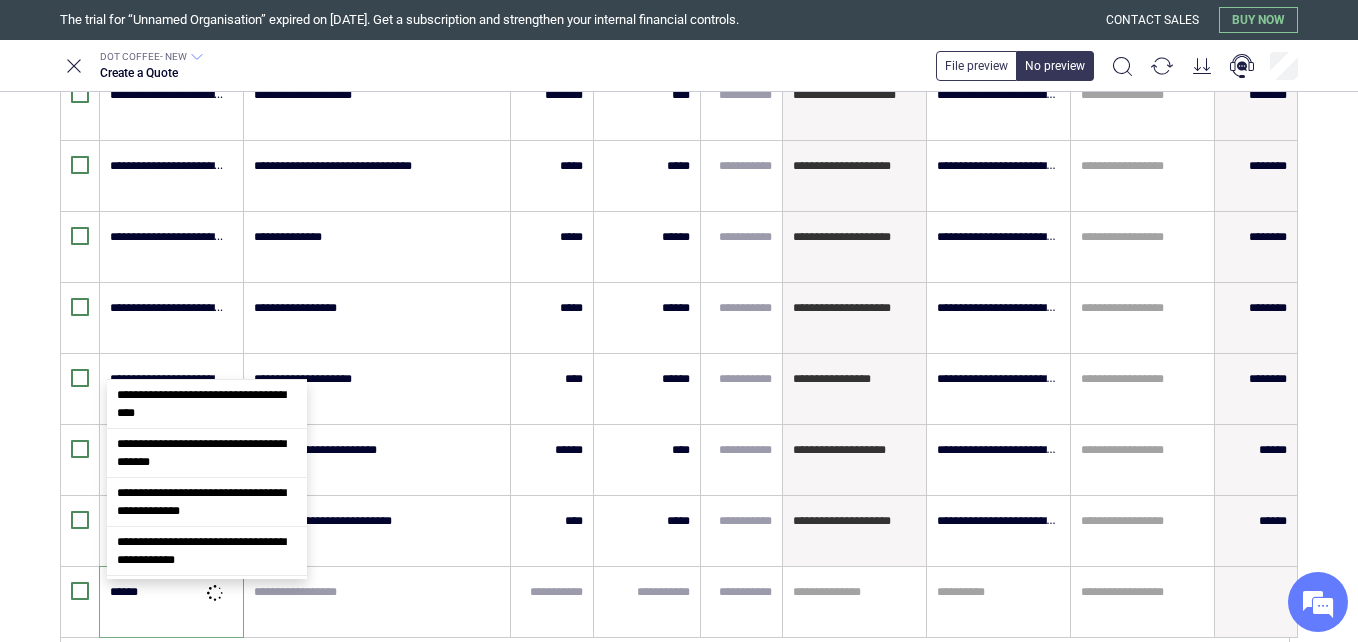 scroll, scrollTop: 0, scrollLeft: 0, axis: both 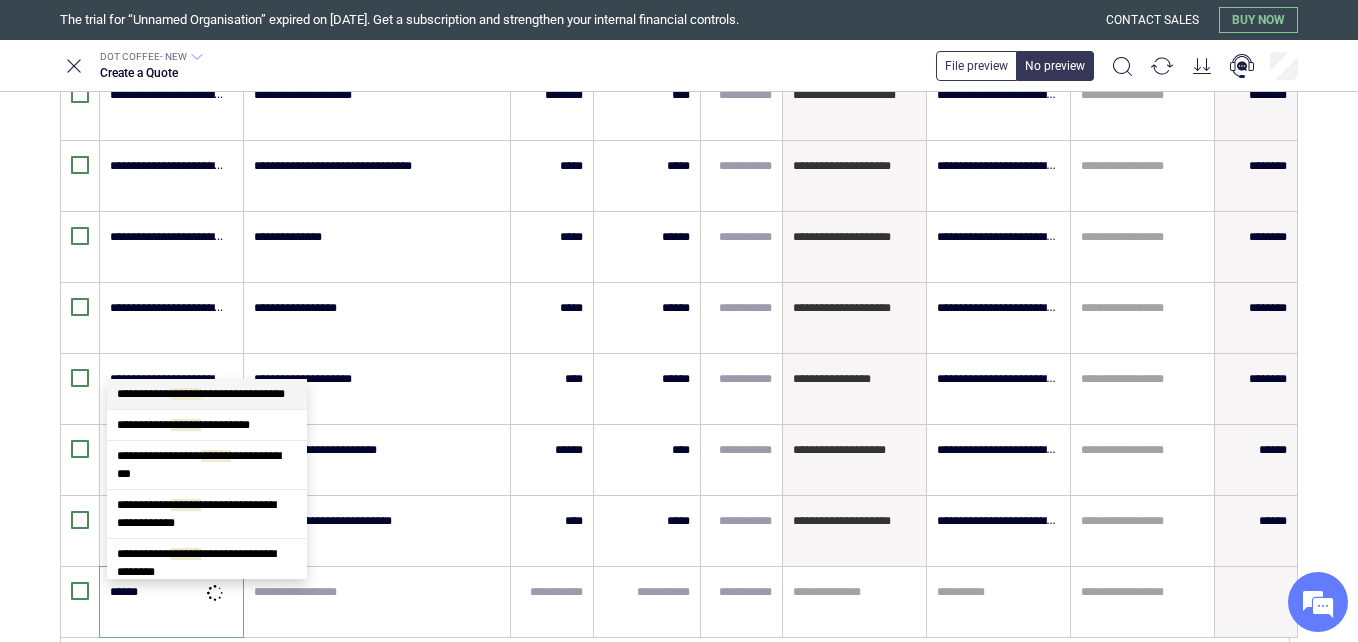 type on "*" 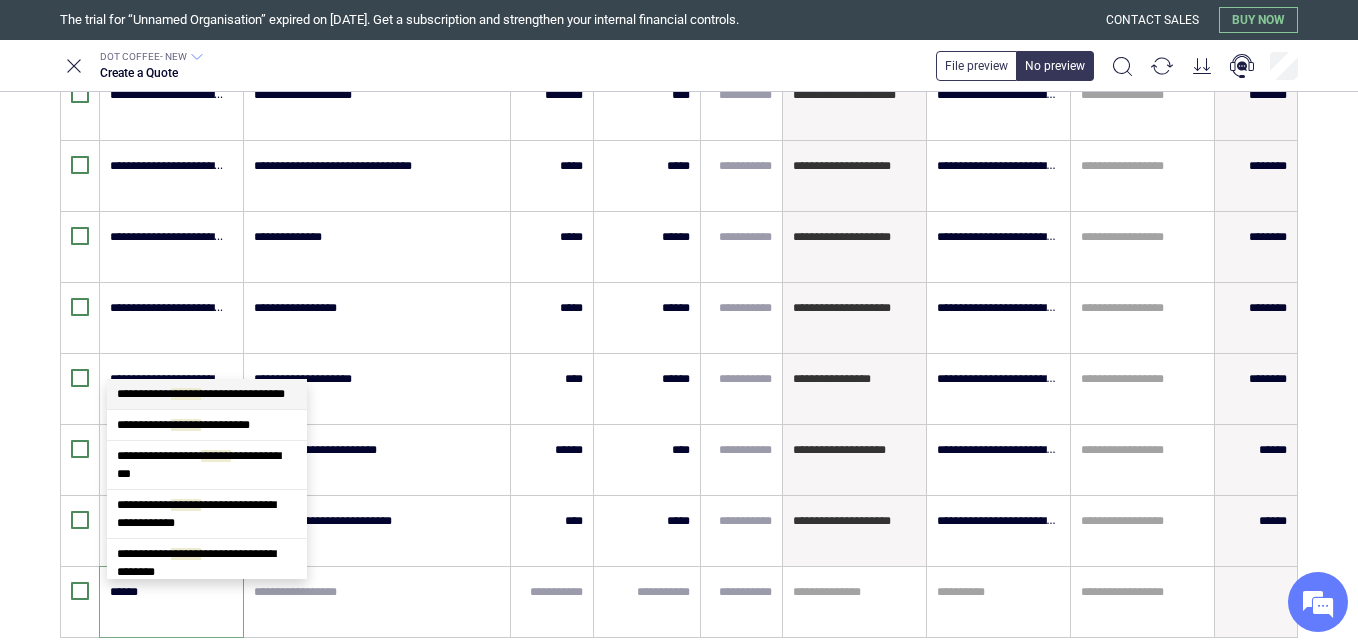 click on "**********" at bounding box center (201, 394) 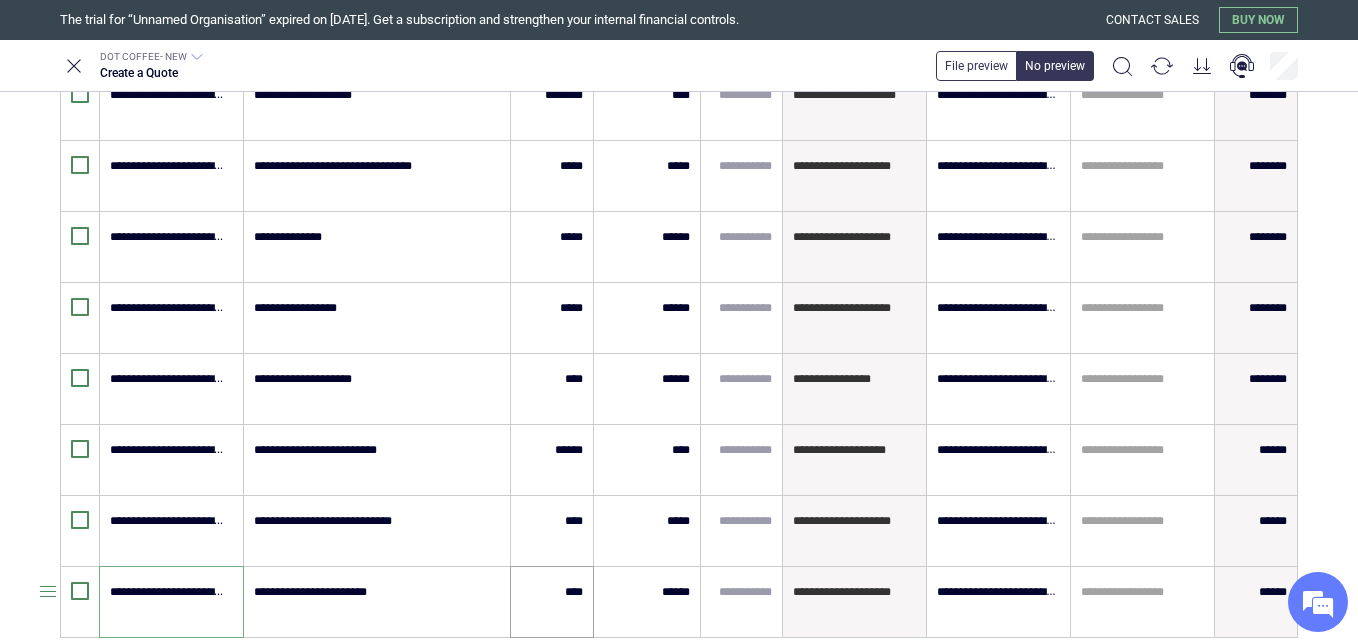type on "**********" 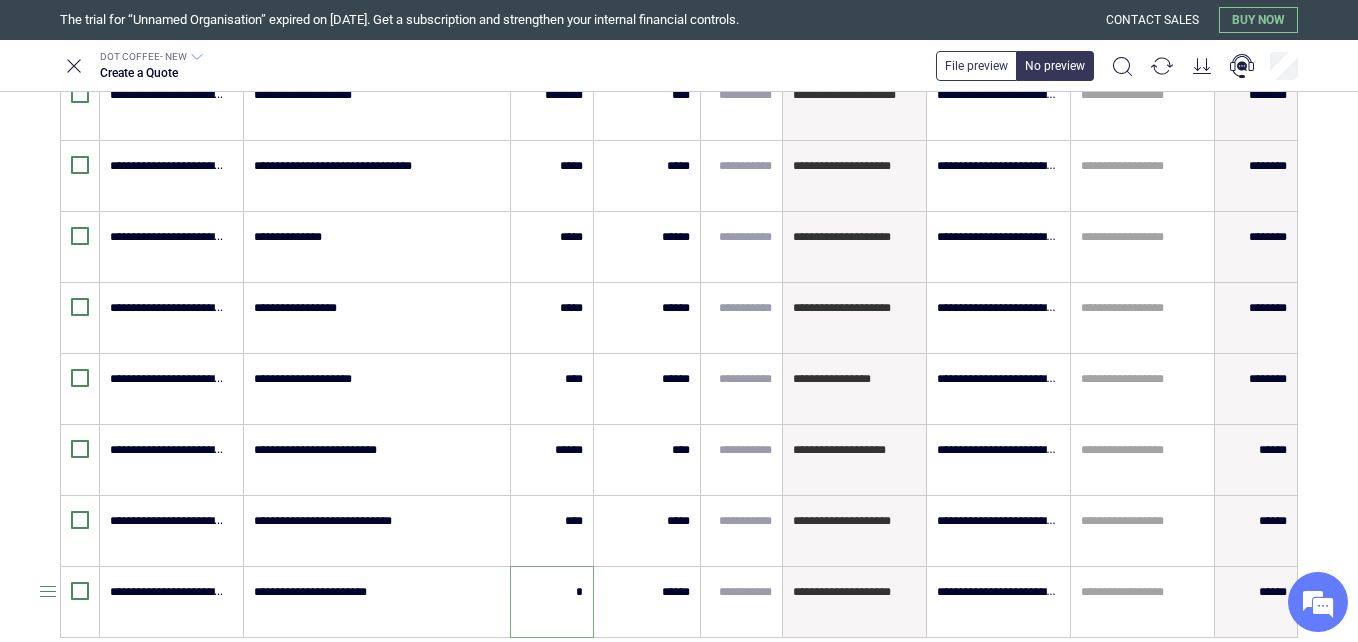 click on "*" at bounding box center [552, 592] 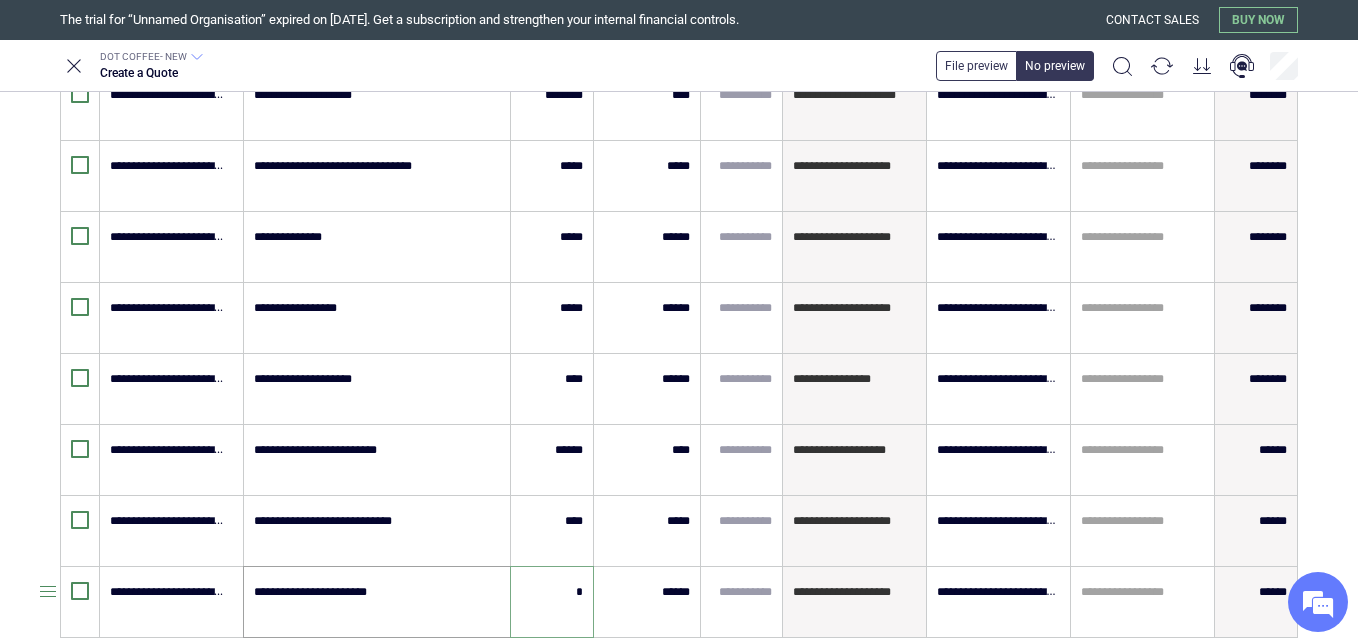 type on "****" 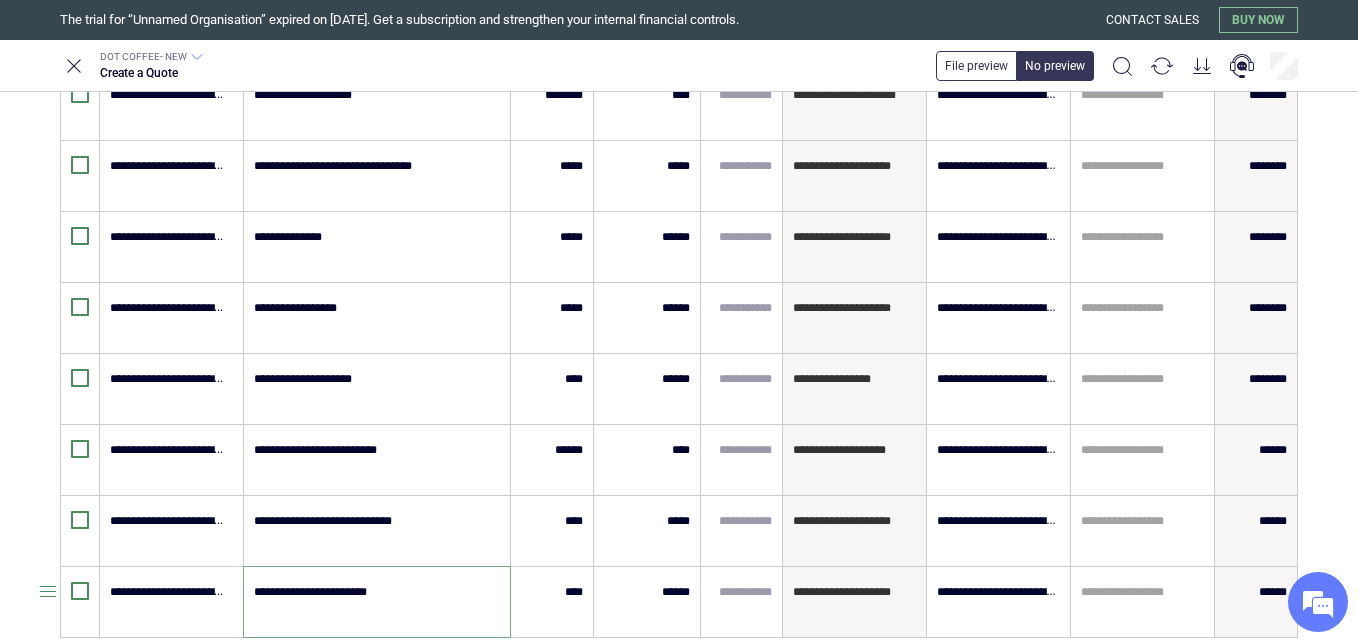click on "**********" at bounding box center (376, 602) 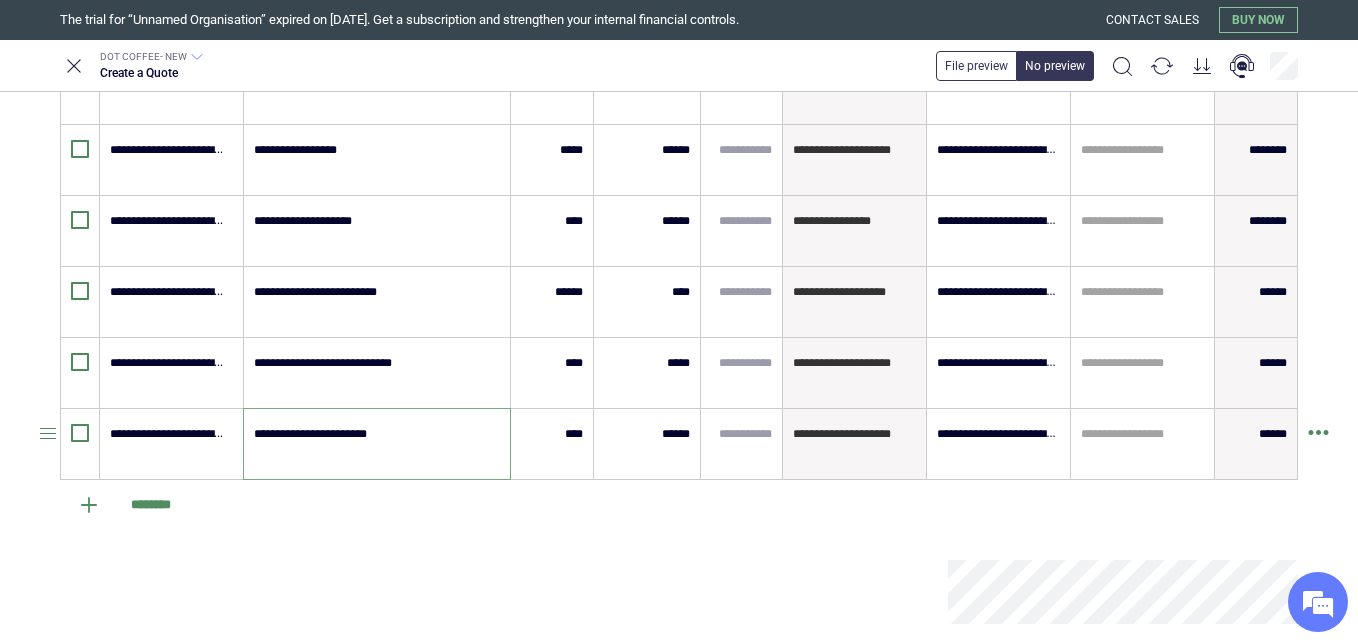 scroll, scrollTop: 808, scrollLeft: 0, axis: vertical 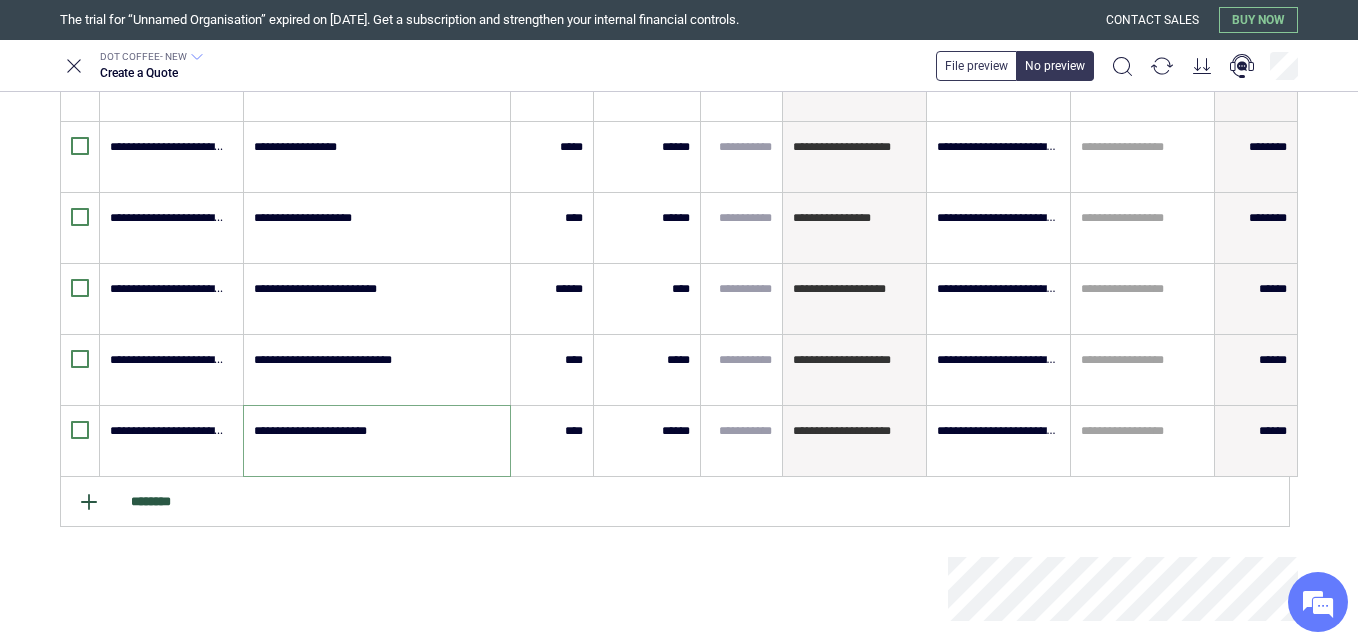 click on "********" at bounding box center [675, 502] 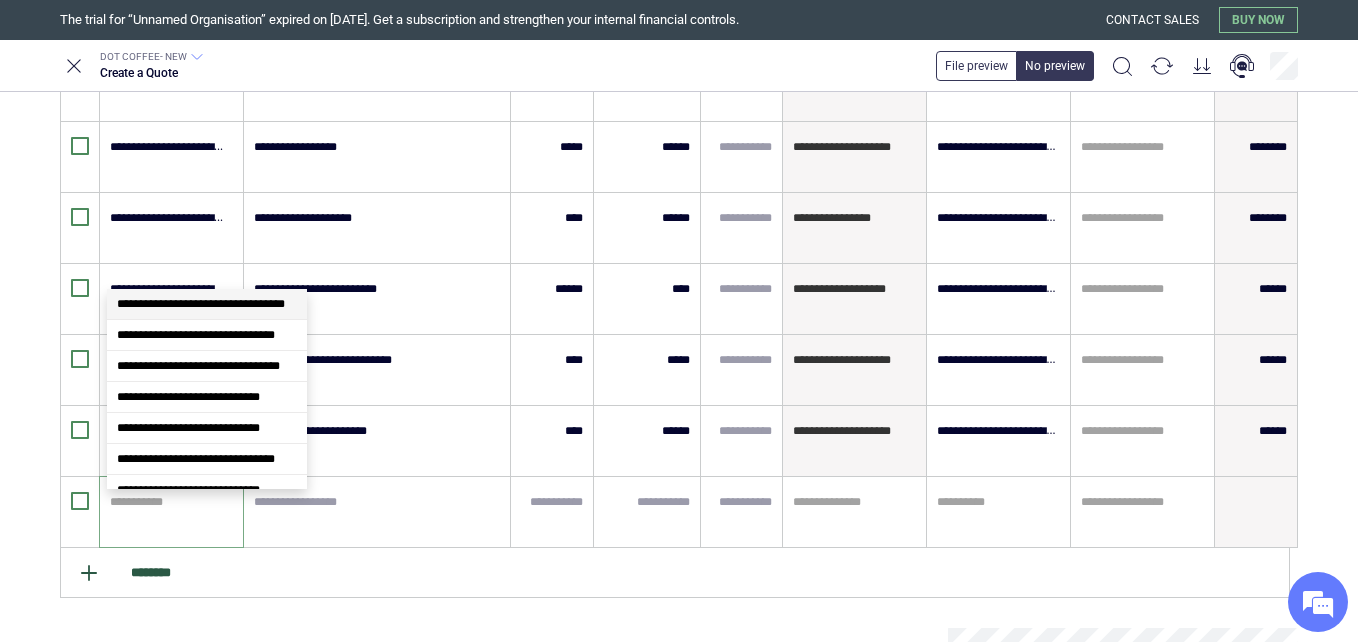 click at bounding box center (168, 502) 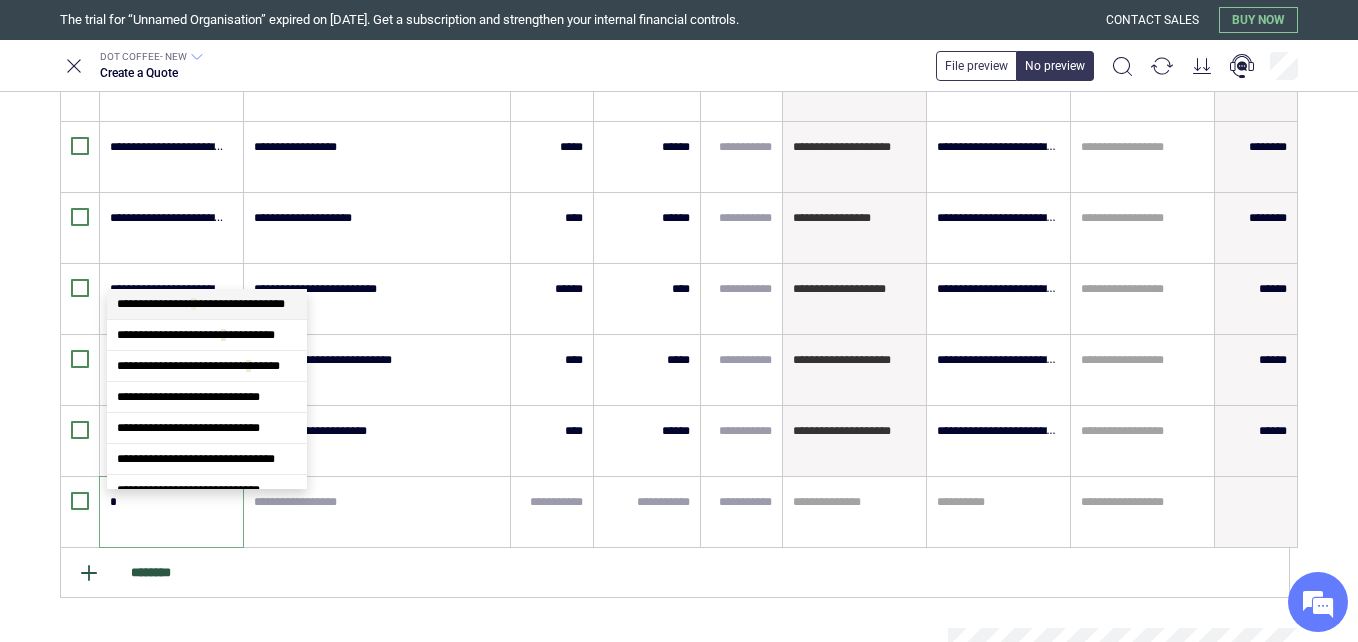 type on "**" 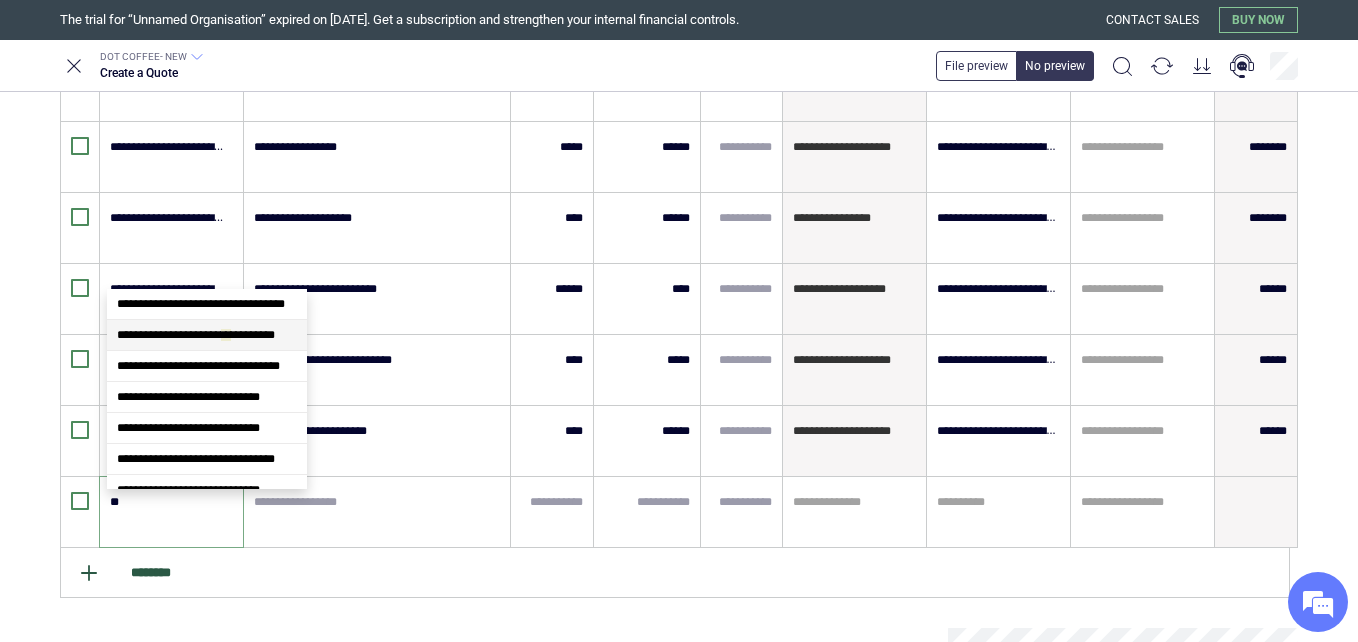 type on "*" 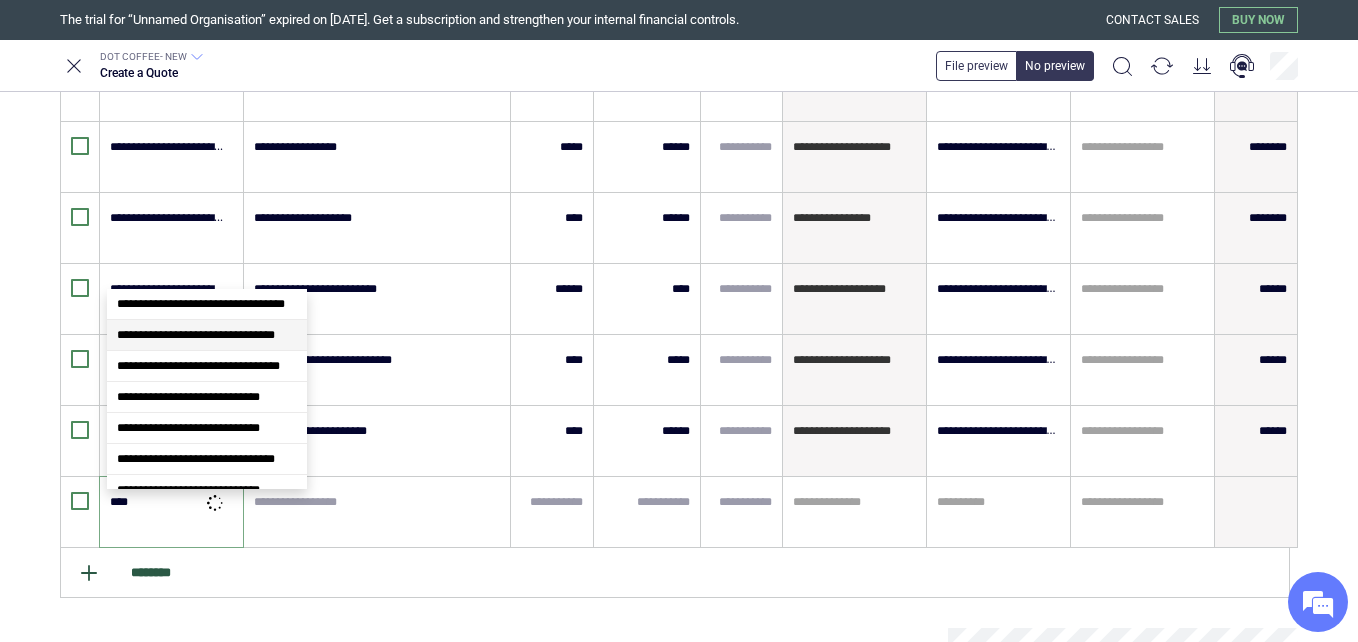 type on "*****" 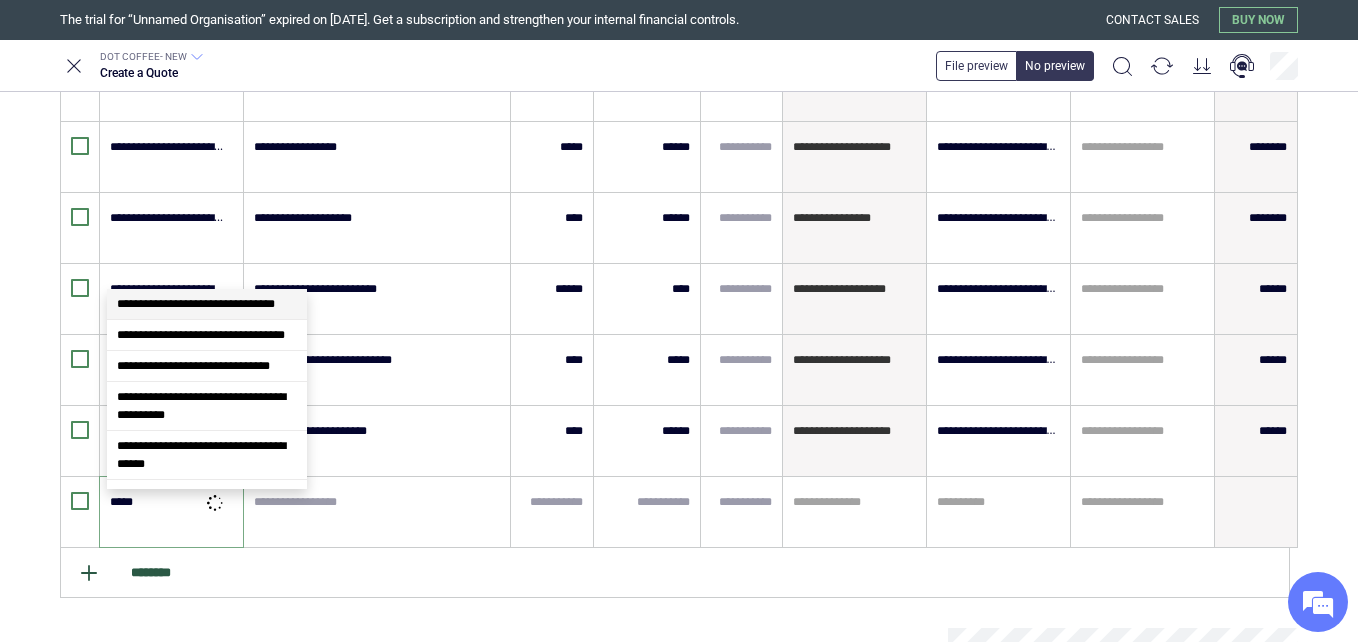type on "*" 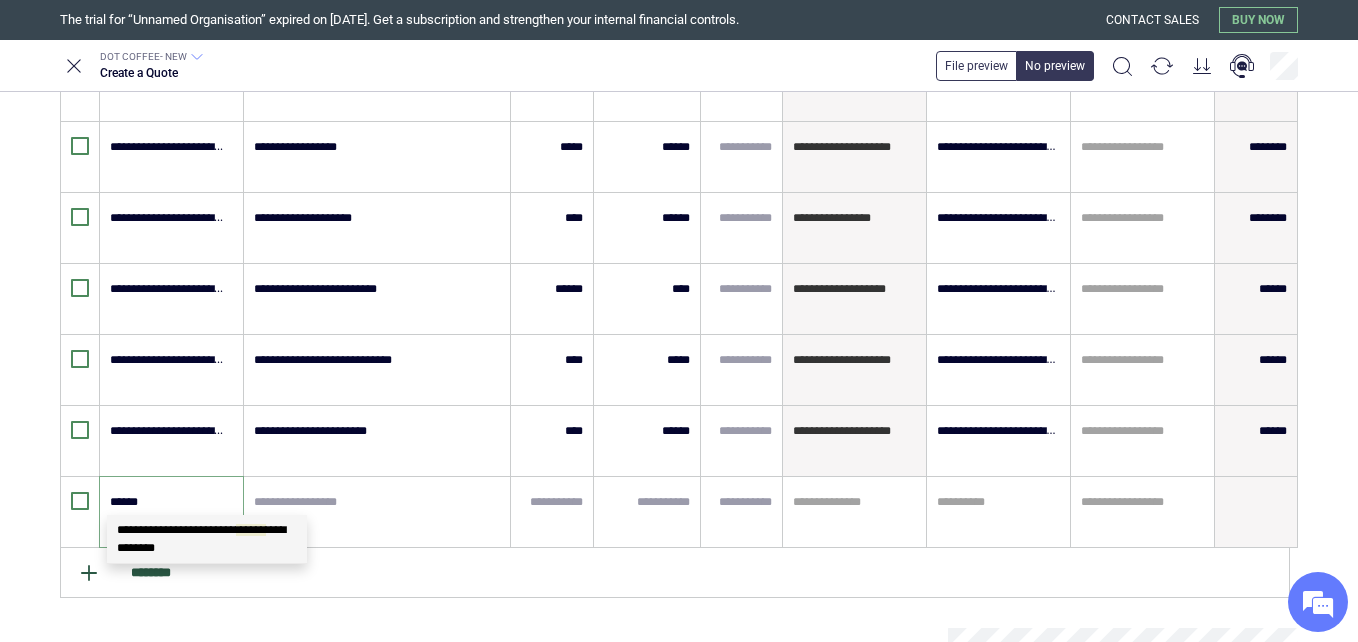 type on "*******" 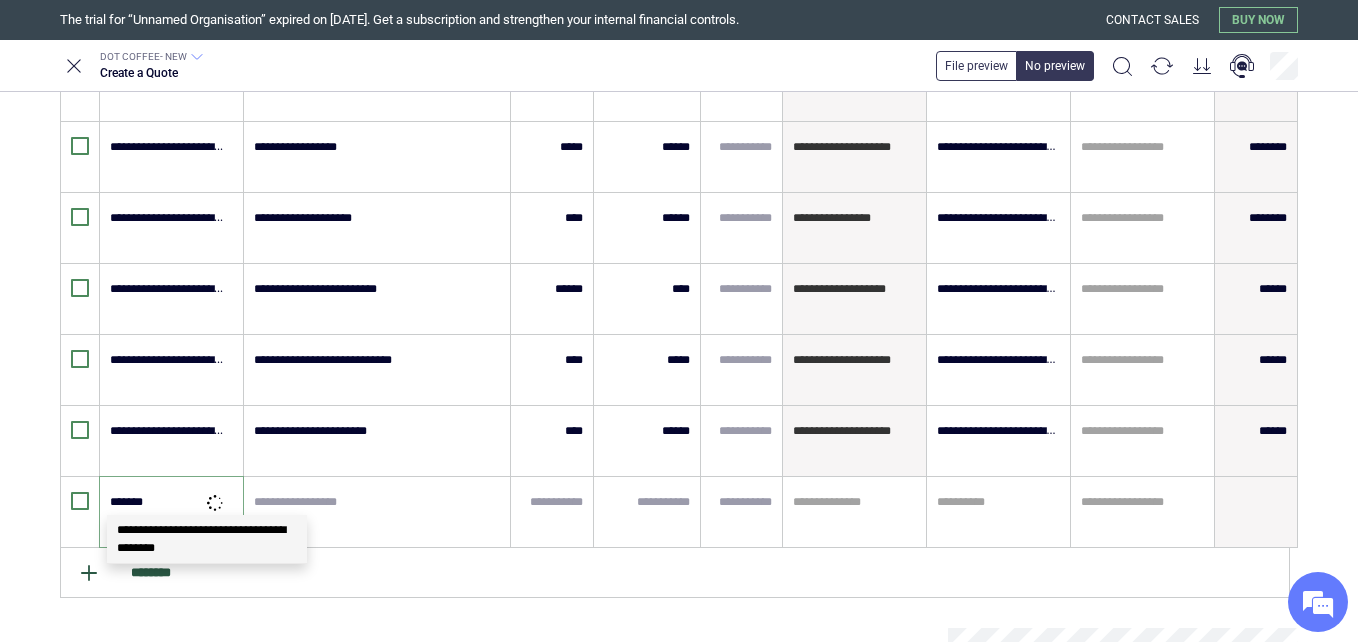 type on "*" 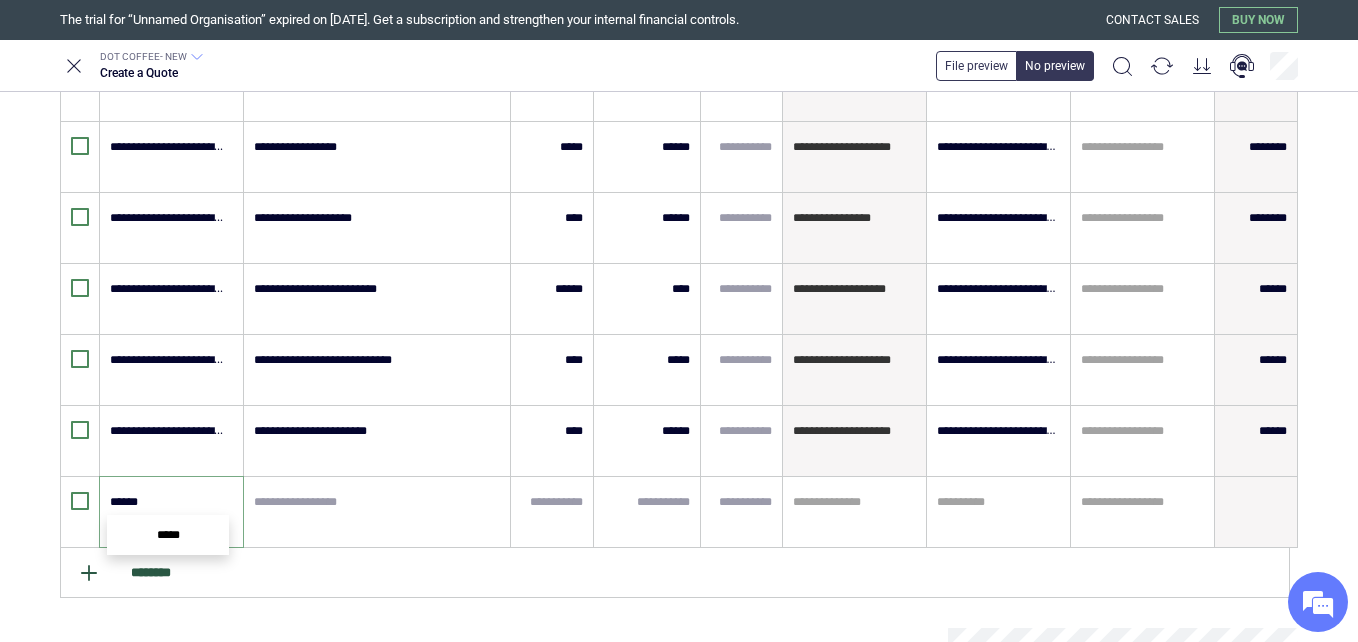 type on "*******" 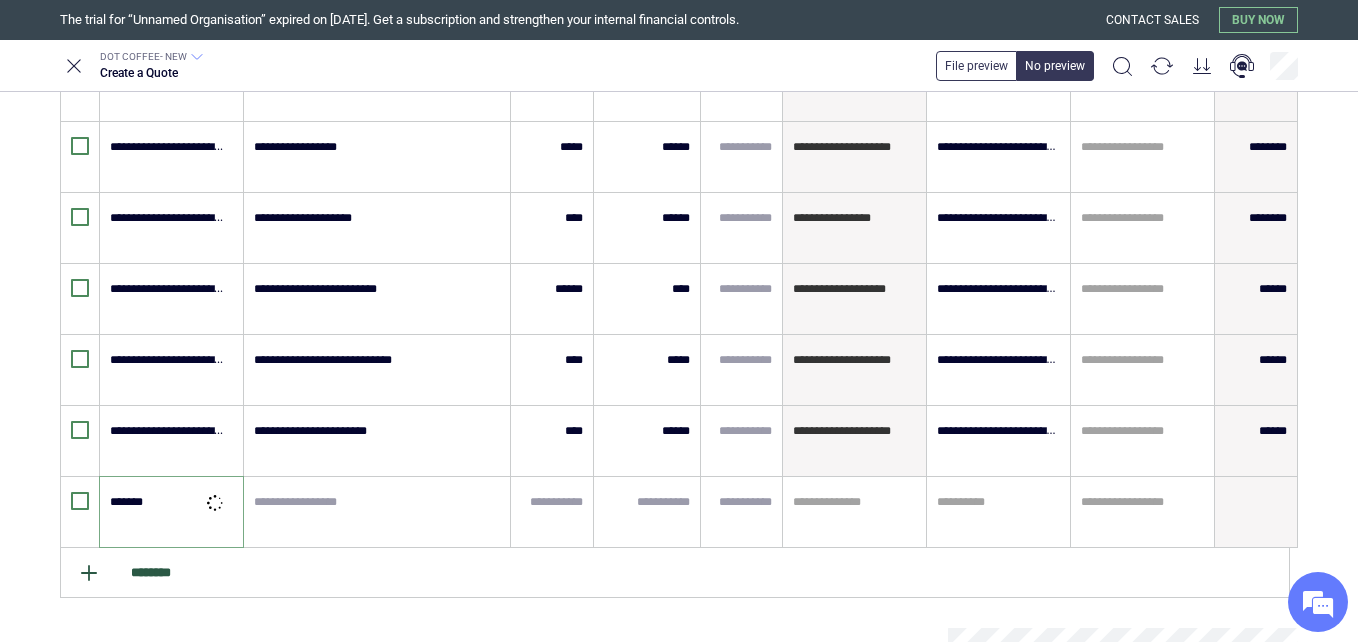 type on "*" 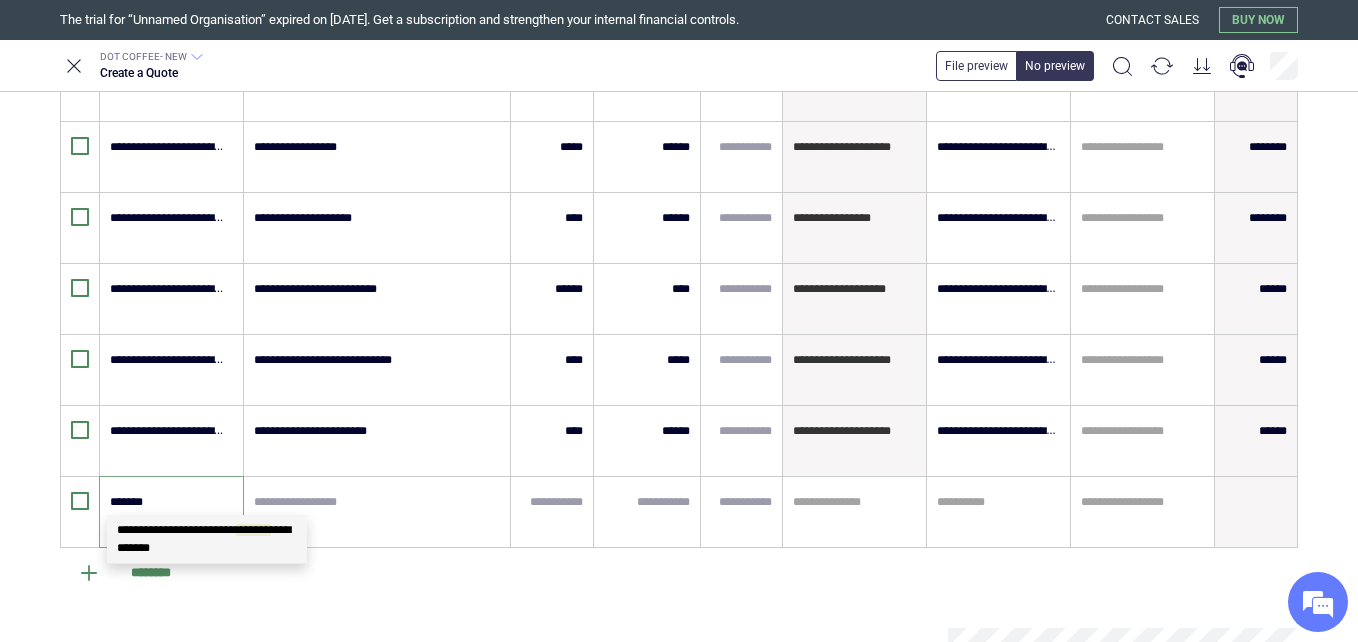 click on "**********" at bounding box center (204, 539) 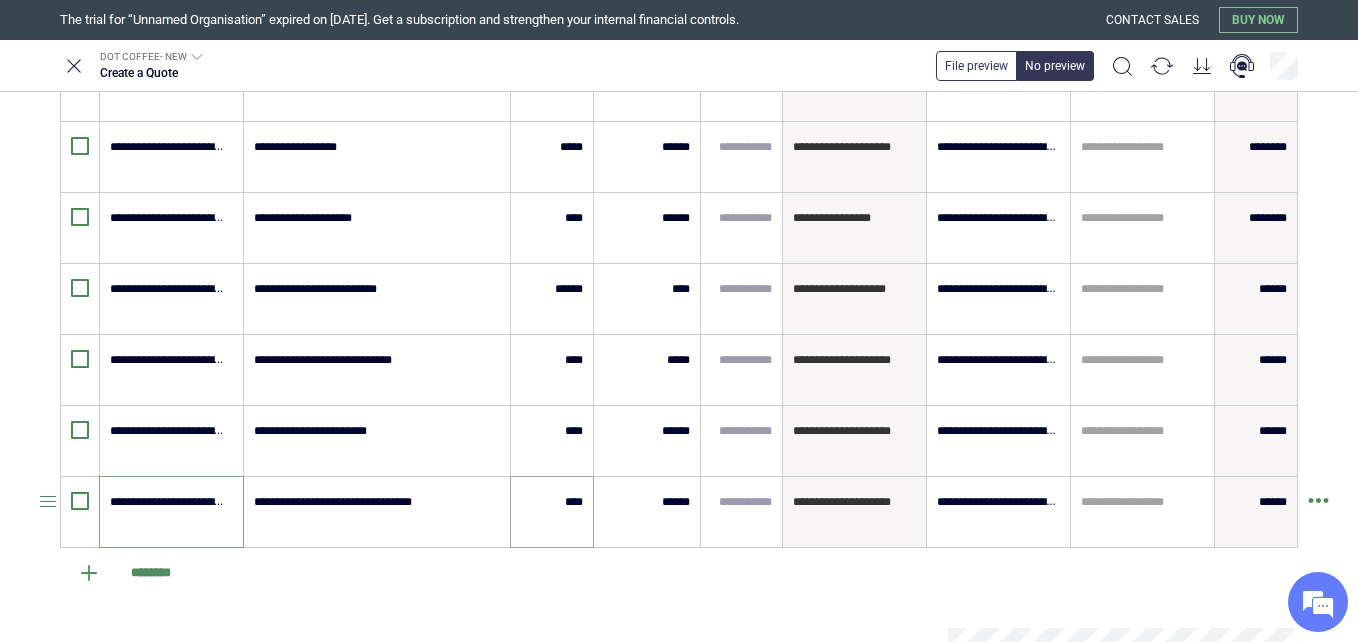 type on "**********" 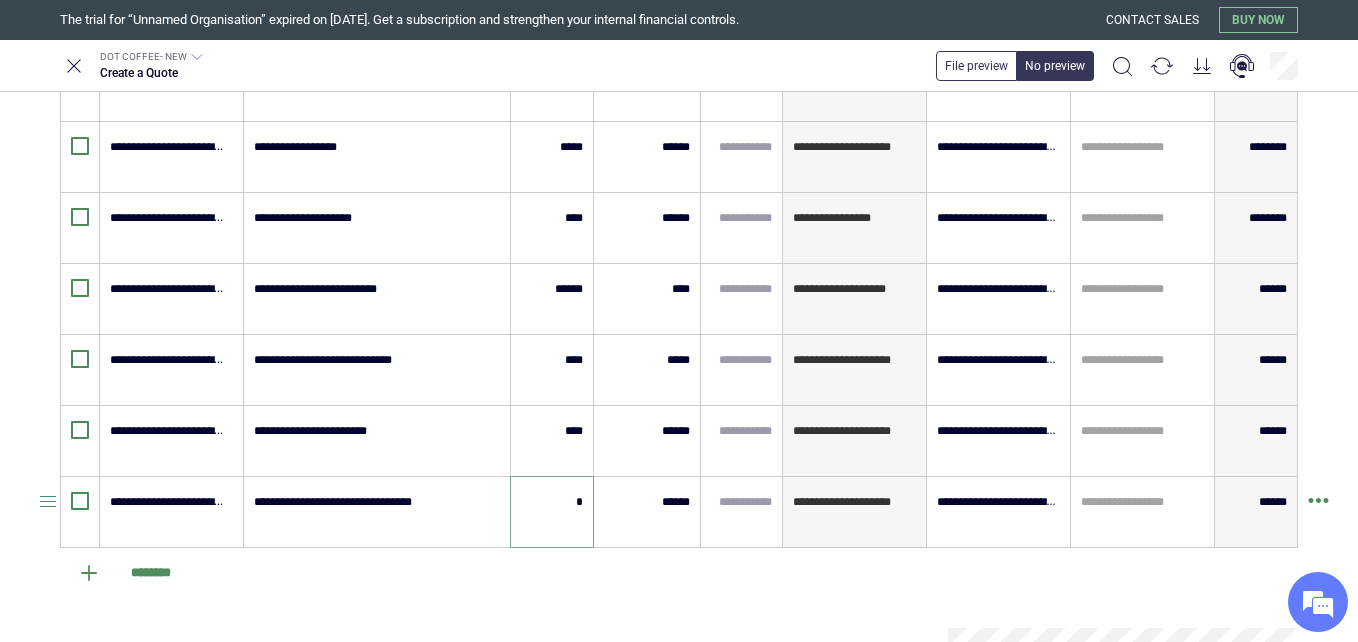 click on "*" at bounding box center [552, 502] 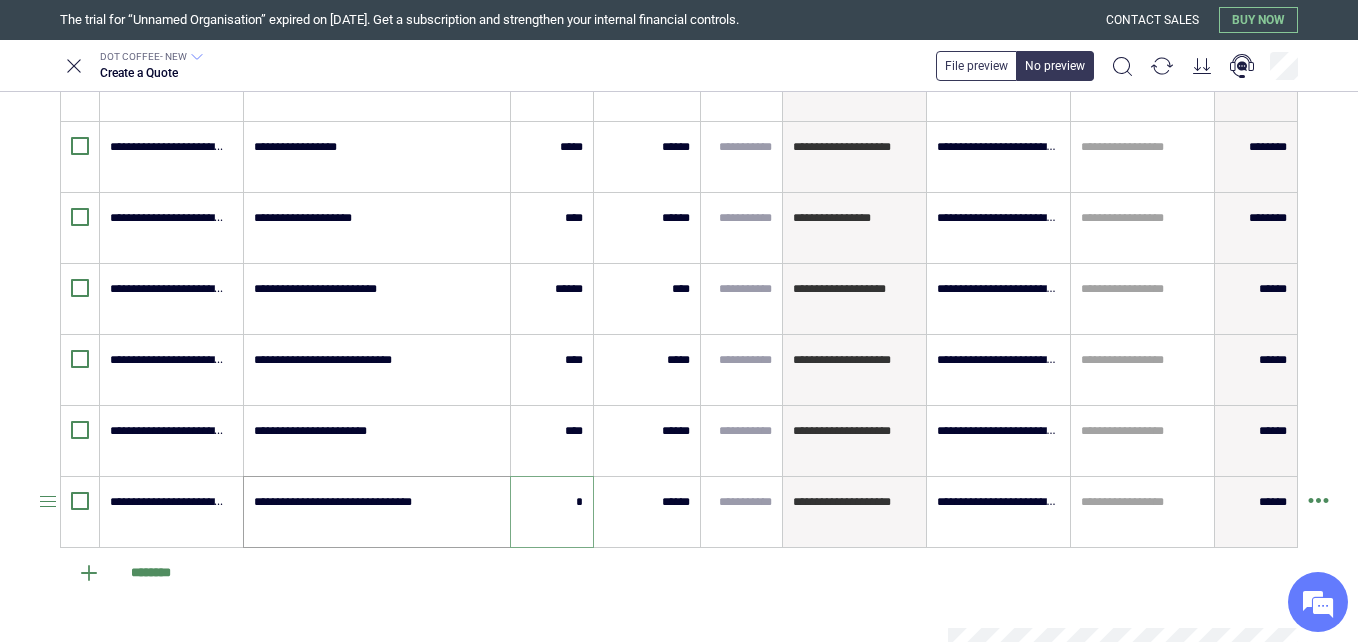 type on "****" 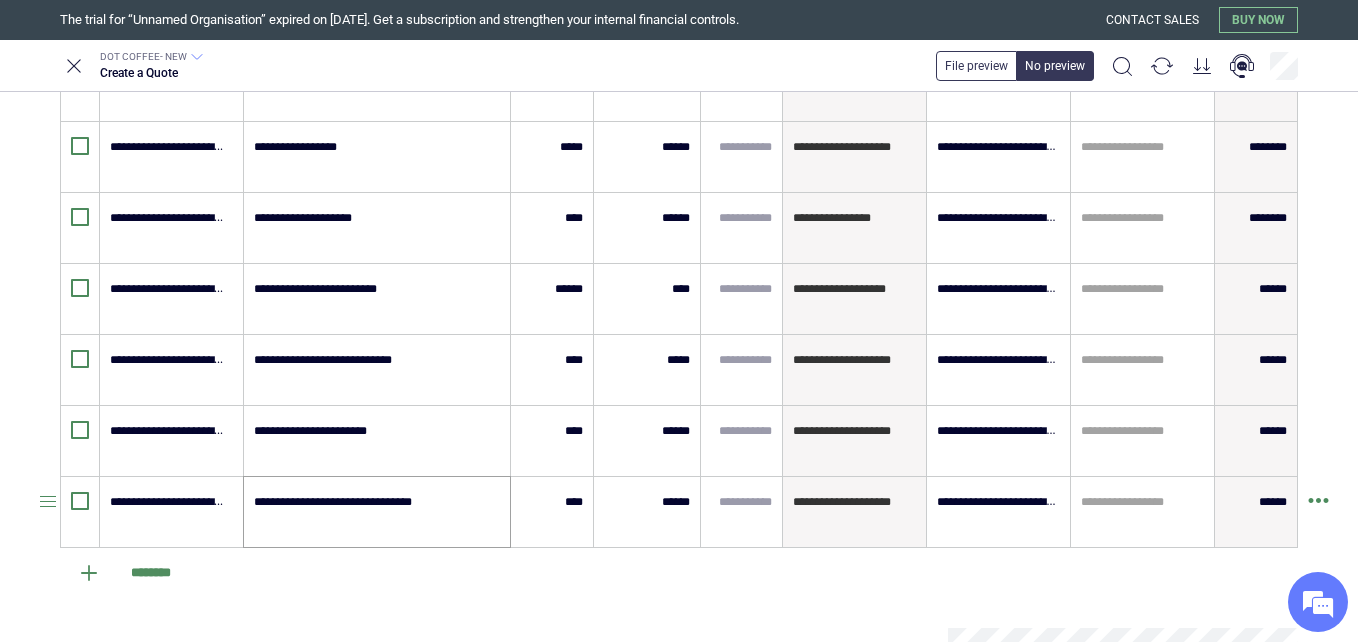 click on "**********" at bounding box center (377, 512) 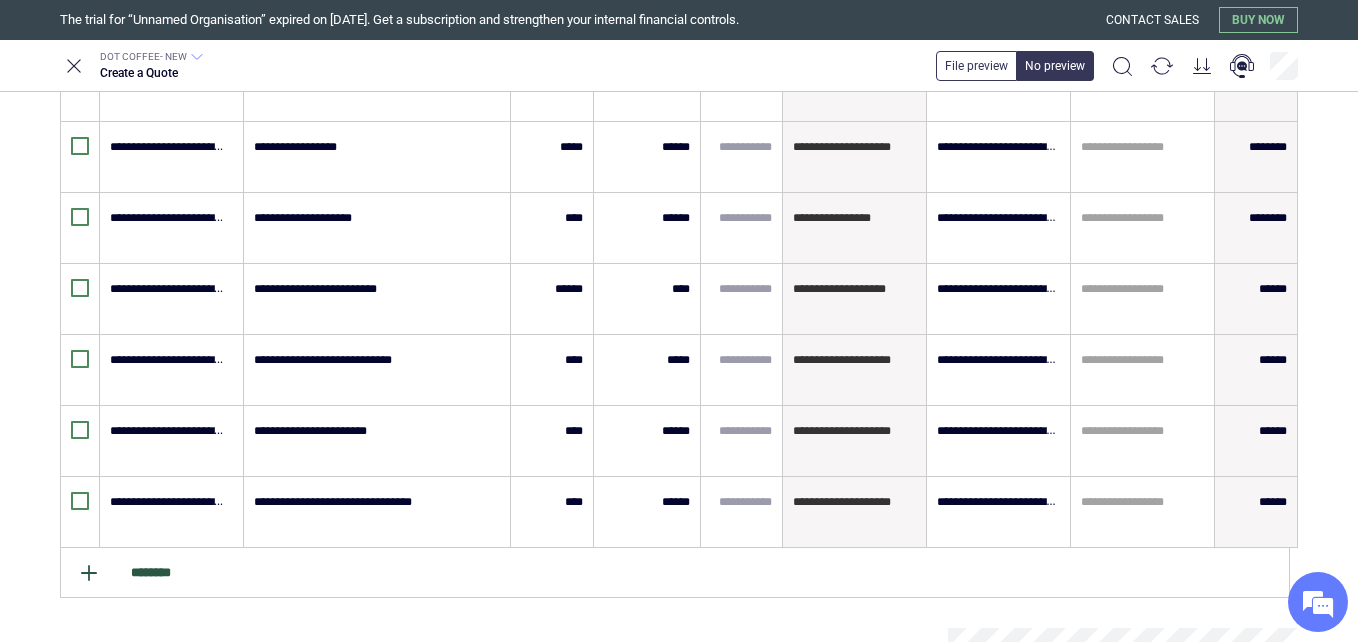 click on "********" at bounding box center [675, 573] 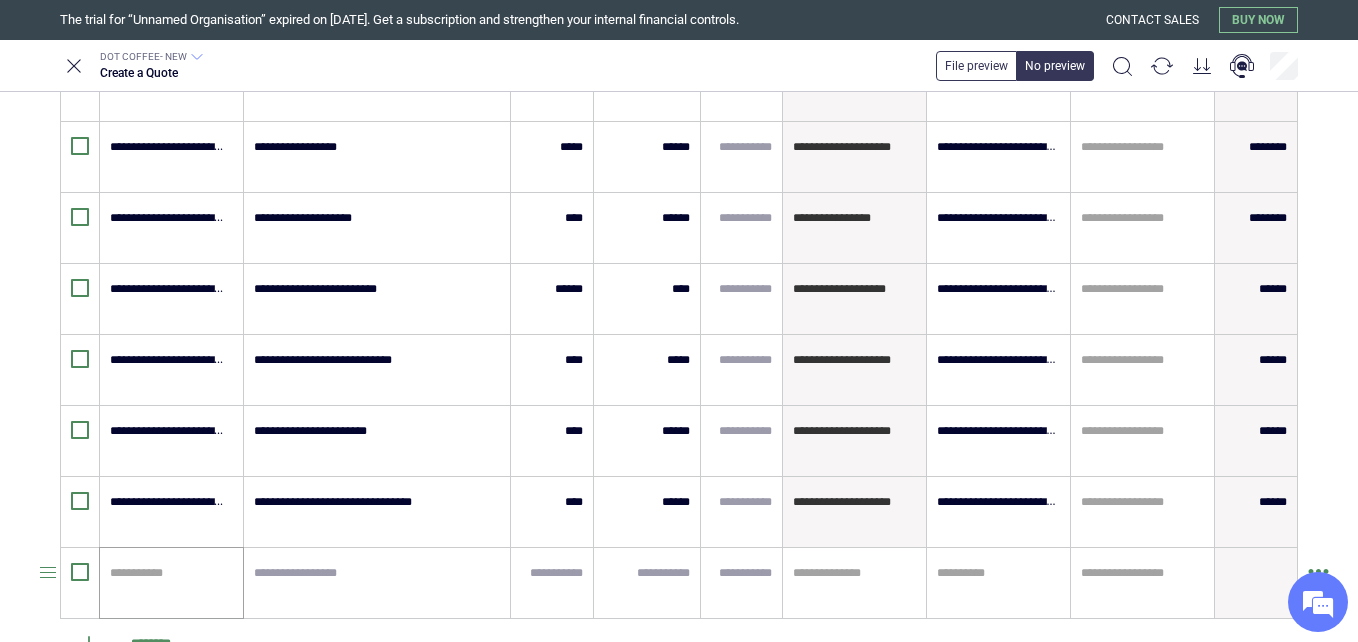 type on "*" 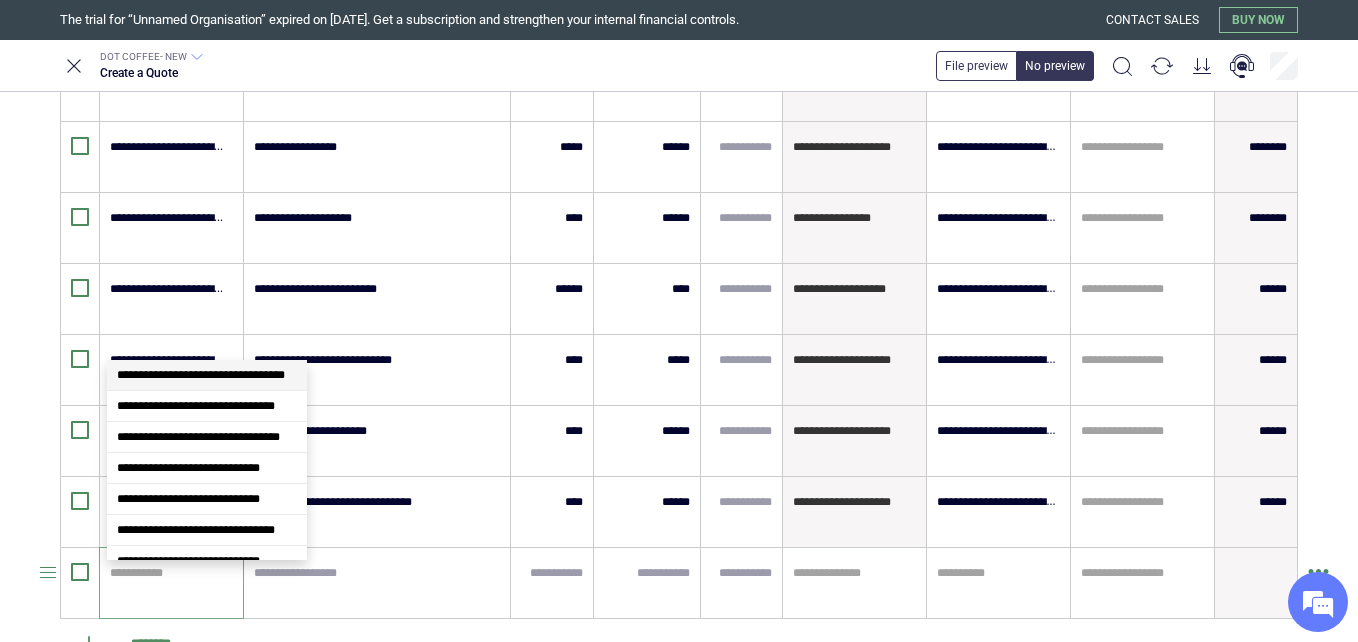 type on "*" 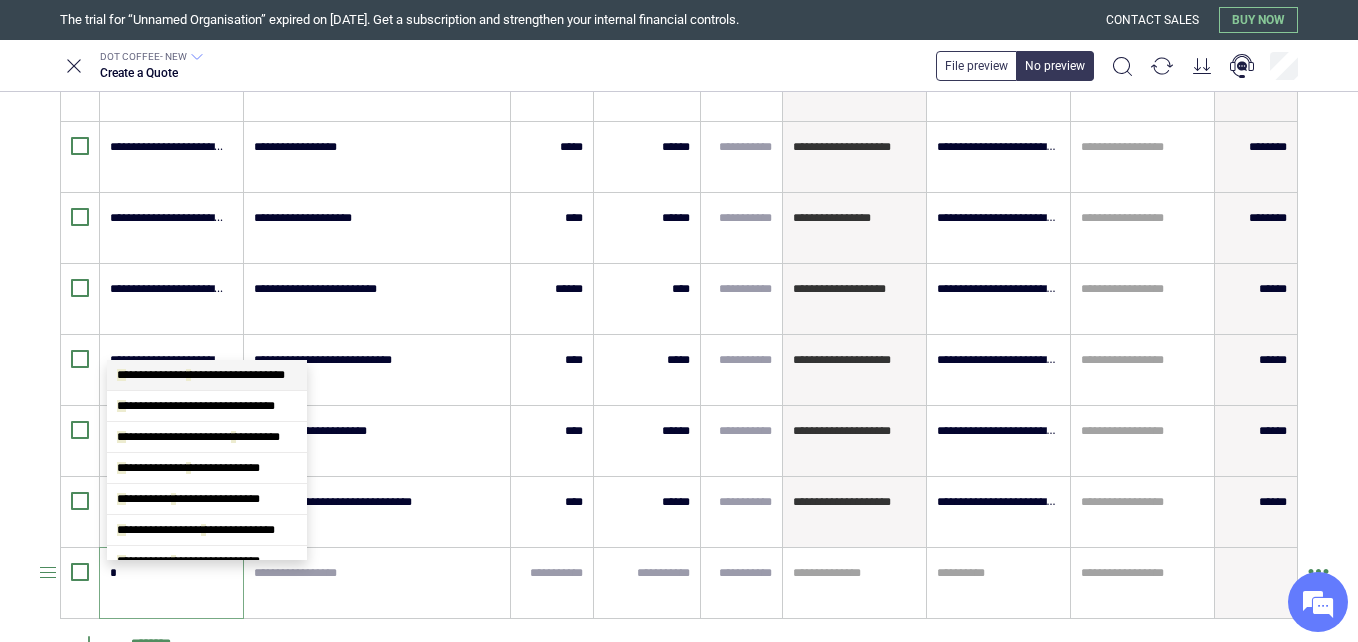 type on "*" 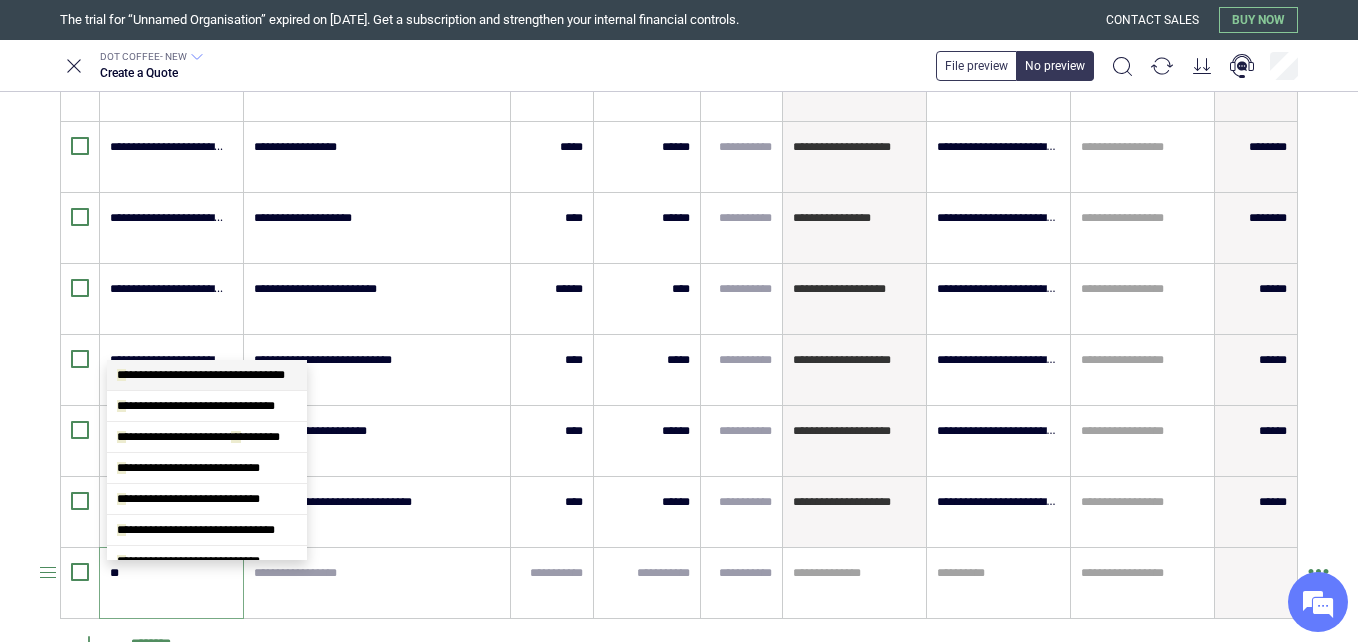 type on "*" 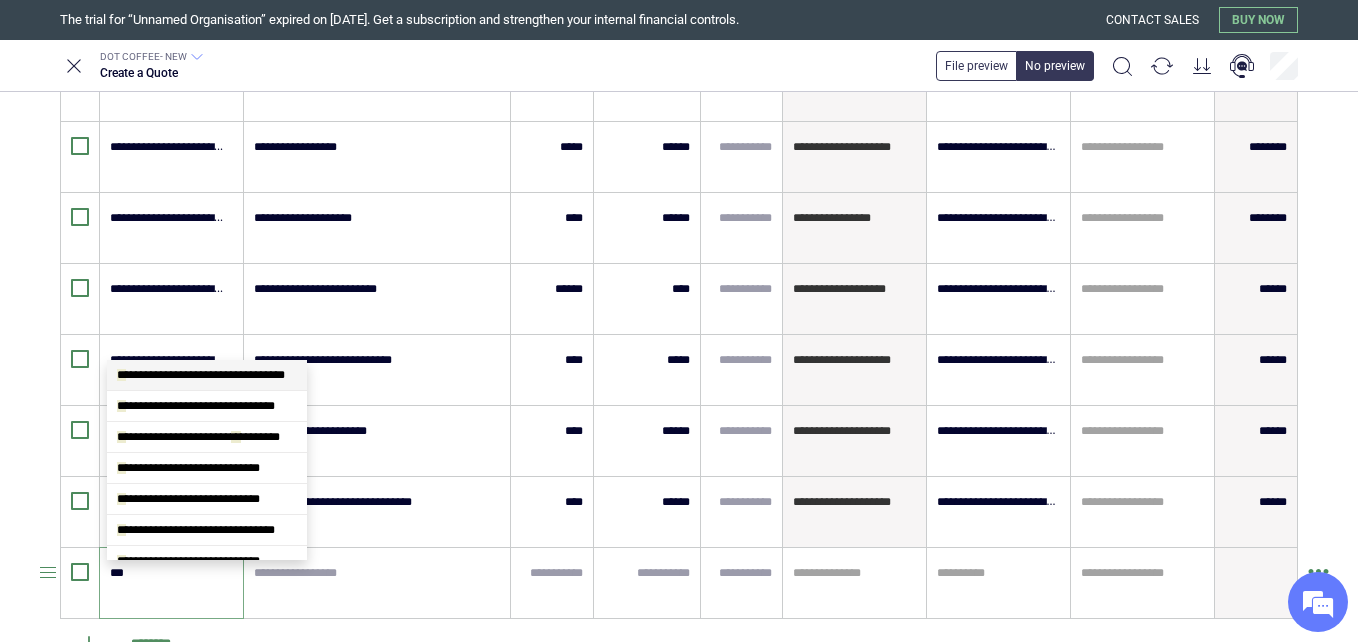 scroll, scrollTop: 3606, scrollLeft: 0, axis: vertical 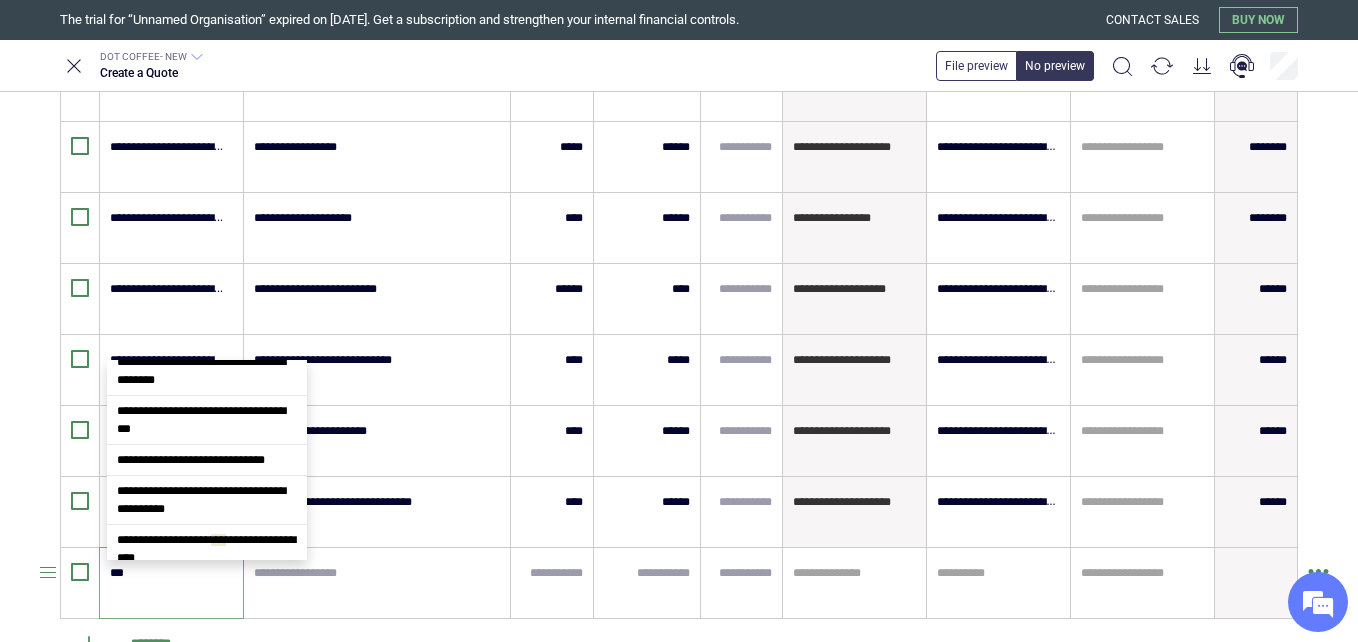 type on "*" 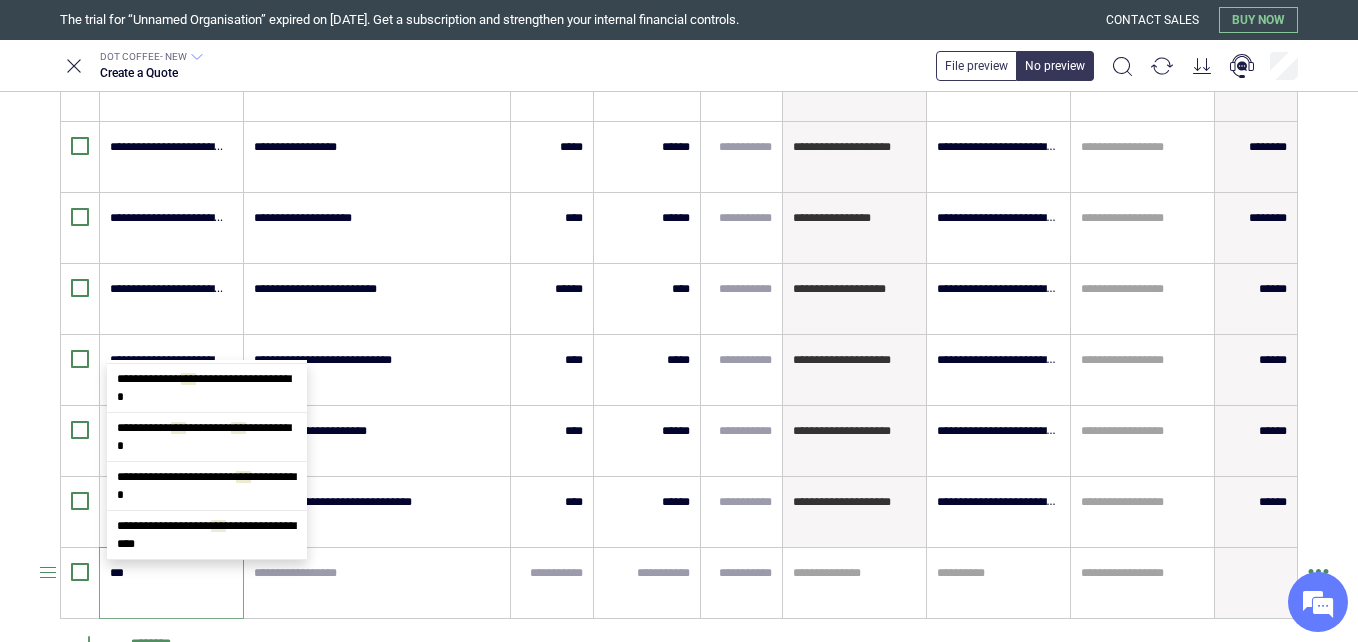 scroll, scrollTop: 0, scrollLeft: 0, axis: both 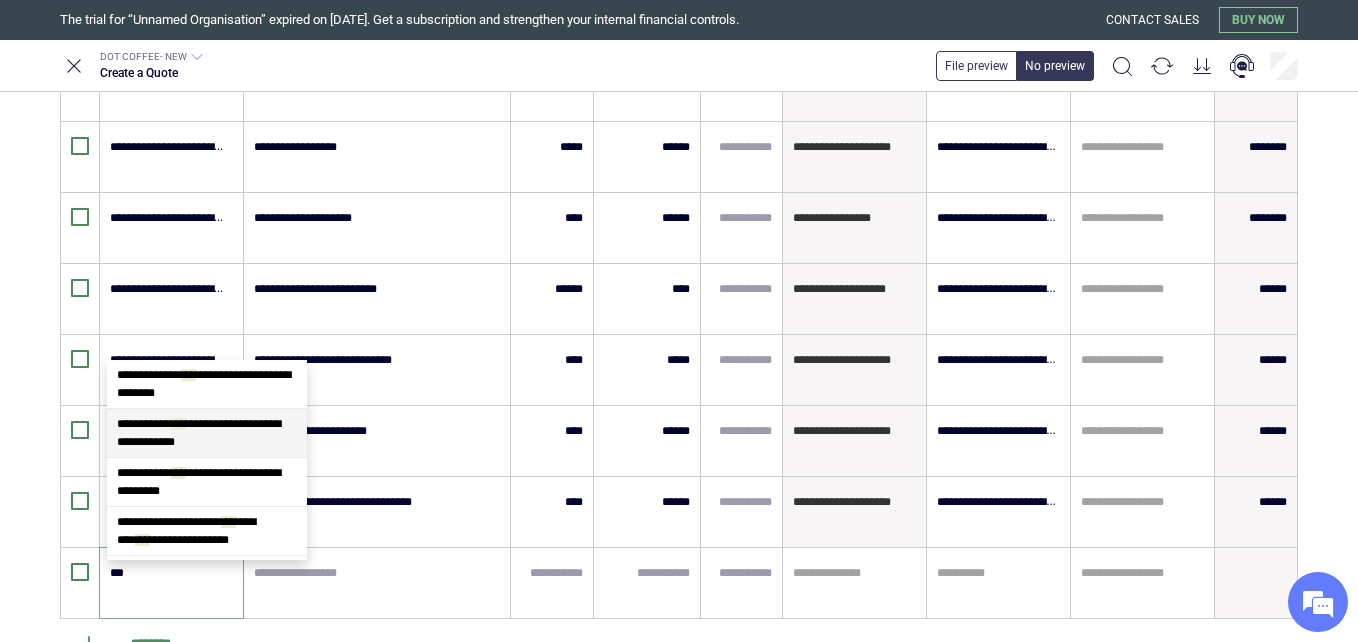 click on "**********" at bounding box center [199, 433] 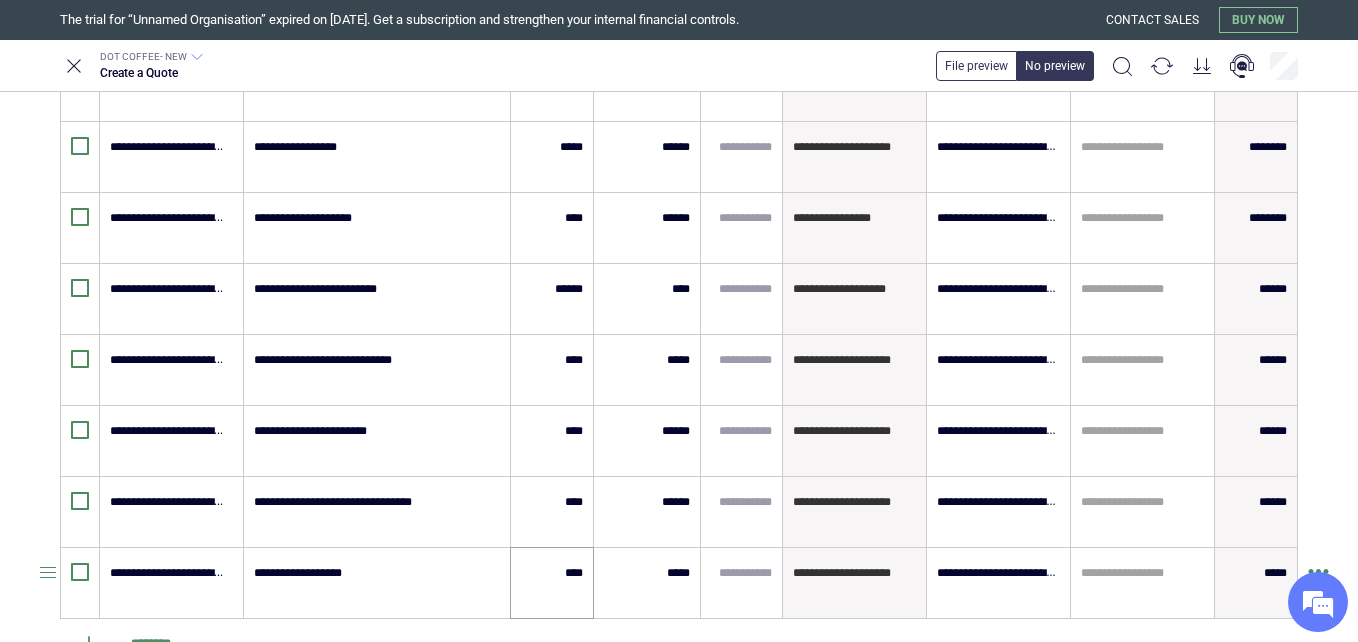 click on "****" at bounding box center [552, 583] 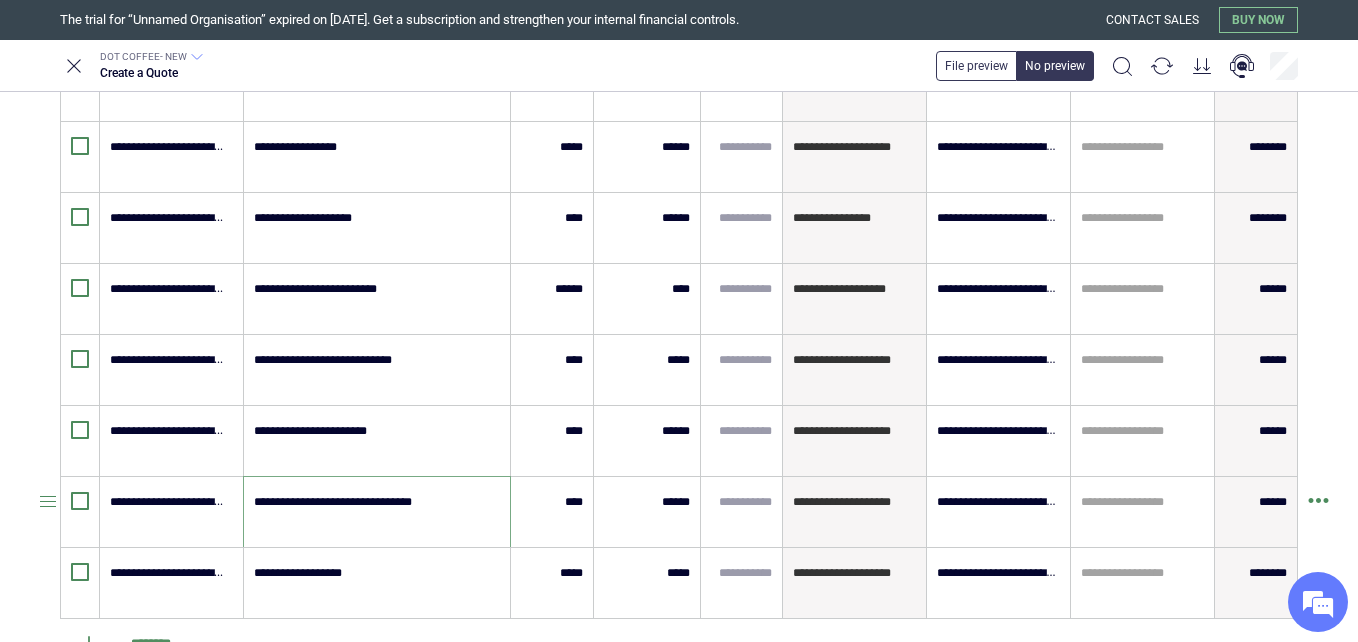 click on "**********" at bounding box center (376, 512) 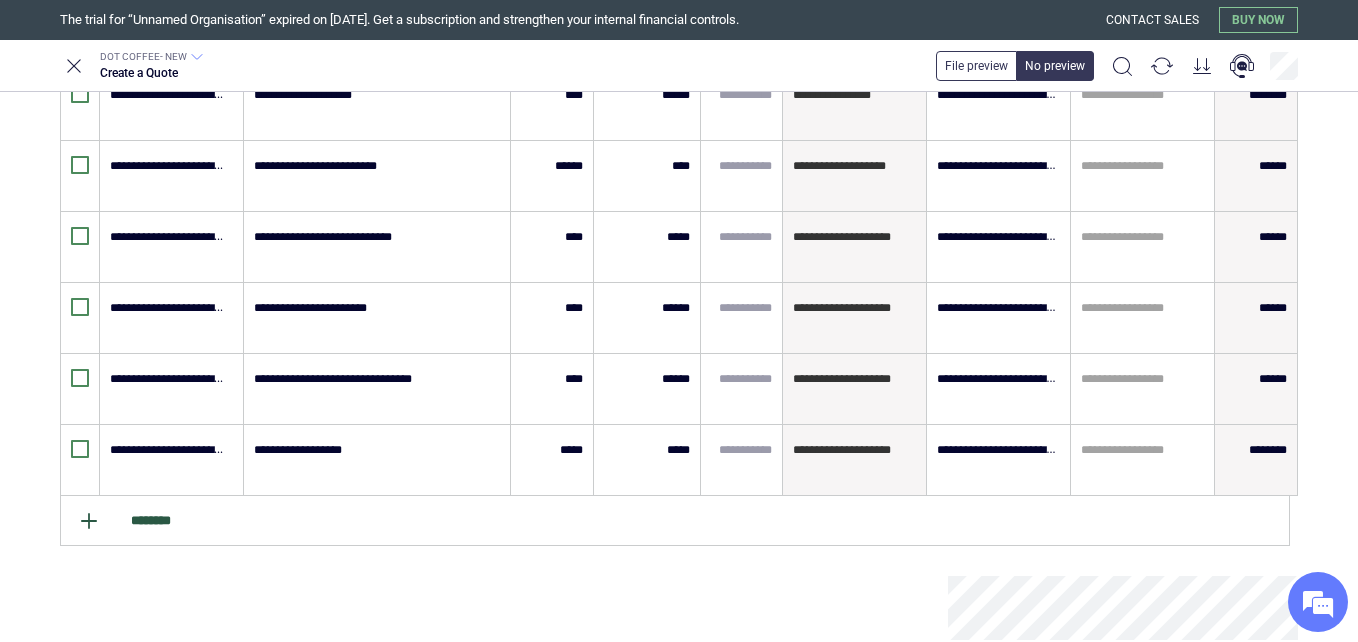 click on "********" at bounding box center (675, 521) 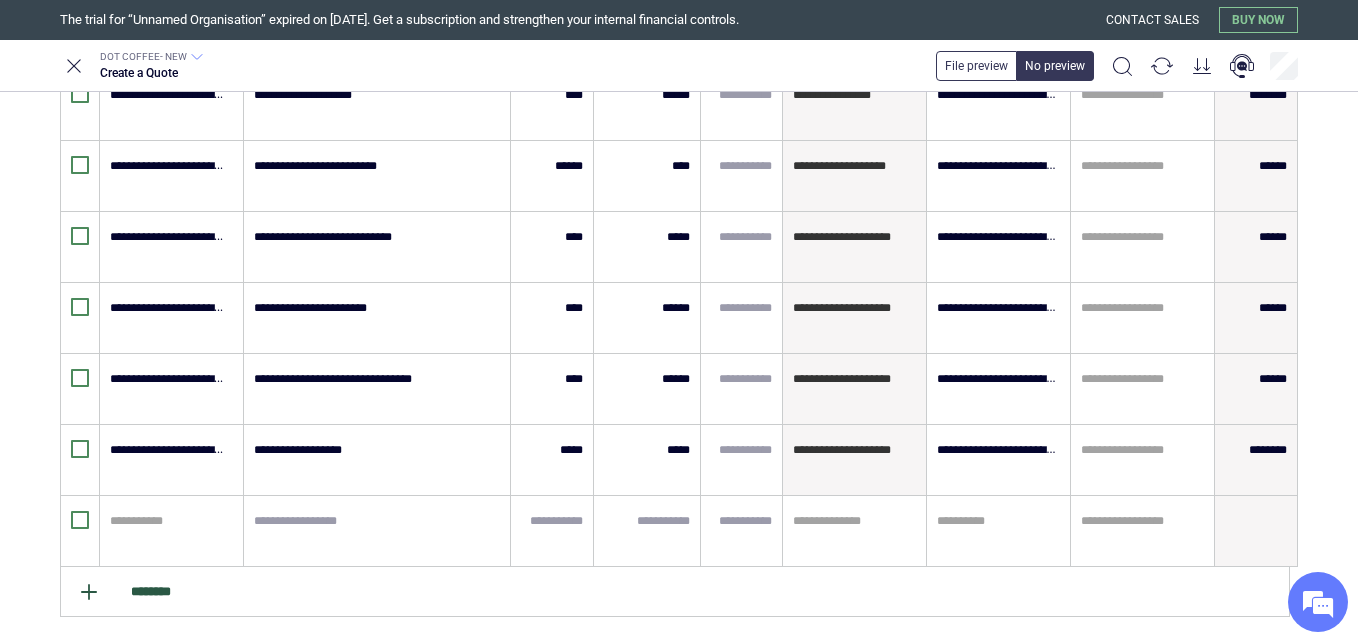 click at bounding box center [168, 521] 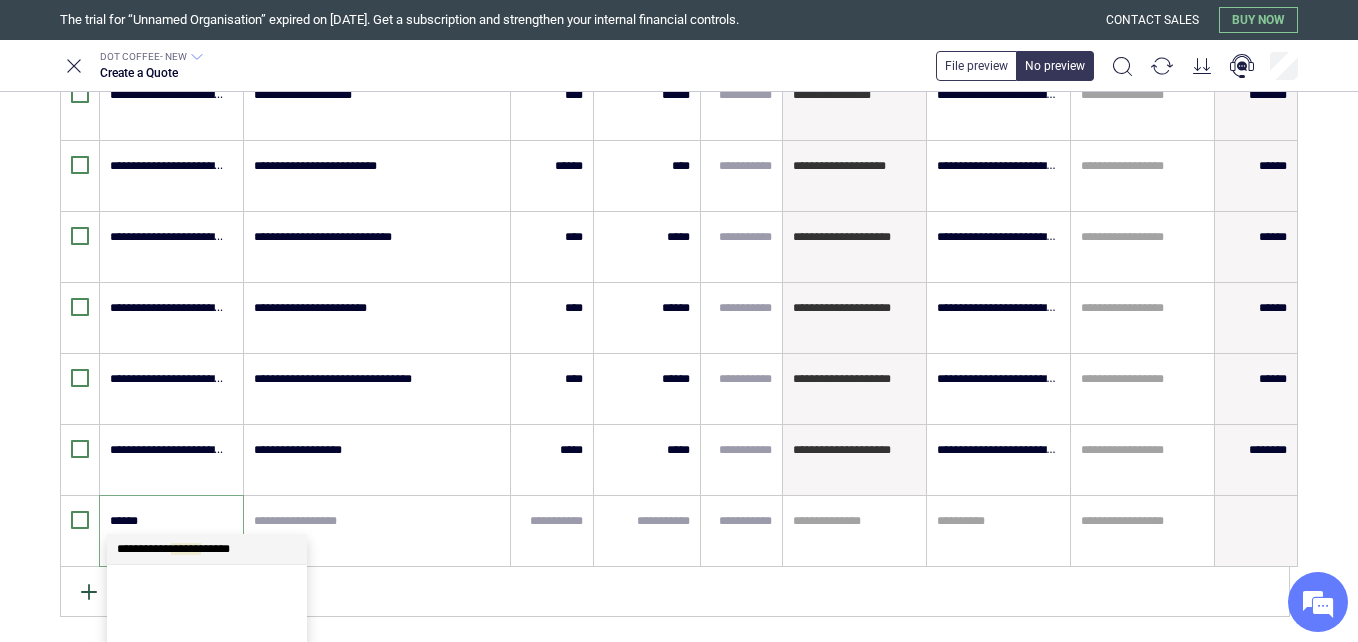 scroll, scrollTop: 0, scrollLeft: 0, axis: both 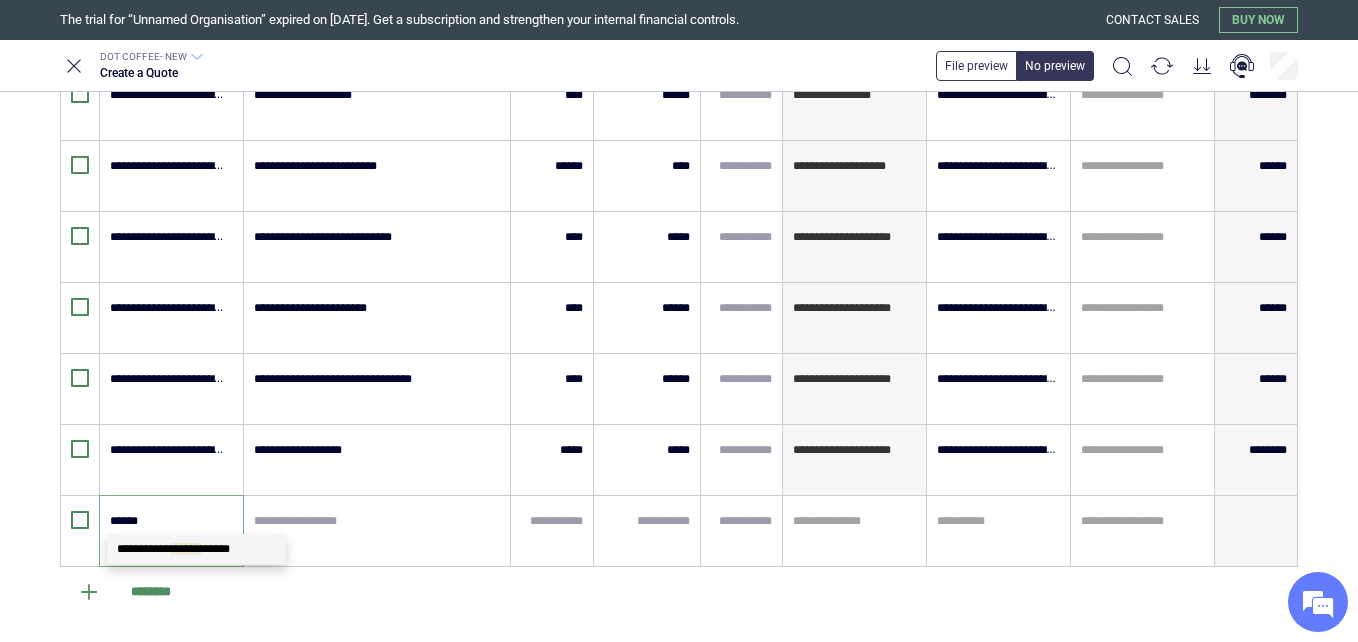click on "**********" at bounding box center (173, 549) 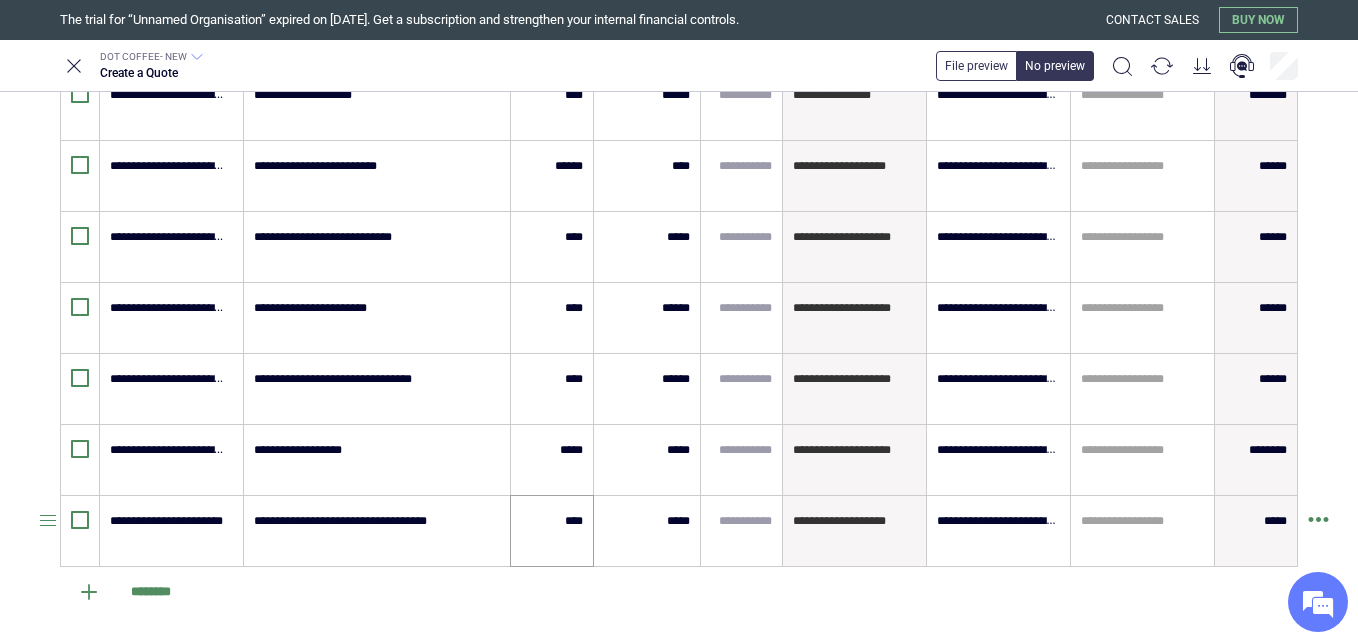 click on "****" at bounding box center [552, 531] 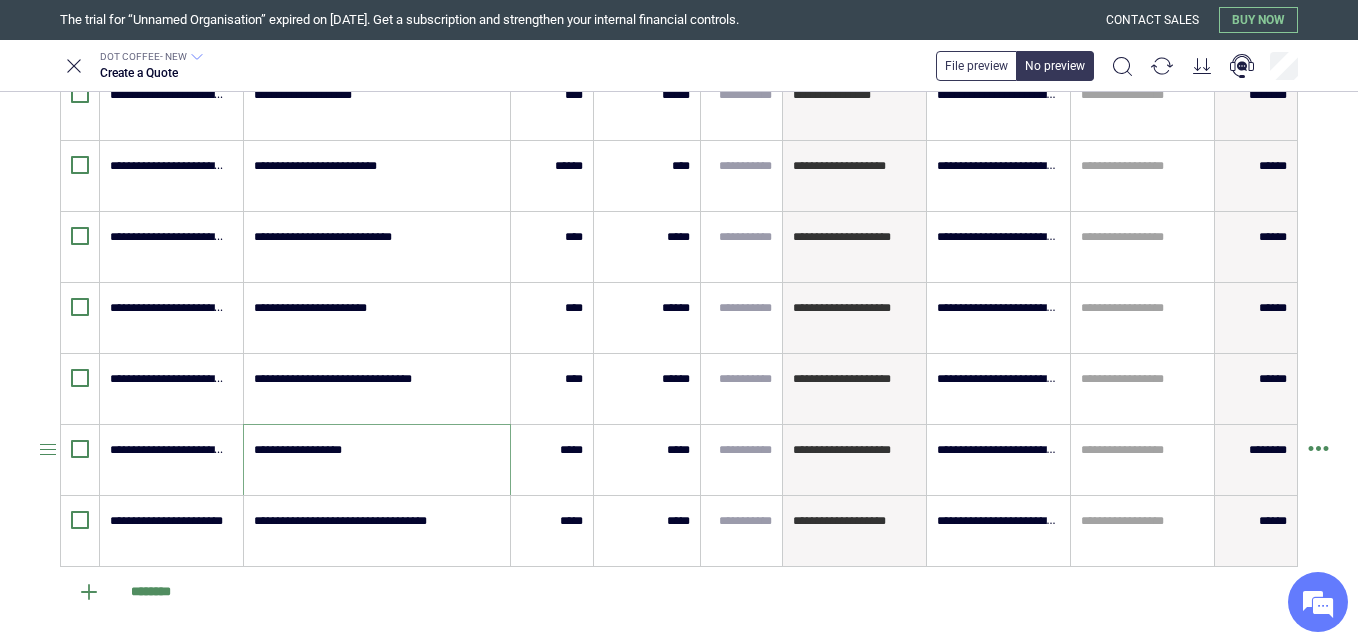 click on "**********" at bounding box center [376, 460] 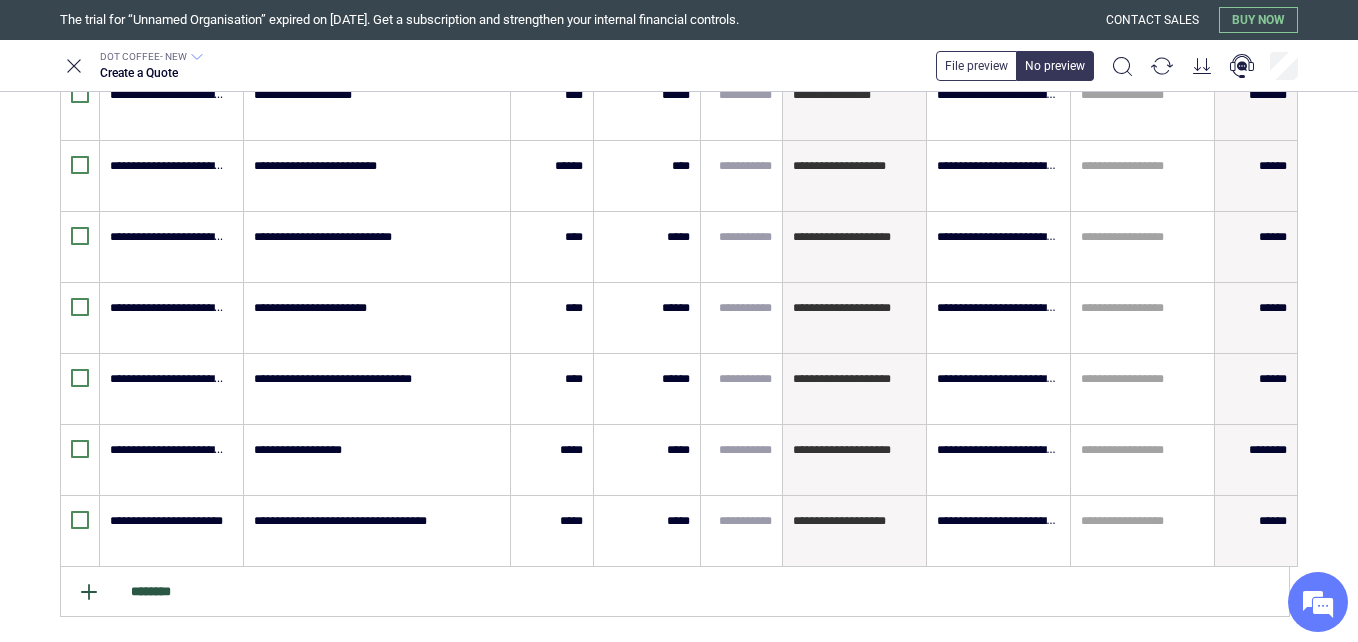 click on "********" at bounding box center (675, 592) 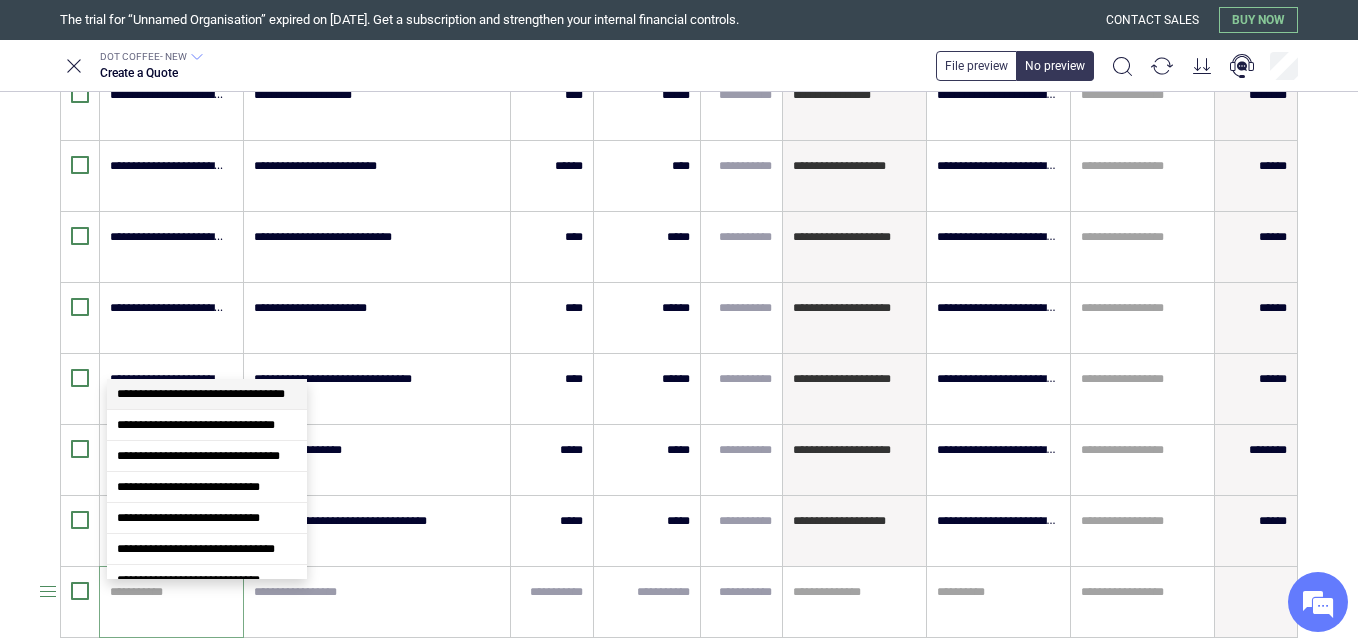 click at bounding box center (168, 592) 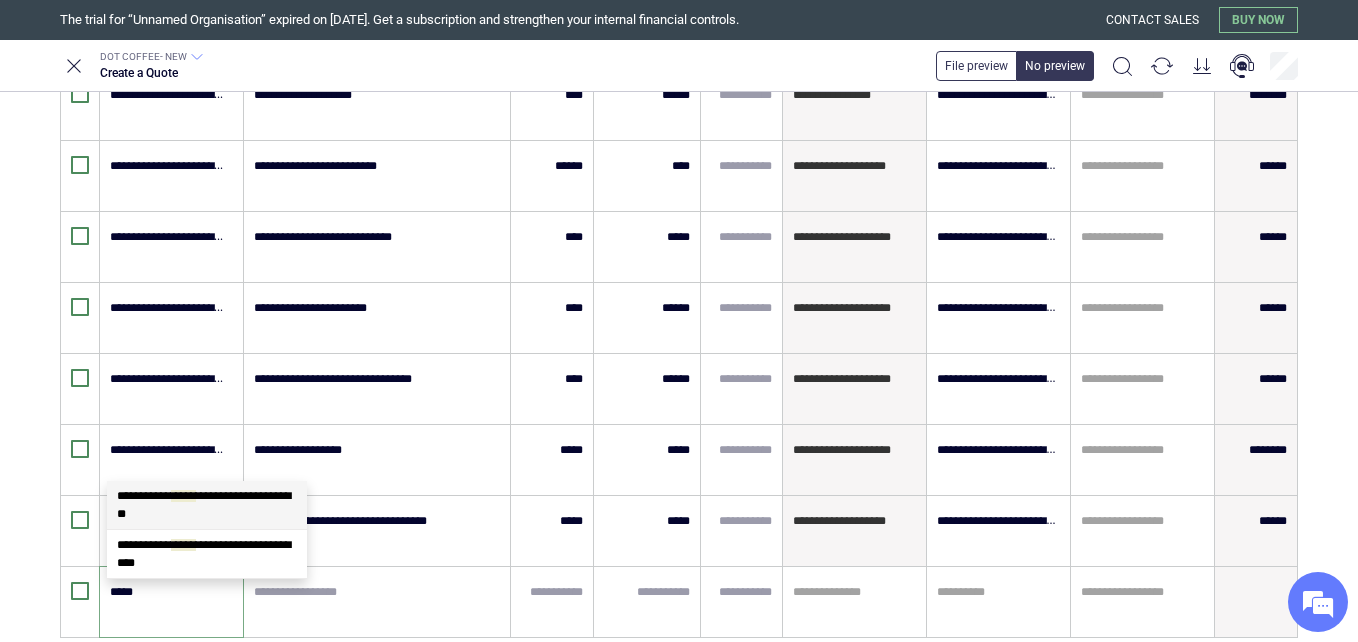 click on "*****" at bounding box center [183, 496] 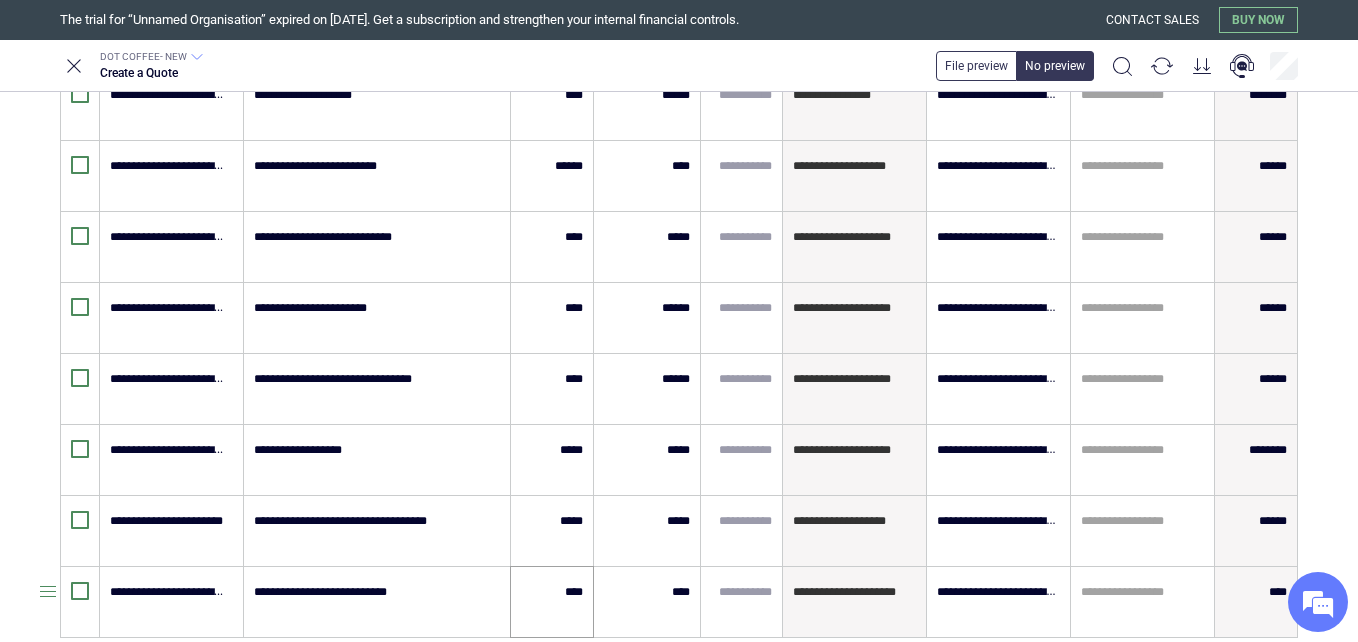 click on "****" at bounding box center (552, 602) 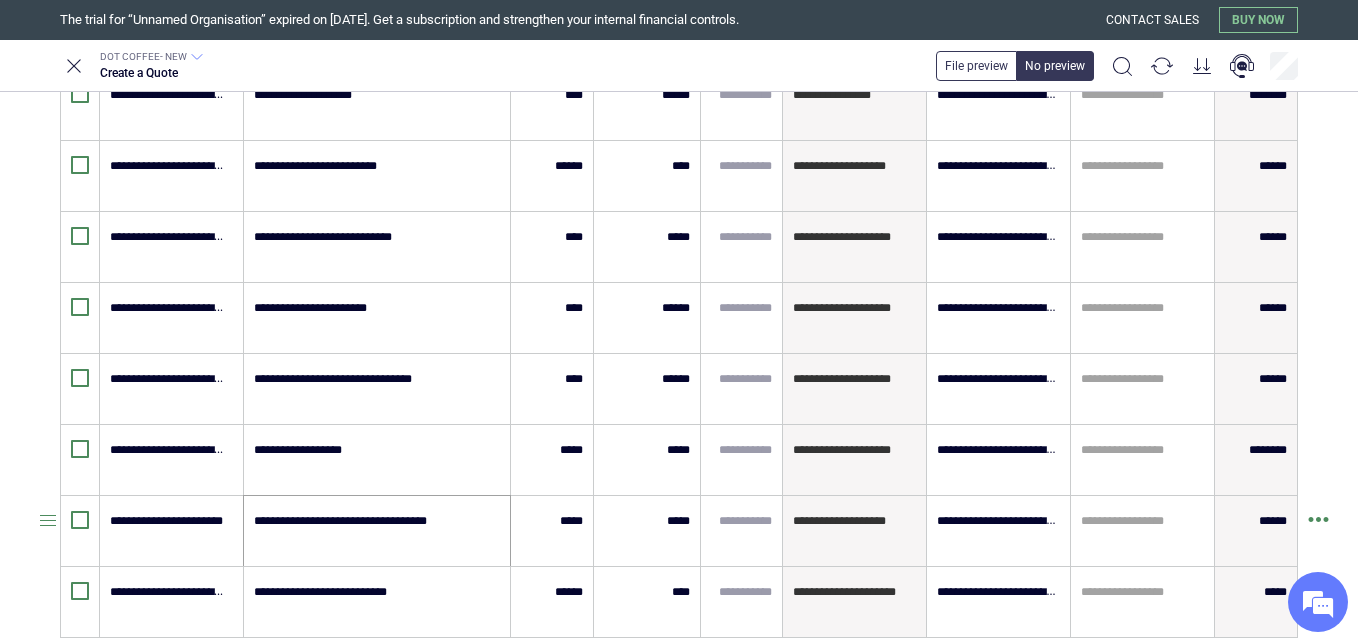 click on "**********" at bounding box center (377, 531) 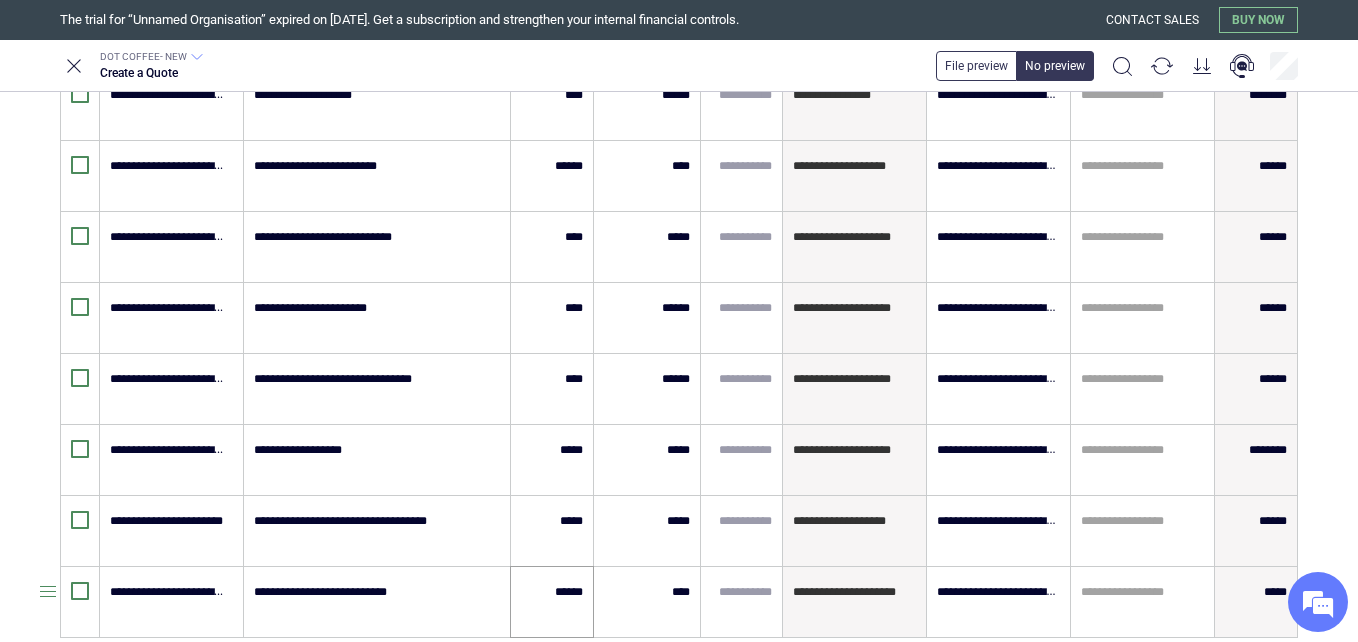 click on "******" at bounding box center [552, 602] 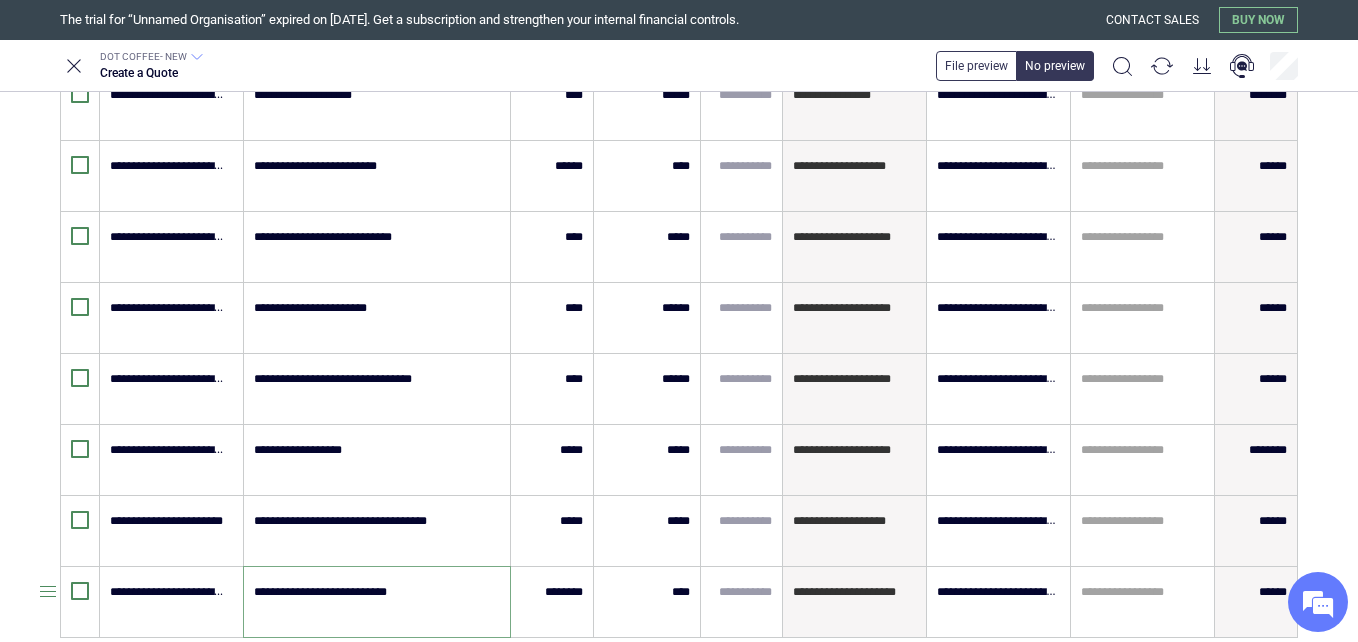 click on "**********" at bounding box center (376, 602) 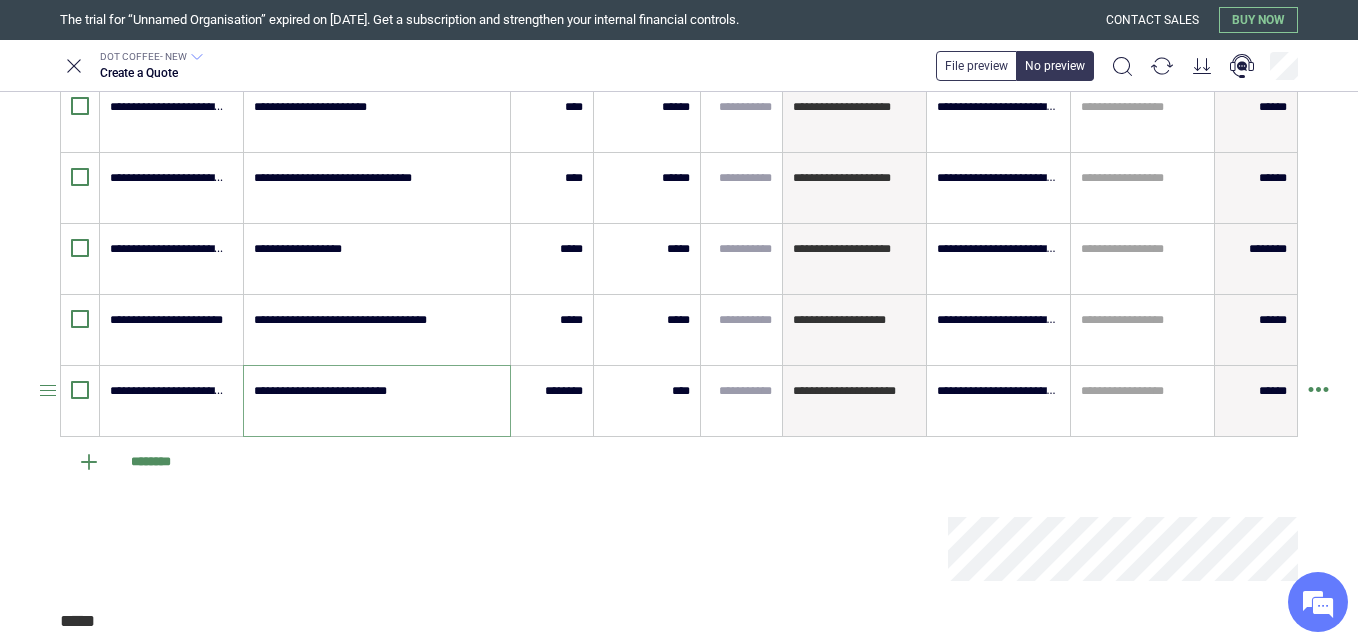 scroll, scrollTop: 1131, scrollLeft: 0, axis: vertical 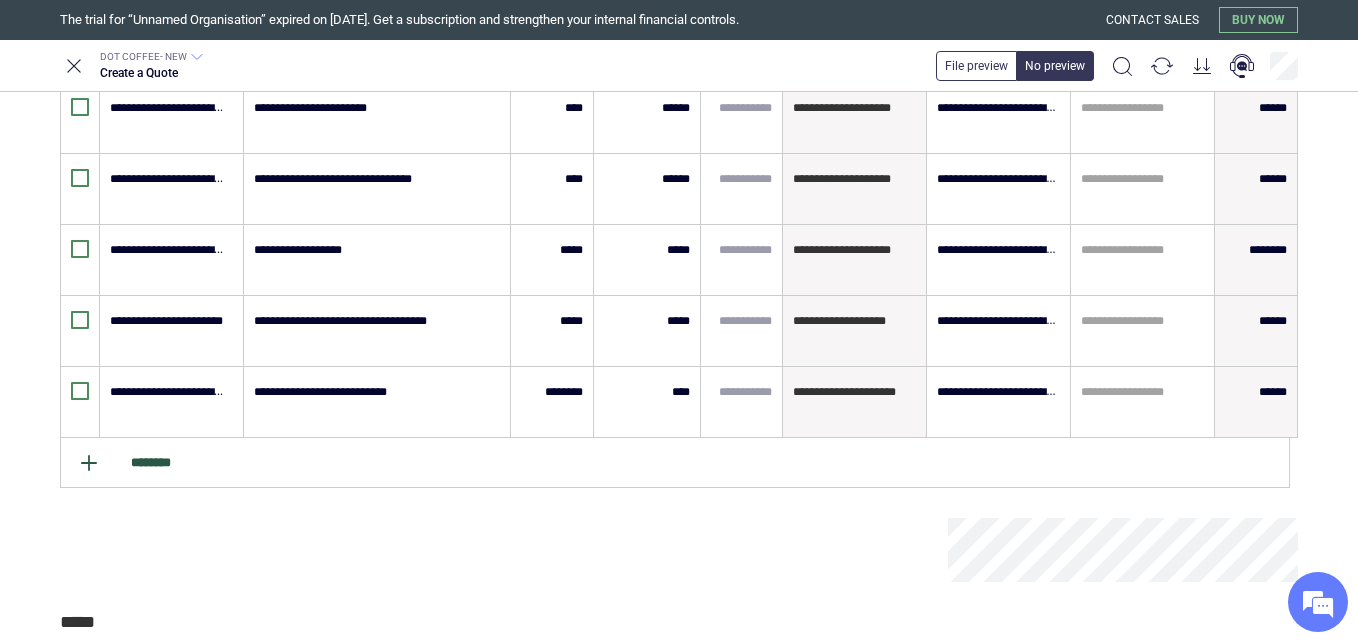 click on "********" at bounding box center [675, 463] 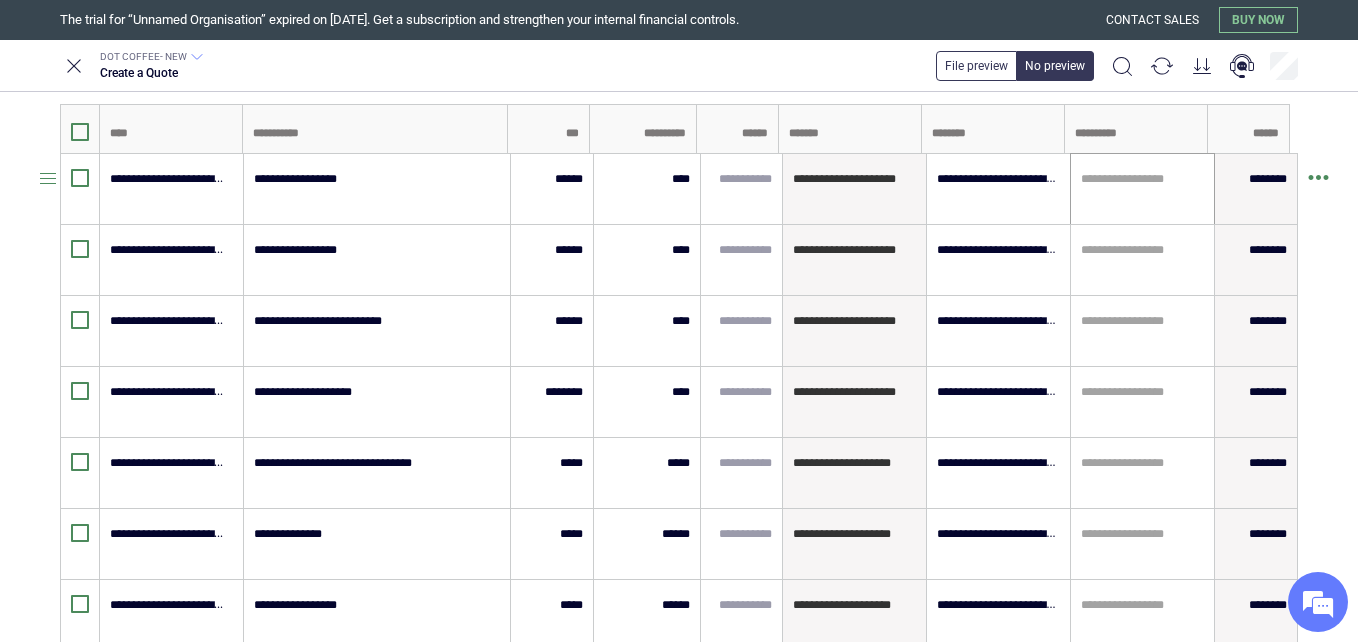 scroll, scrollTop: 349, scrollLeft: 0, axis: vertical 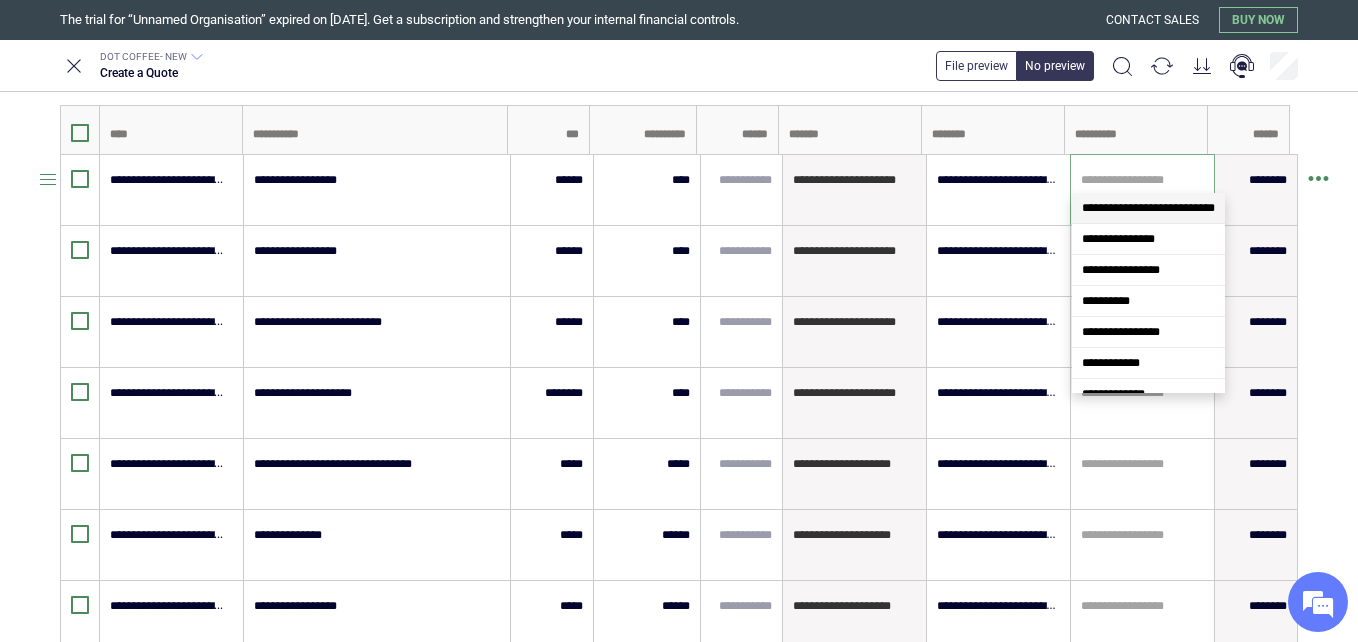 click at bounding box center [1142, 180] 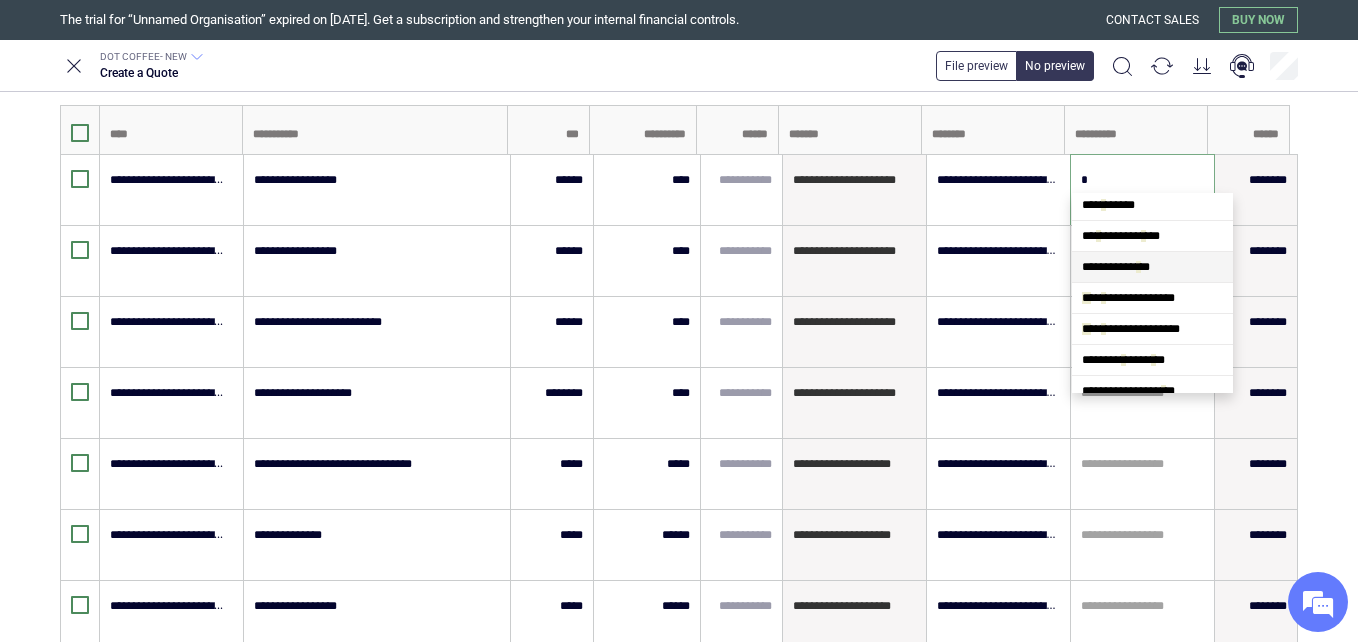 scroll, scrollTop: 141, scrollLeft: 0, axis: vertical 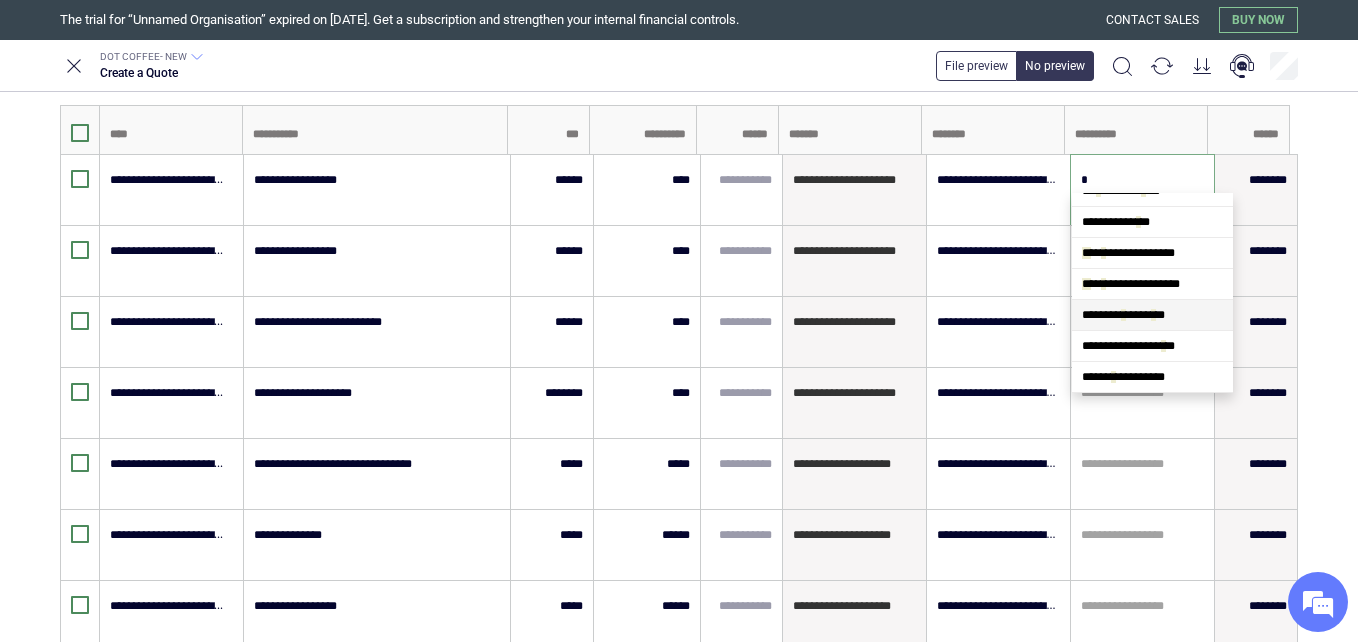 click on "******** * ***** * **" at bounding box center (1123, 315) 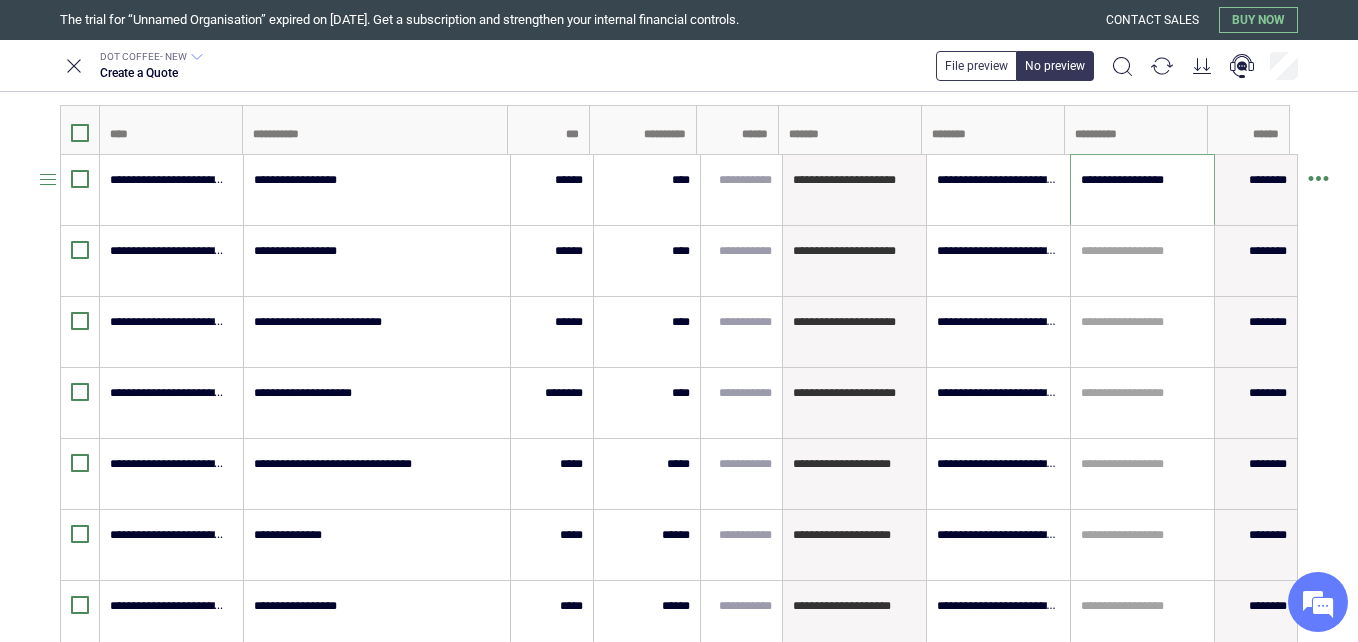 click on "**********" at bounding box center (1142, 180) 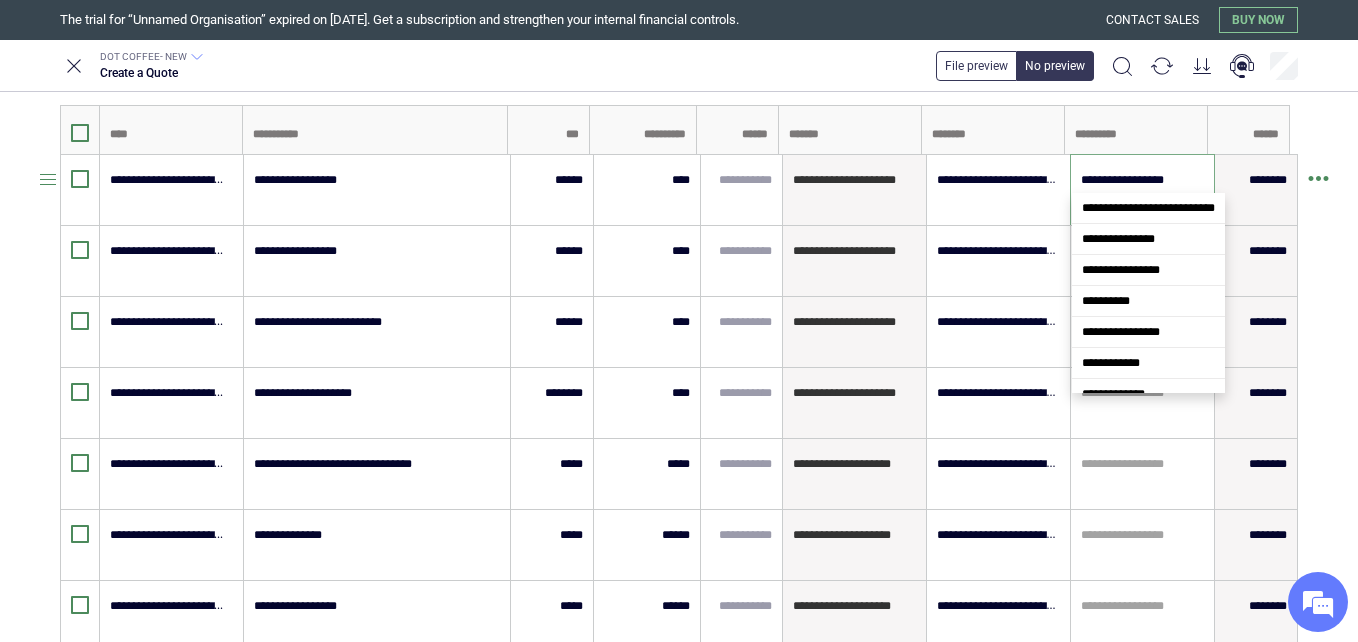 click on "**********" at bounding box center [1142, 180] 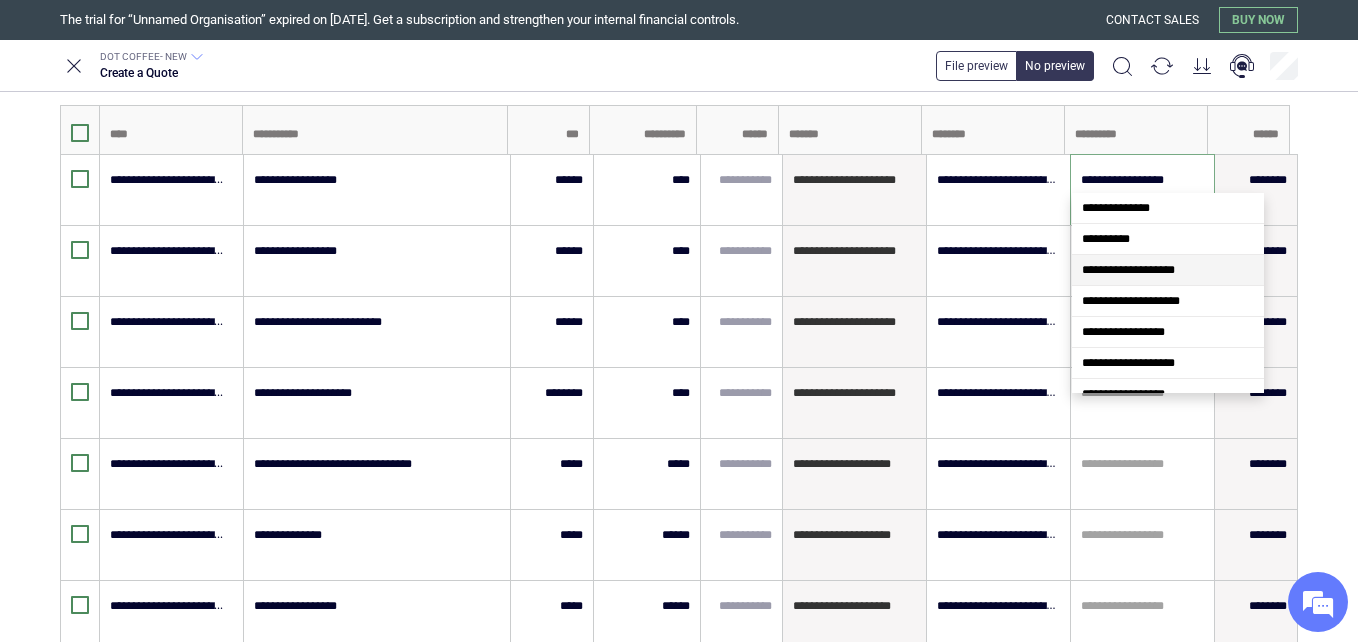 scroll, scrollTop: 389, scrollLeft: 0, axis: vertical 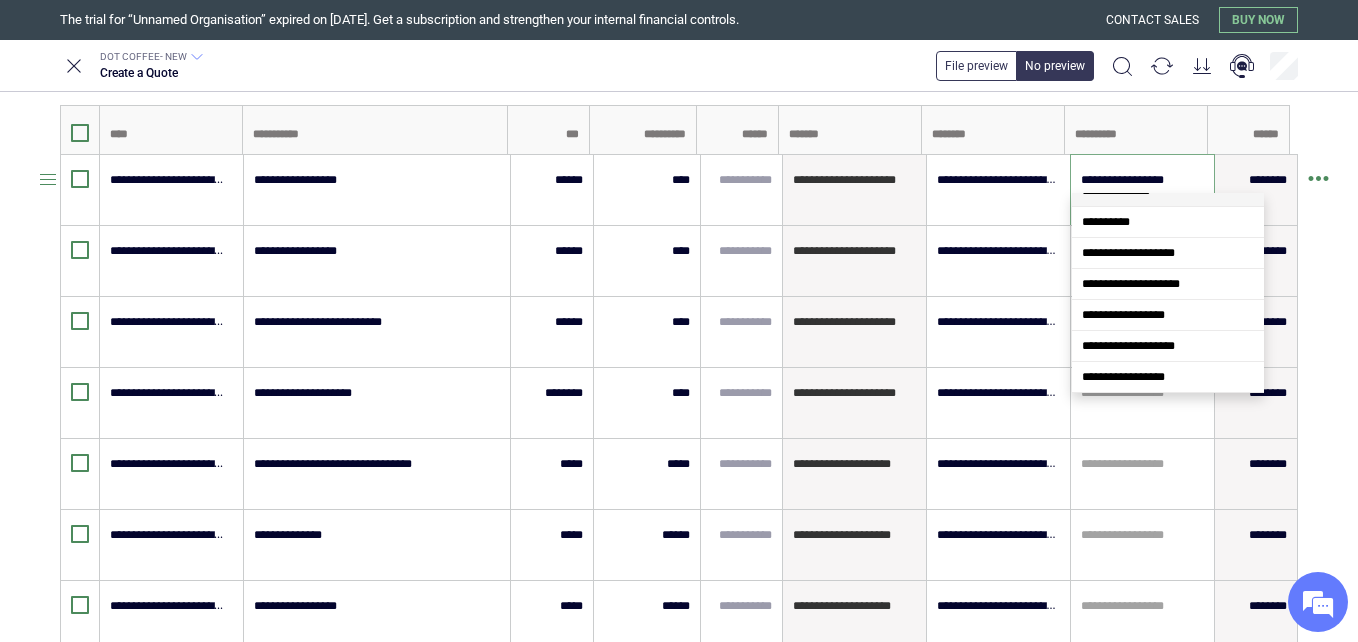 click on "**********" at bounding box center (1142, 180) 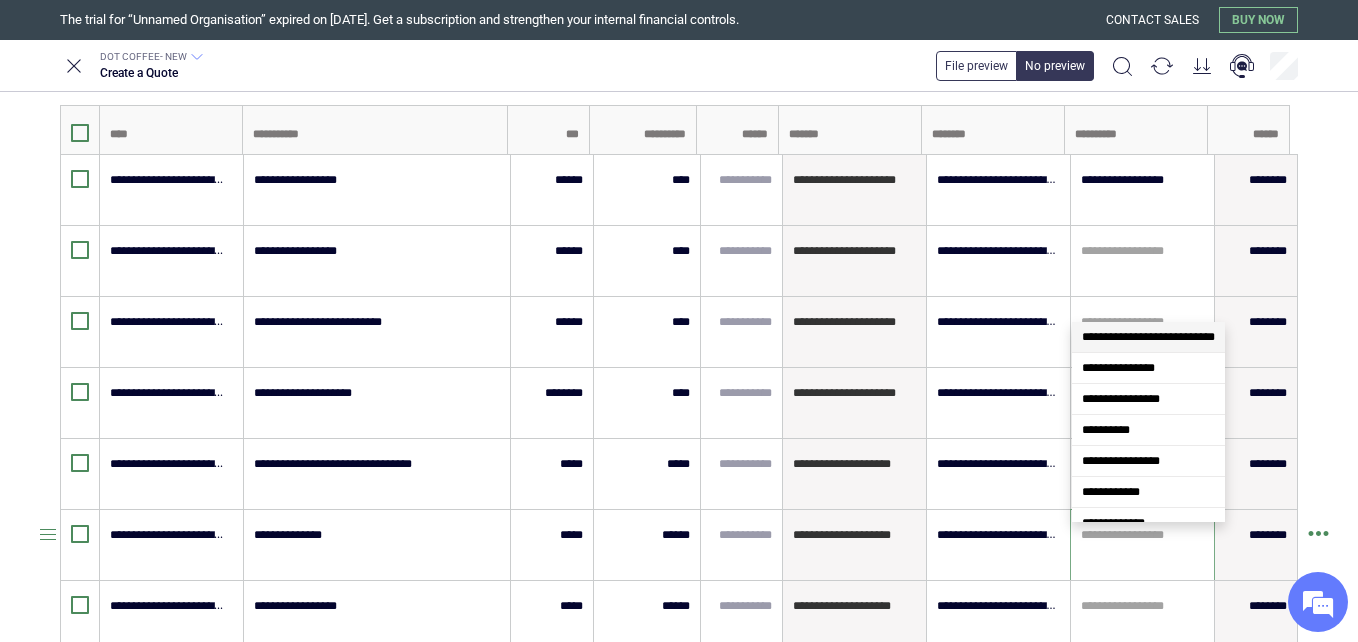 click at bounding box center [1142, 535] 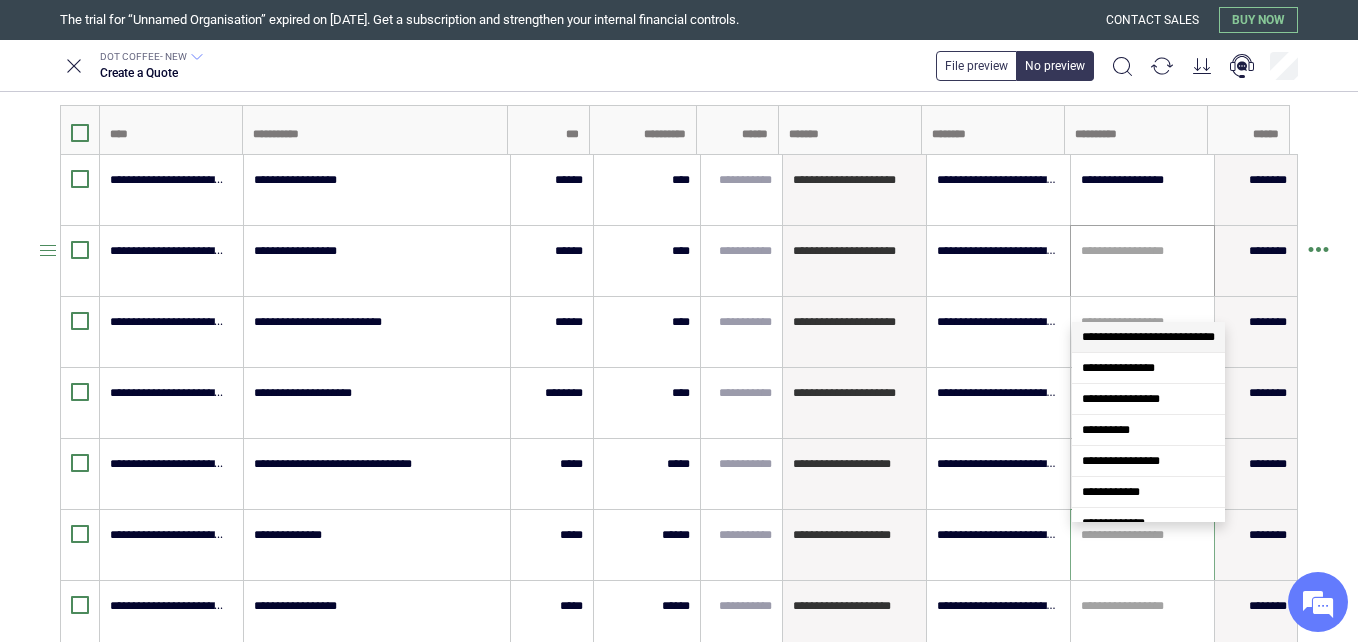 click at bounding box center (1142, 251) 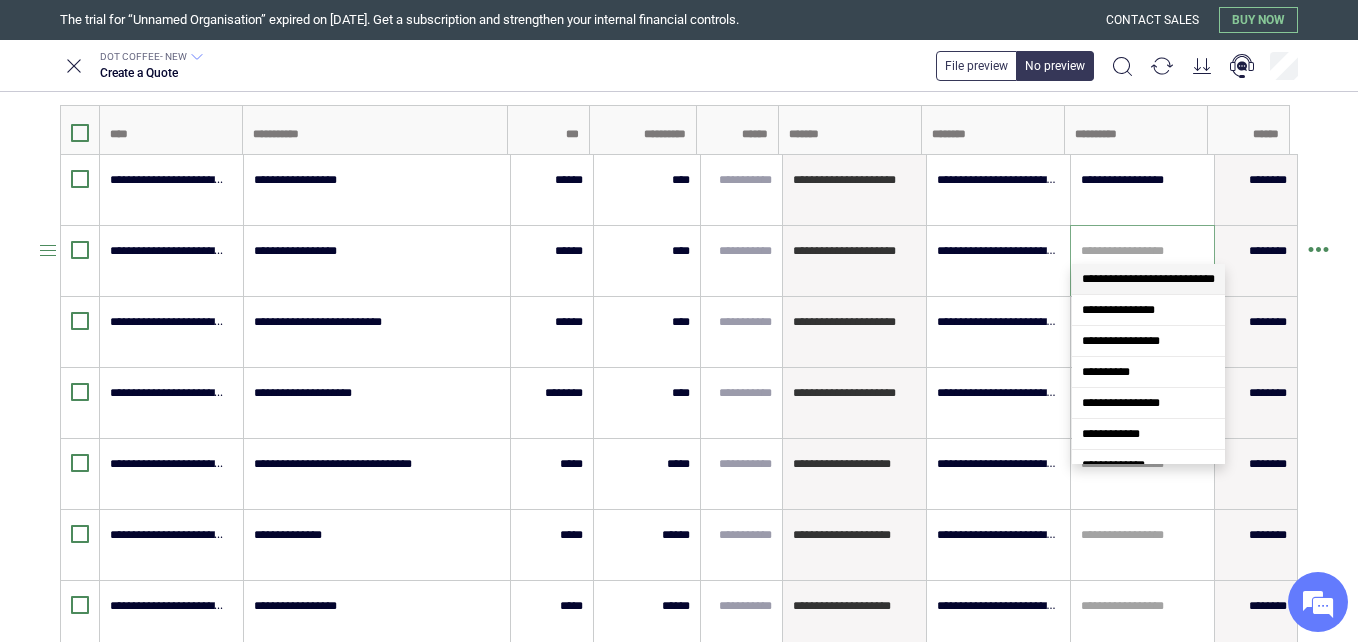 paste on "**********" 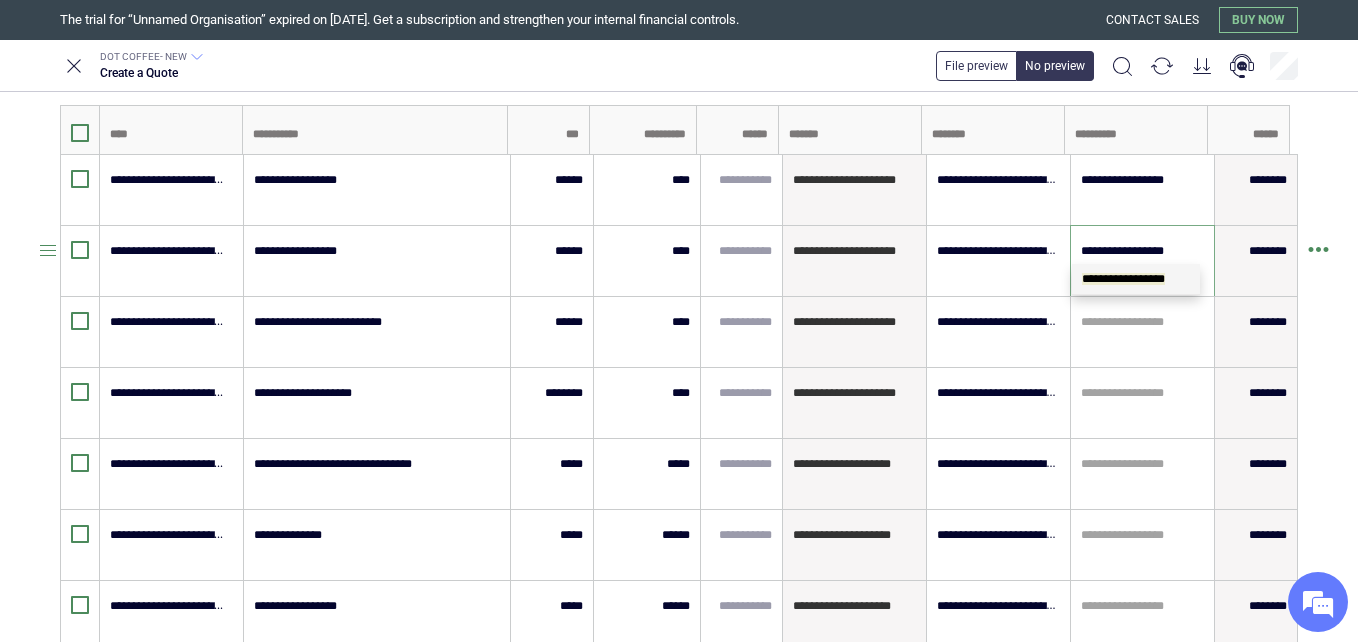 scroll, scrollTop: 0, scrollLeft: 0, axis: both 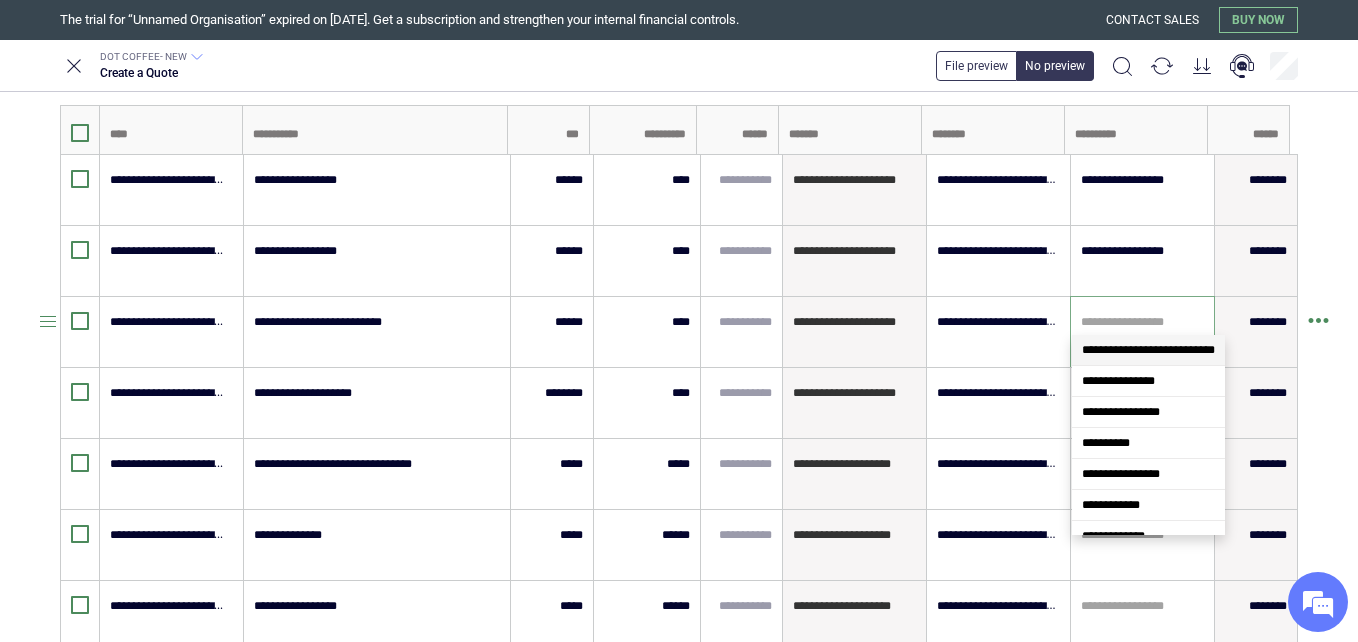 click at bounding box center (1142, 322) 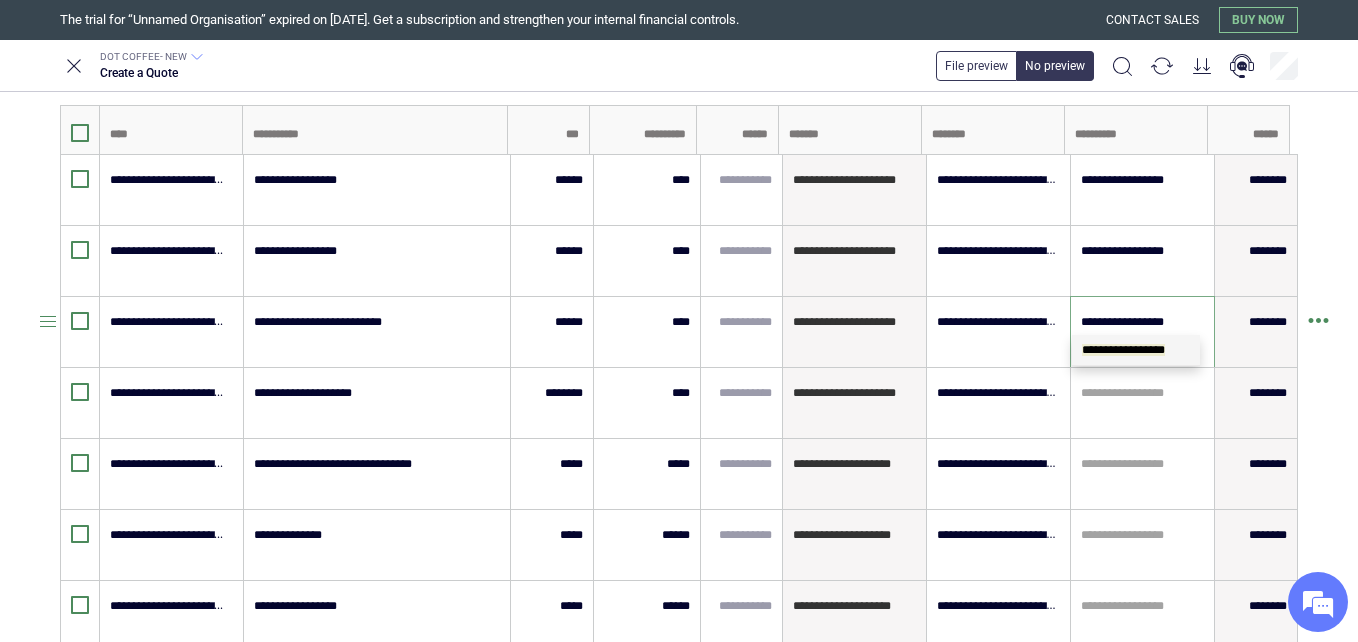 scroll, scrollTop: 0, scrollLeft: 0, axis: both 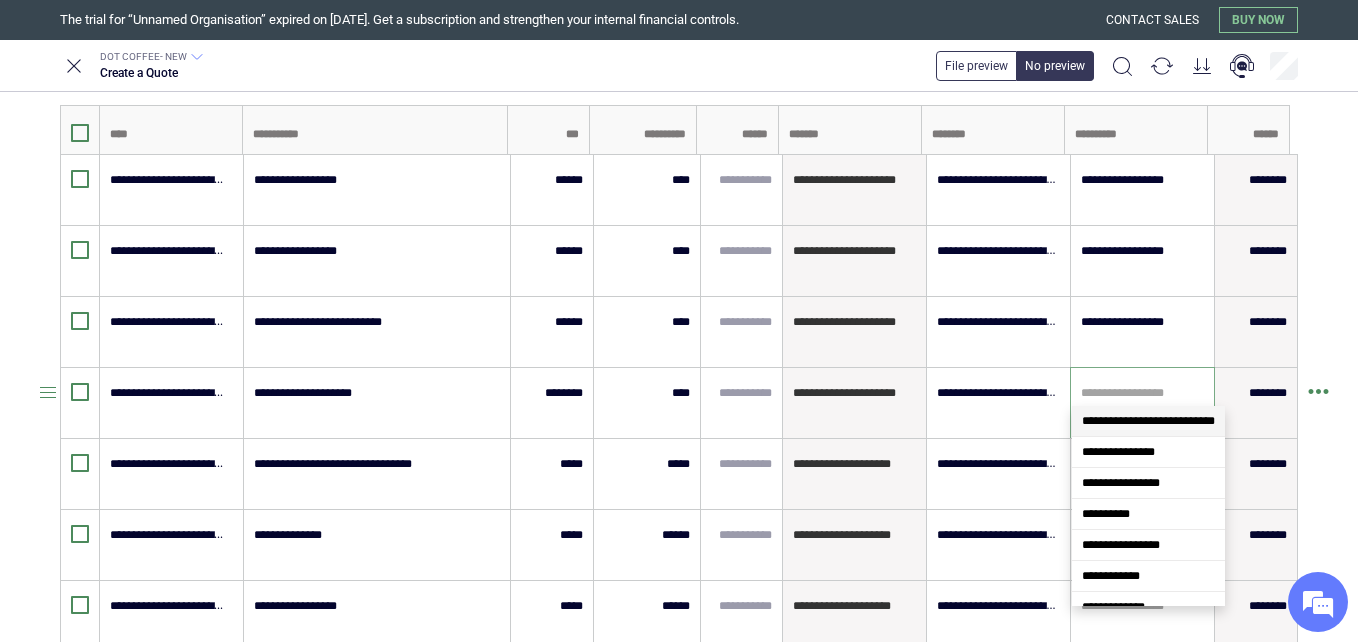 click at bounding box center [1142, 393] 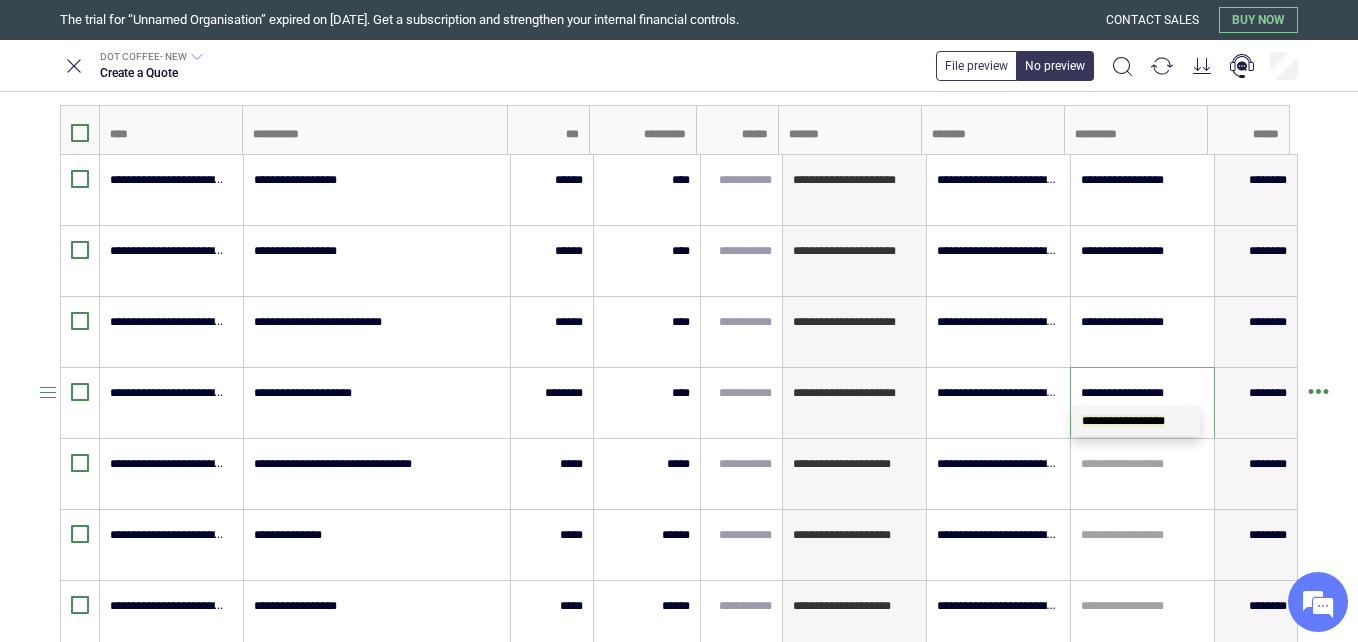 scroll, scrollTop: 0, scrollLeft: 0, axis: both 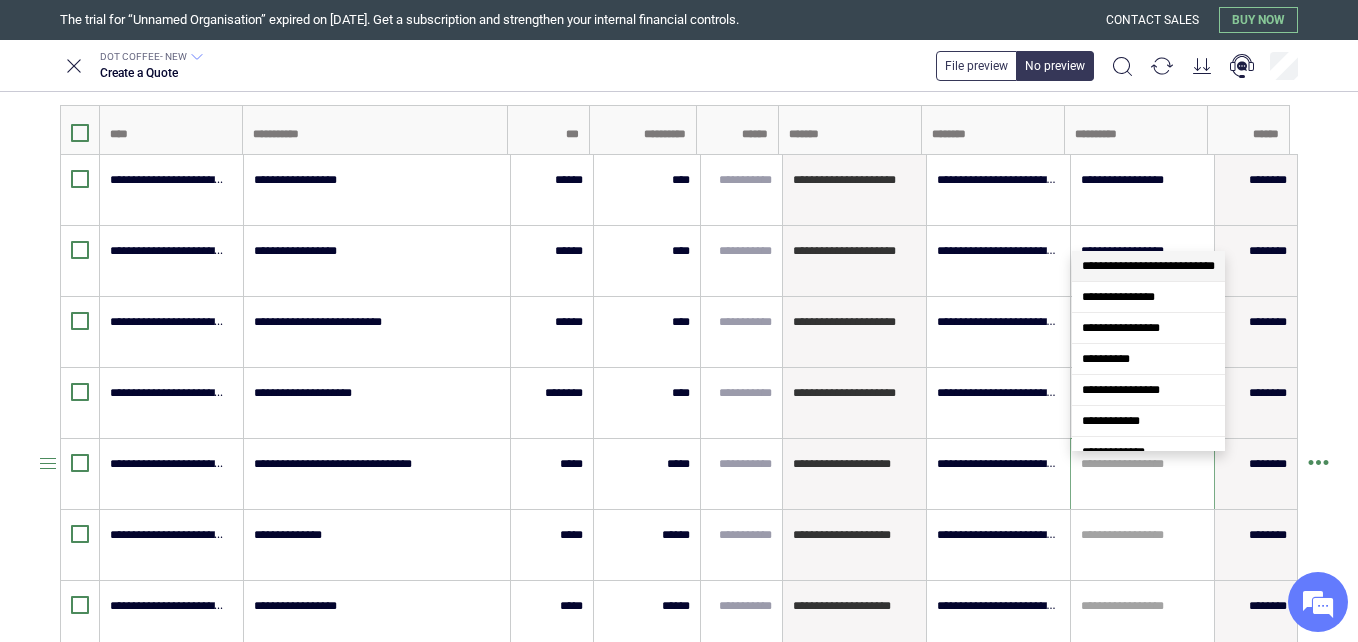 click at bounding box center [1142, 464] 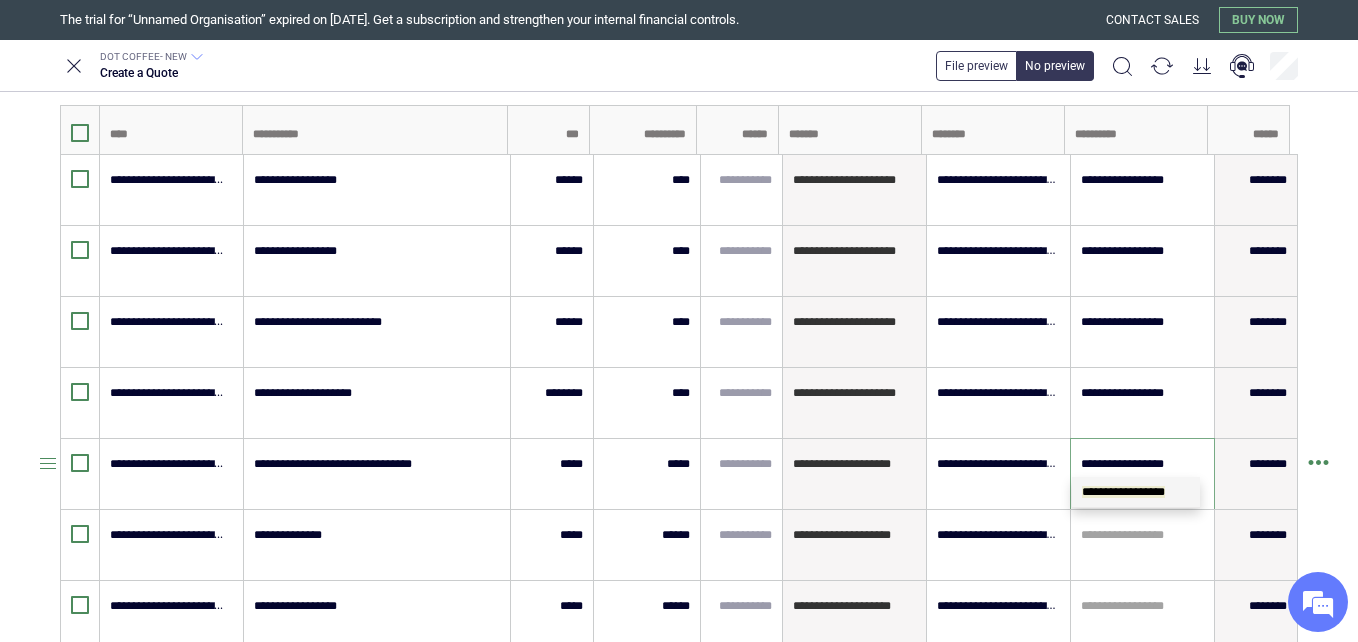 scroll, scrollTop: 0, scrollLeft: 0, axis: both 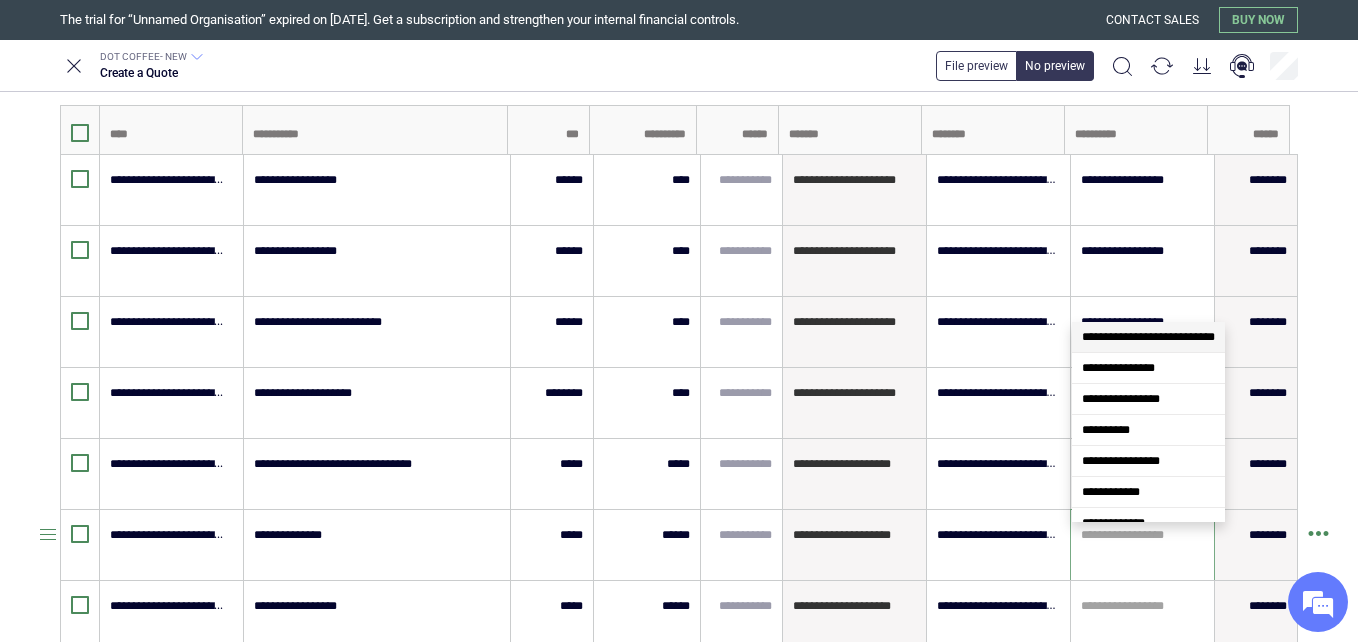 click at bounding box center (1142, 535) 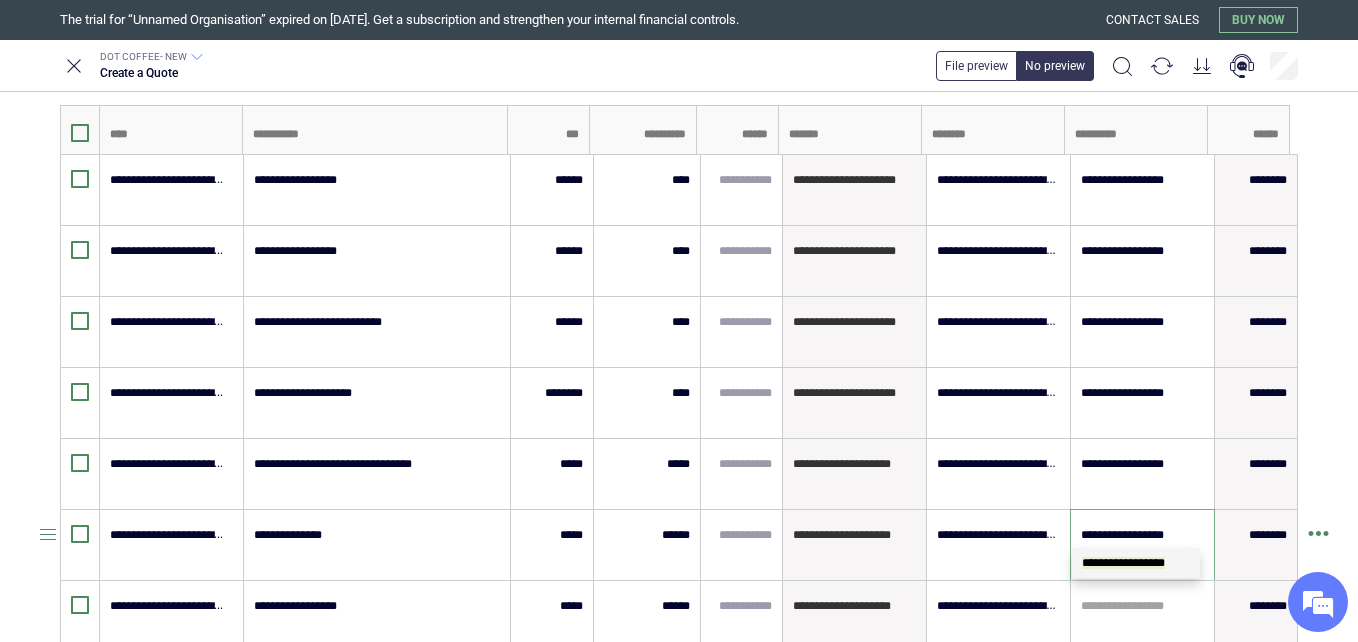 scroll, scrollTop: 0, scrollLeft: 0, axis: both 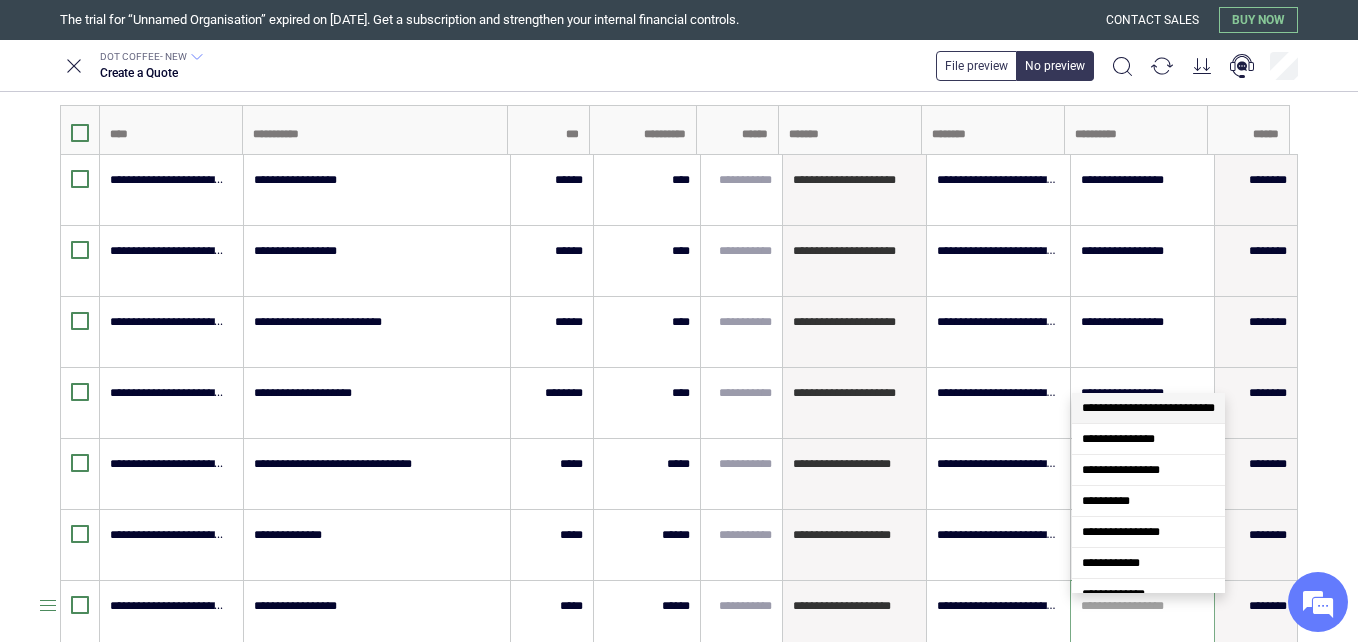 click at bounding box center [1142, 606] 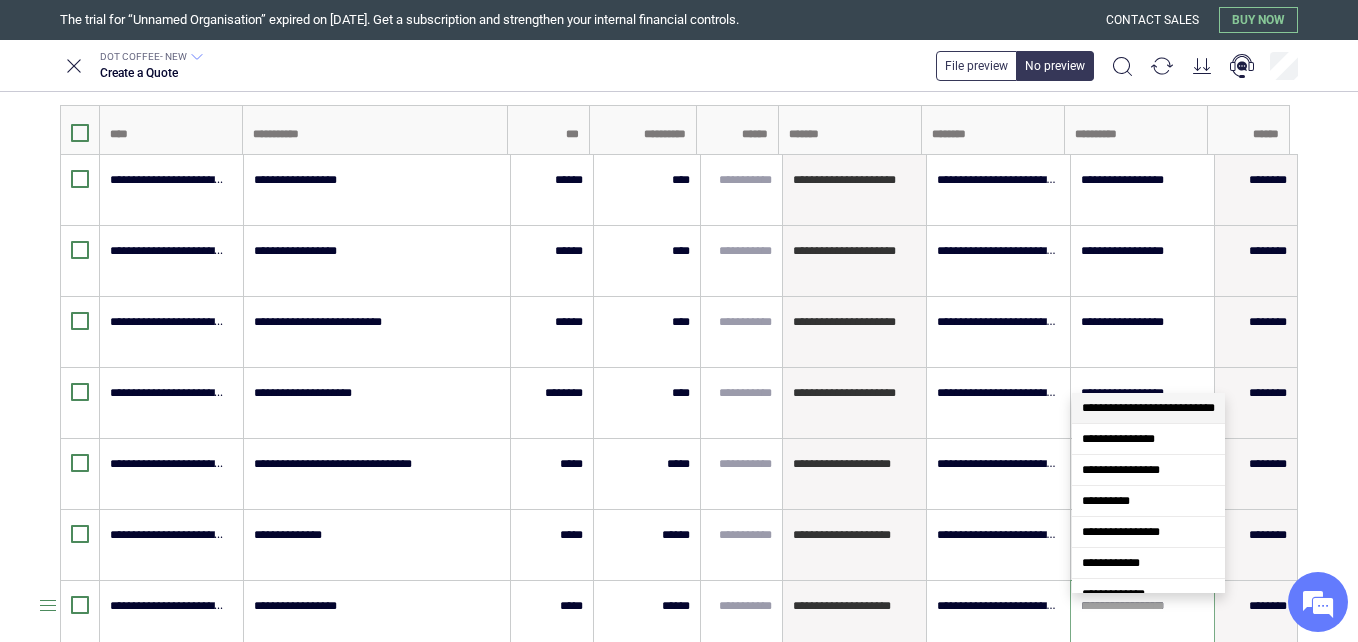 scroll, scrollTop: 0, scrollLeft: 0, axis: both 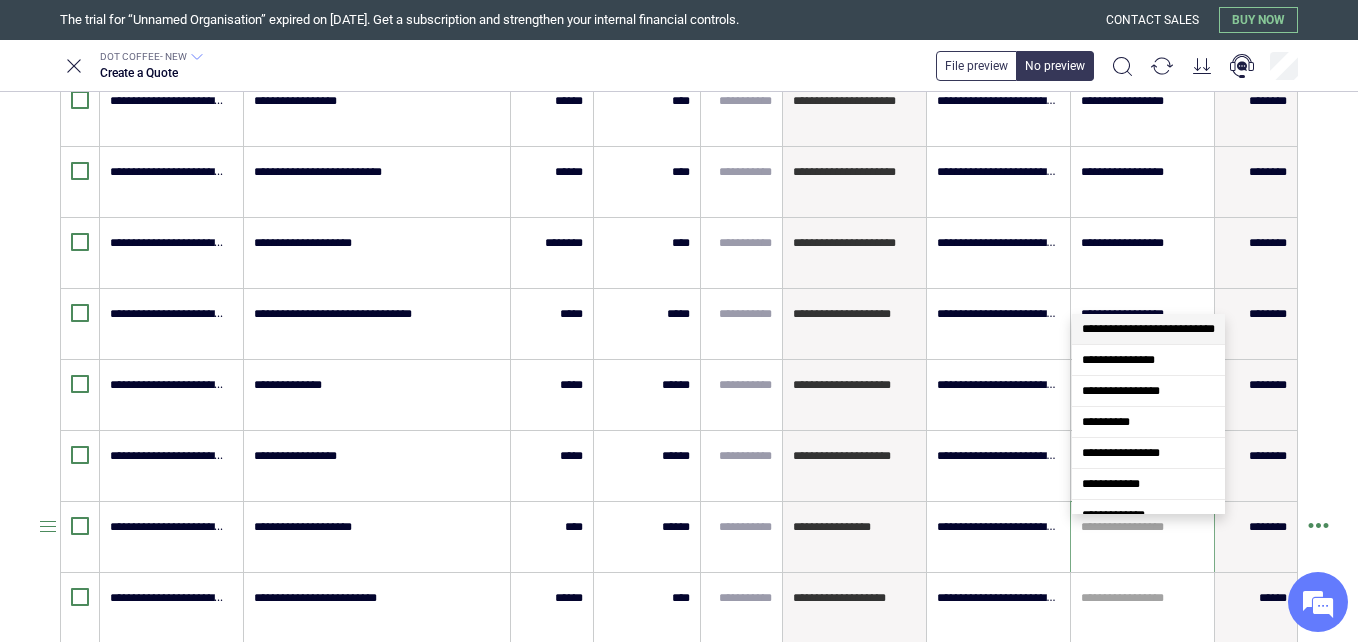click at bounding box center (1142, 527) 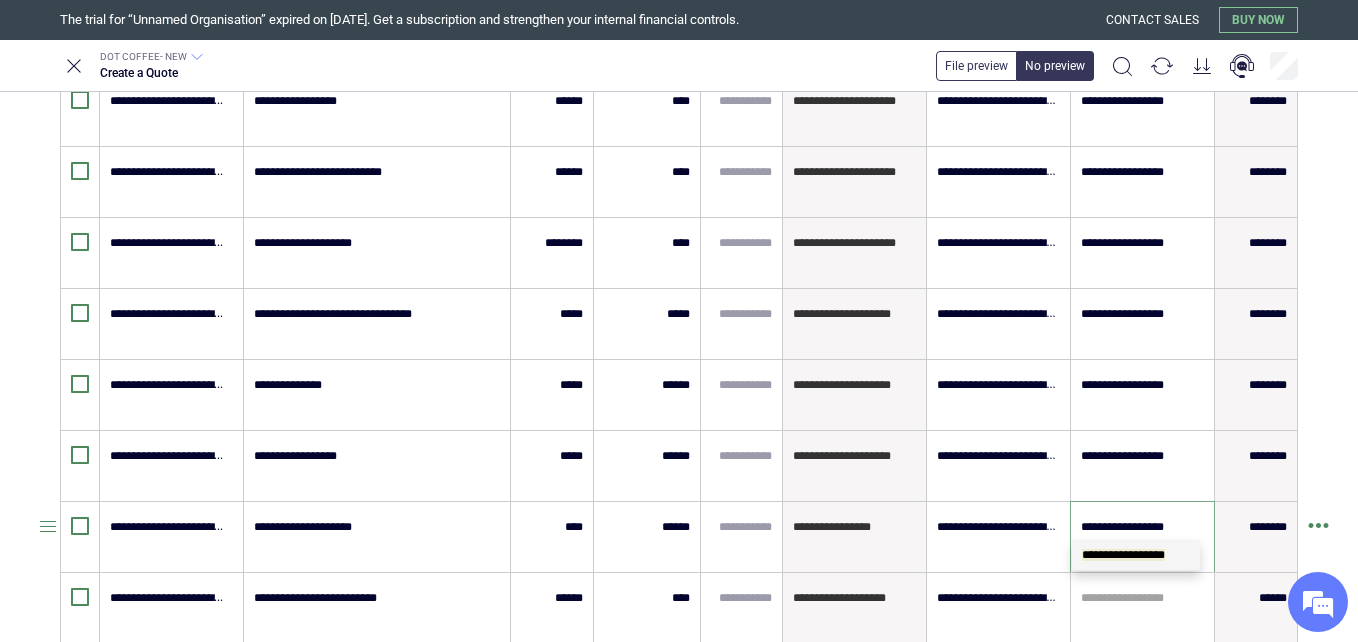 scroll, scrollTop: 0, scrollLeft: 0, axis: both 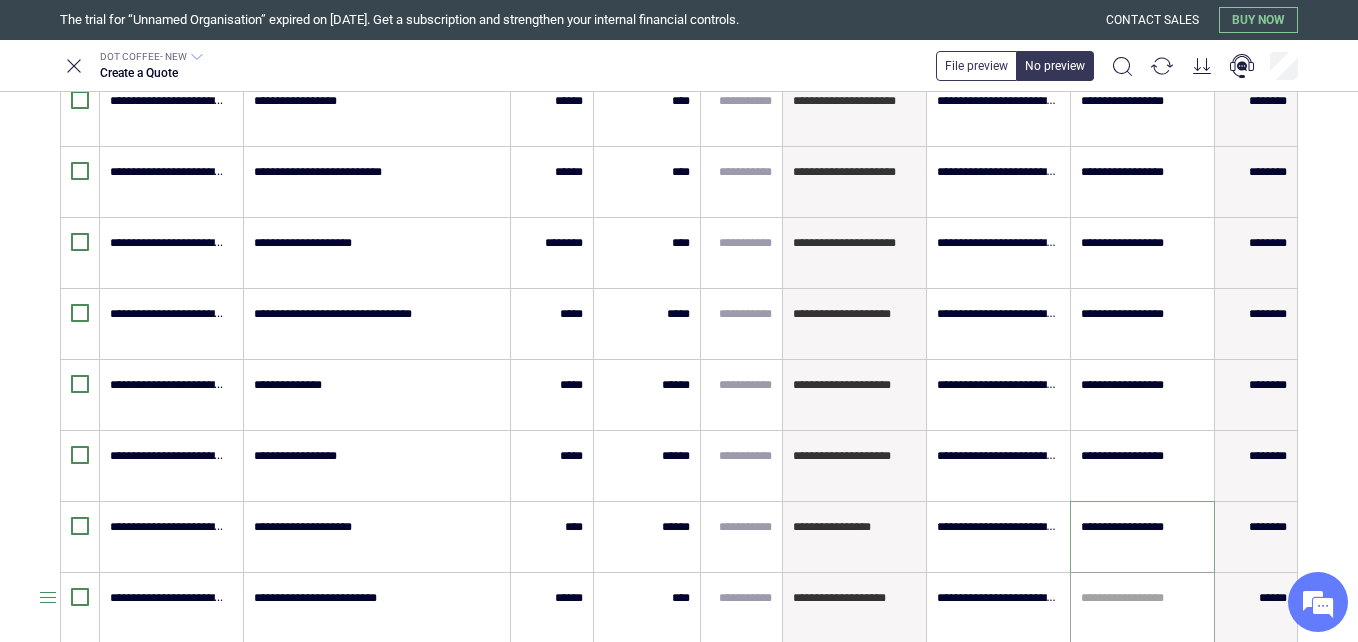 paste on "**********" 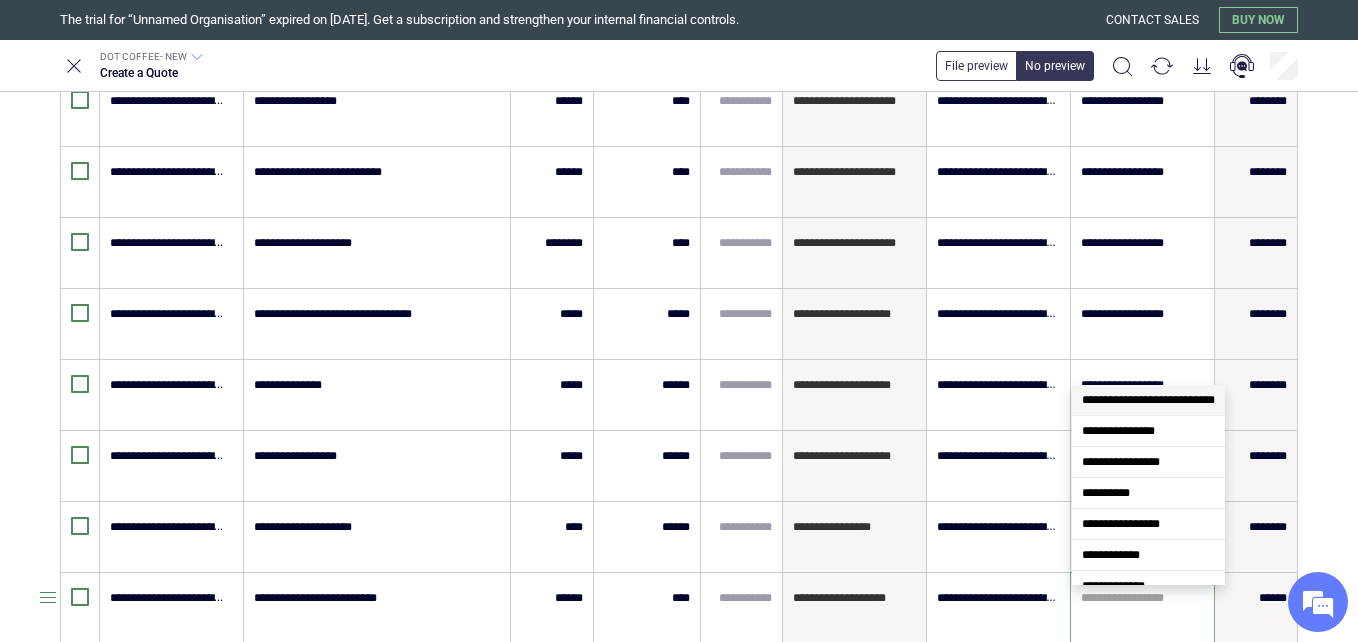 click at bounding box center [1142, 598] 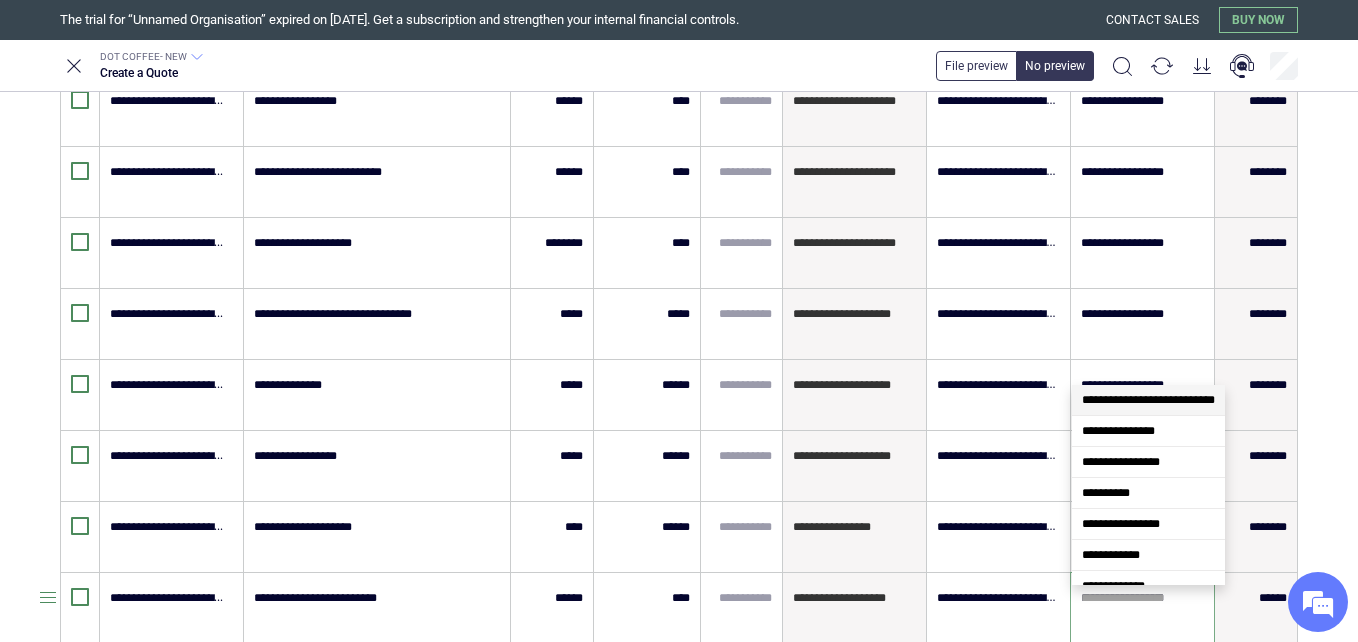 scroll, scrollTop: 0, scrollLeft: 0, axis: both 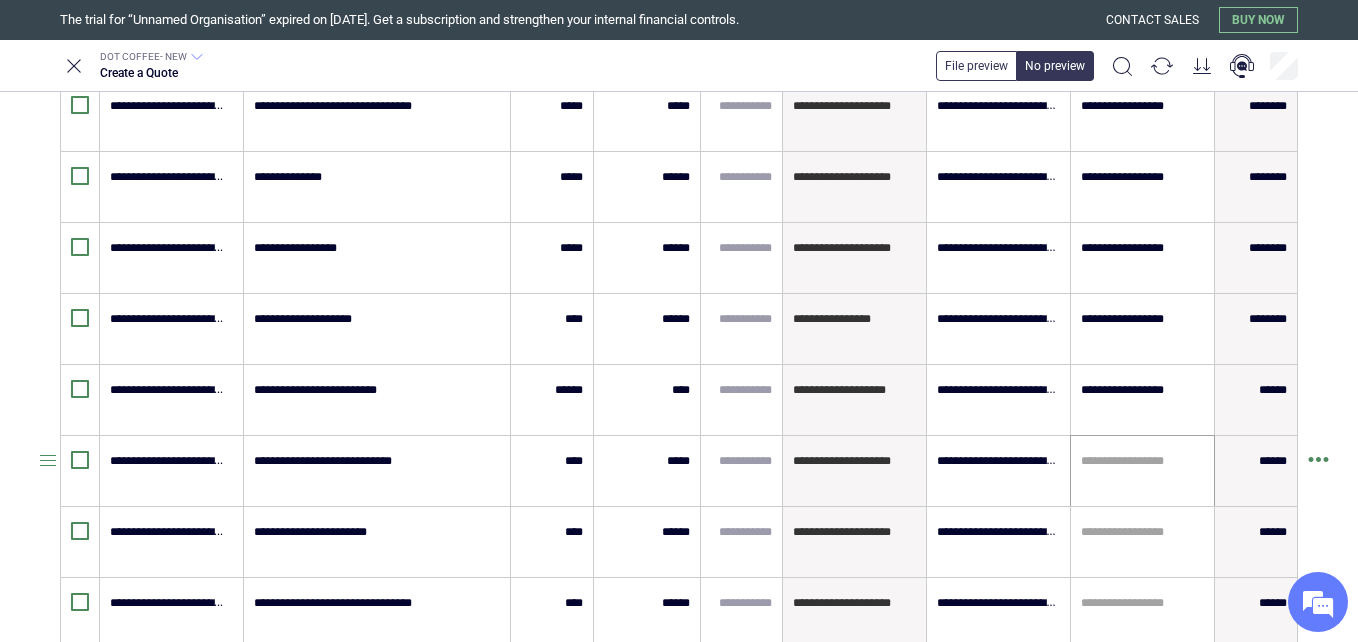 click on "**********" at bounding box center [1142, 471] 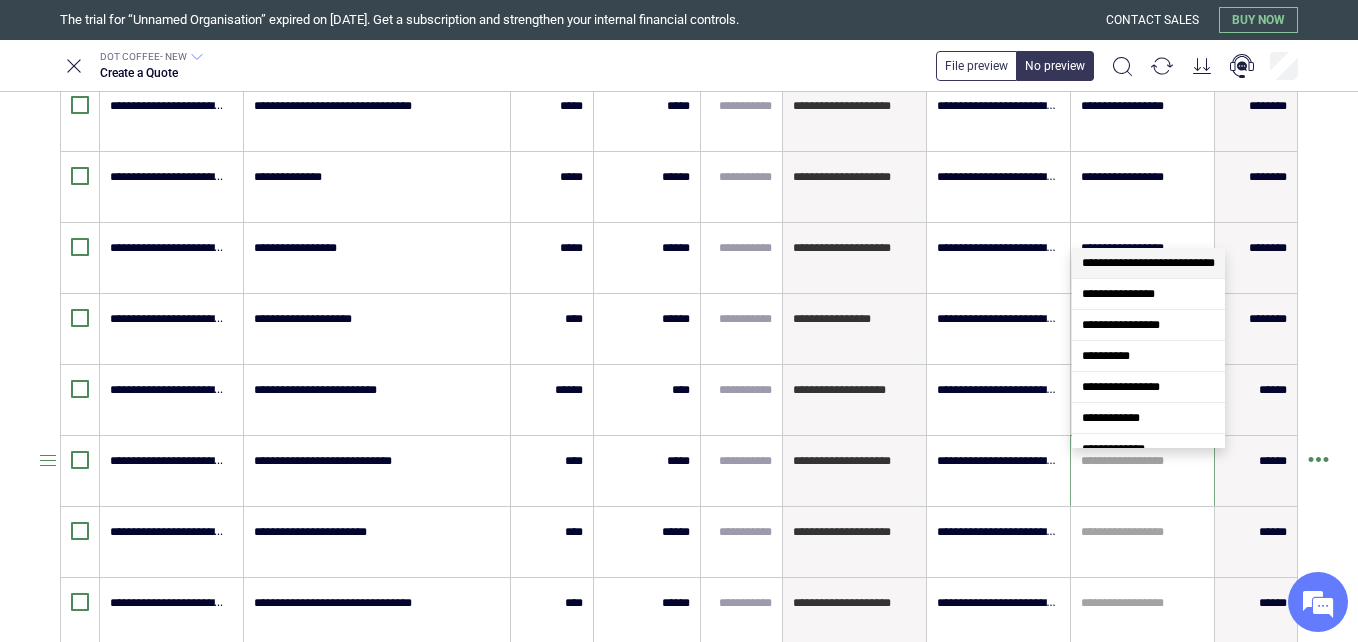 paste on "**********" 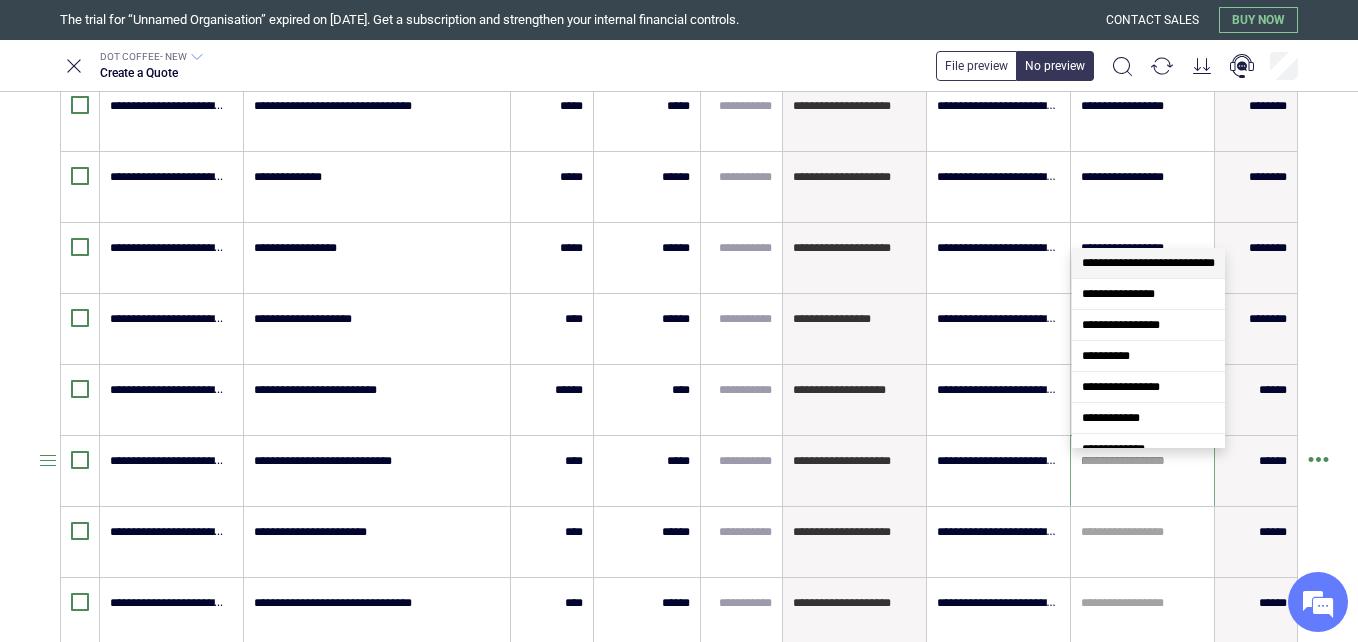 scroll, scrollTop: 0, scrollLeft: 0, axis: both 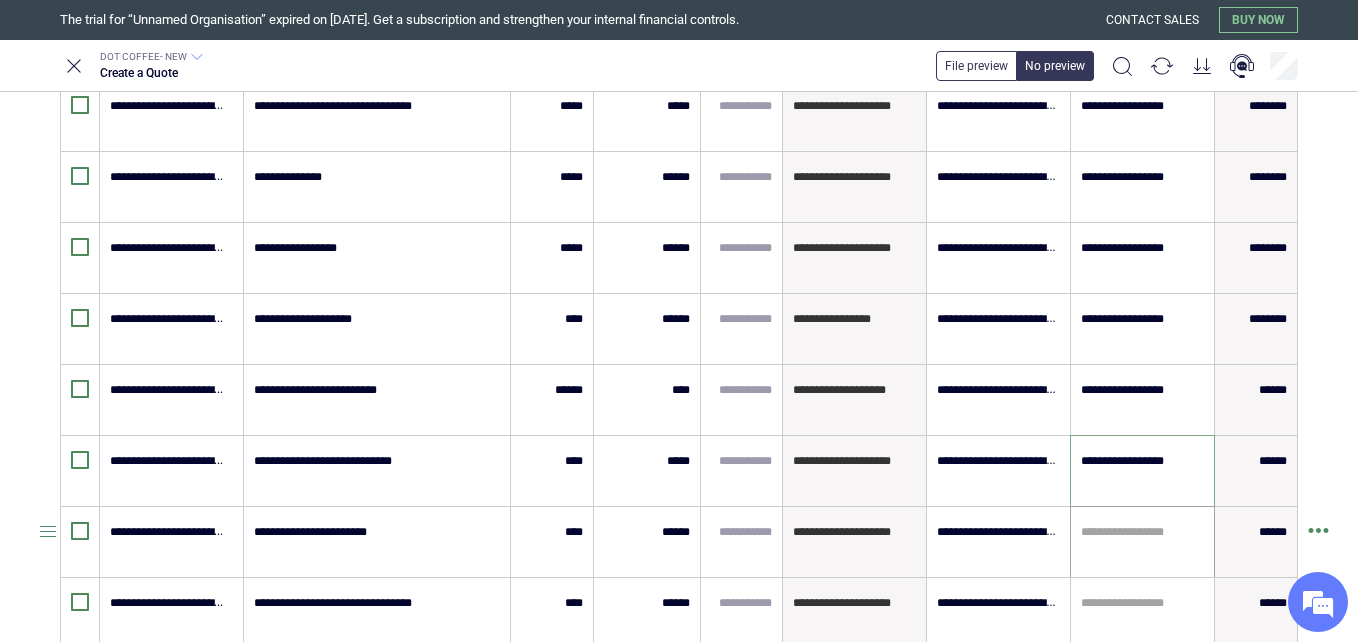 paste on "**********" 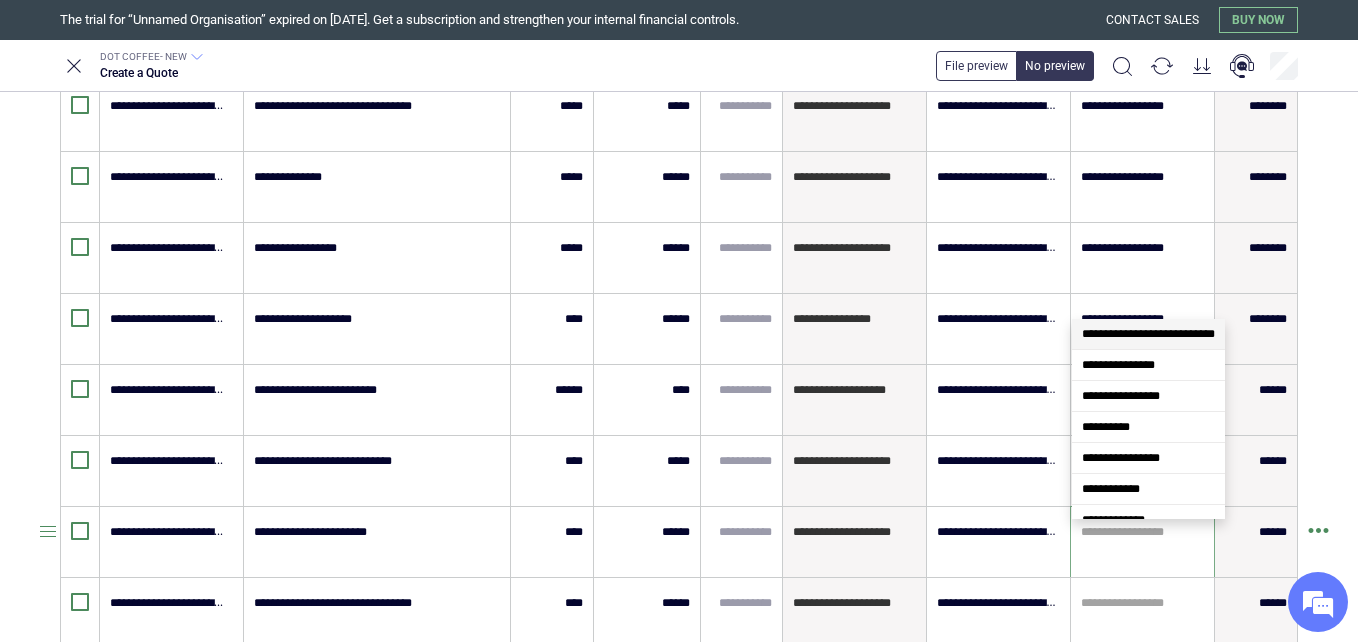 click at bounding box center (1142, 532) 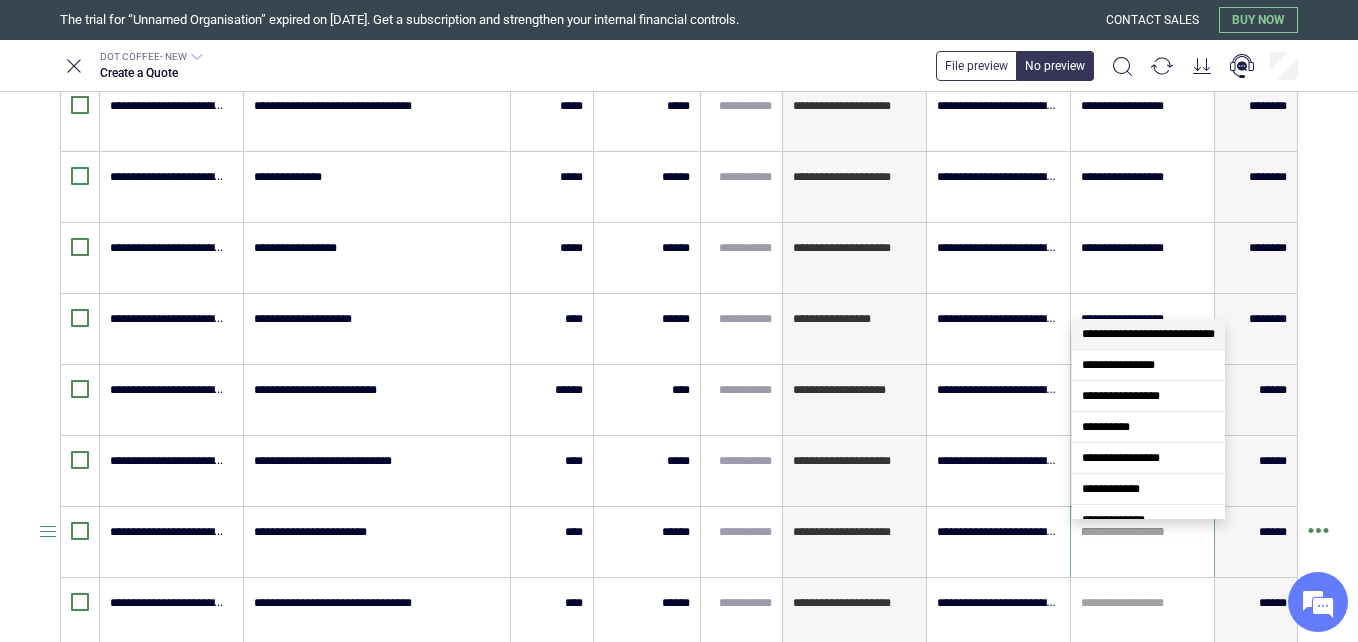 scroll, scrollTop: 0, scrollLeft: 0, axis: both 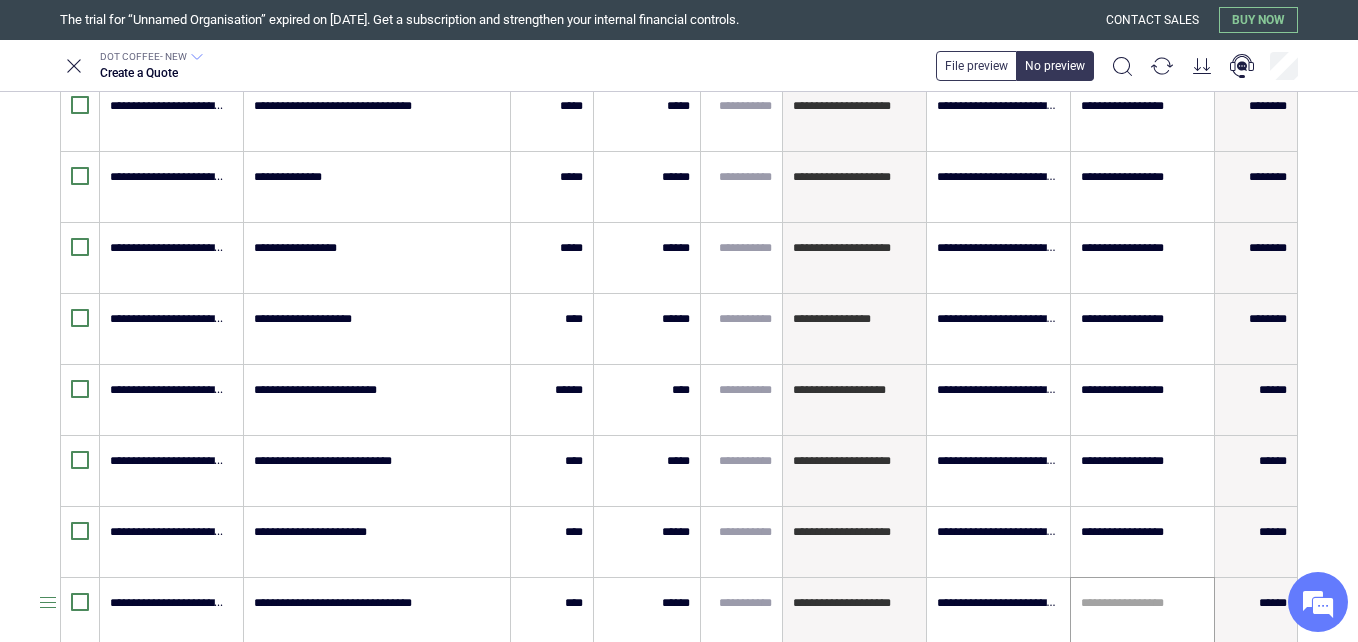 click on "**********" at bounding box center [1142, 613] 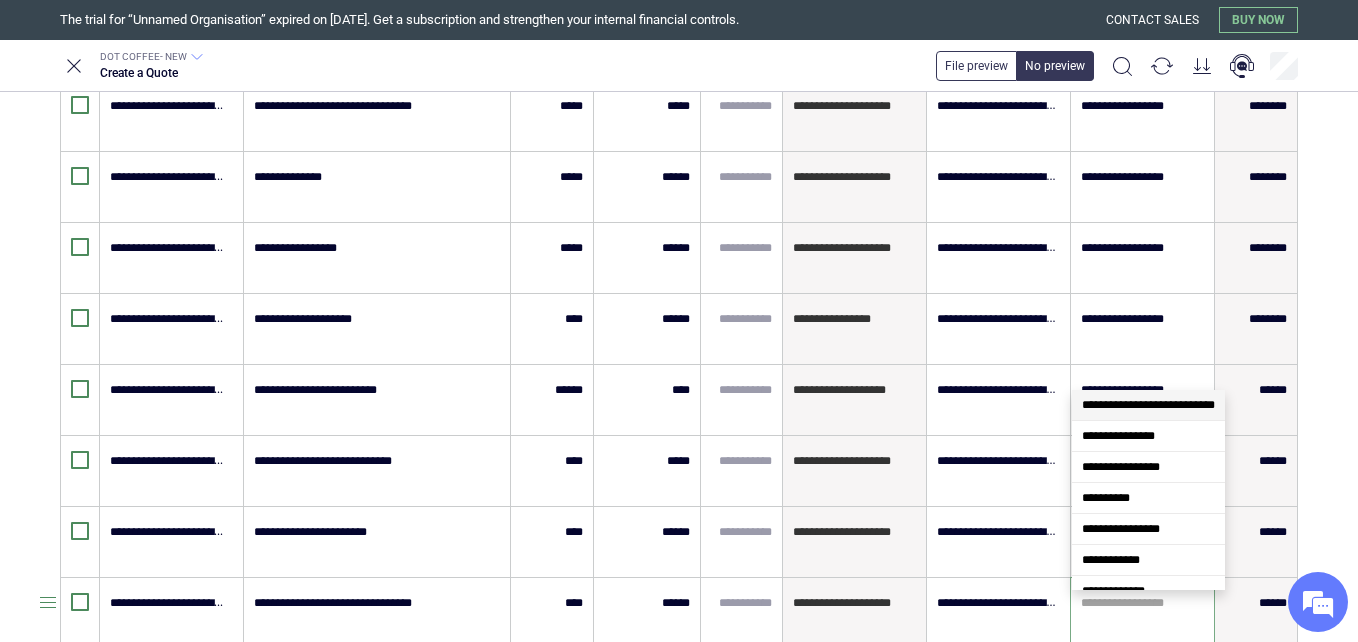 paste on "**********" 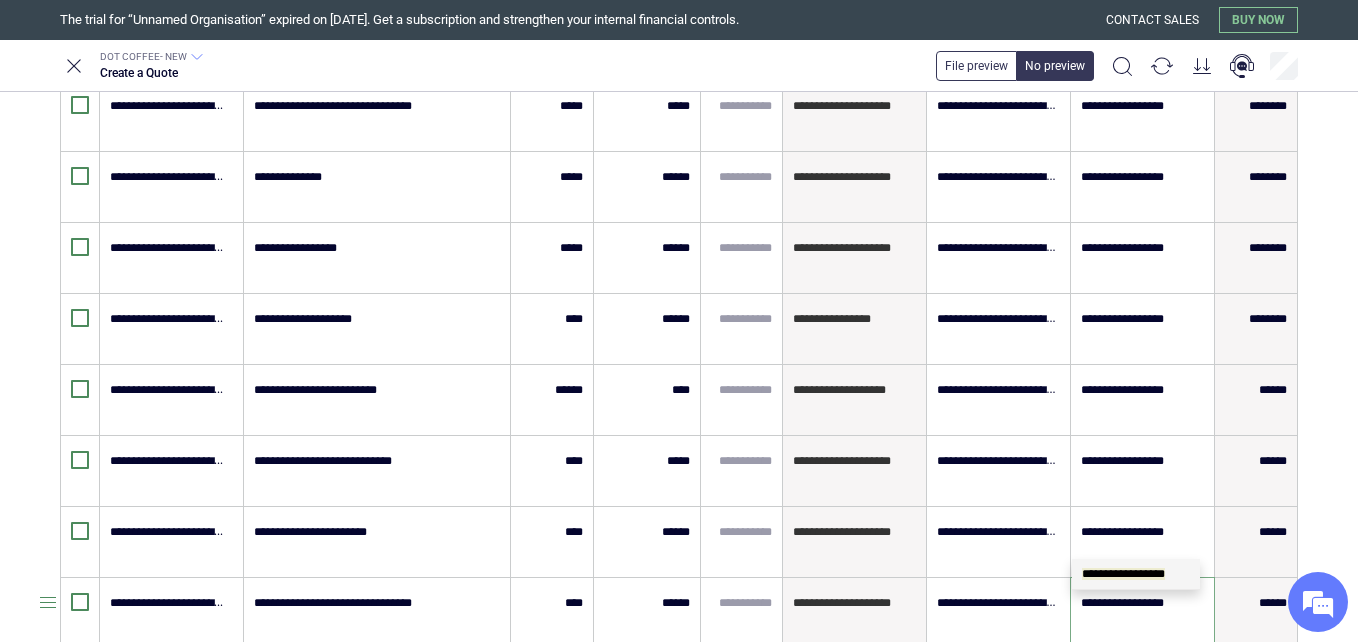 scroll, scrollTop: 0, scrollLeft: 0, axis: both 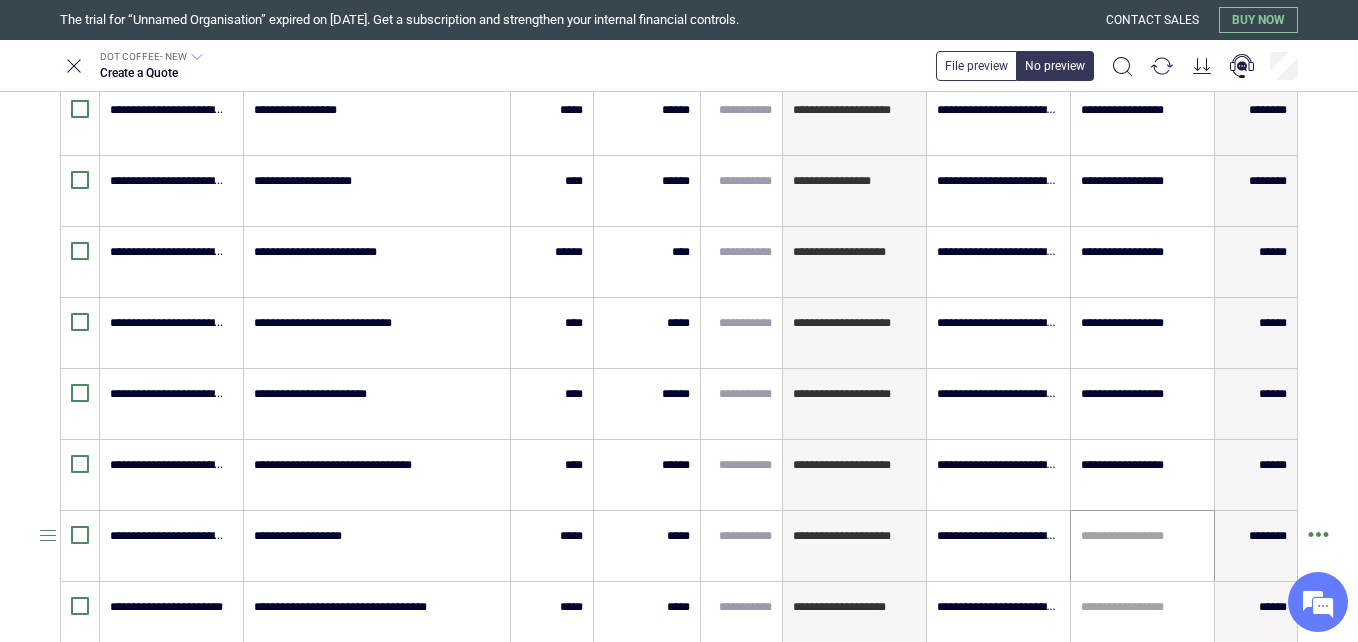 click on "**********" at bounding box center [1142, 546] 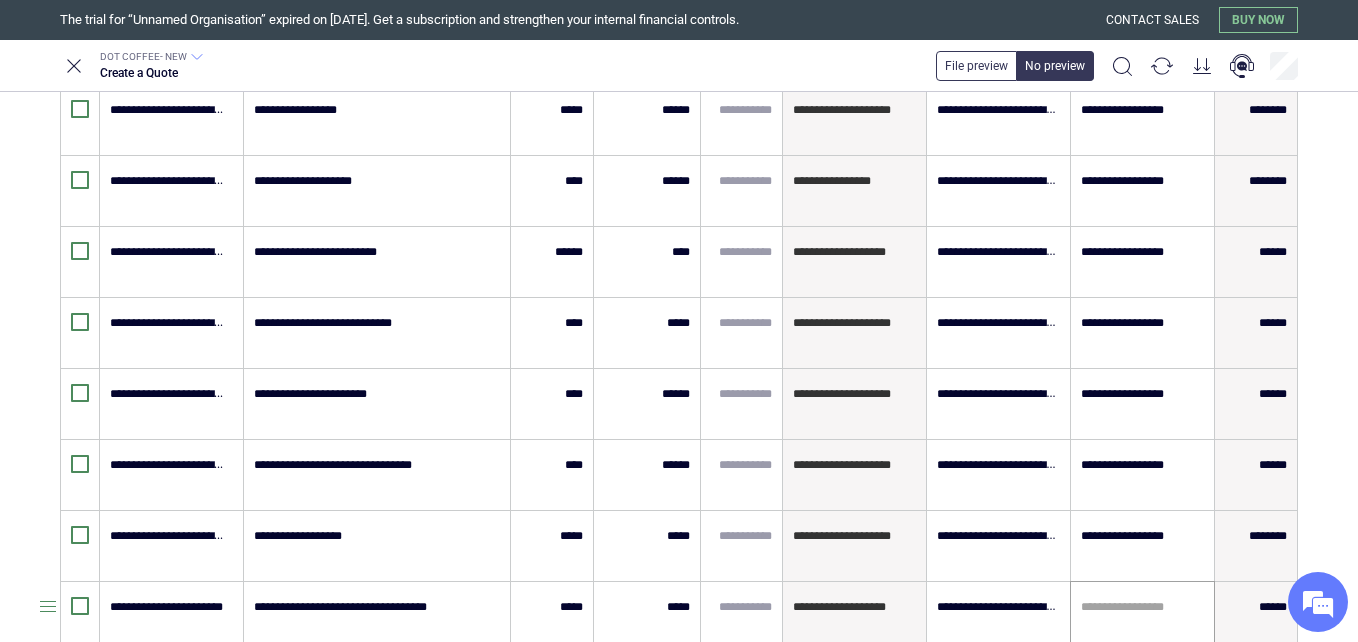 click on "**********" at bounding box center (1142, 617) 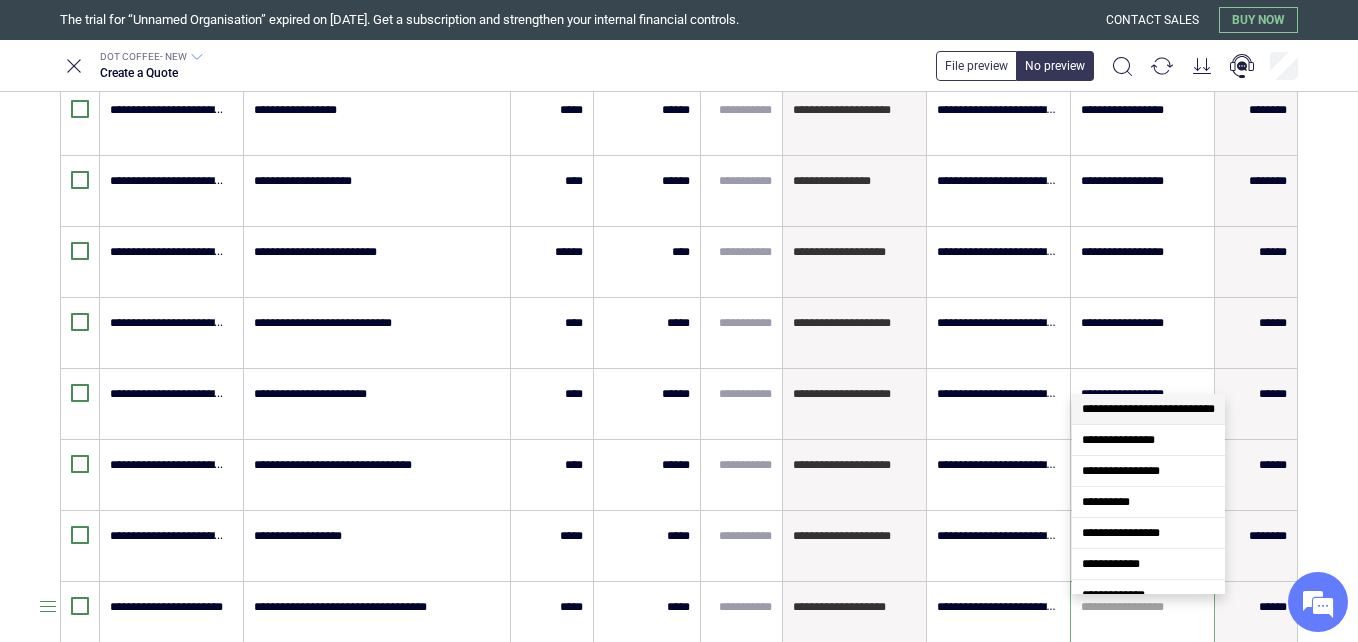 paste on "**********" 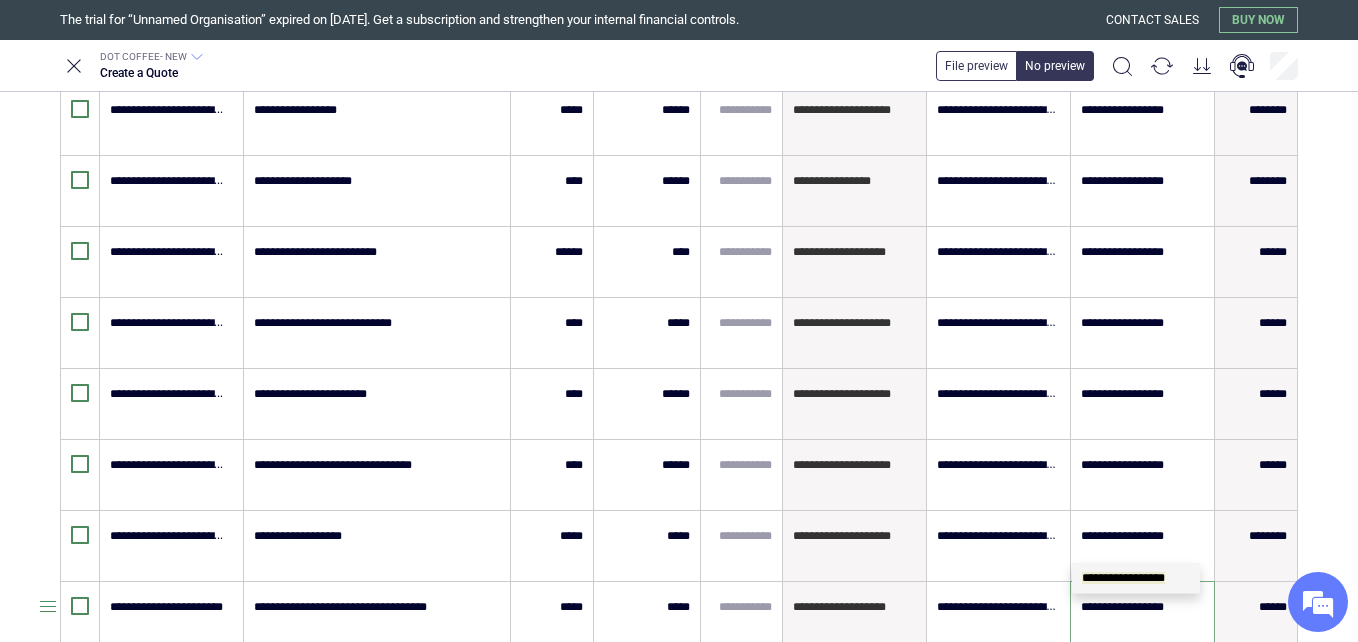 scroll, scrollTop: 0, scrollLeft: 0, axis: both 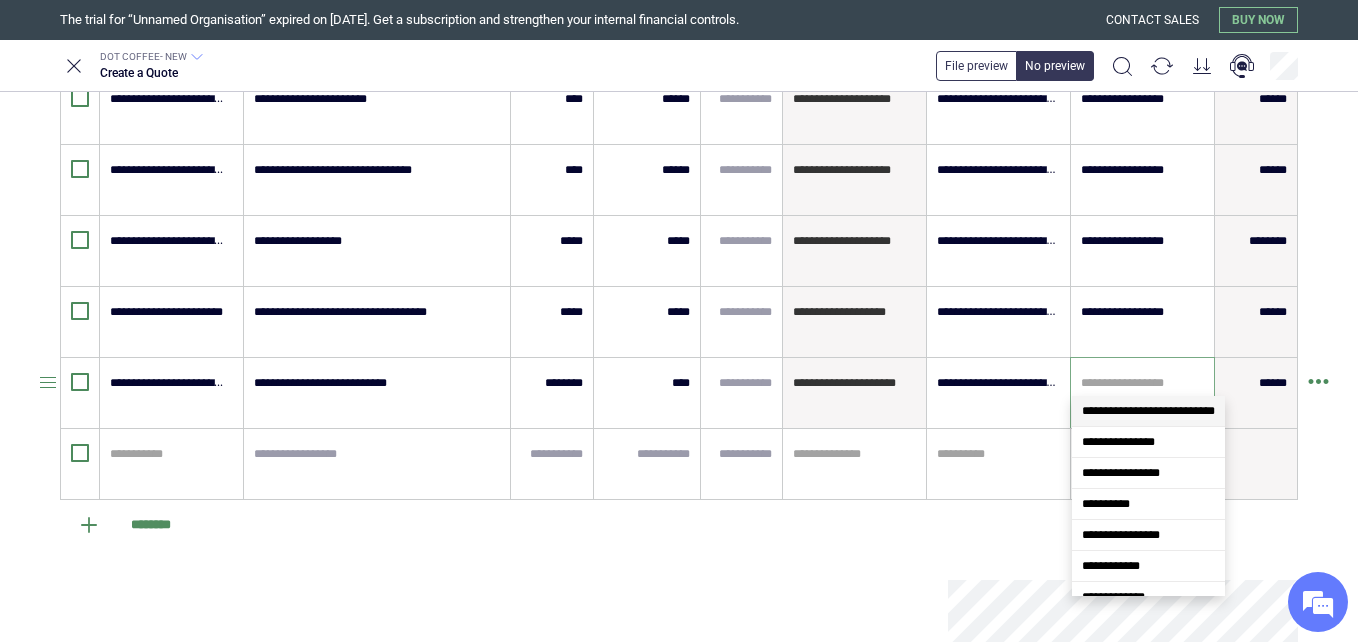 click at bounding box center [1142, 383] 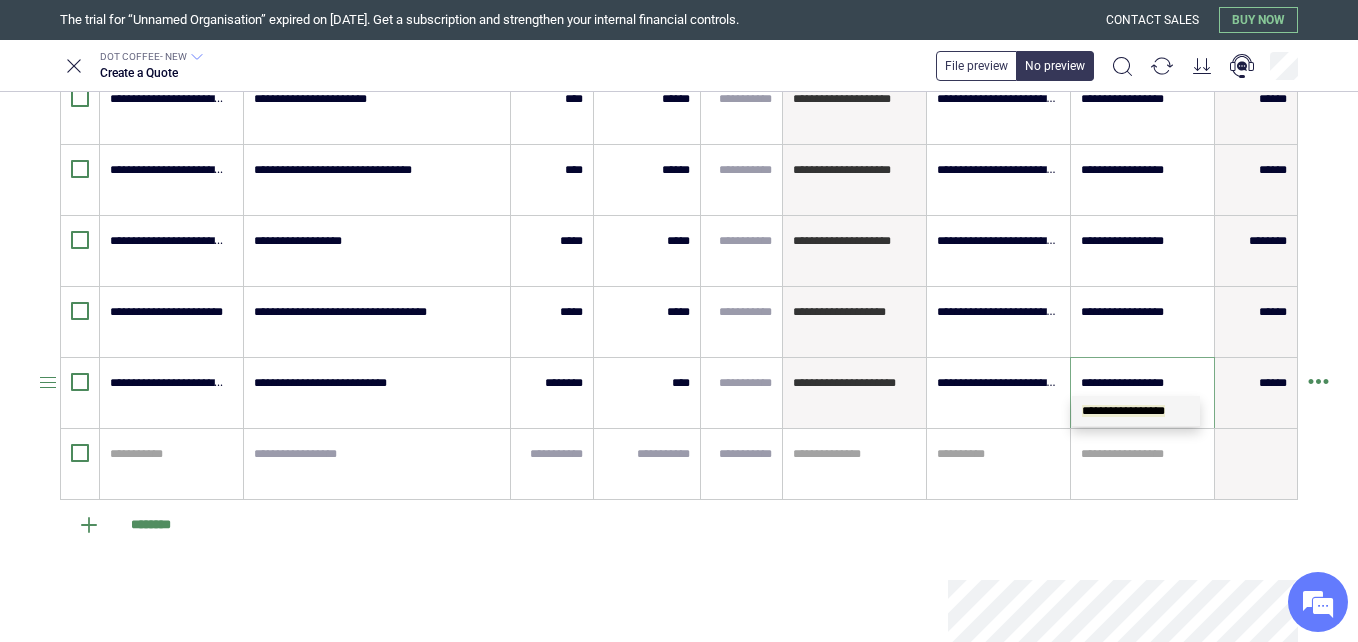 scroll, scrollTop: 0, scrollLeft: 0, axis: both 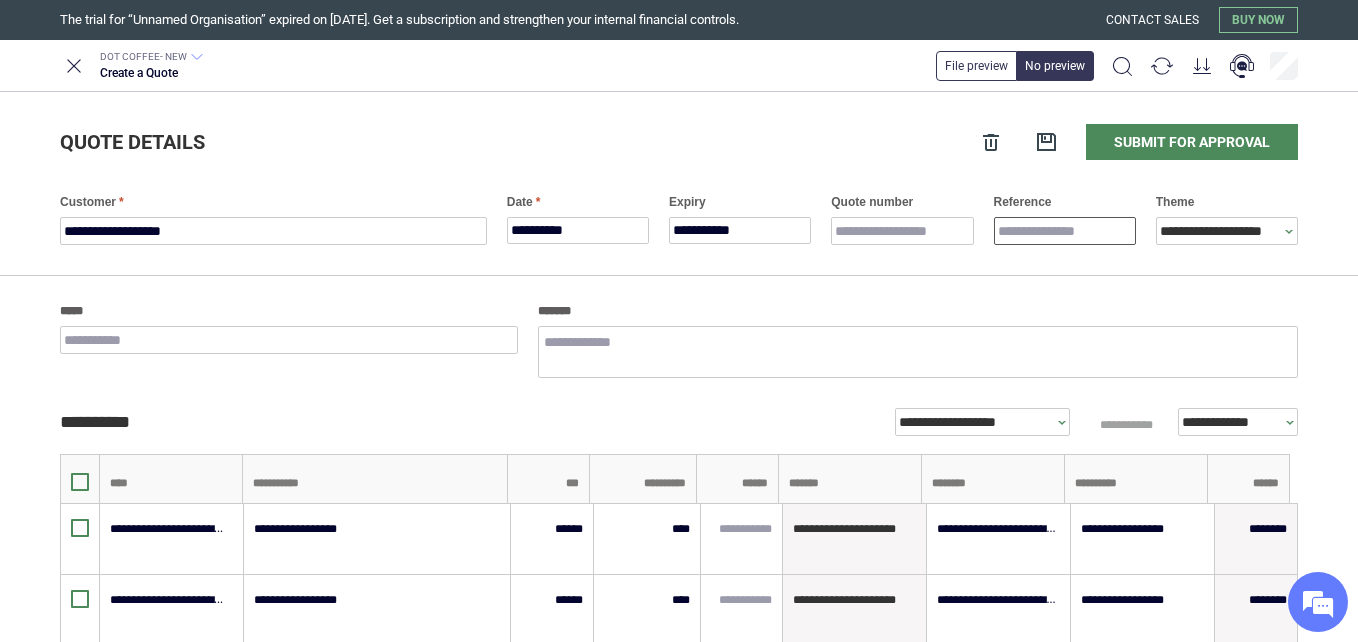click on "Reference" at bounding box center (1065, 231) 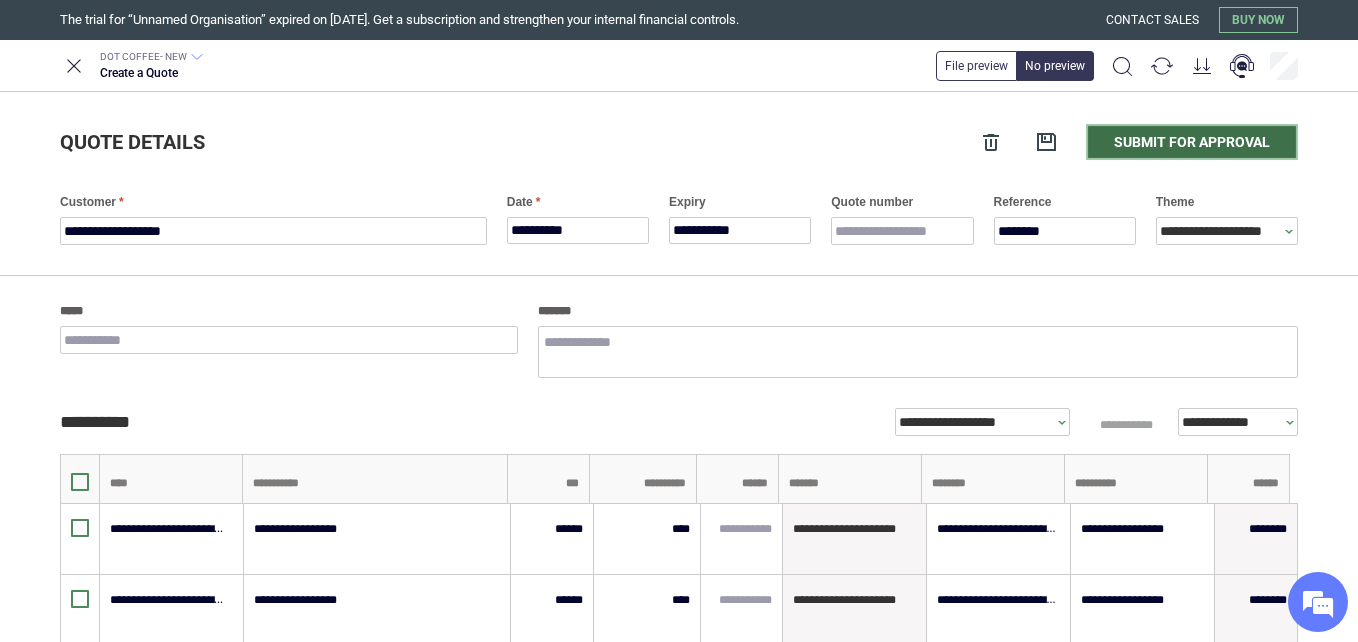 click on "Submit for approval" at bounding box center [1192, 142] 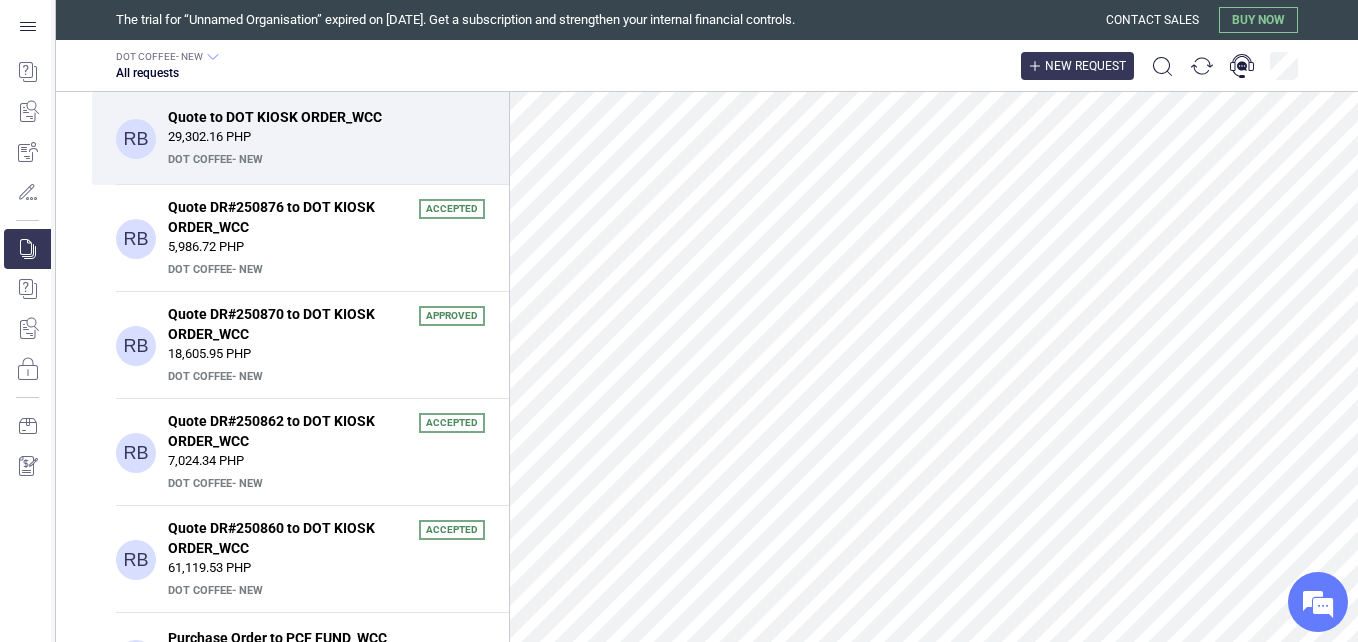 click on "New request" at bounding box center [1085, 66] 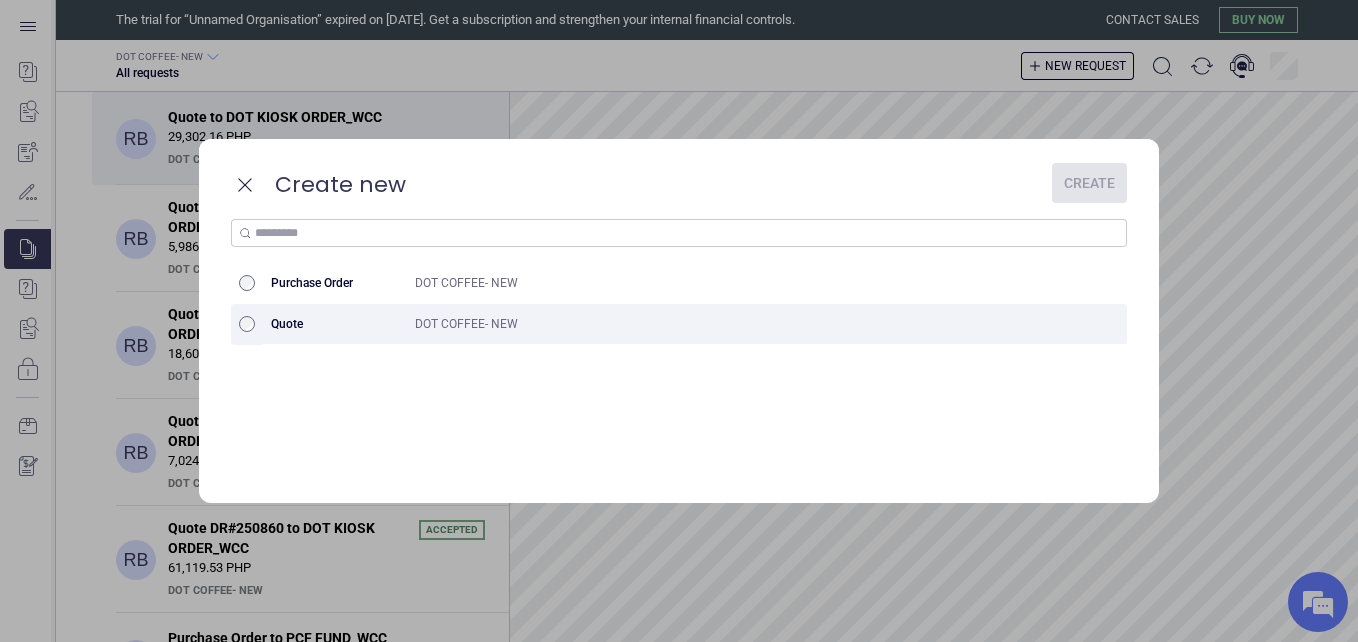 click on "DOT COFFEE- NEW" at bounding box center [724, 324] 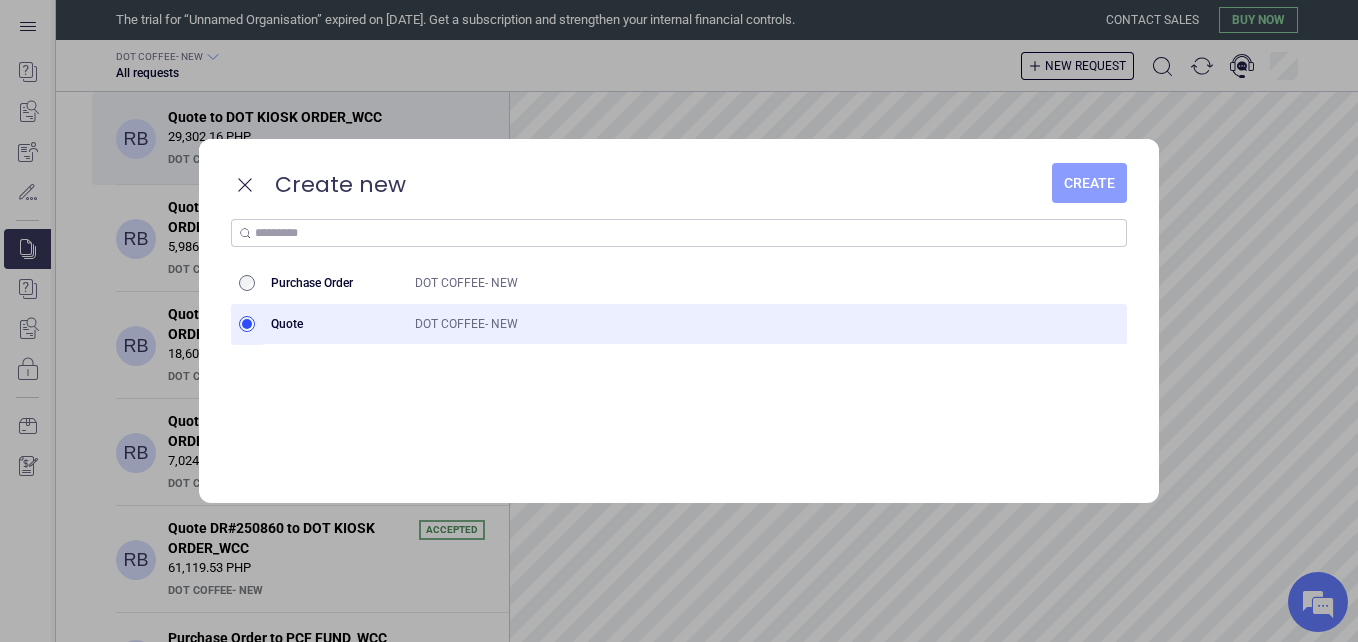 click on "Create" at bounding box center (1089, 183) 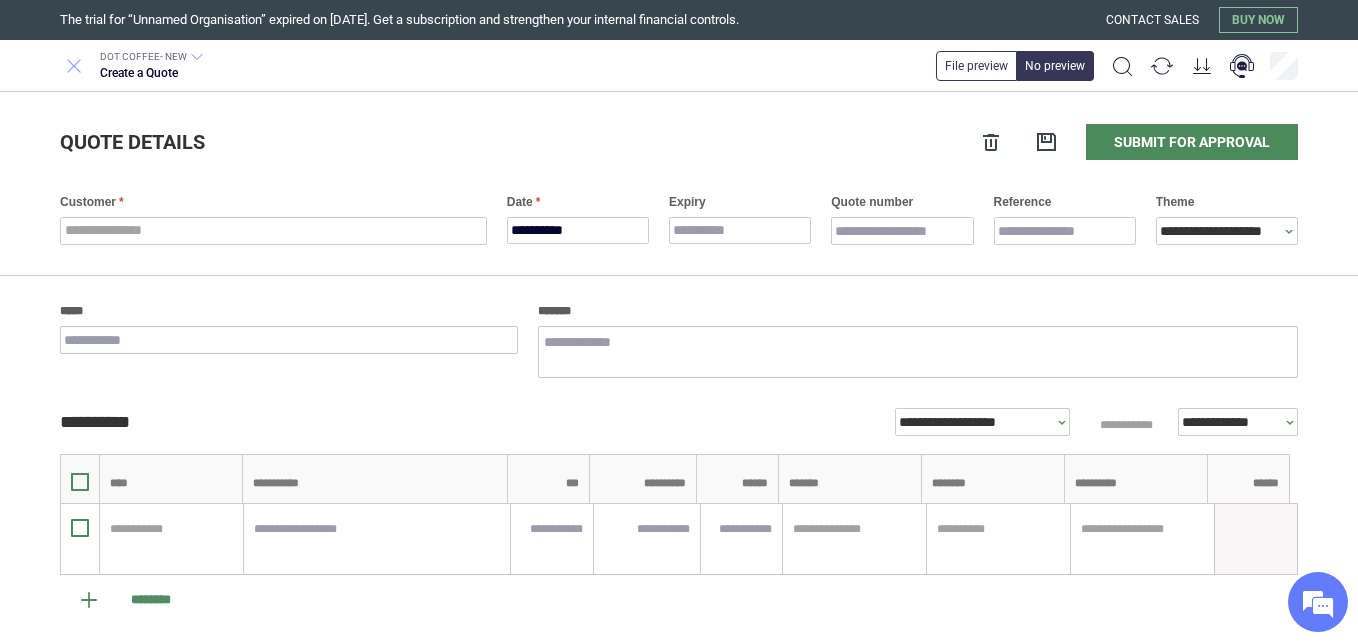 click 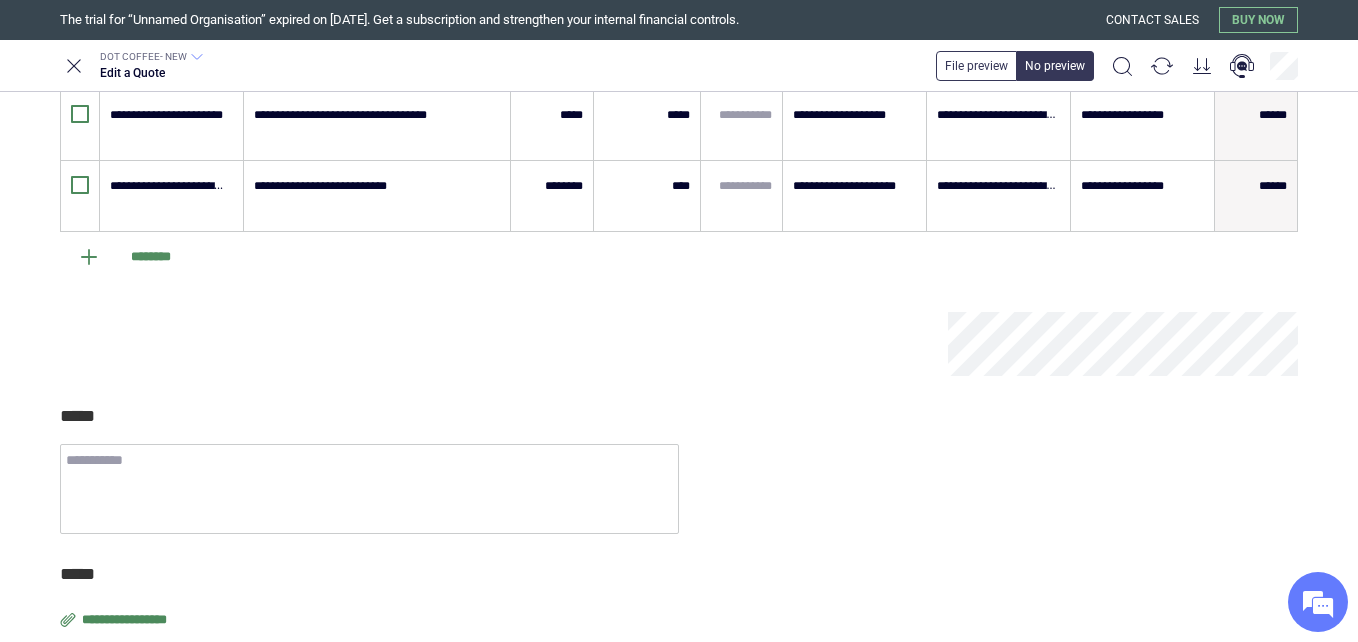 scroll, scrollTop: 1338, scrollLeft: 0, axis: vertical 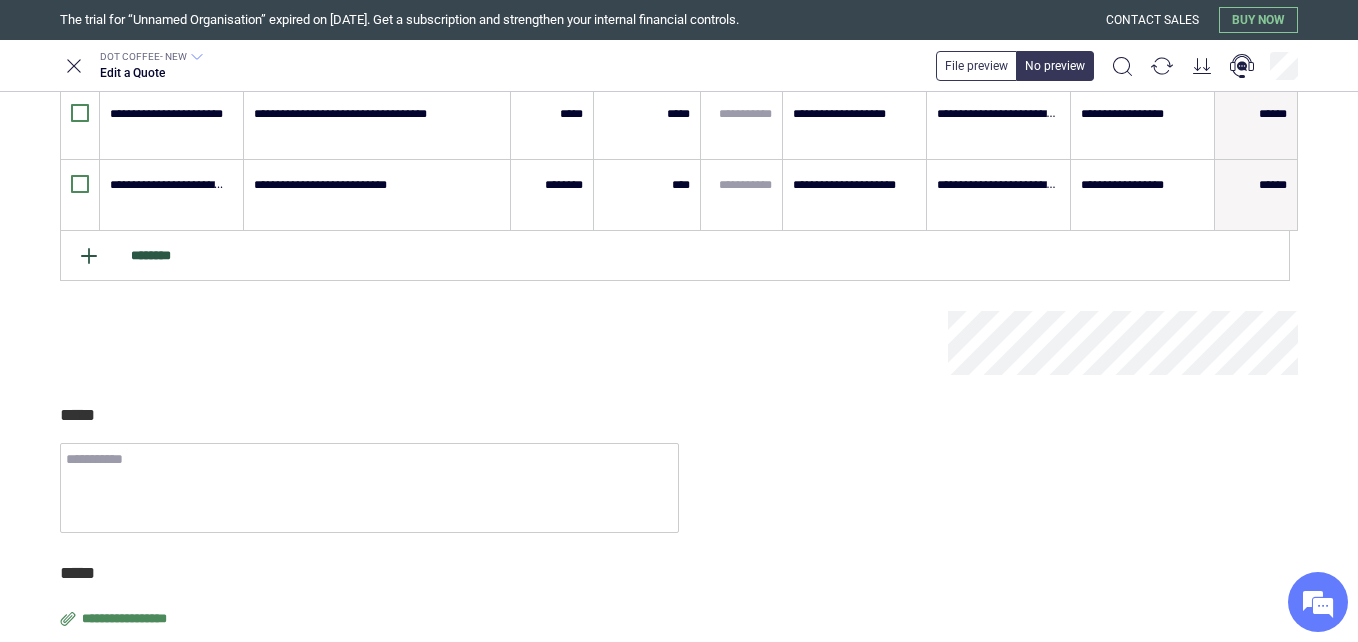drag, startPoint x: 699, startPoint y: 456, endPoint x: 148, endPoint y: 251, distance: 587.89966 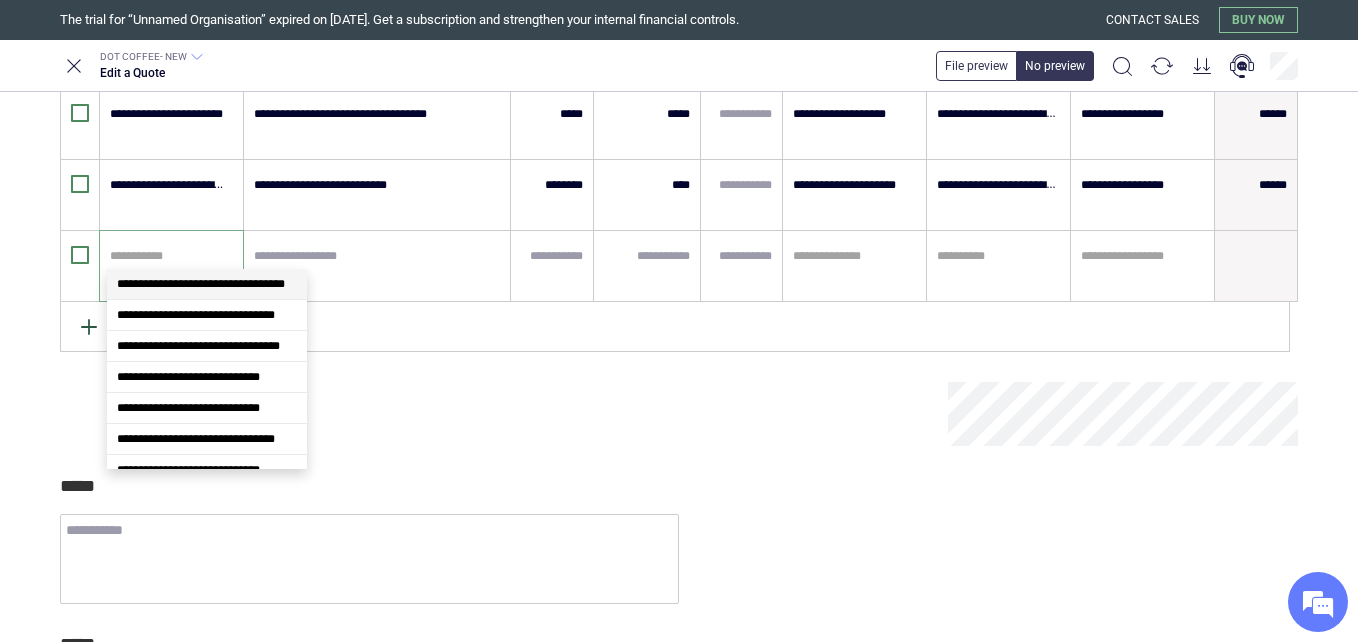 click at bounding box center [168, 256] 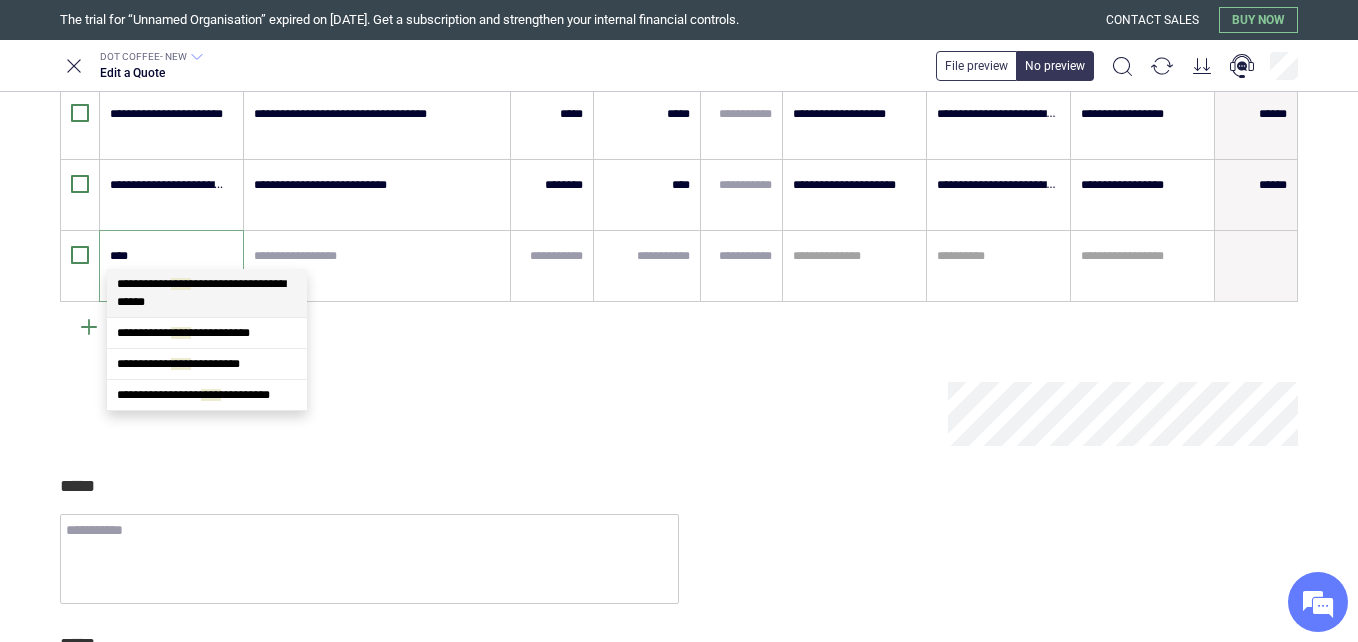 click on "**********" at bounding box center [201, 293] 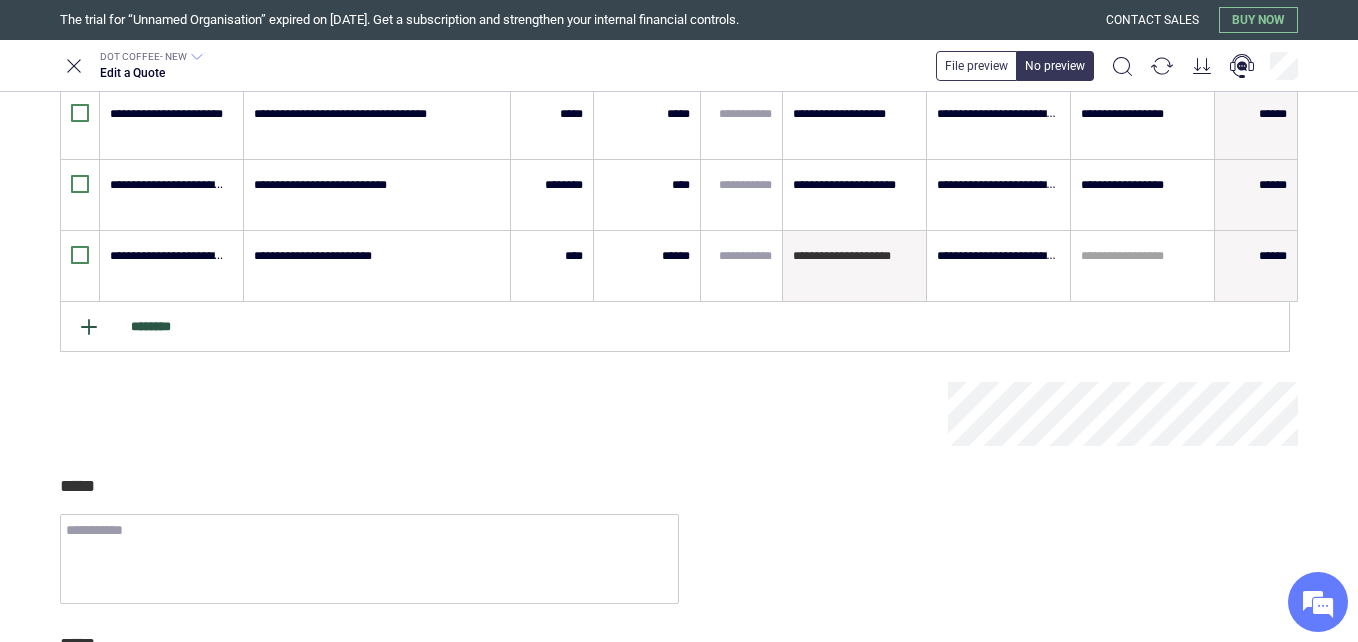 click on "********" at bounding box center [675, 327] 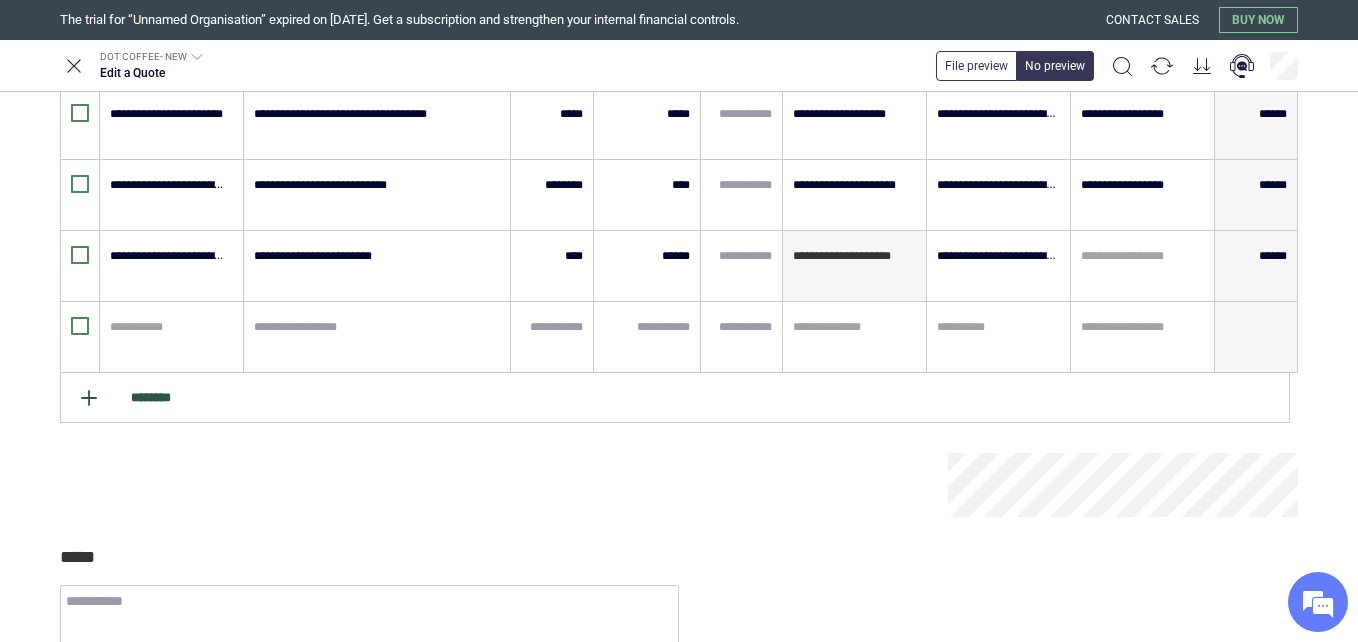 click at bounding box center [168, 327] 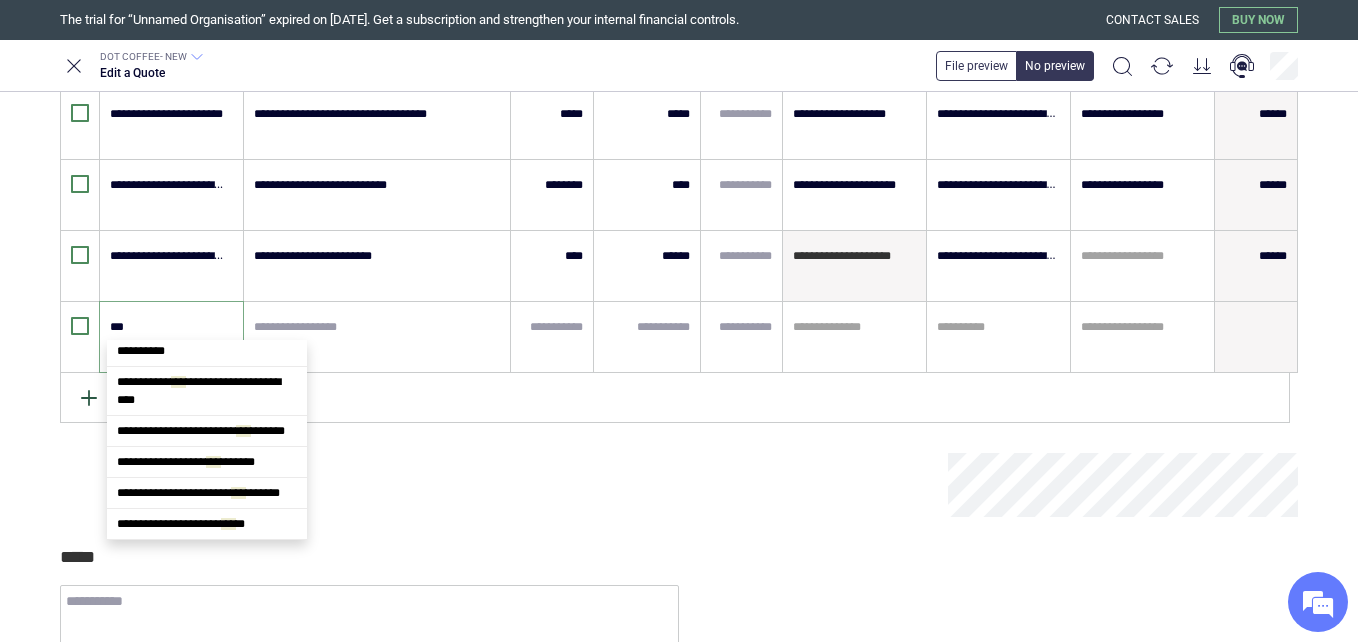 scroll, scrollTop: 0, scrollLeft: 0, axis: both 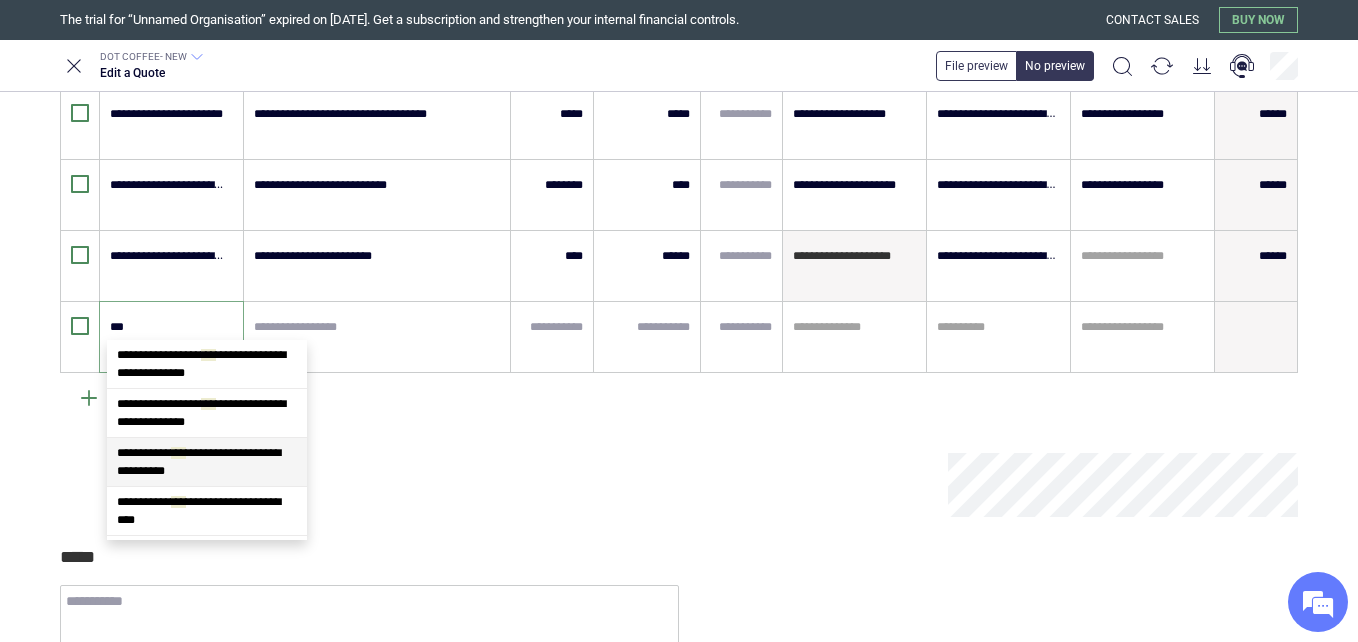 click on "**********" at bounding box center [207, 462] 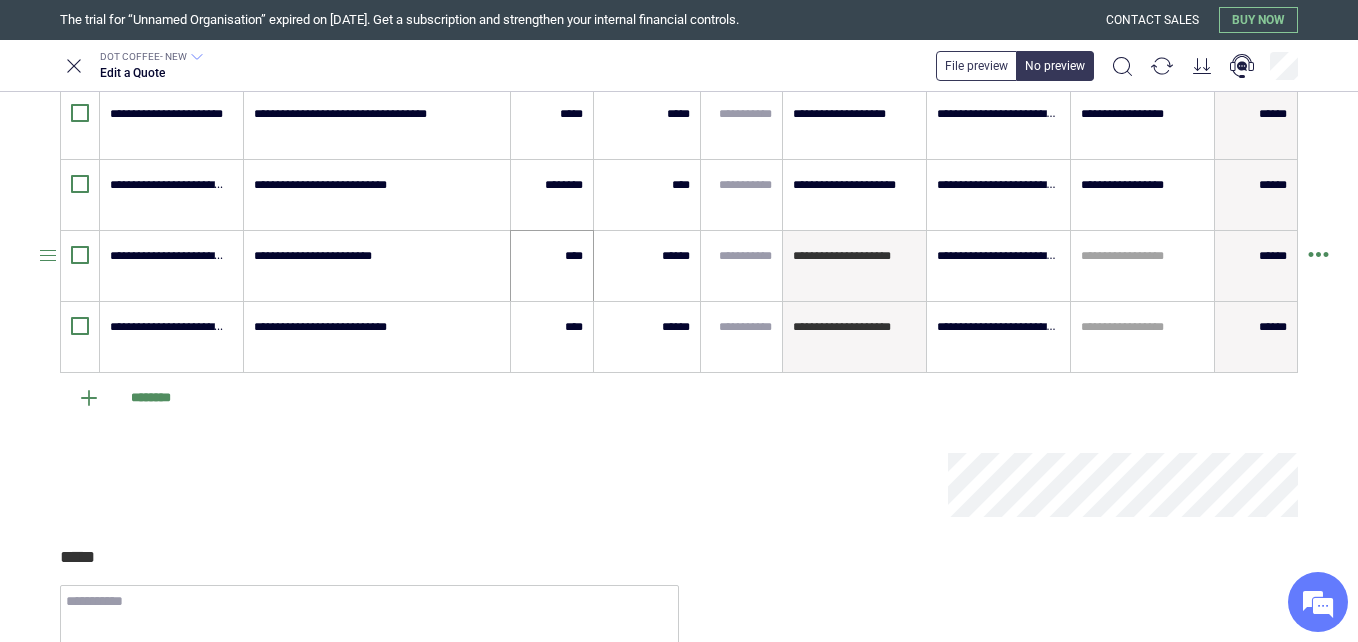 click on "****" at bounding box center [552, 266] 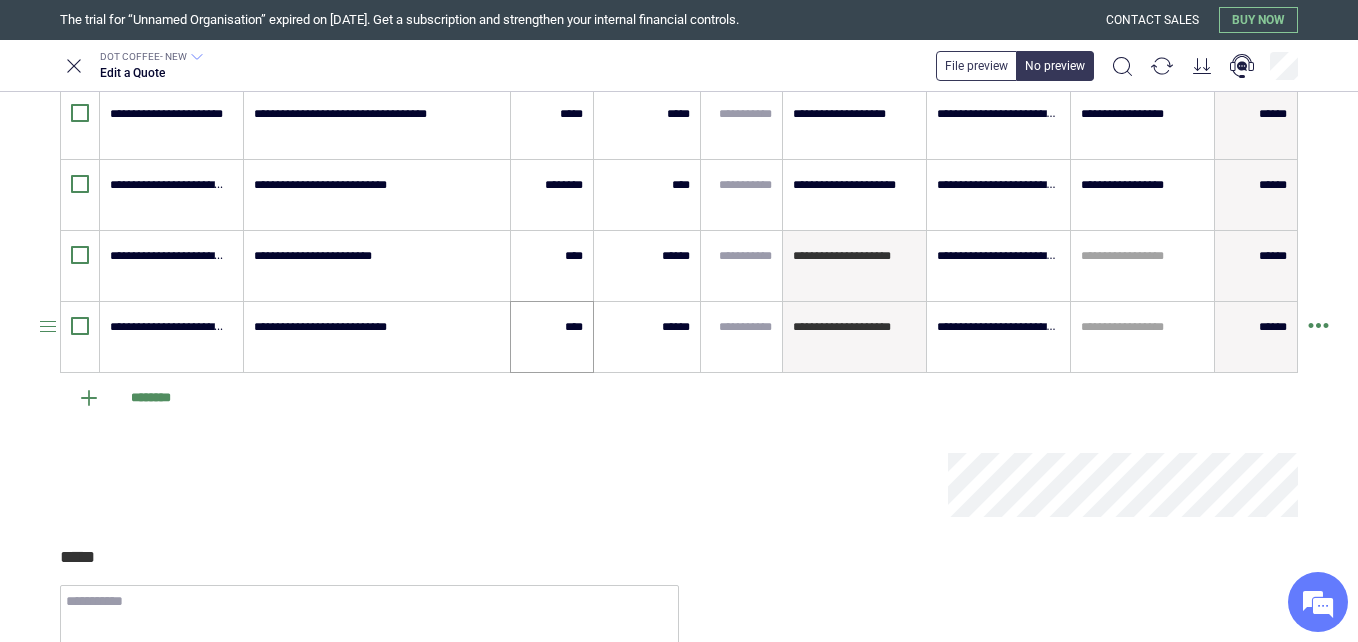 click on "****" at bounding box center [552, 337] 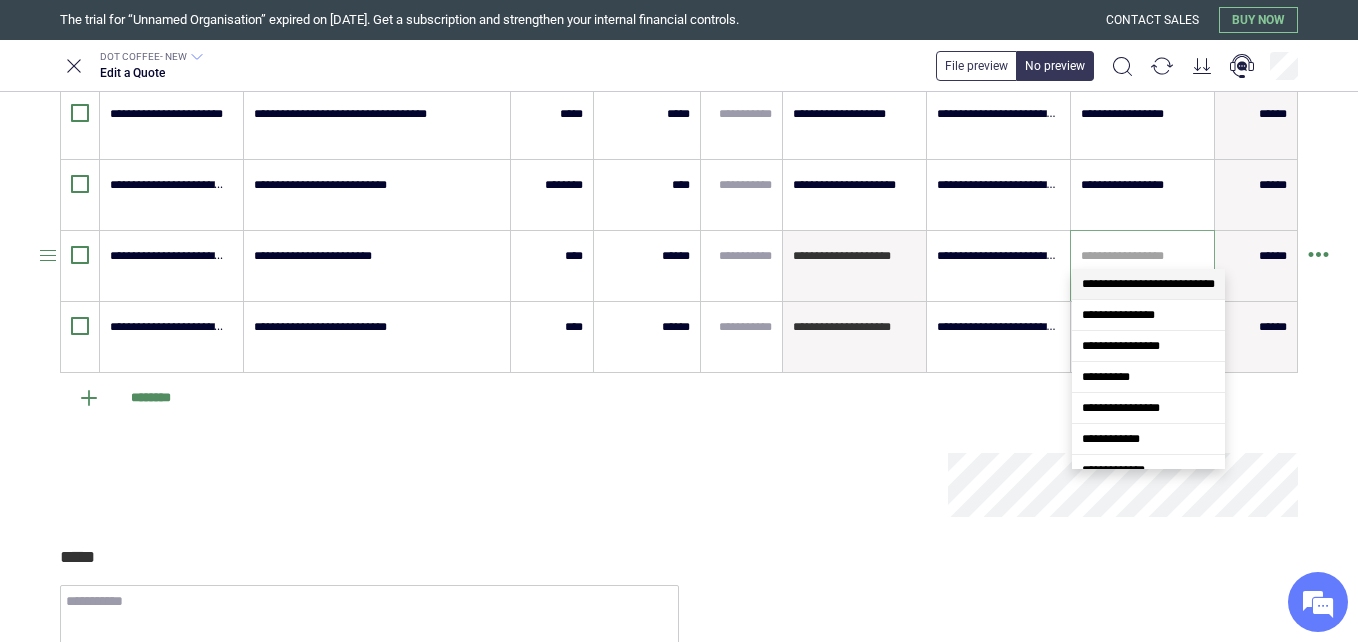 click at bounding box center (1142, 256) 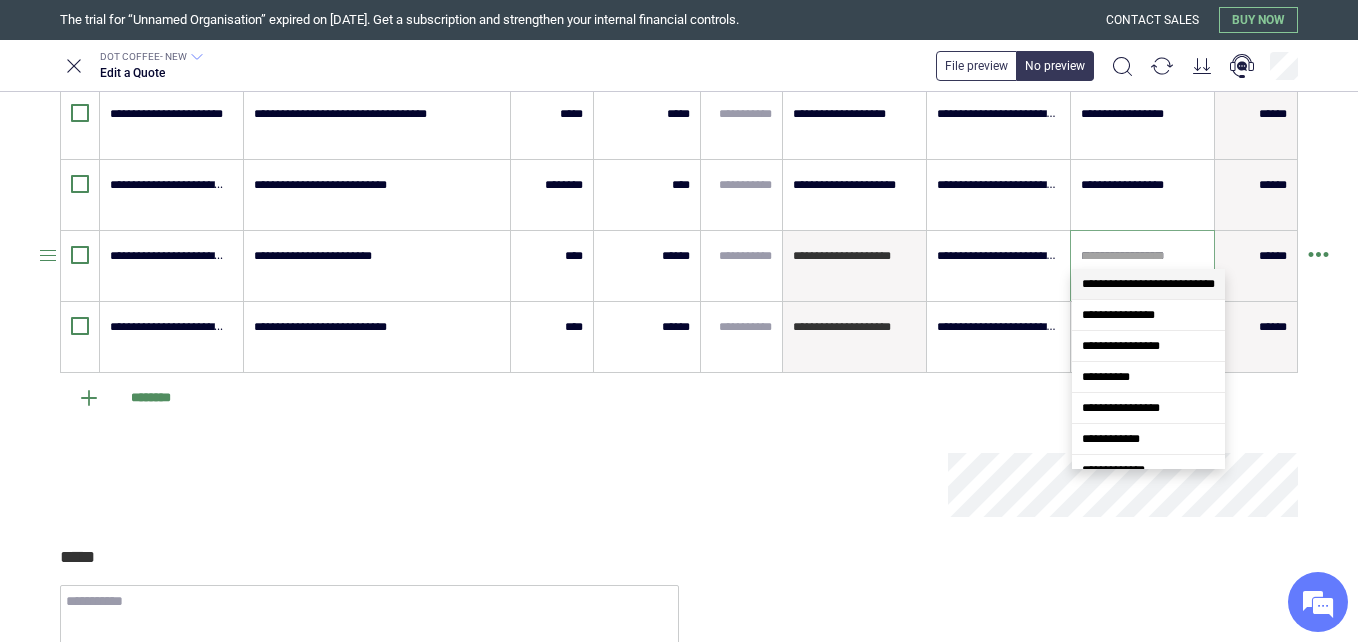 scroll, scrollTop: 0, scrollLeft: 0, axis: both 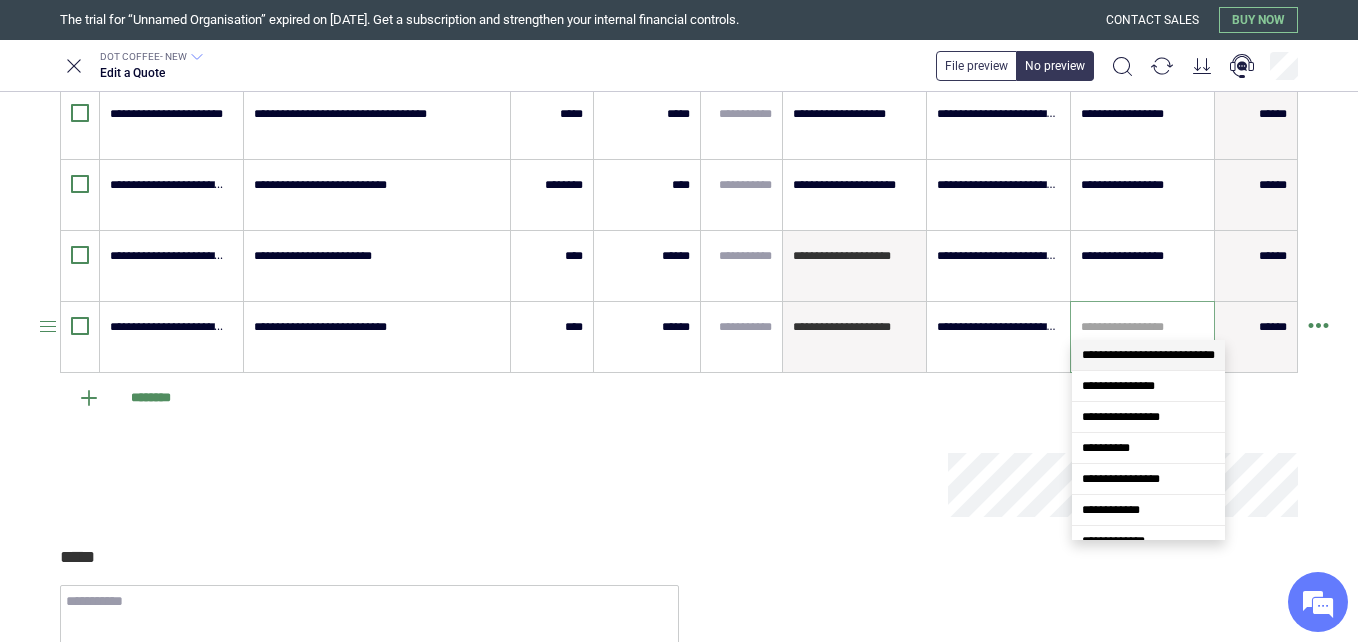 click at bounding box center [1142, 327] 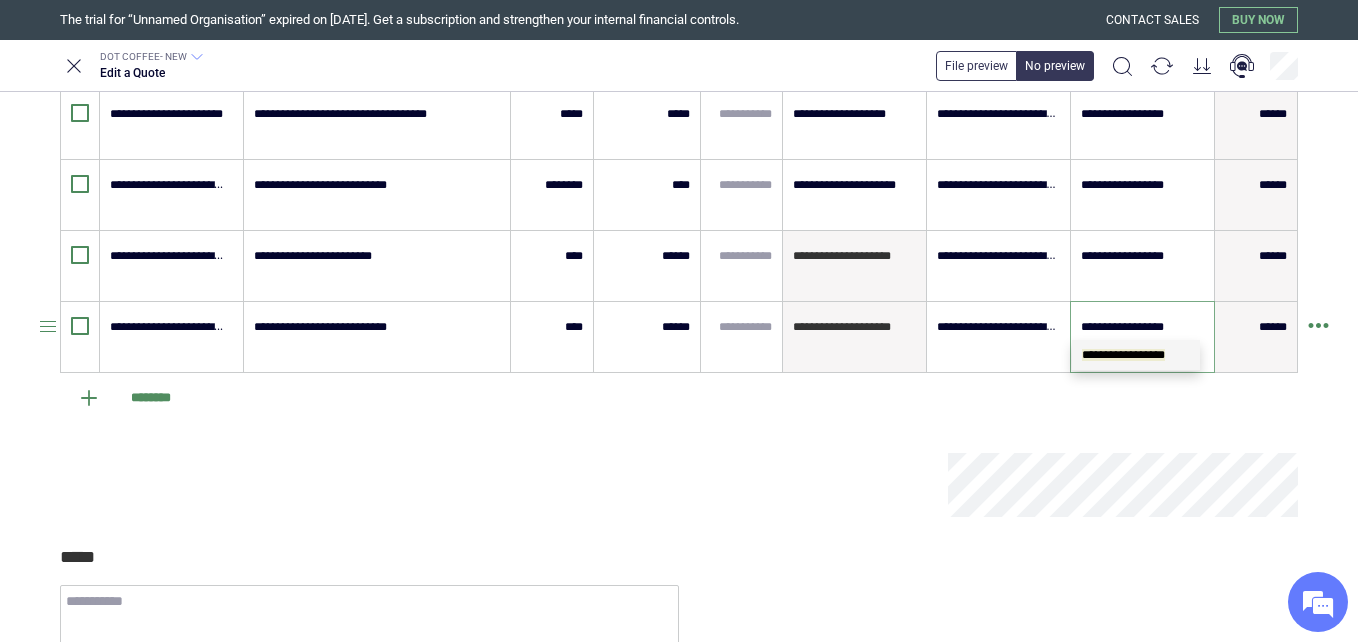 scroll, scrollTop: 0, scrollLeft: 0, axis: both 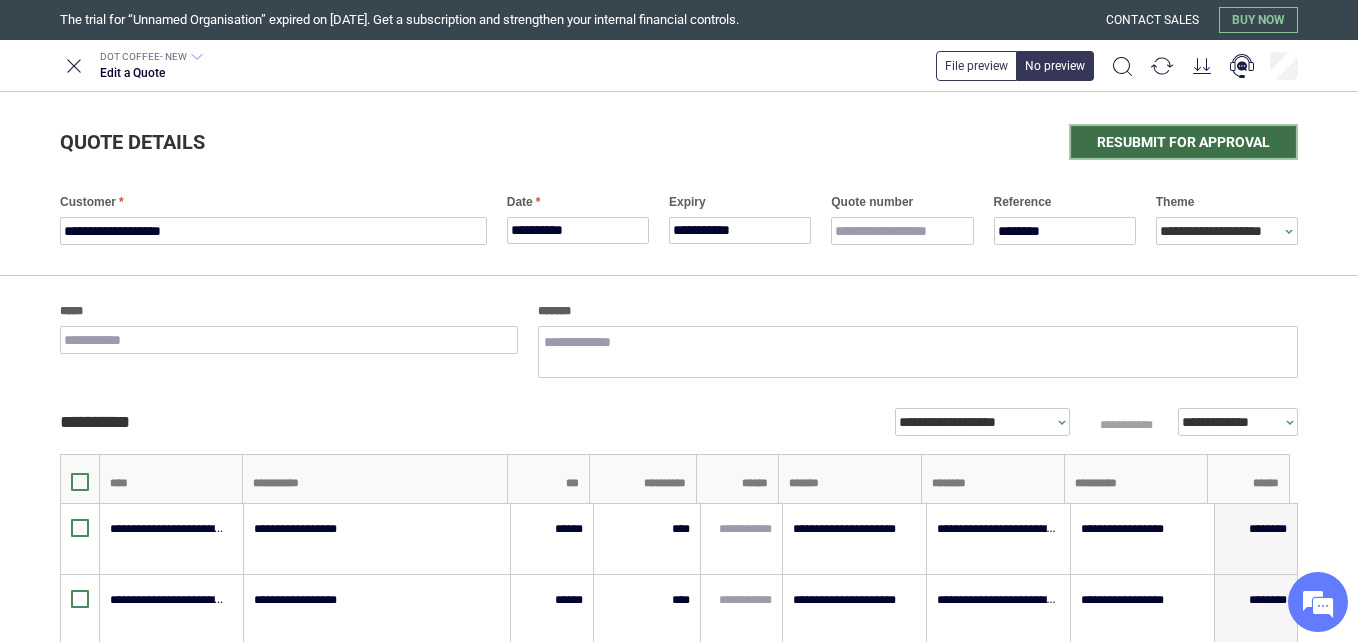 click on "Resubmit for approval" at bounding box center (1183, 142) 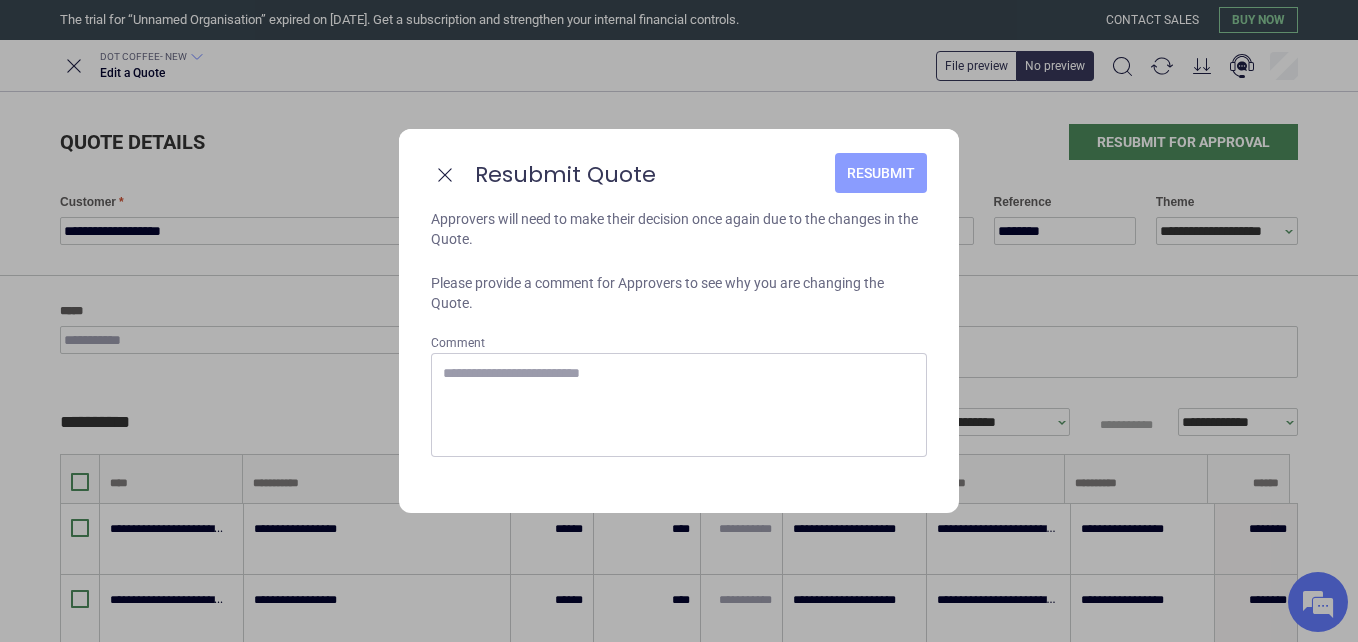 click on "Resubmit" at bounding box center (881, 173) 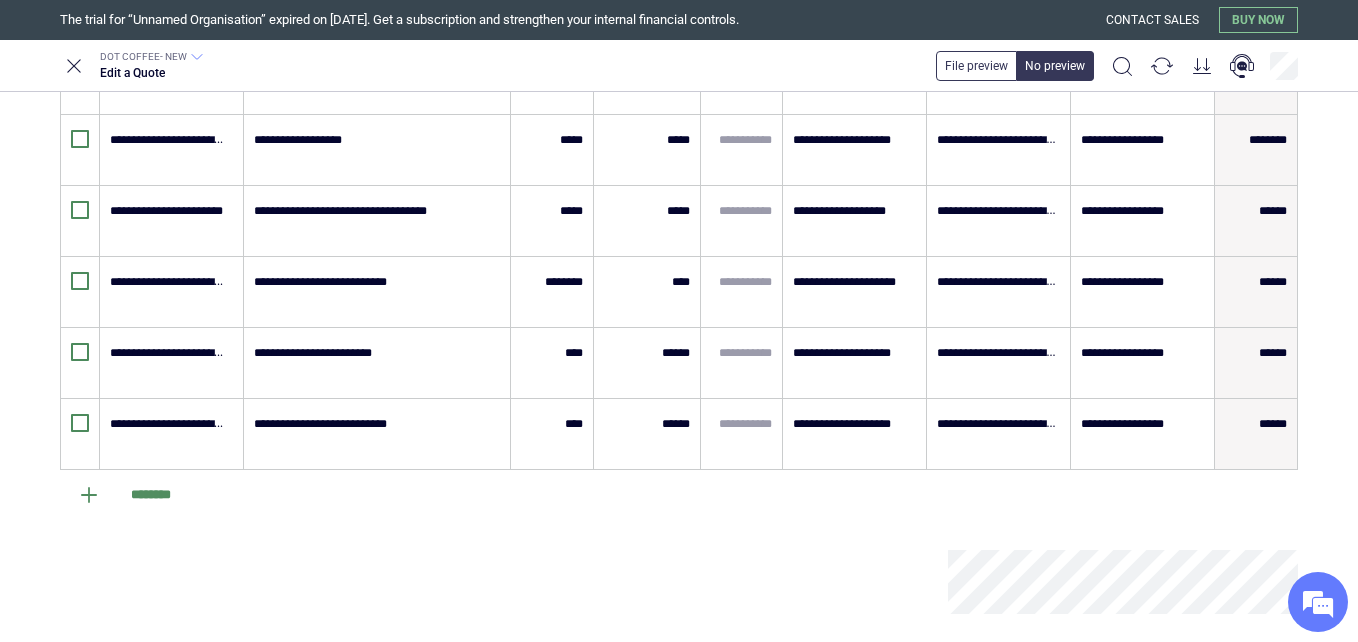 scroll, scrollTop: 1253, scrollLeft: 0, axis: vertical 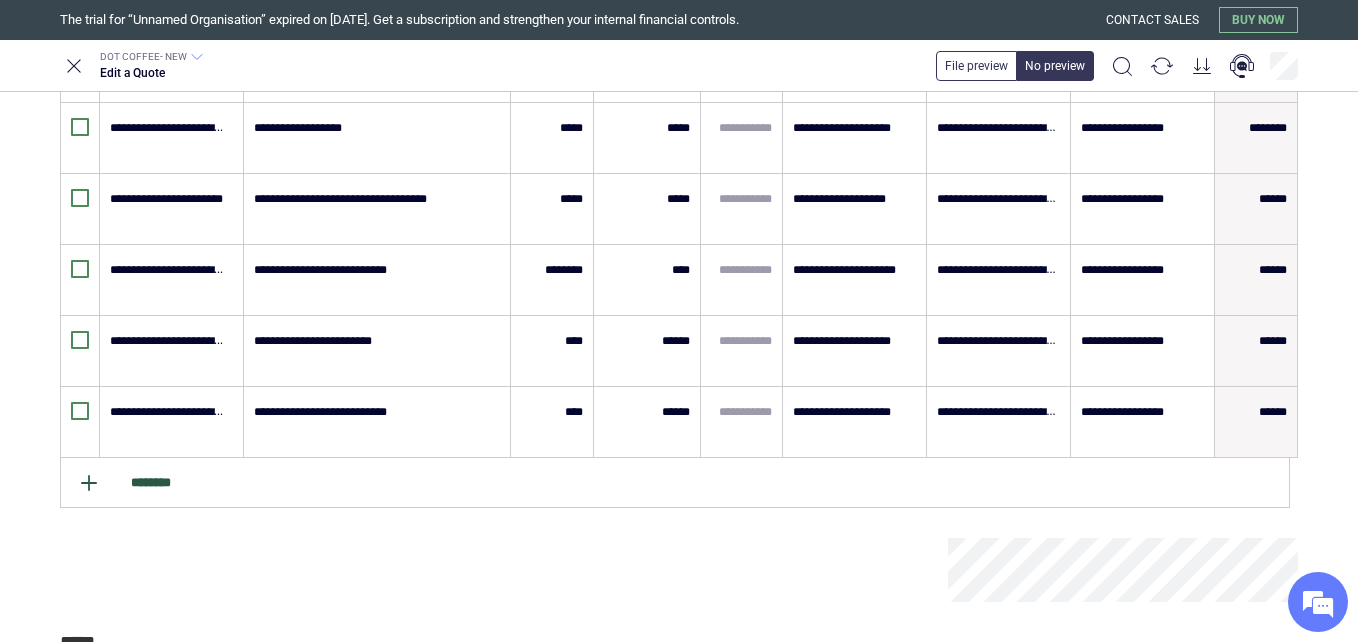click on "********" at bounding box center (675, 483) 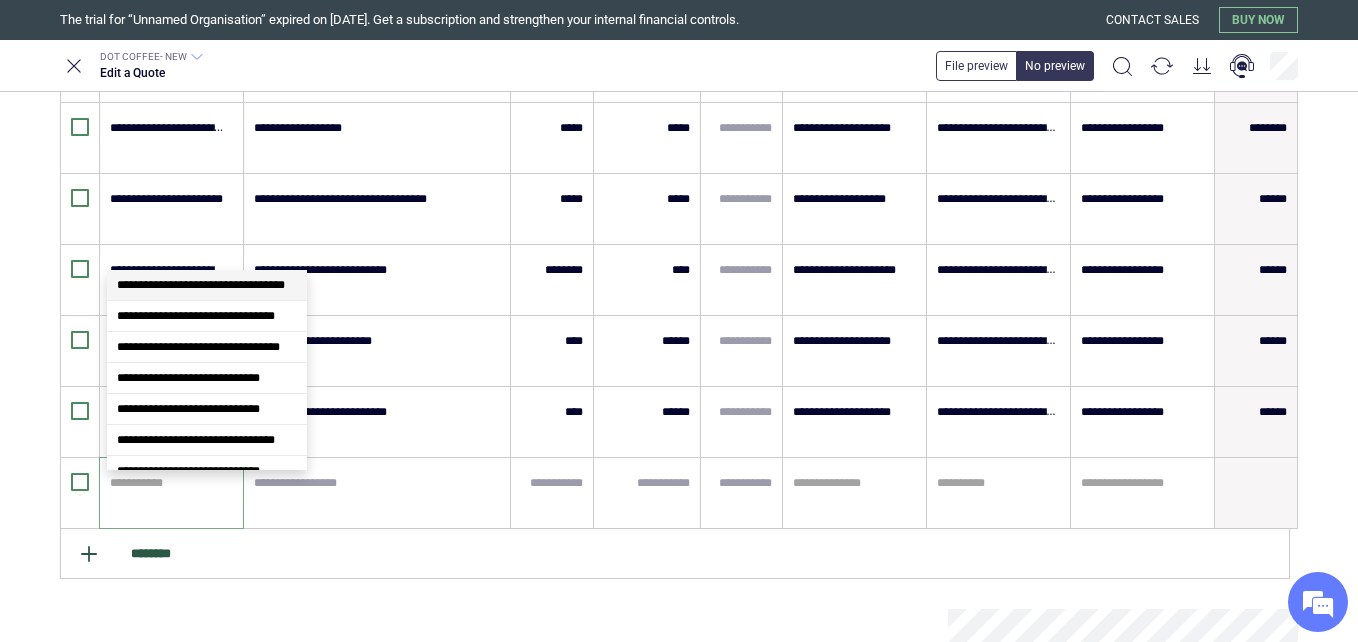 click at bounding box center (168, 483) 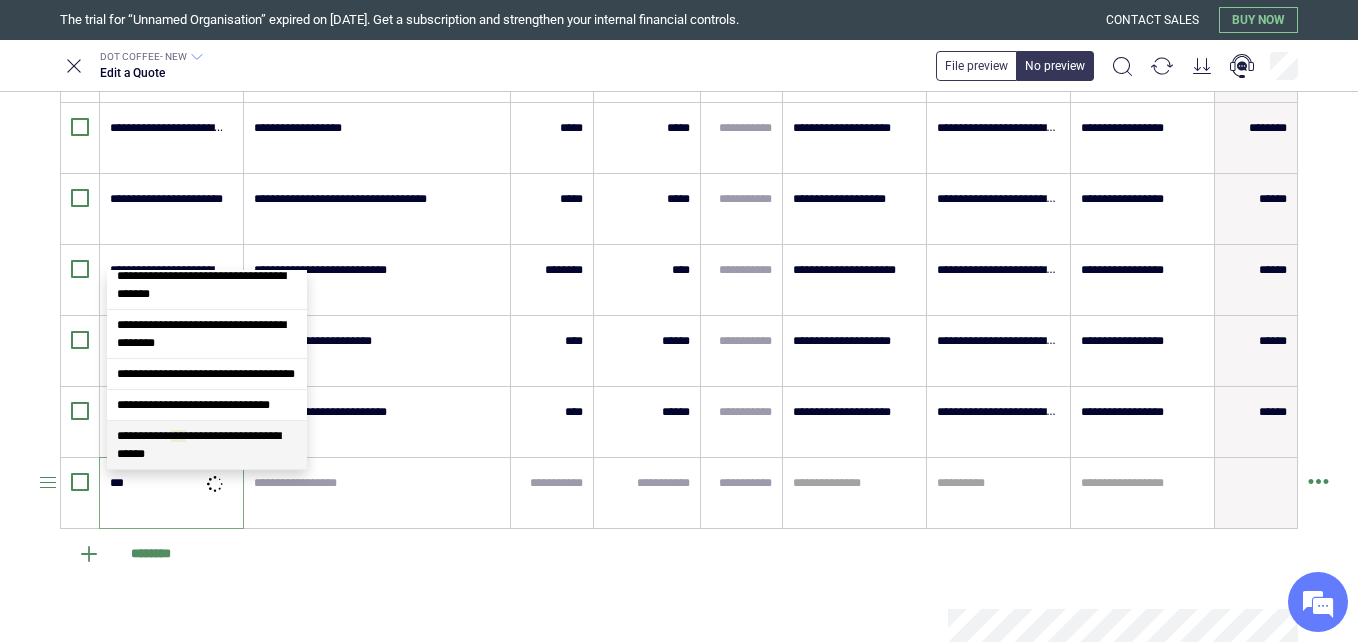 scroll, scrollTop: 0, scrollLeft: 0, axis: both 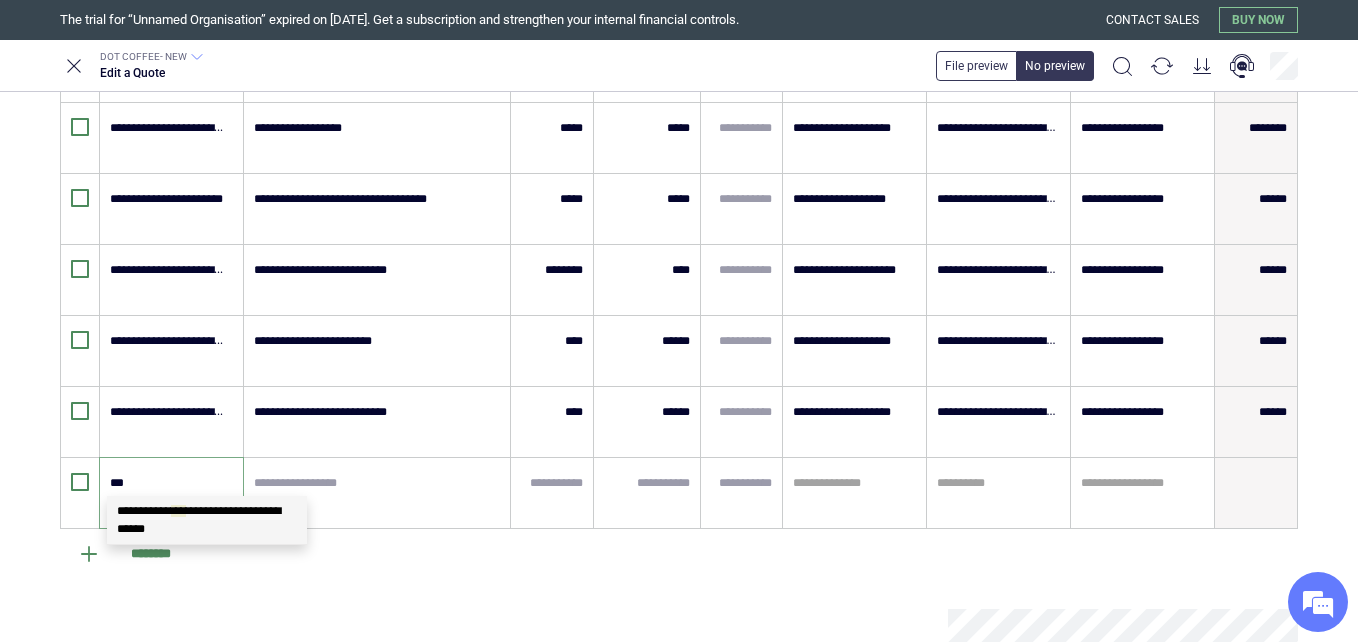 click on "***" at bounding box center (178, 511) 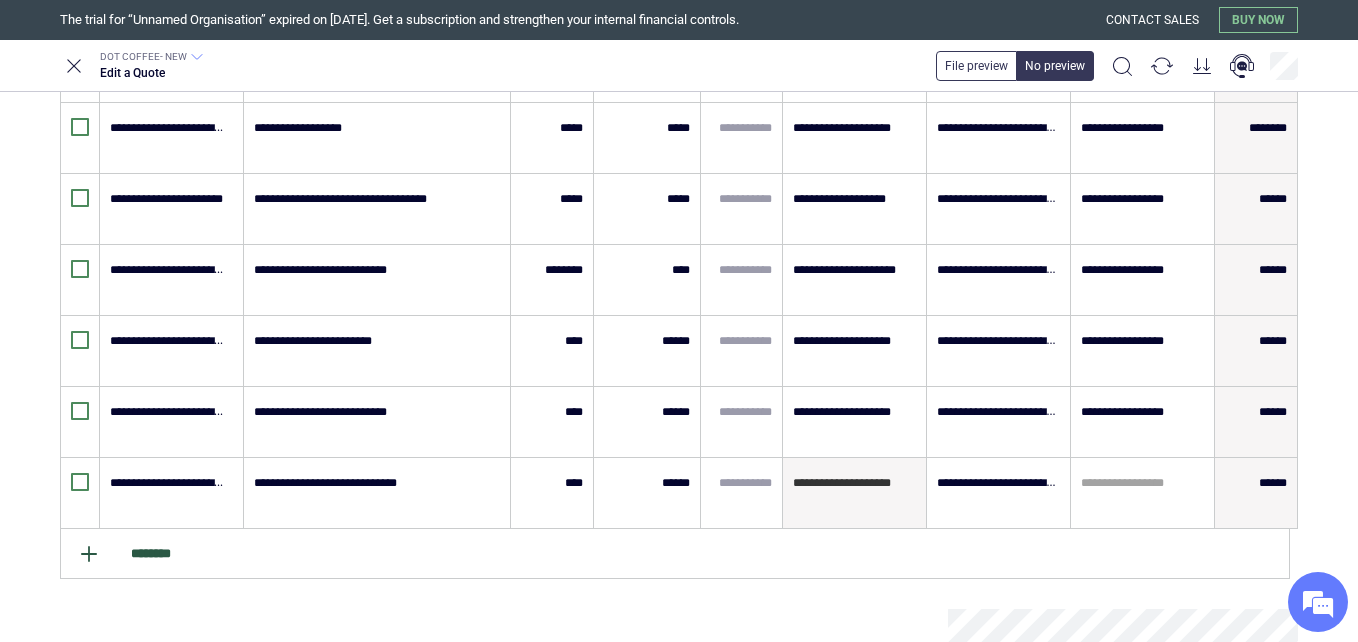 click on "********" at bounding box center (675, 554) 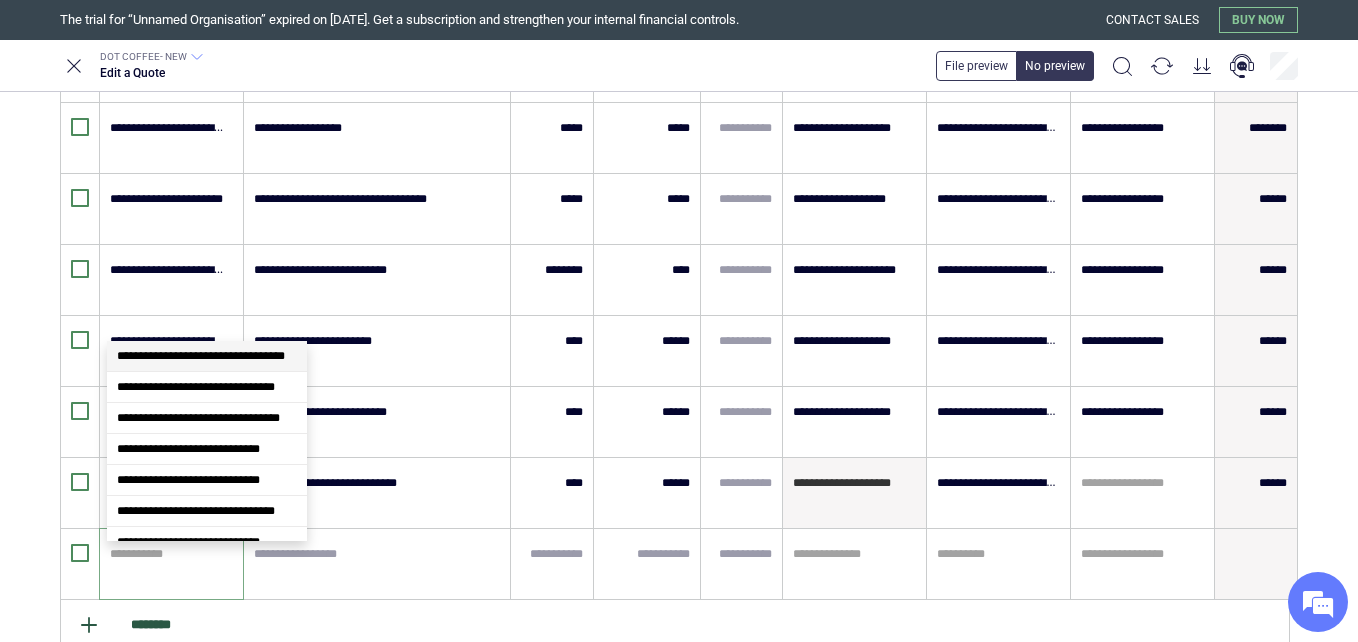 click at bounding box center [168, 554] 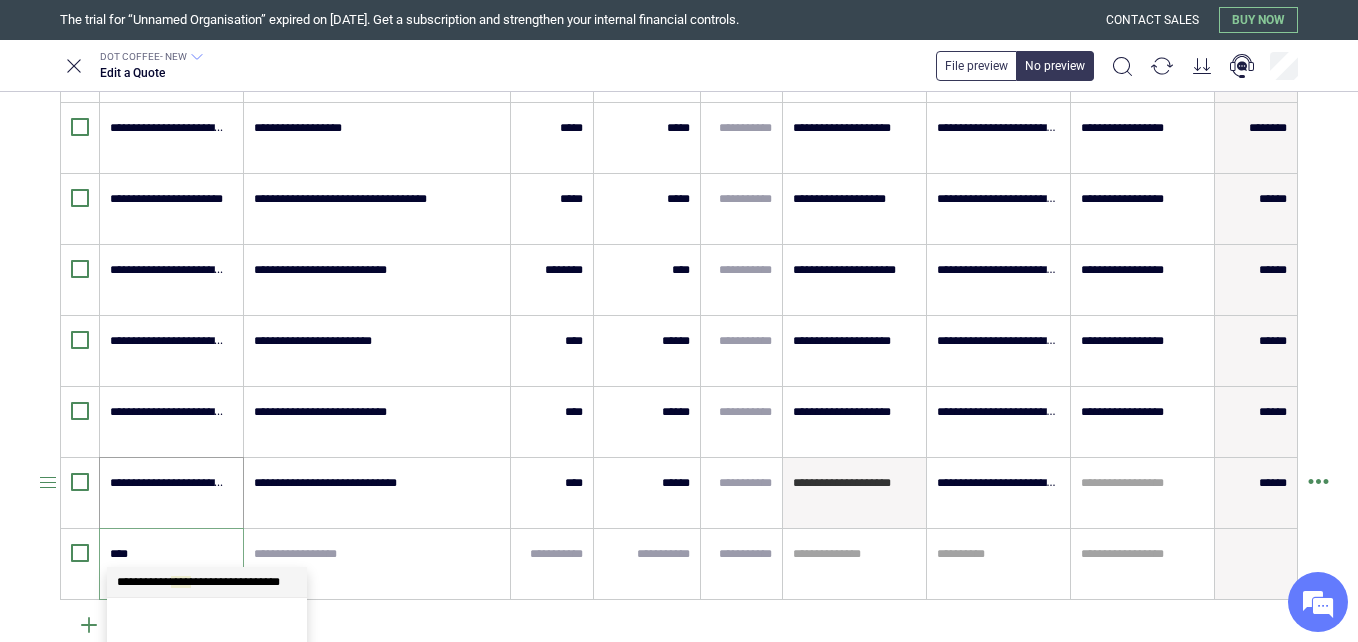 scroll, scrollTop: 0, scrollLeft: 0, axis: both 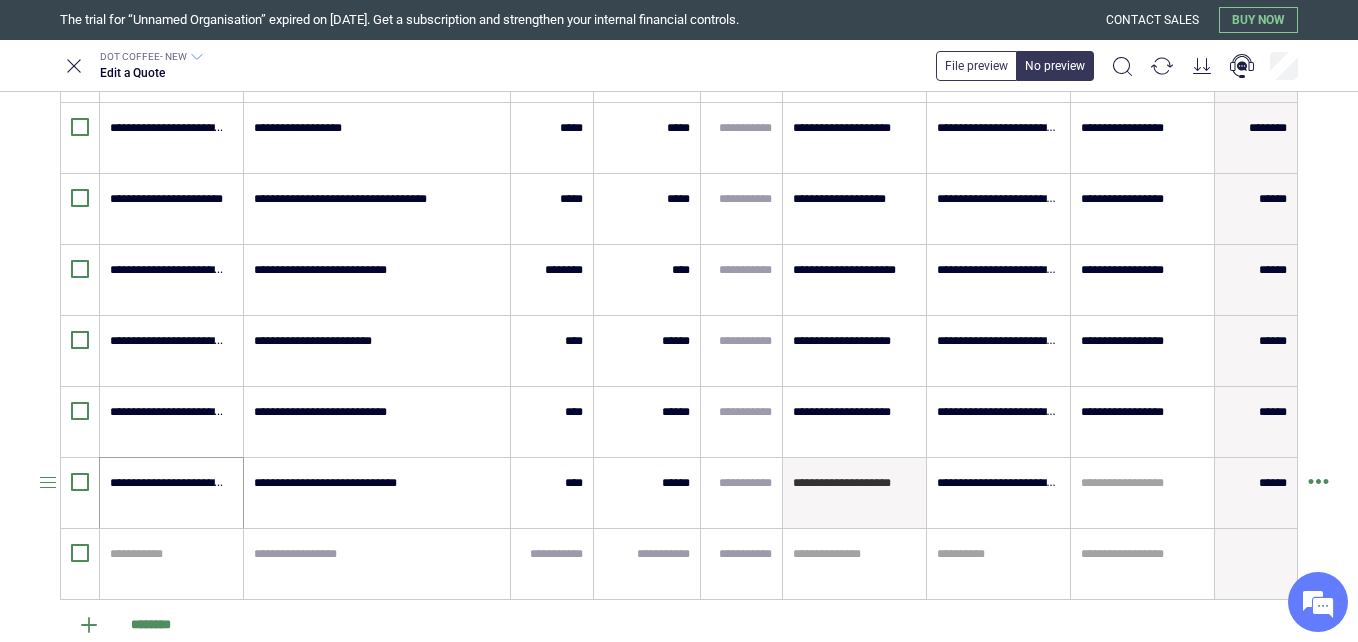 click on "**********" at bounding box center (171, 493) 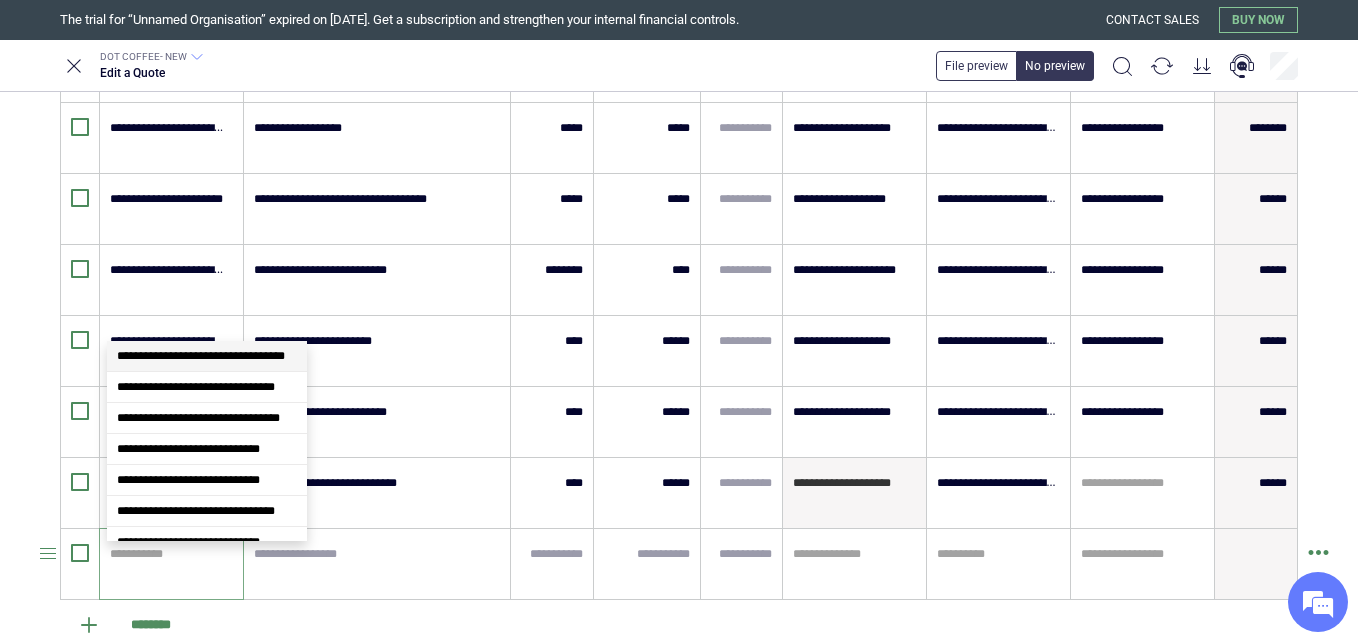 click at bounding box center (168, 554) 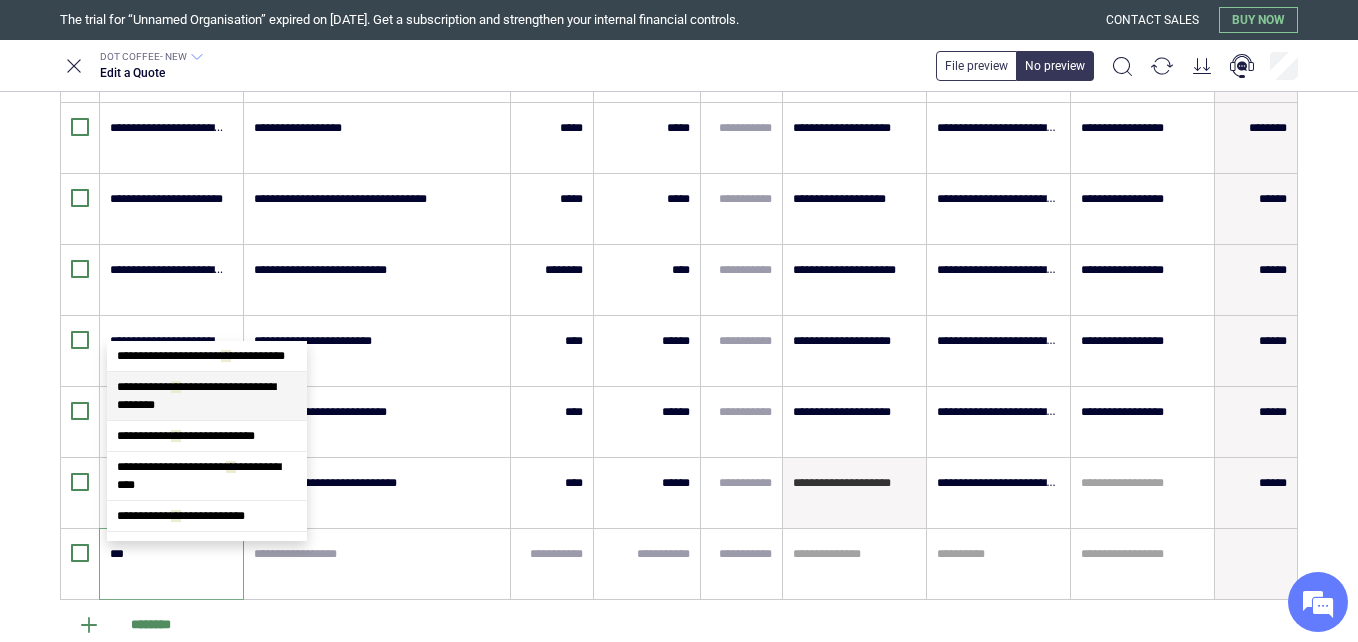 scroll, scrollTop: 424, scrollLeft: 0, axis: vertical 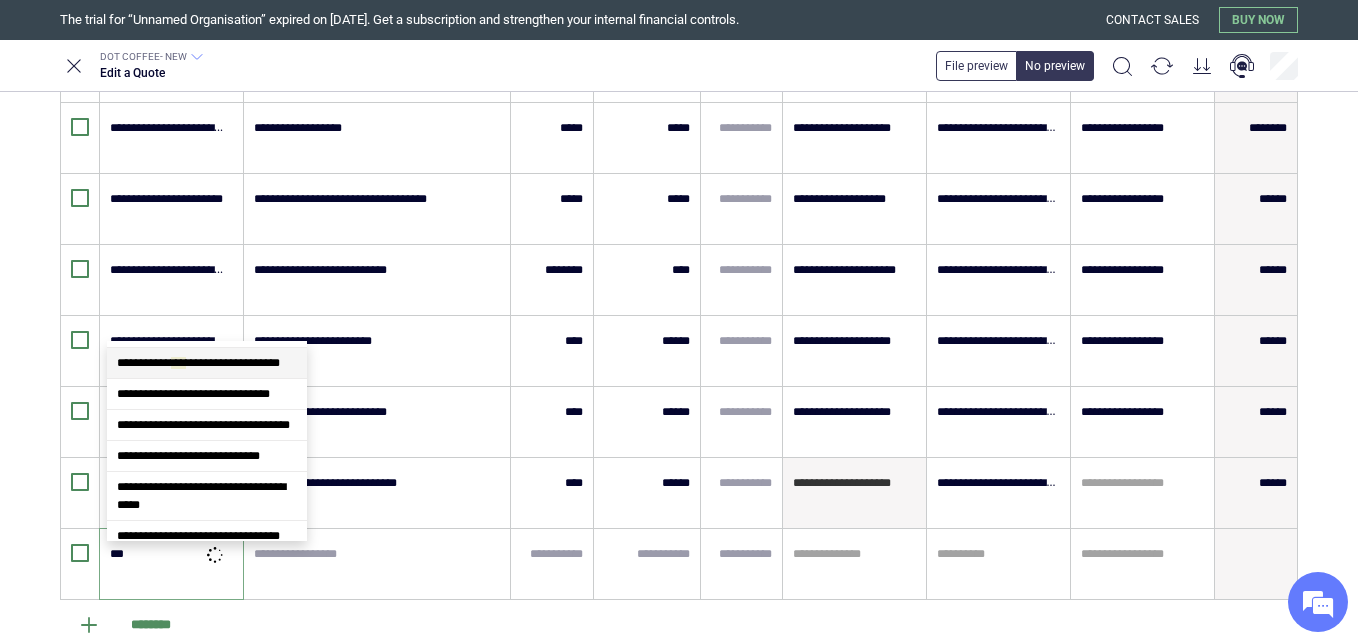 click on "**********" at bounding box center (207, 363) 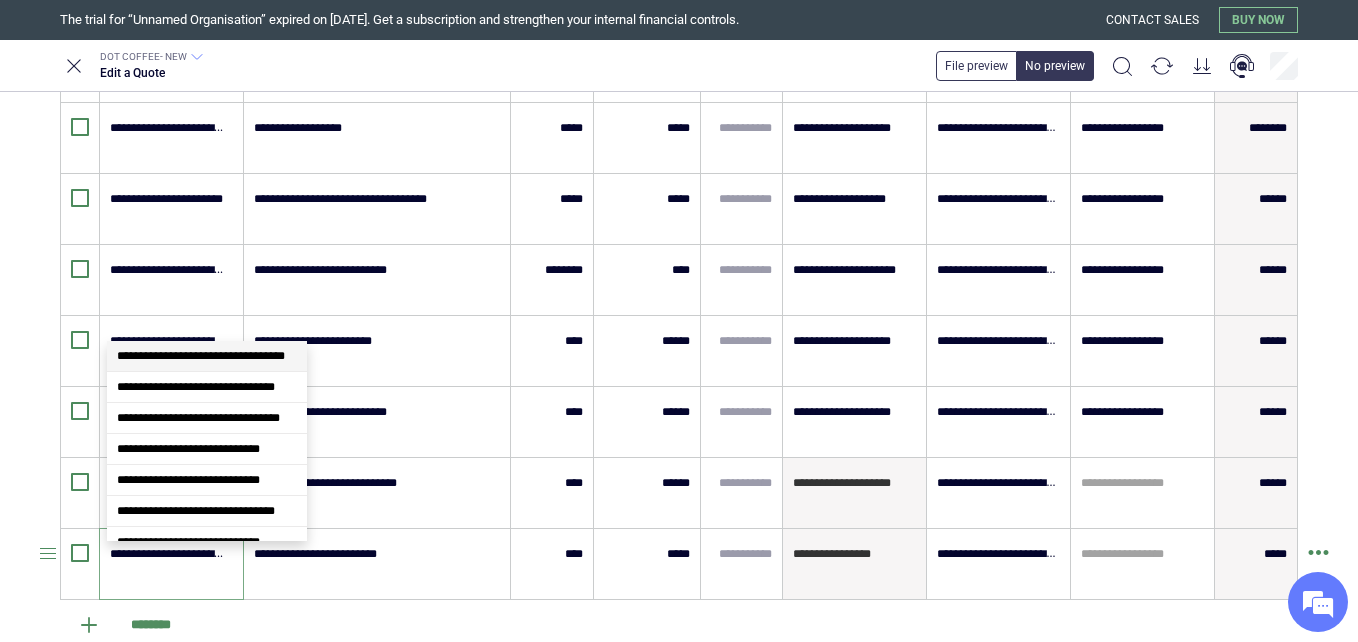 click on "**********" at bounding box center [168, 554] 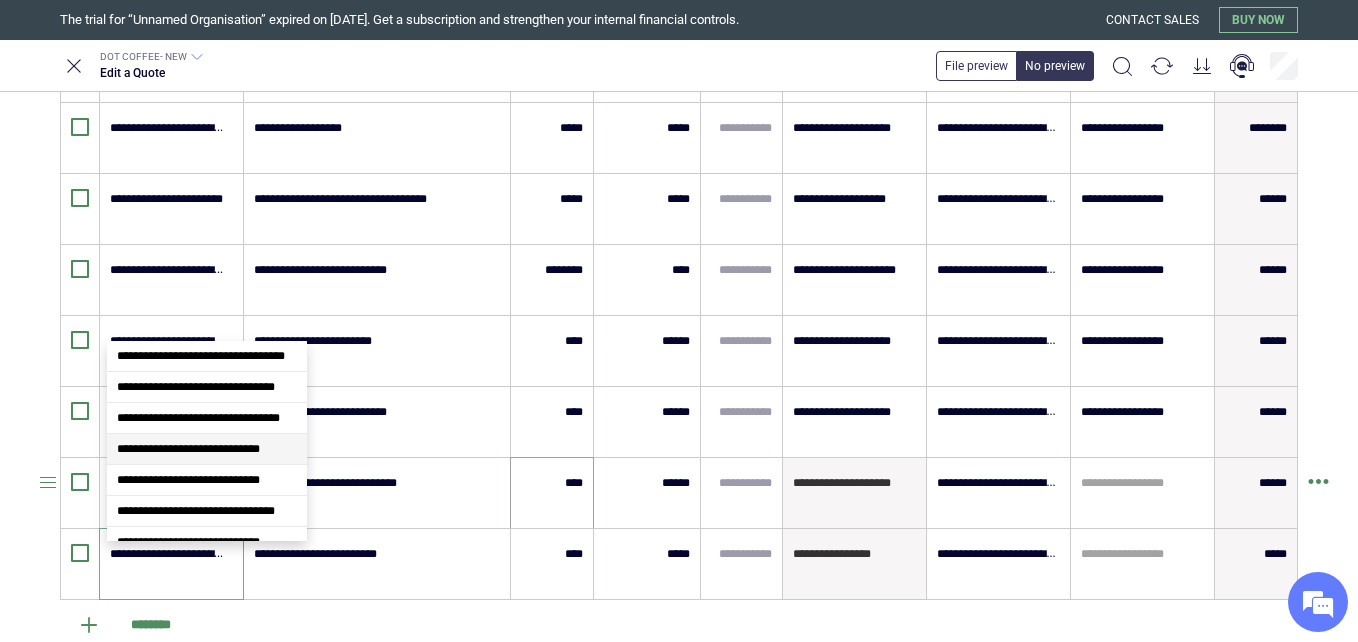 click on "****" at bounding box center [552, 493] 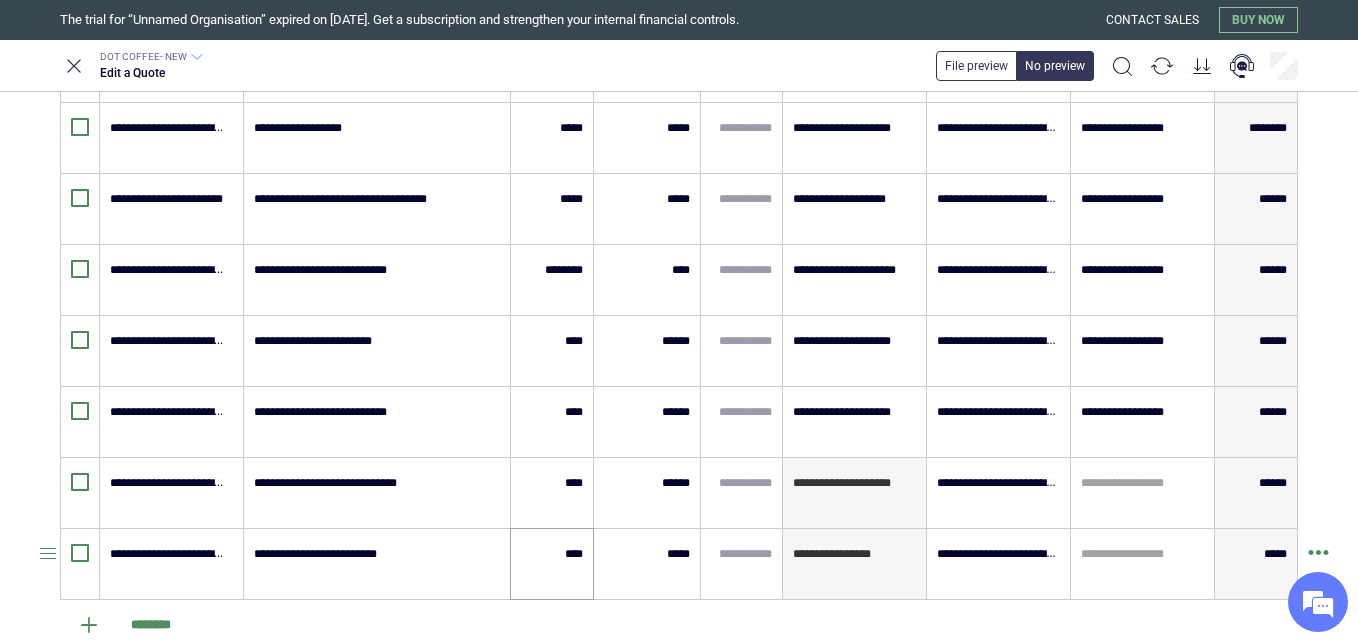 click on "****" at bounding box center [552, 564] 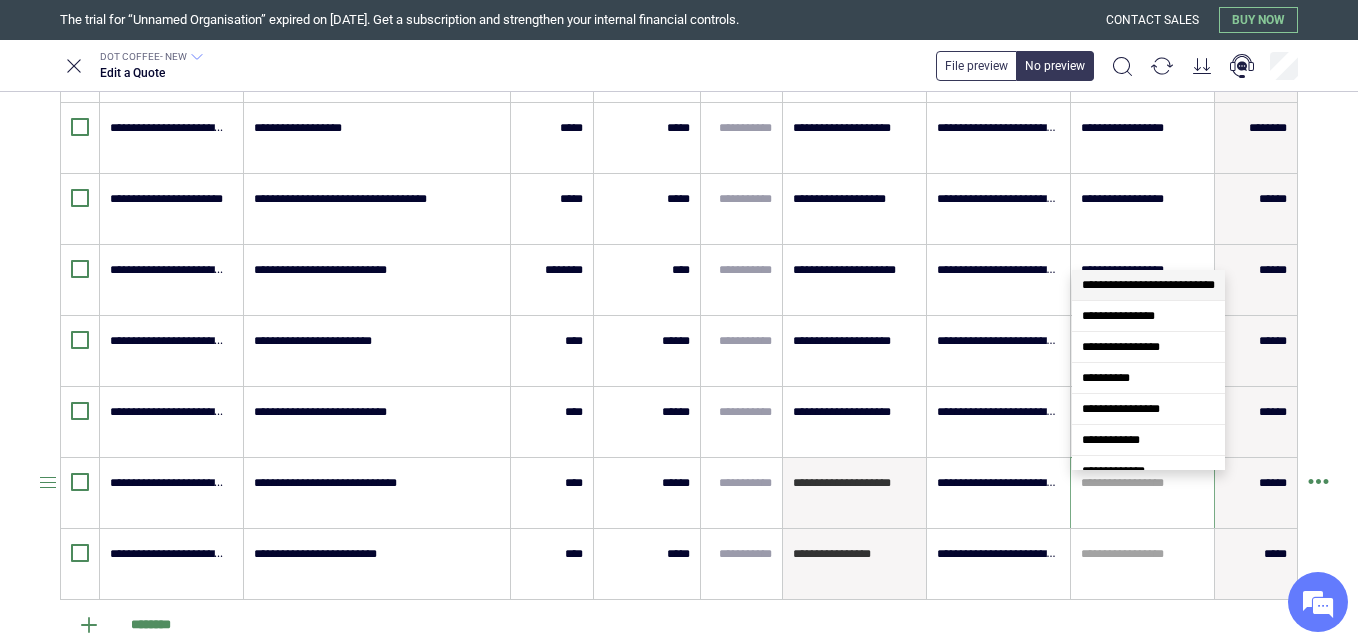 click at bounding box center [1142, 483] 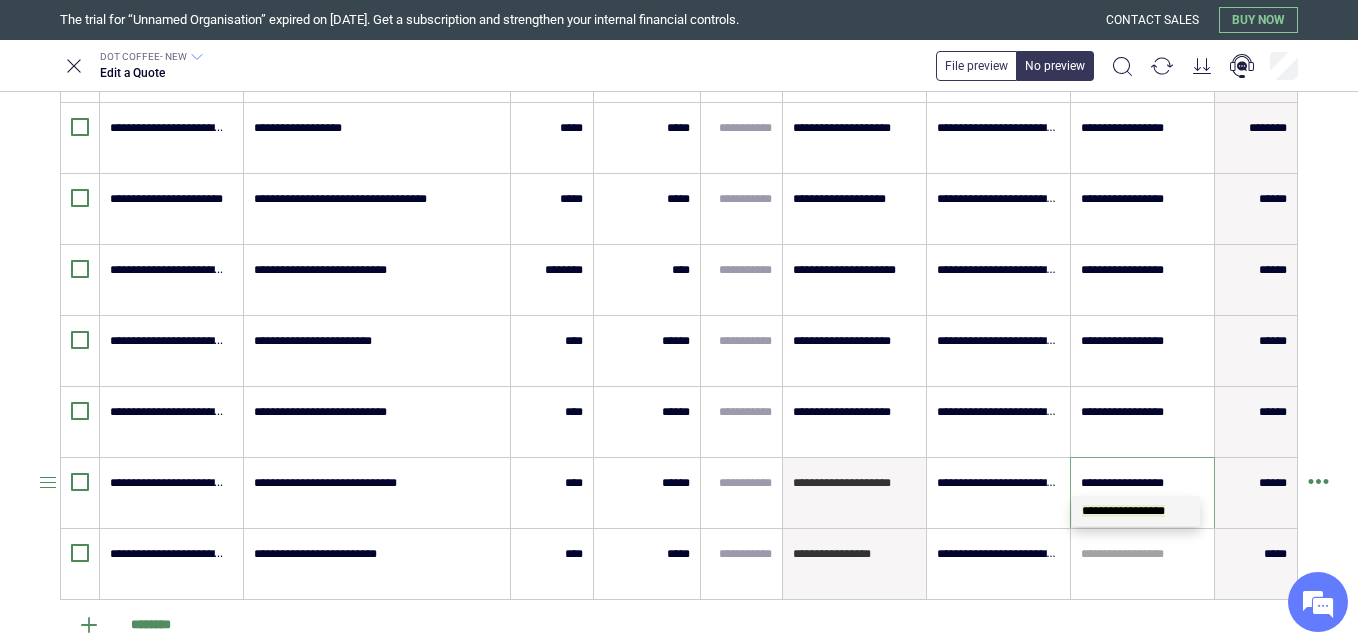 scroll, scrollTop: 0, scrollLeft: 0, axis: both 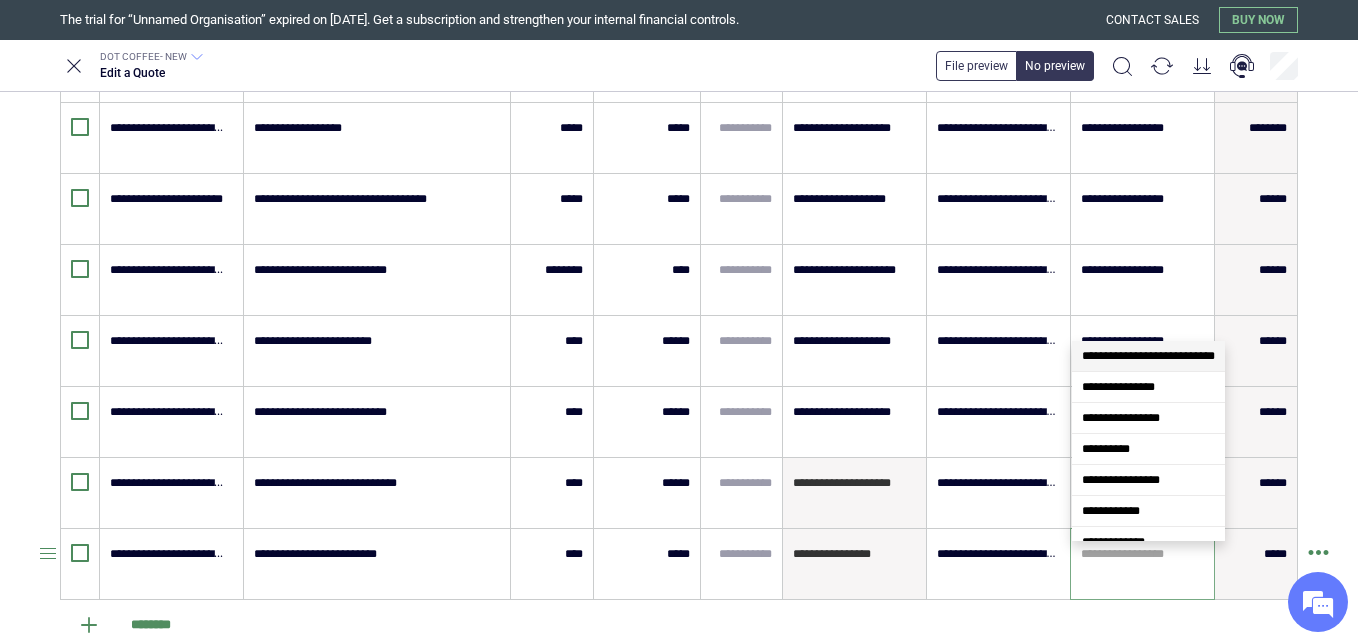click at bounding box center (1142, 554) 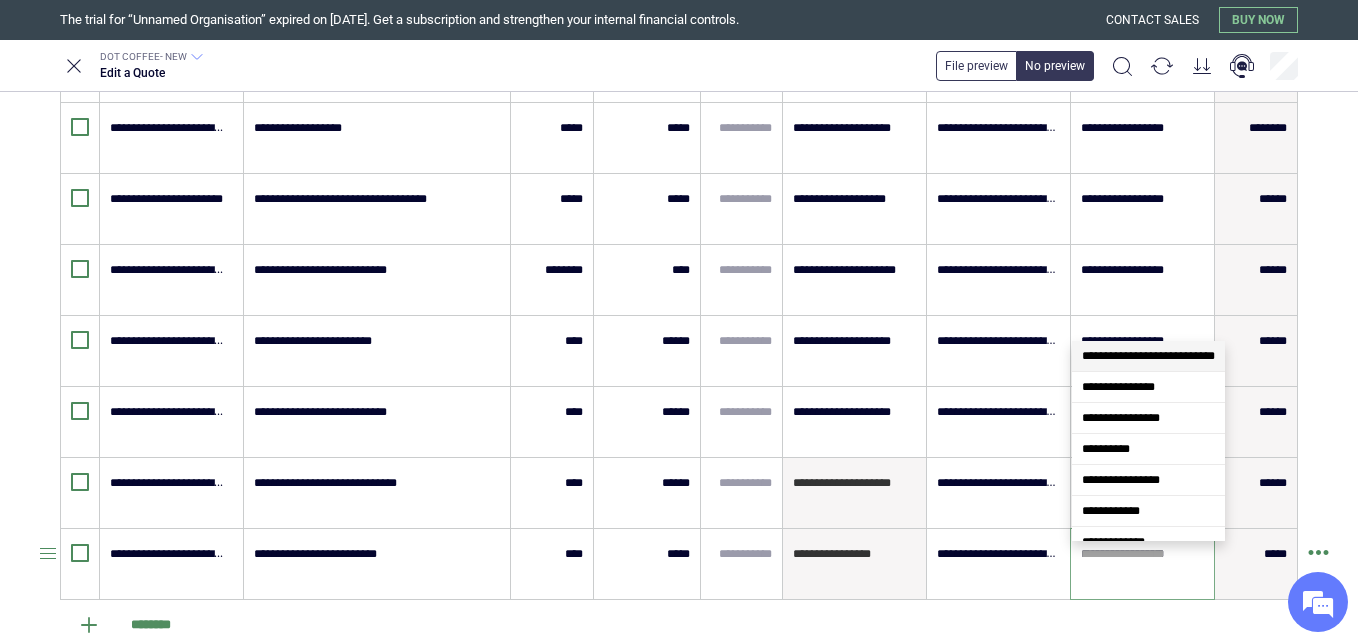 scroll, scrollTop: 0, scrollLeft: 0, axis: both 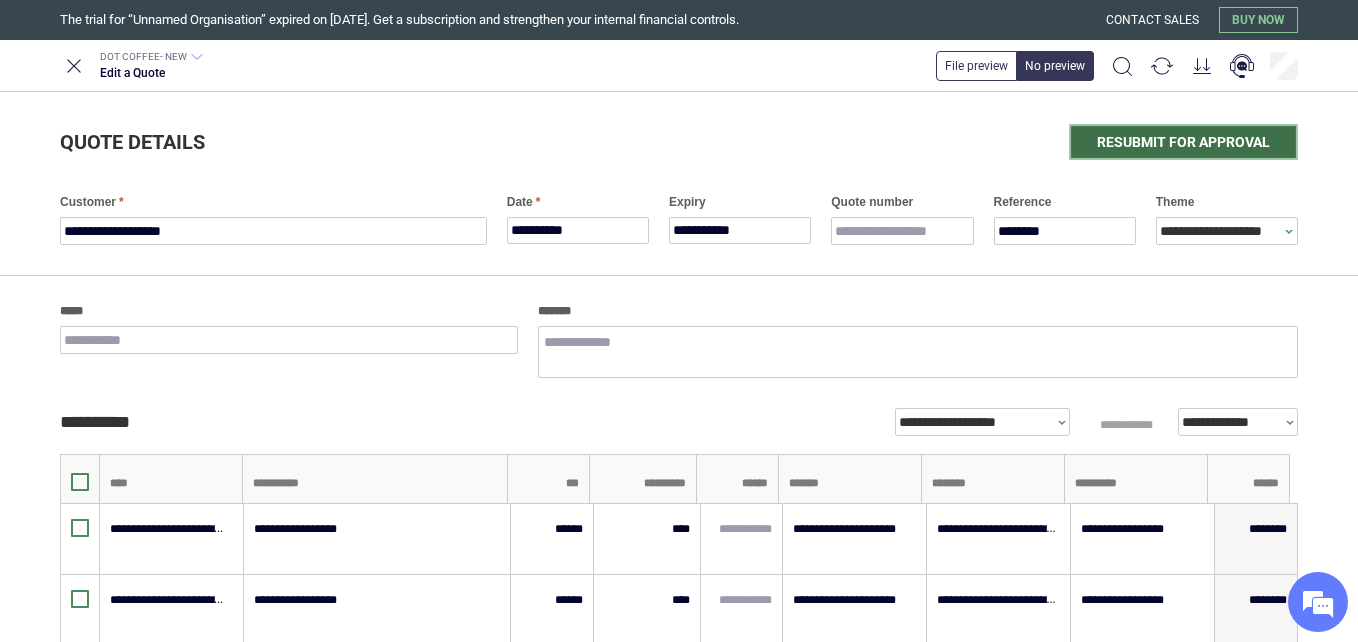 click on "Resubmit for approval" at bounding box center [1183, 142] 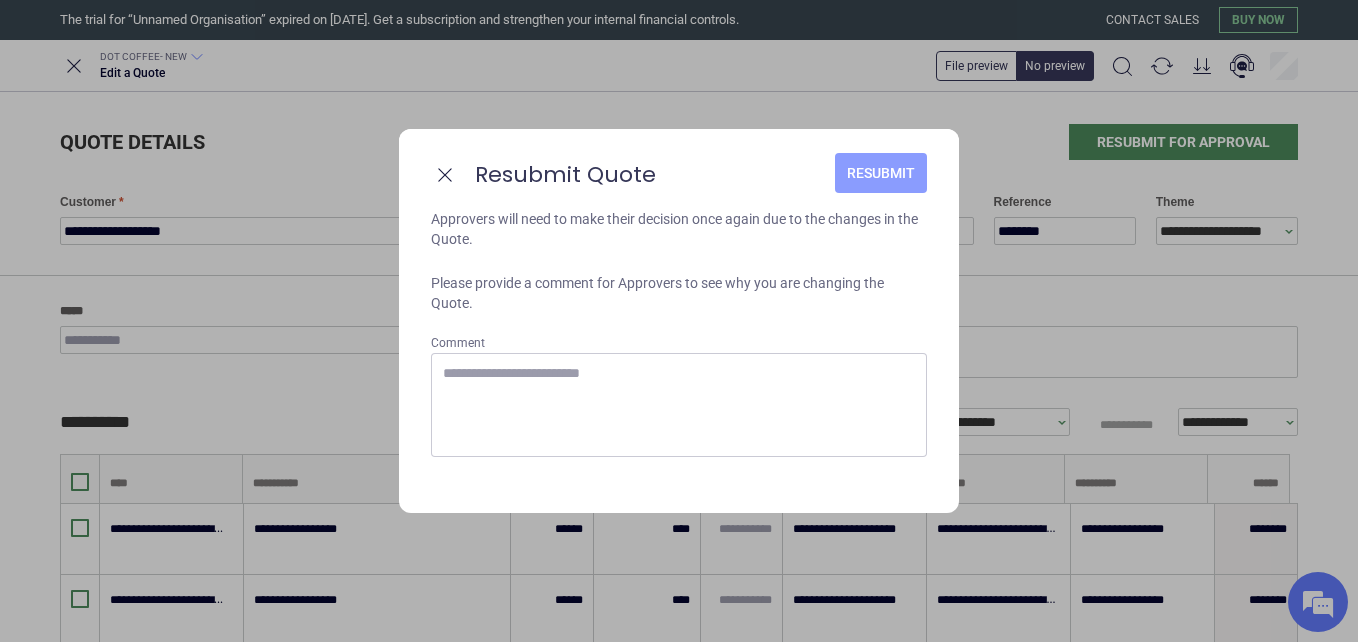 click on "Resubmit" at bounding box center (881, 173) 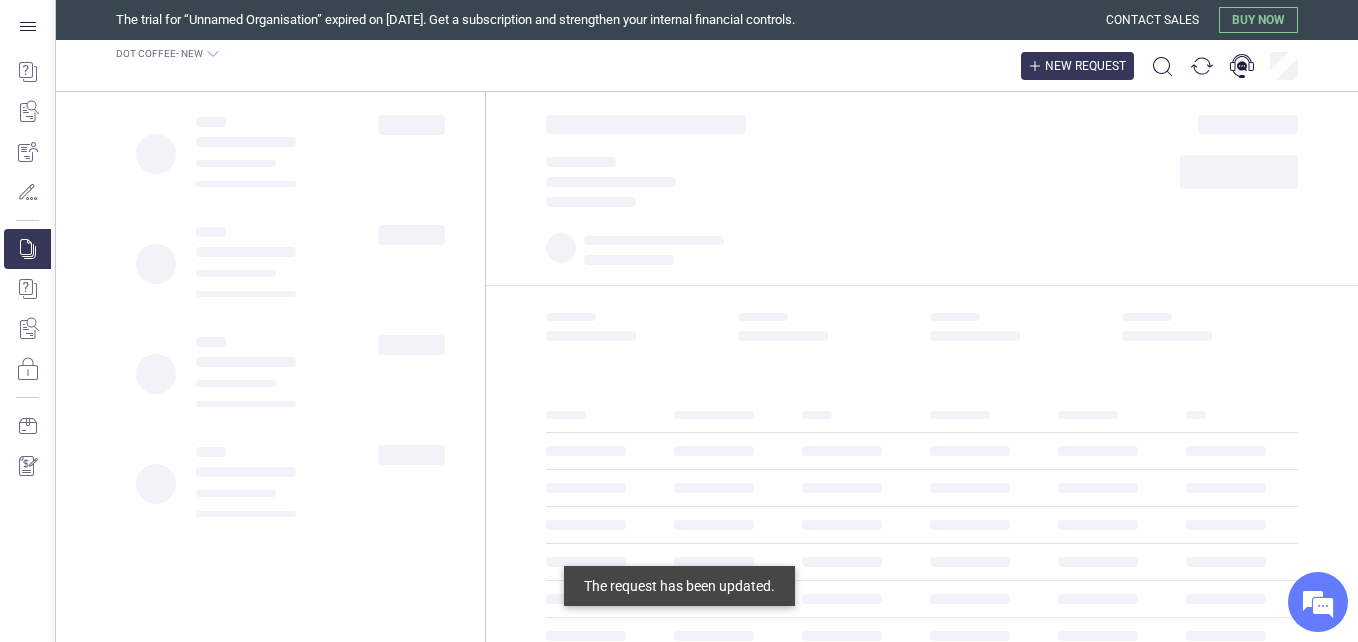 click on "New request" at bounding box center [1085, 66] 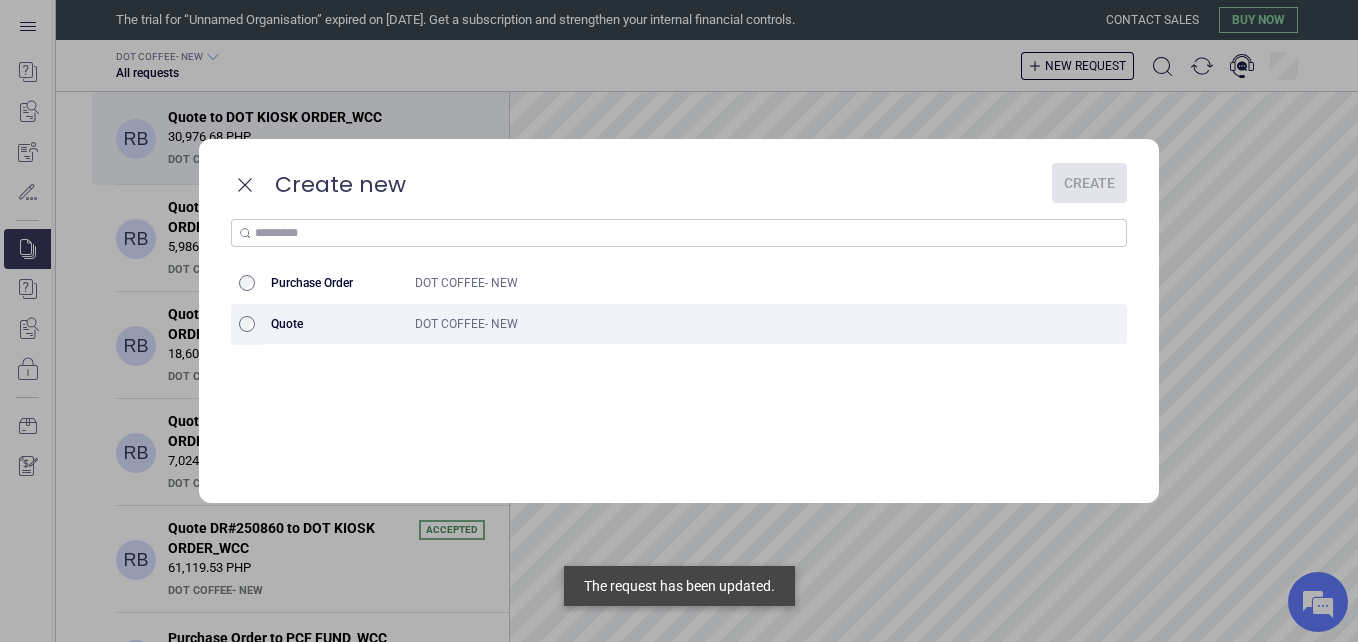 click on "DOT COFFEE- NEW" at bounding box center (724, 324) 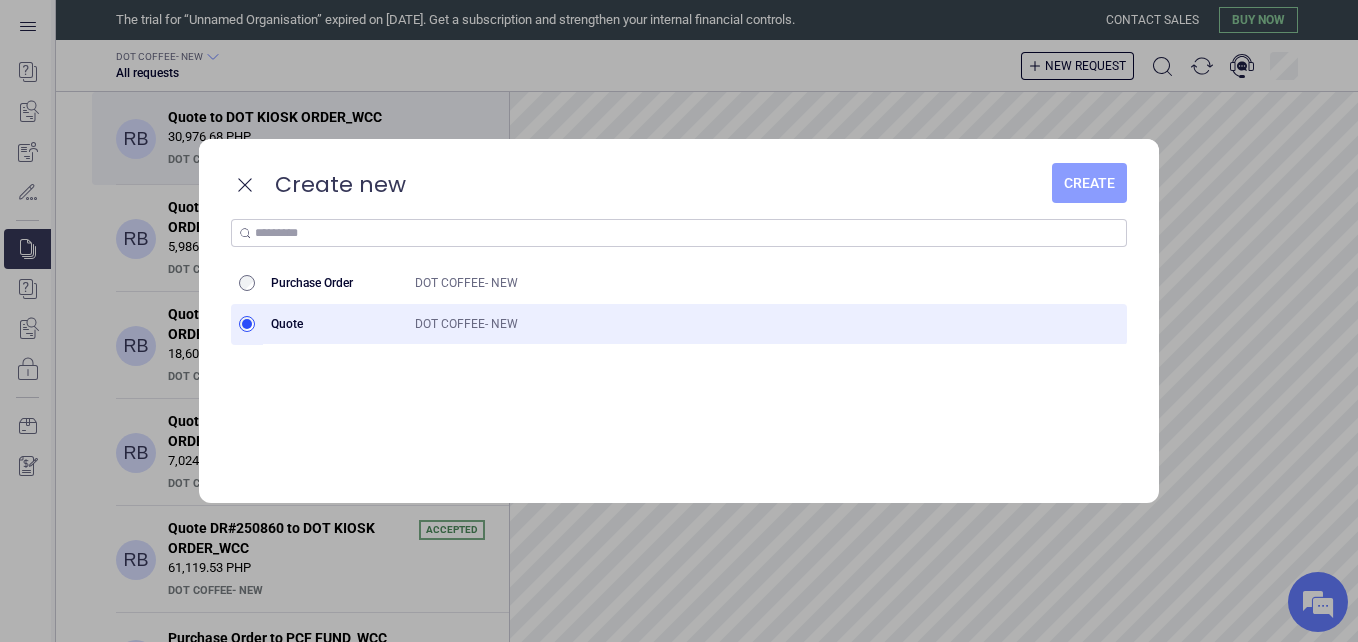 click on "Create" at bounding box center [1089, 183] 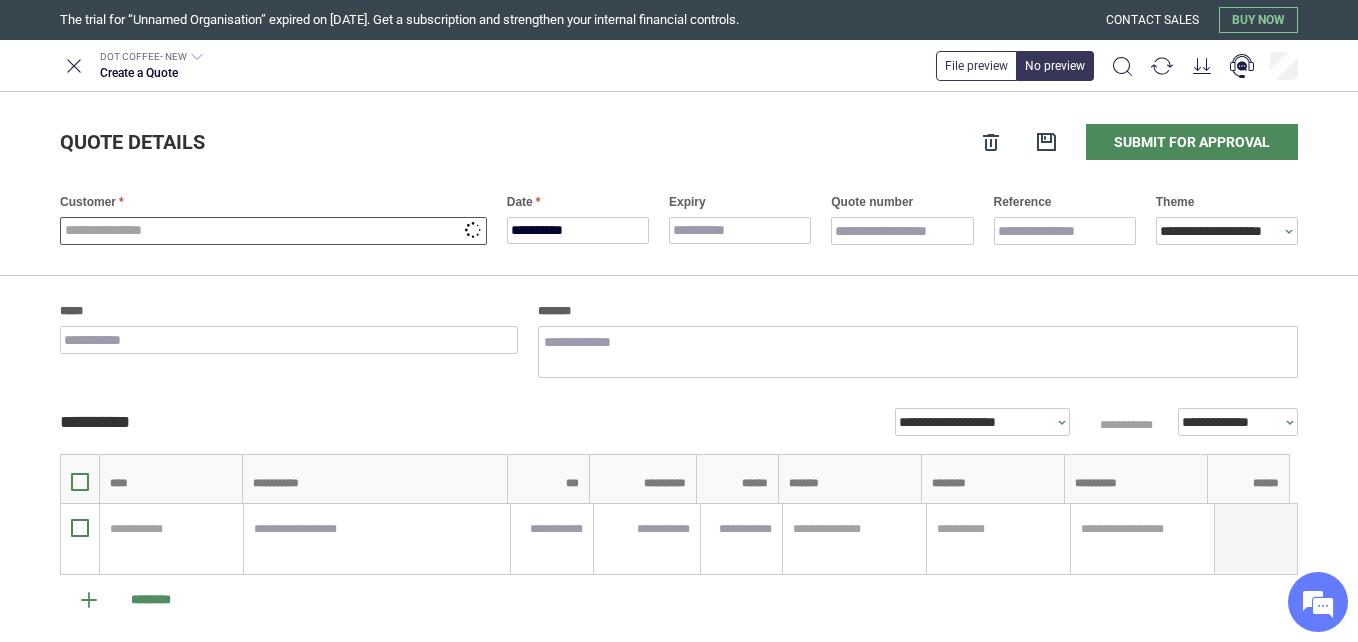 click at bounding box center (273, 231) 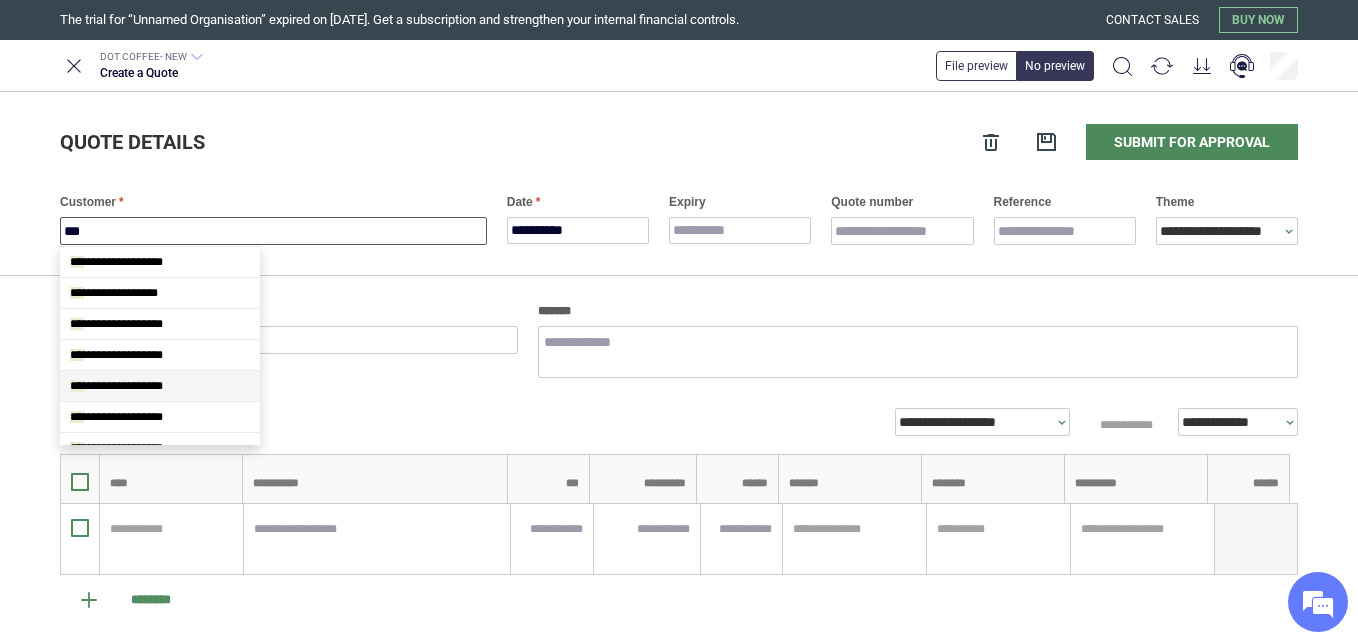 scroll, scrollTop: 286, scrollLeft: 0, axis: vertical 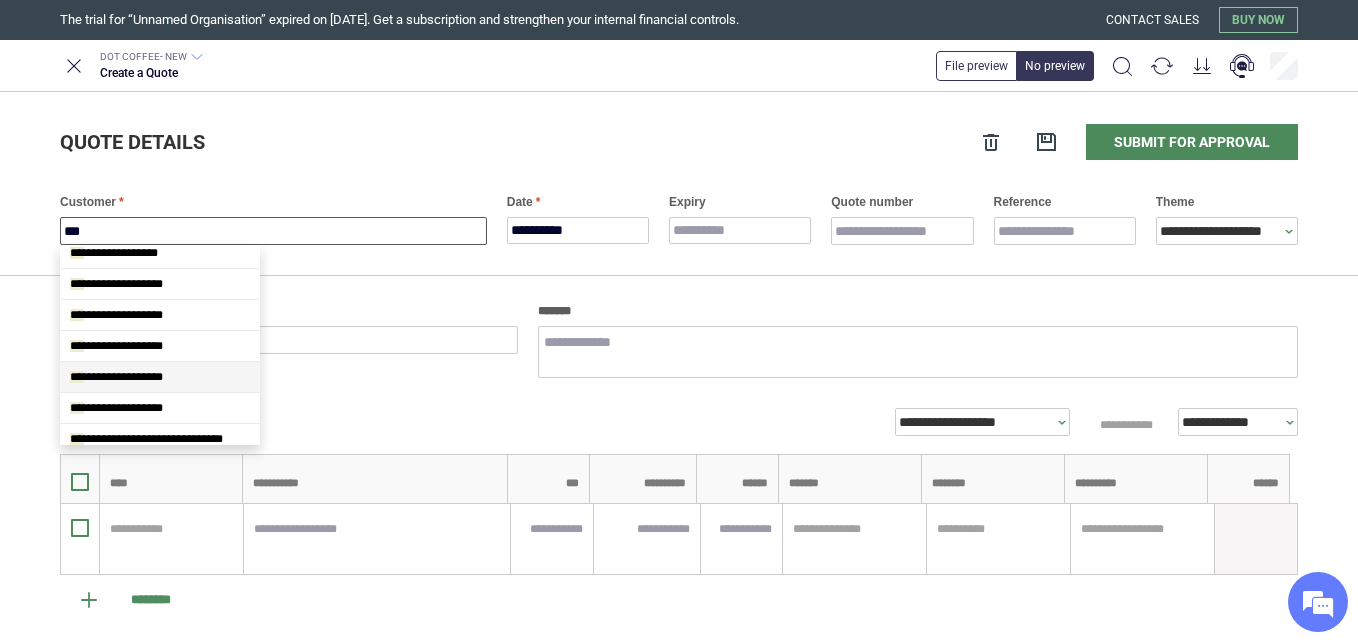 click on "**********" at bounding box center (116, 377) 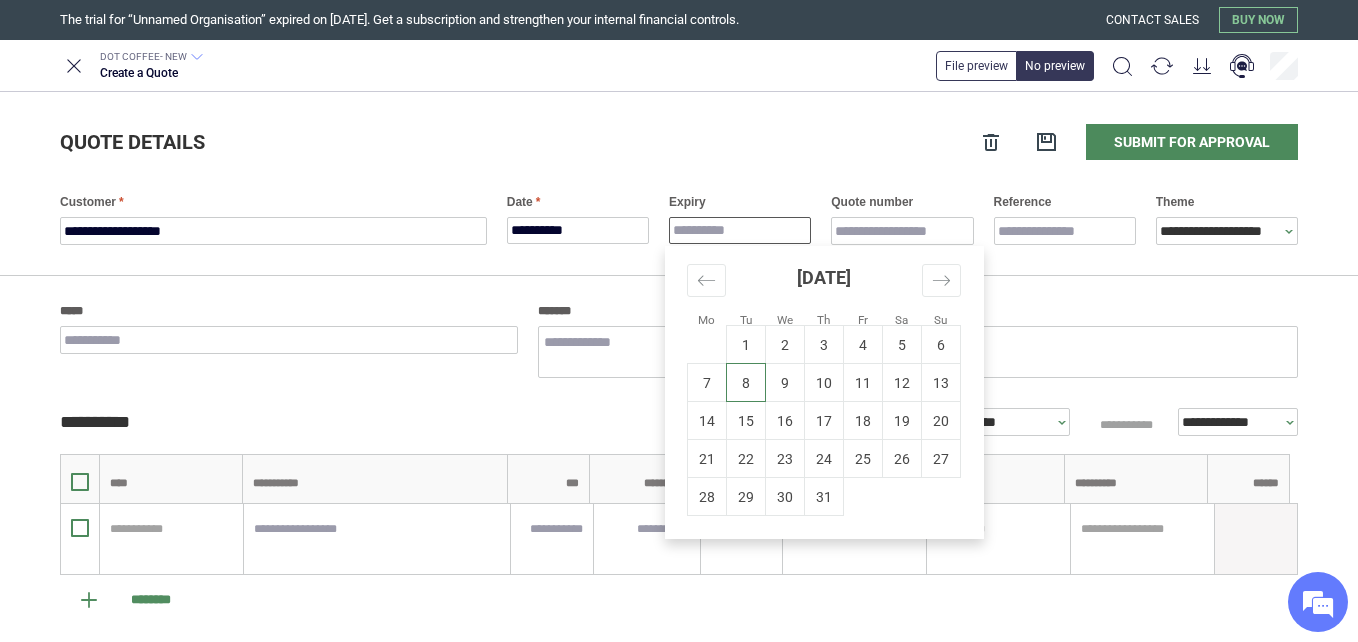 click on "Expiry" at bounding box center [740, 230] 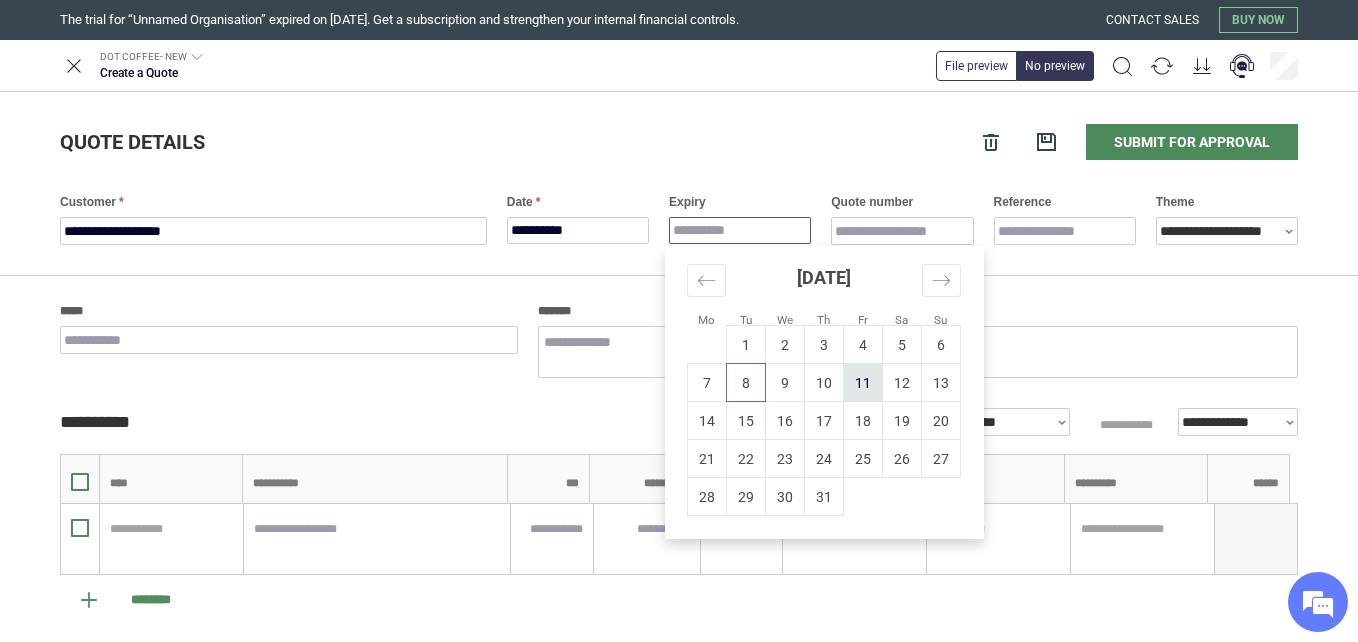 click on "11" at bounding box center [863, 383] 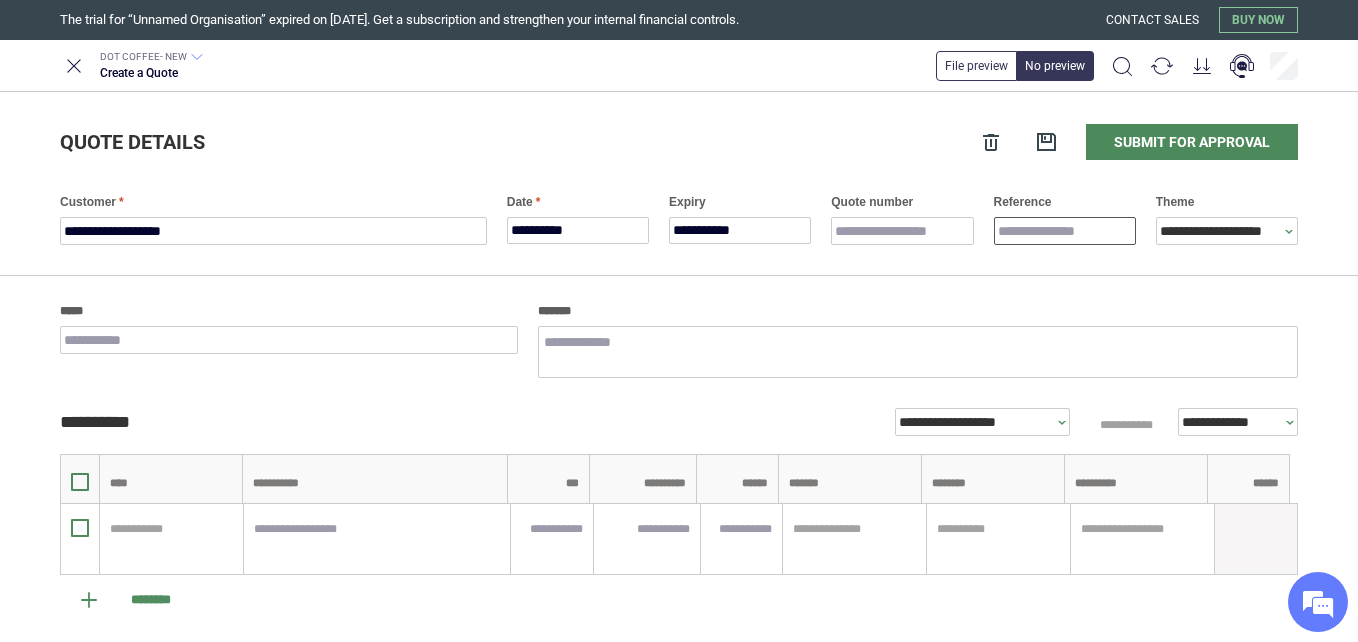 click on "Reference" at bounding box center [1065, 231] 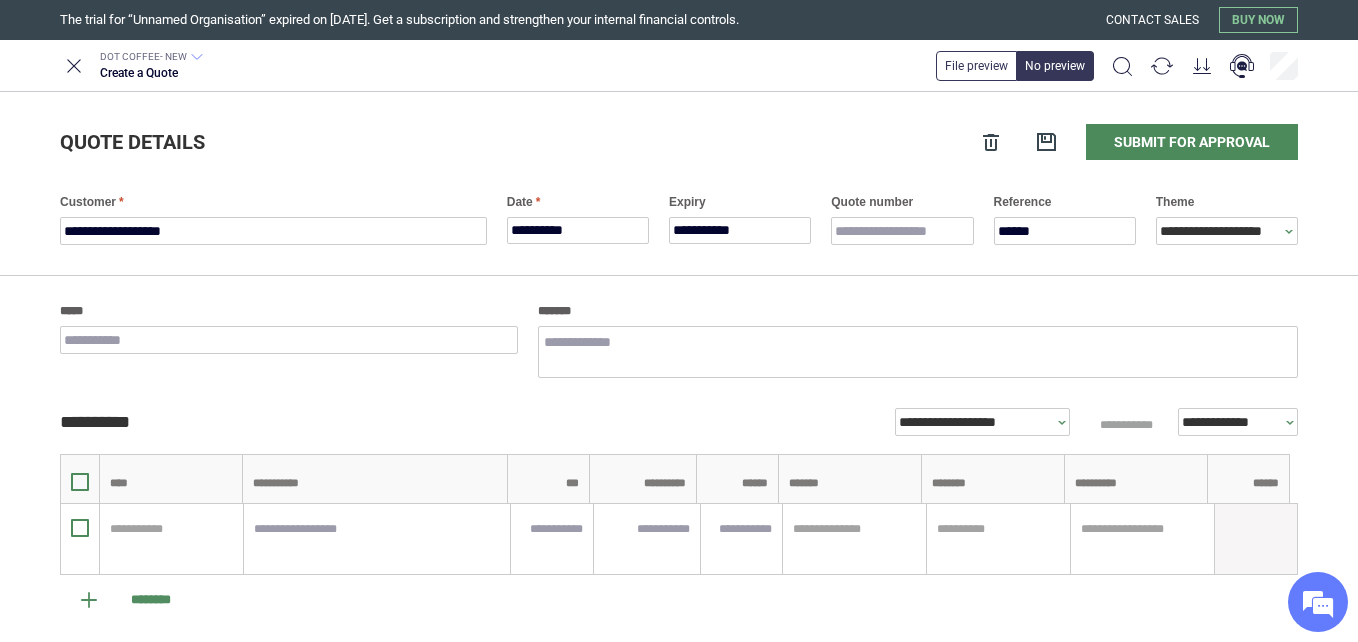 click on "**********" at bounding box center [679, 184] 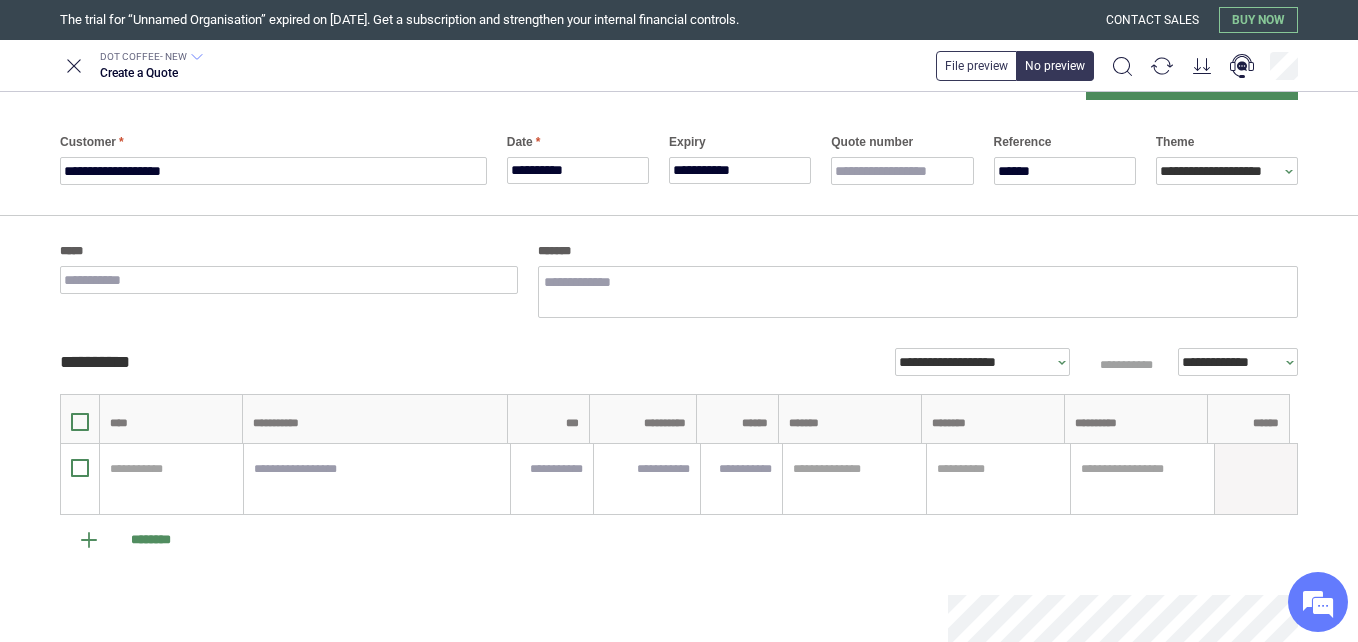 scroll, scrollTop: 93, scrollLeft: 0, axis: vertical 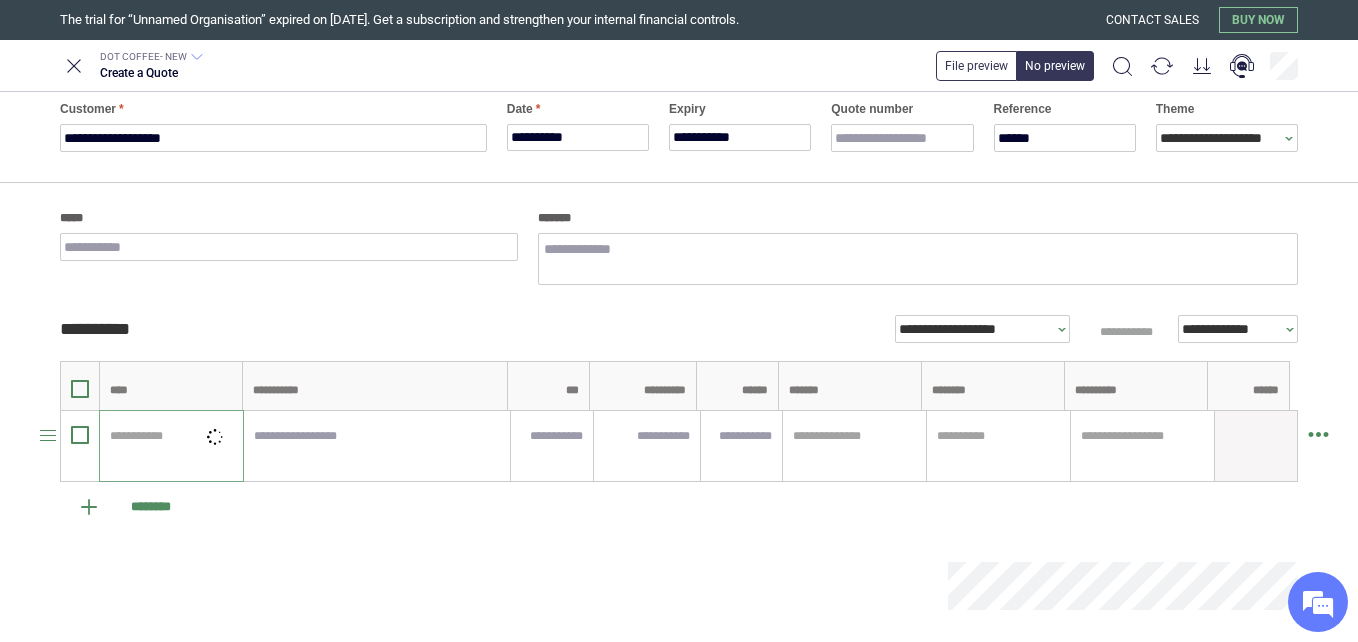 click at bounding box center [168, 436] 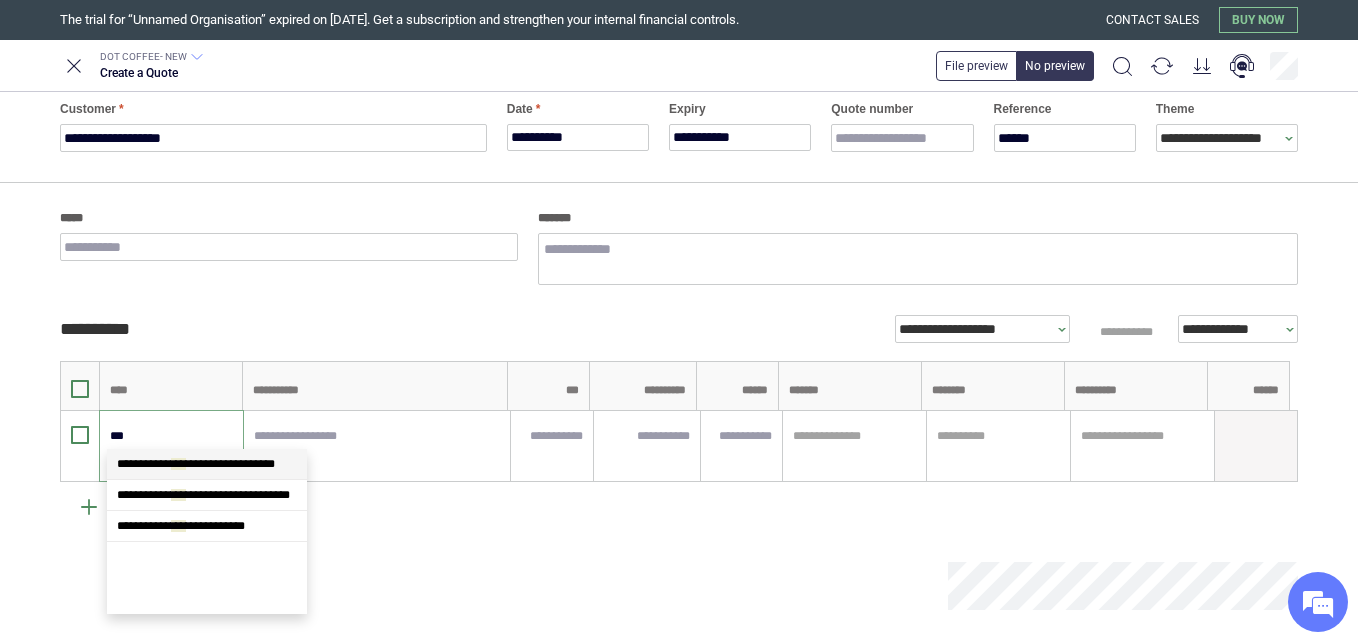 scroll, scrollTop: 0, scrollLeft: 0, axis: both 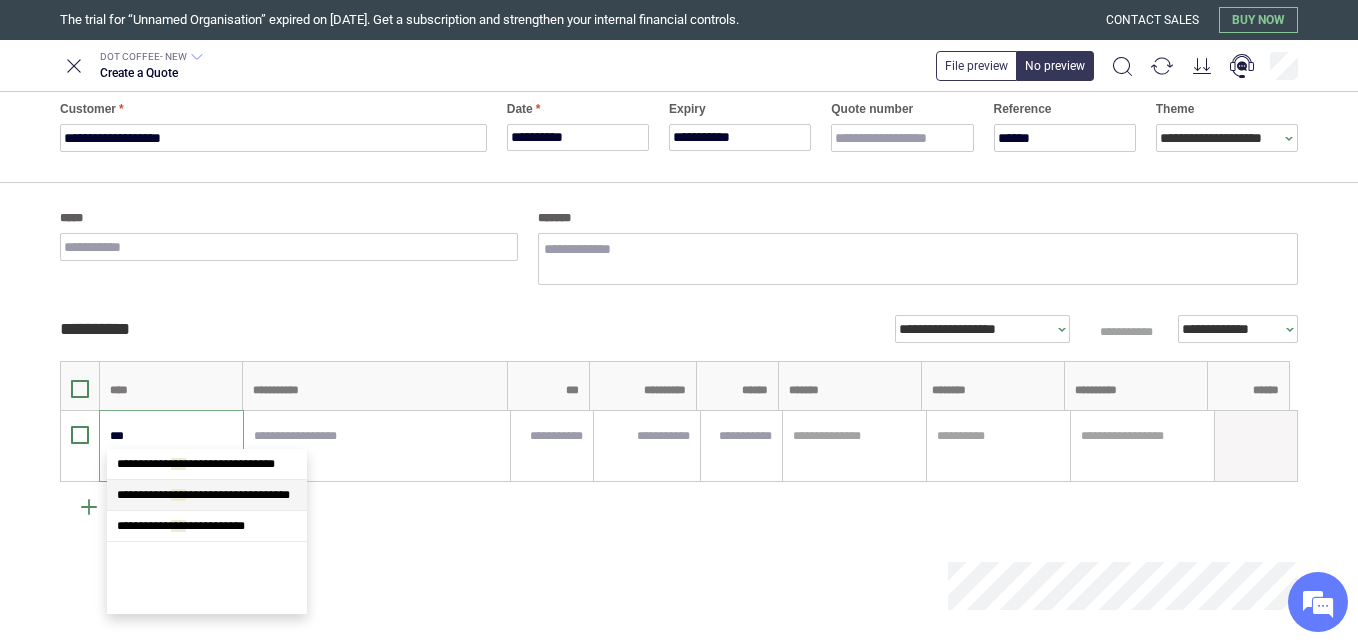 click on "**********" at bounding box center [203, 495] 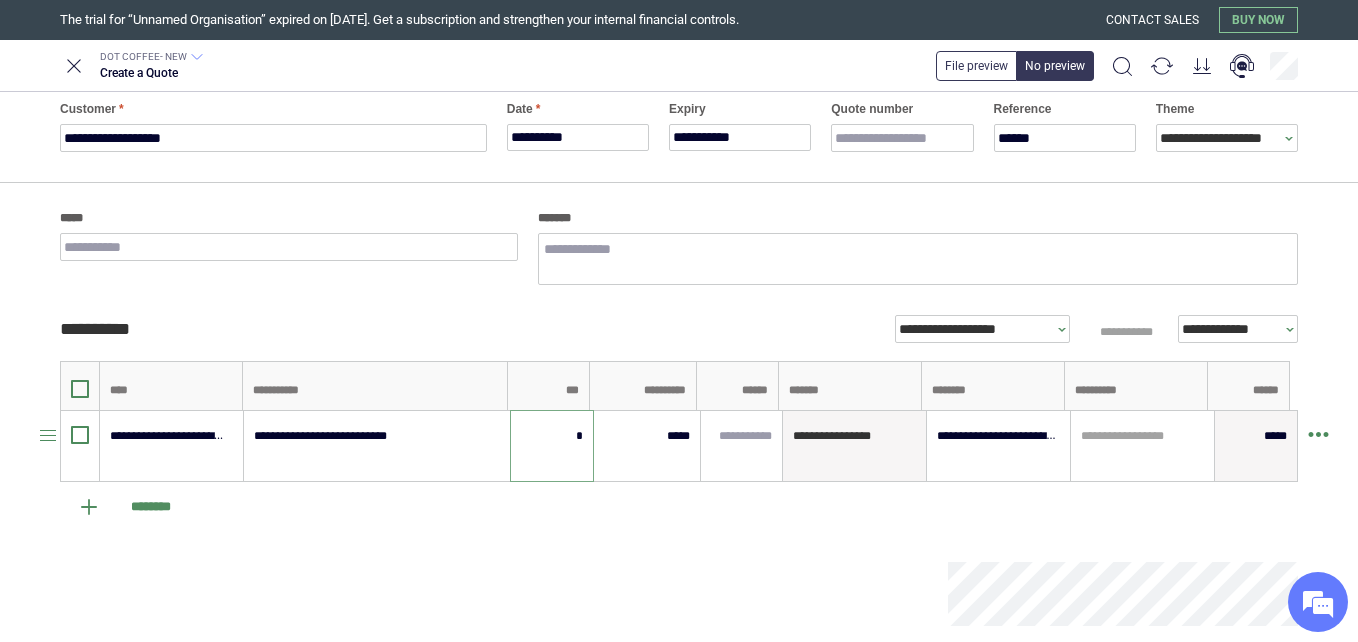 click on "*" at bounding box center [552, 436] 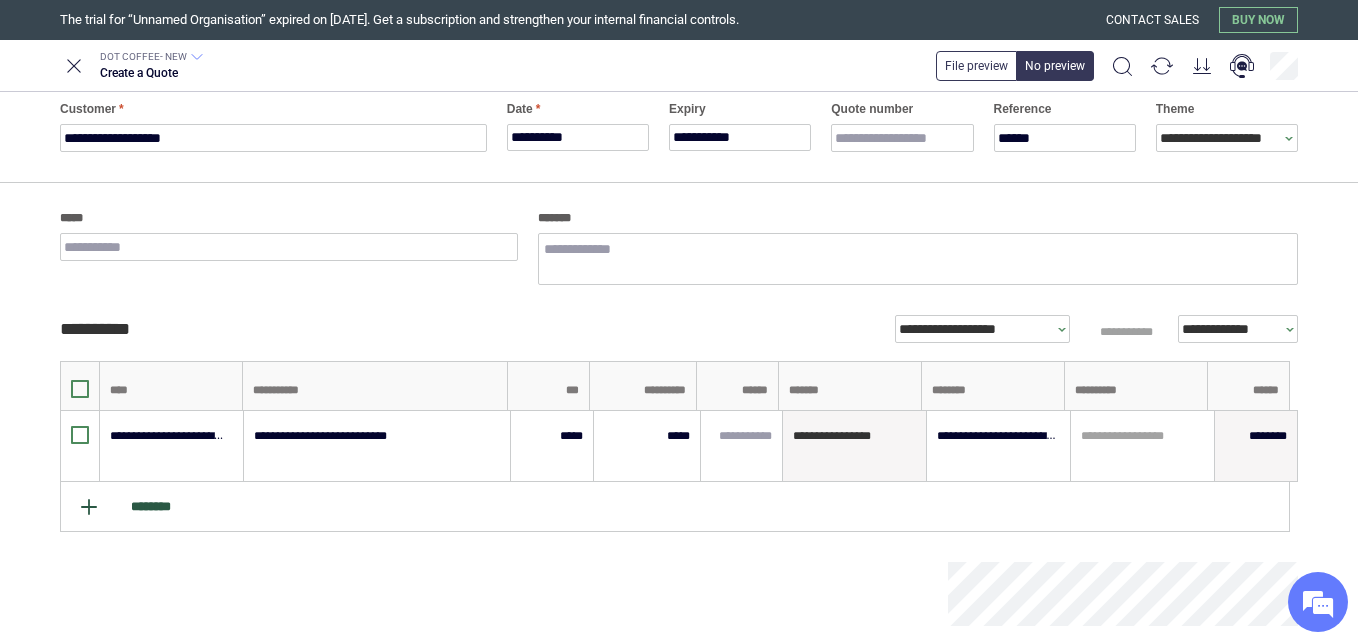 click on "********" at bounding box center [675, 507] 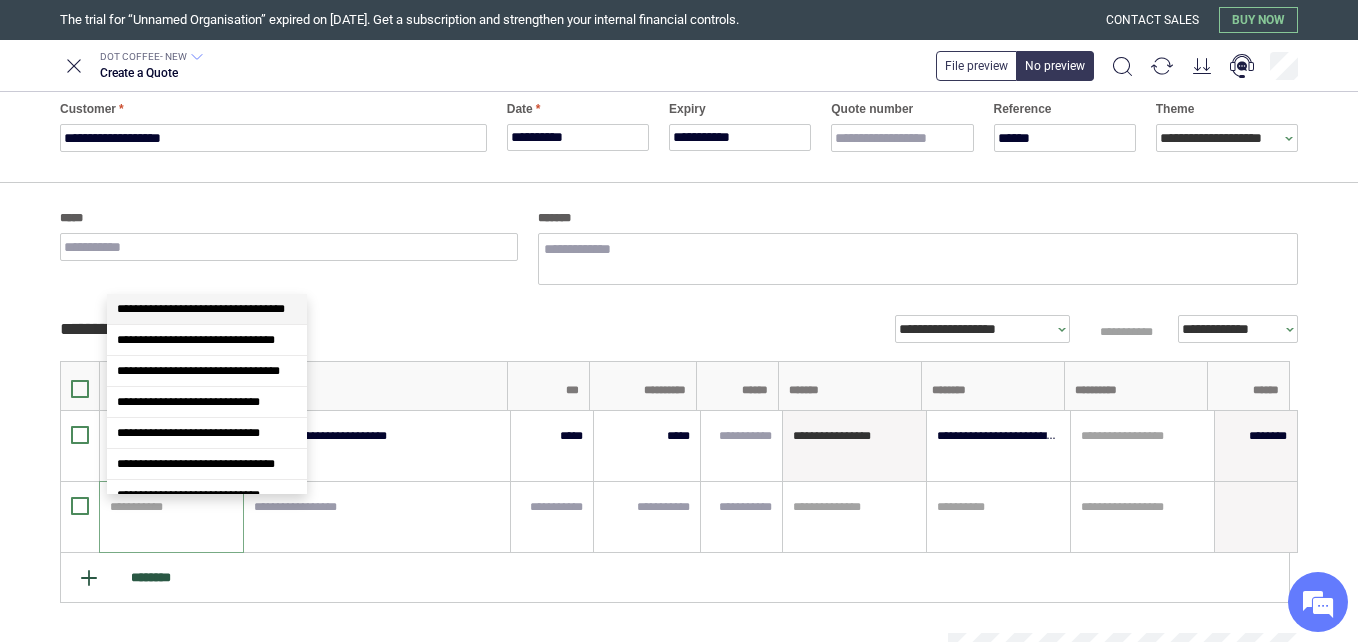 click at bounding box center [168, 507] 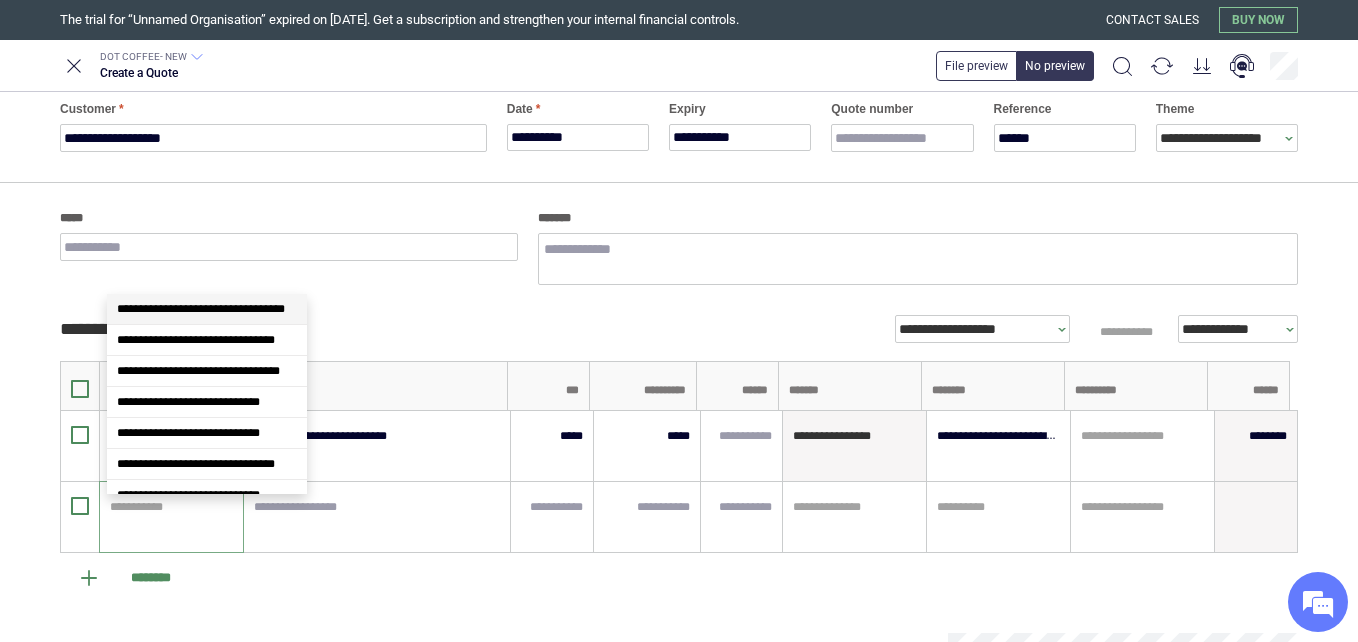 click on "**********" at bounding box center [201, 309] 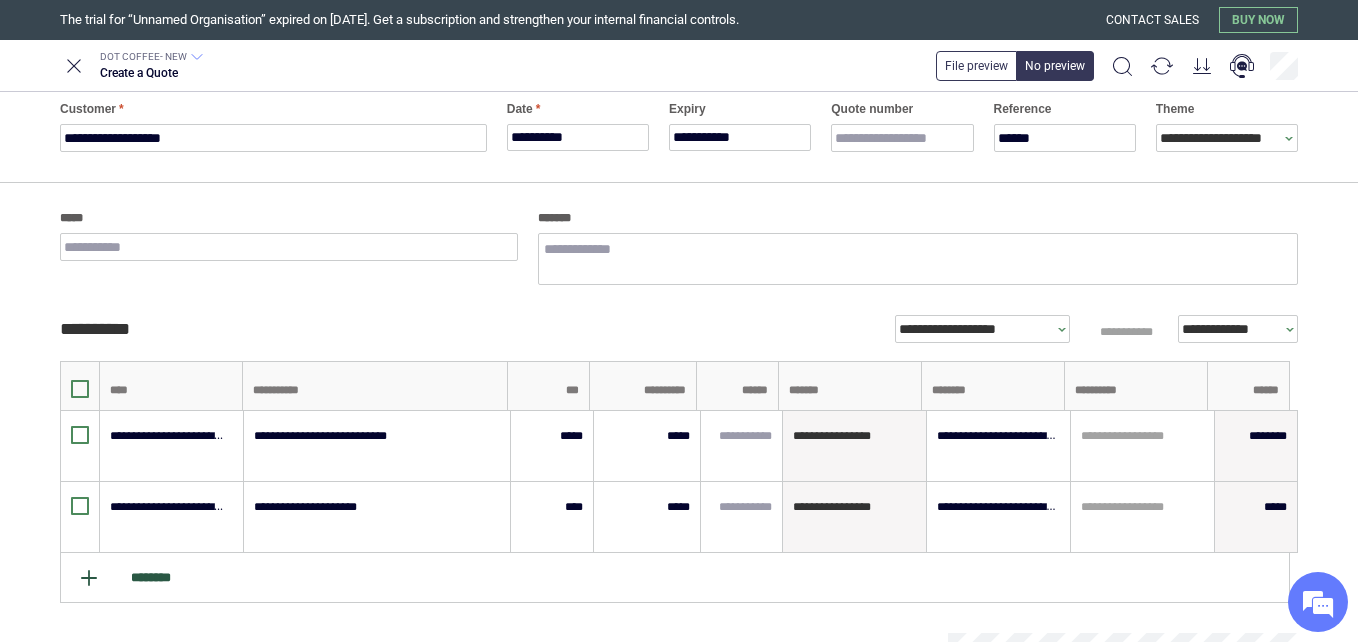 click on "********" at bounding box center (675, 578) 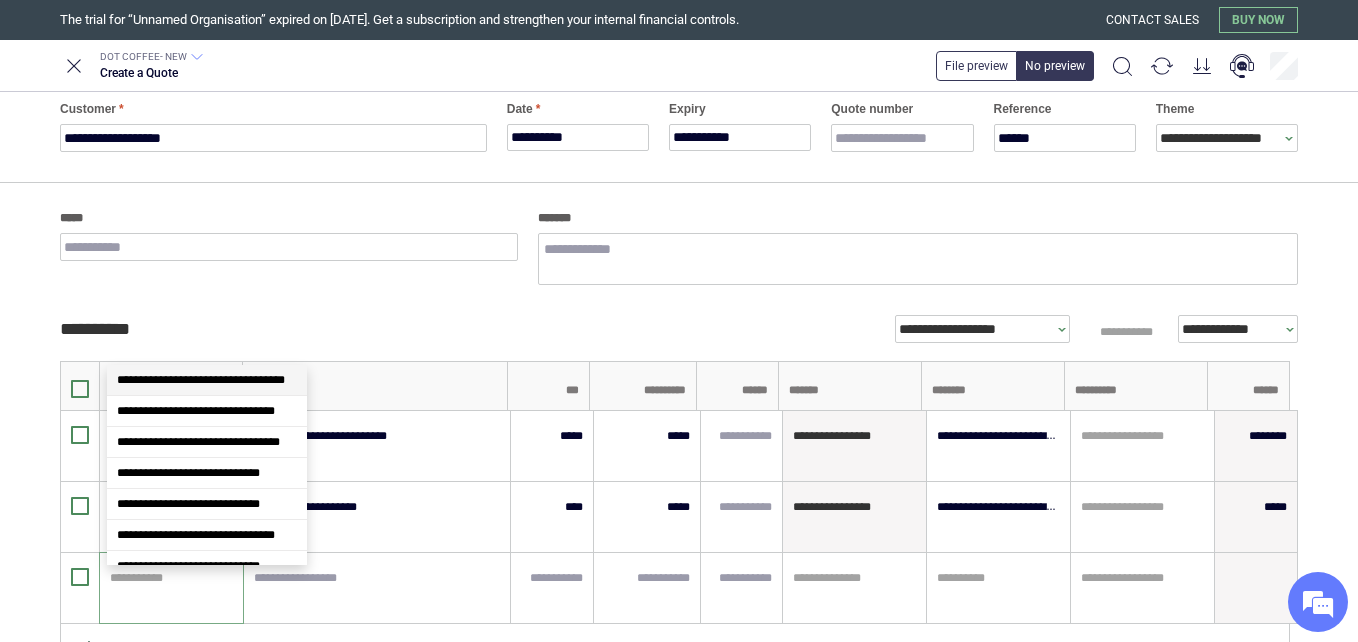 click at bounding box center (168, 578) 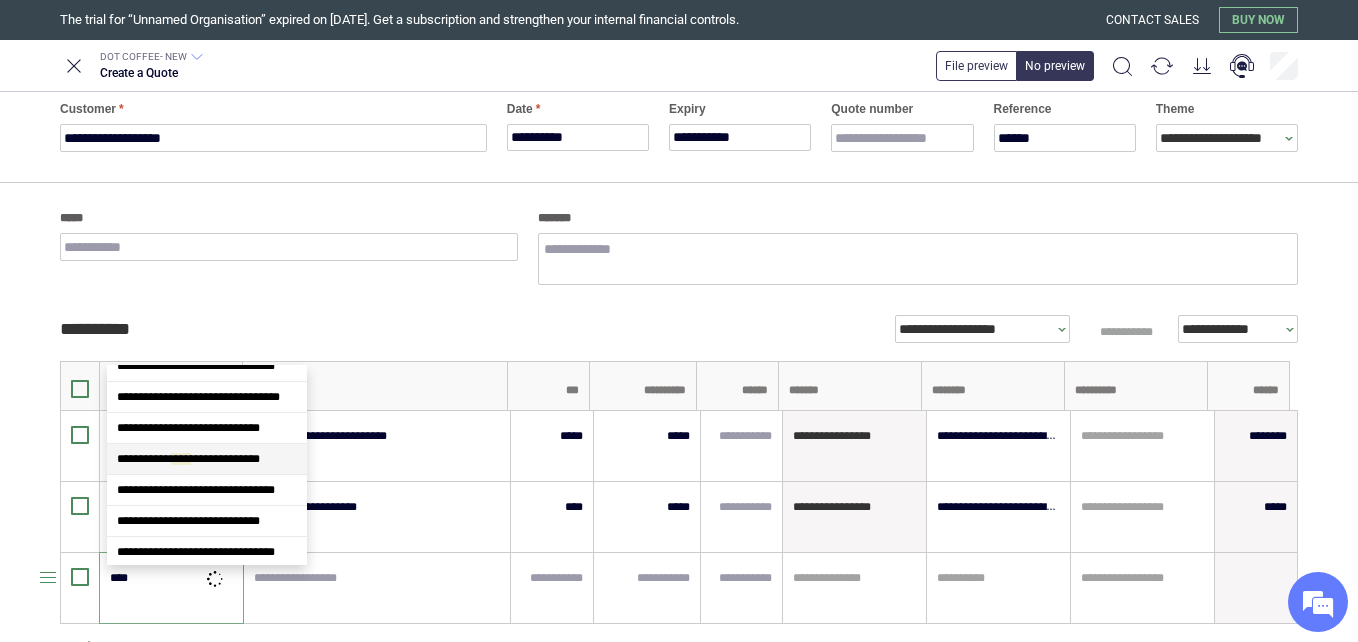 scroll, scrollTop: 0, scrollLeft: 0, axis: both 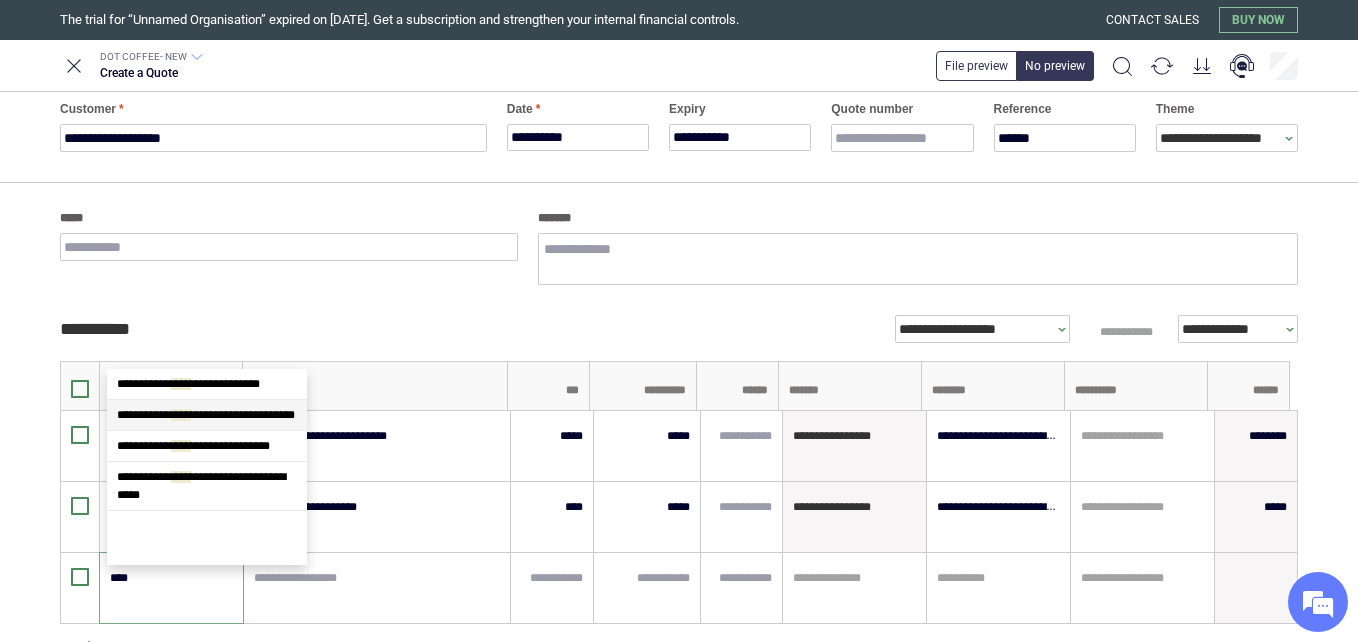 click on "**********" at bounding box center [206, 415] 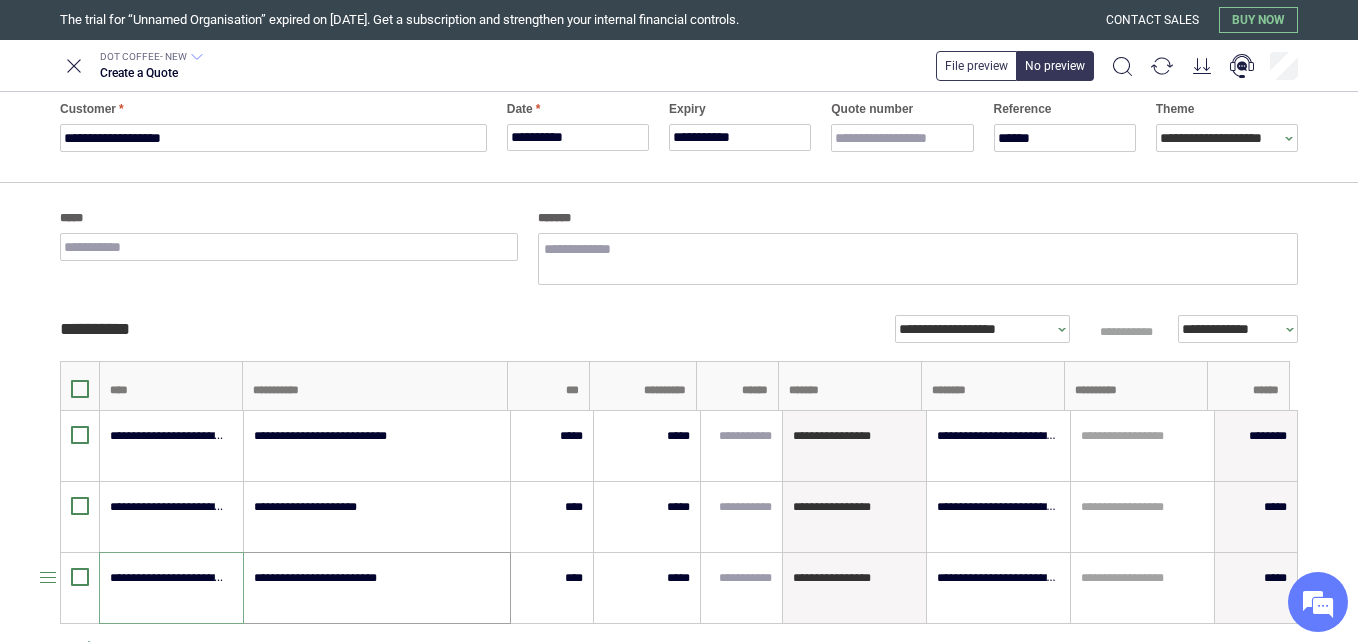 scroll, scrollTop: 164, scrollLeft: 0, axis: vertical 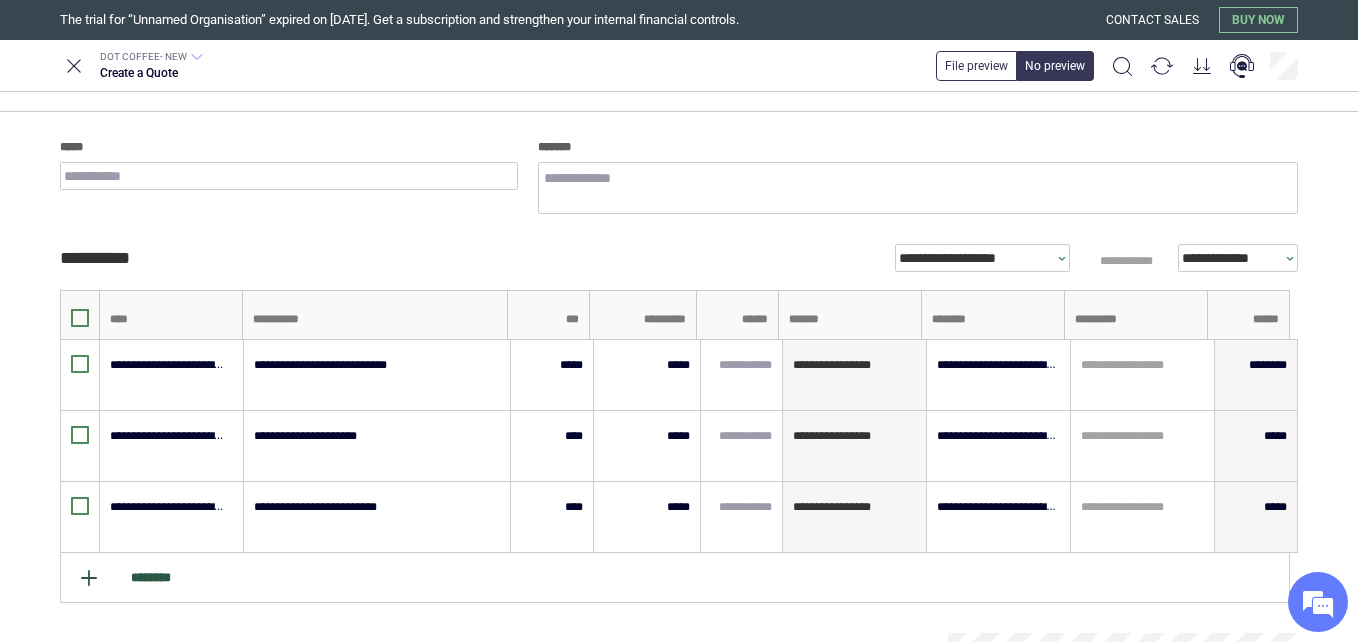 click on "********" at bounding box center [675, 578] 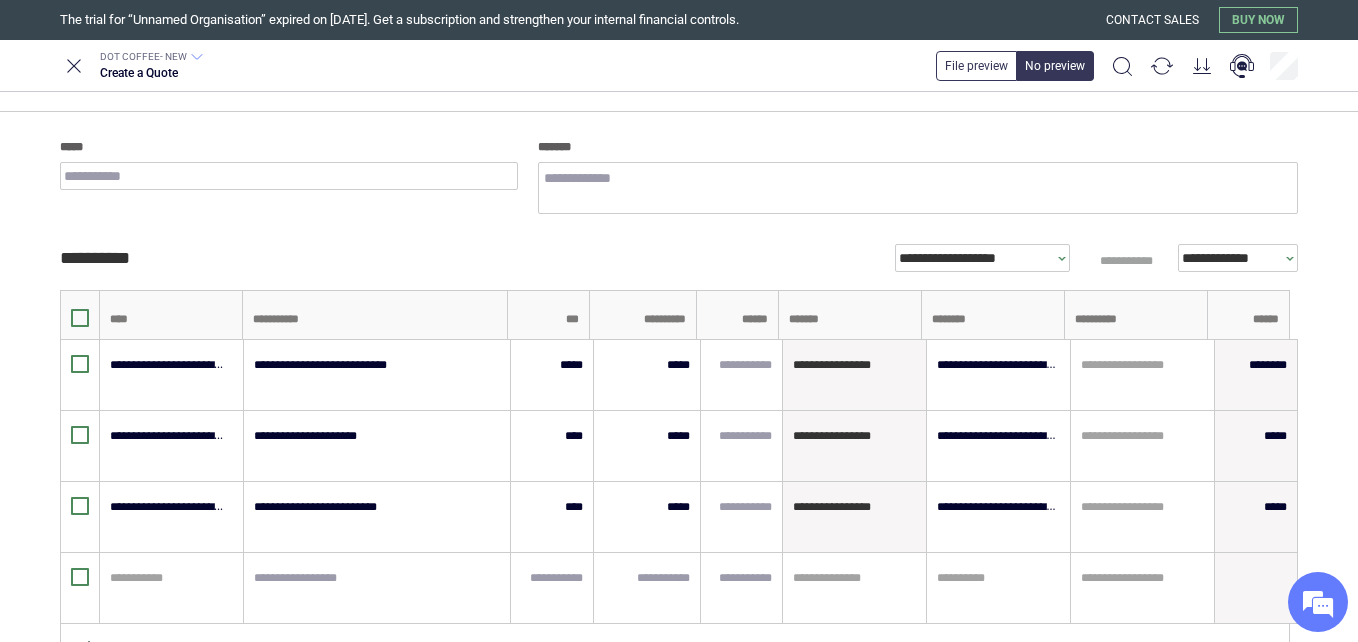 click at bounding box center [168, 578] 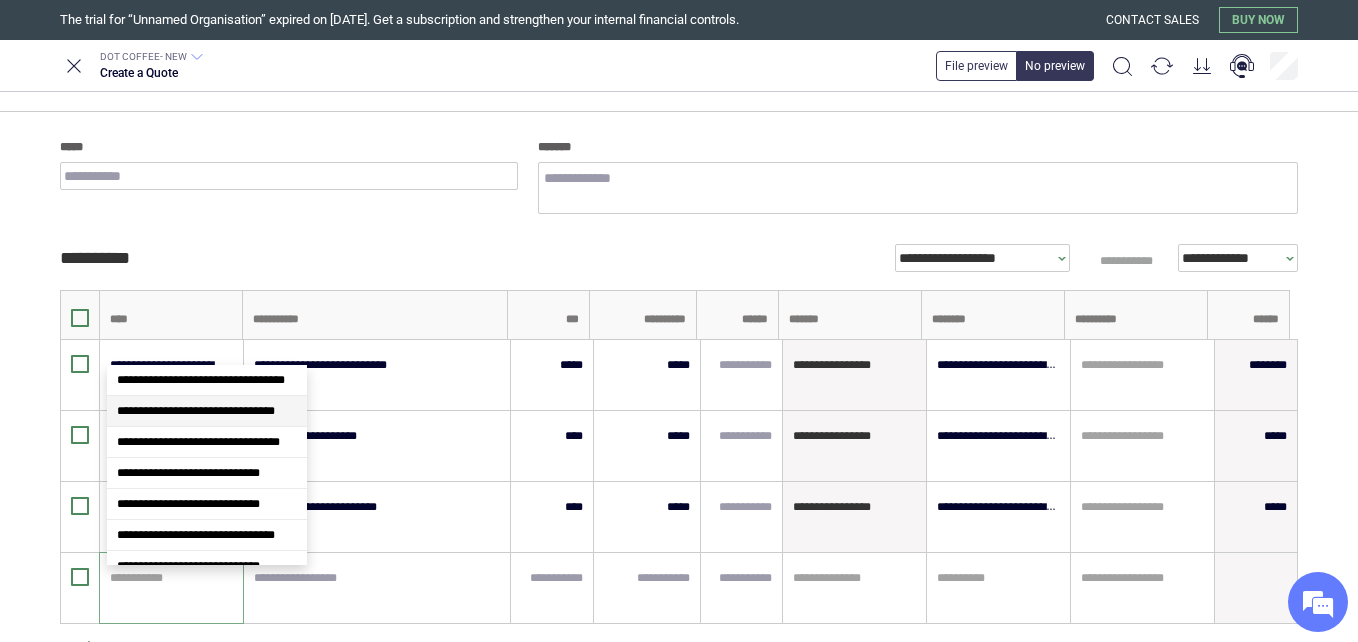 click on "**********" at bounding box center (207, 411) 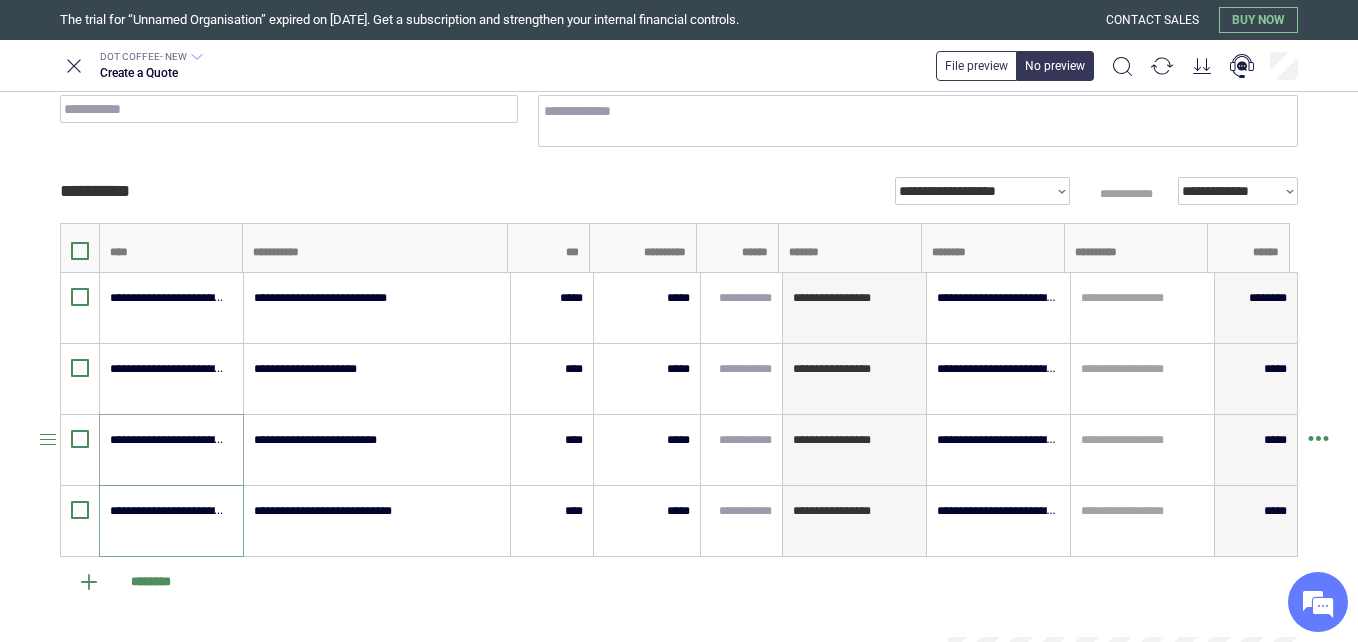 scroll, scrollTop: 232, scrollLeft: 0, axis: vertical 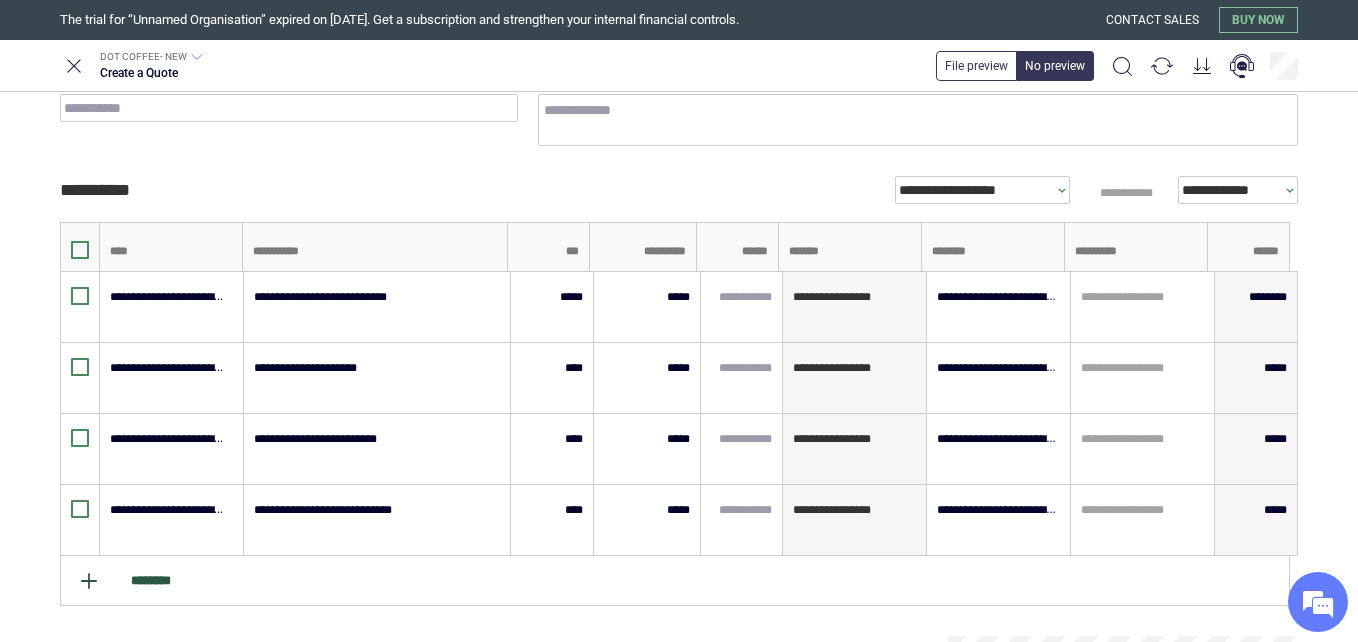 click on "********" at bounding box center (675, 581) 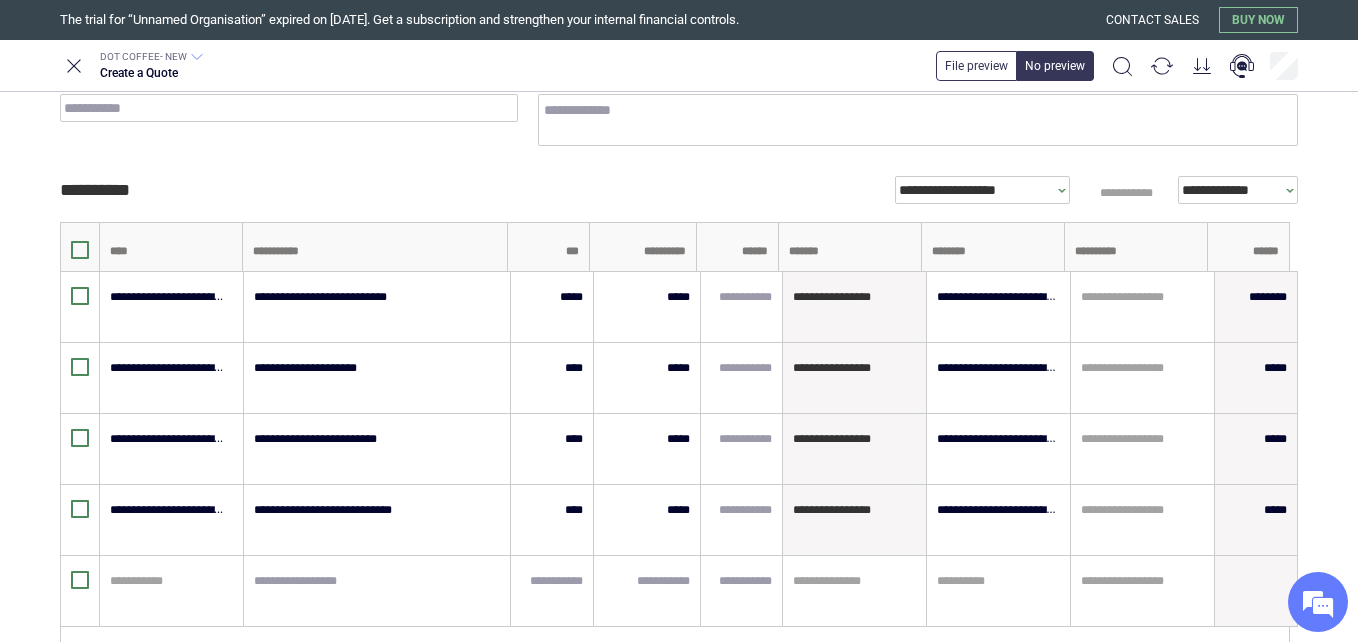click at bounding box center [168, 581] 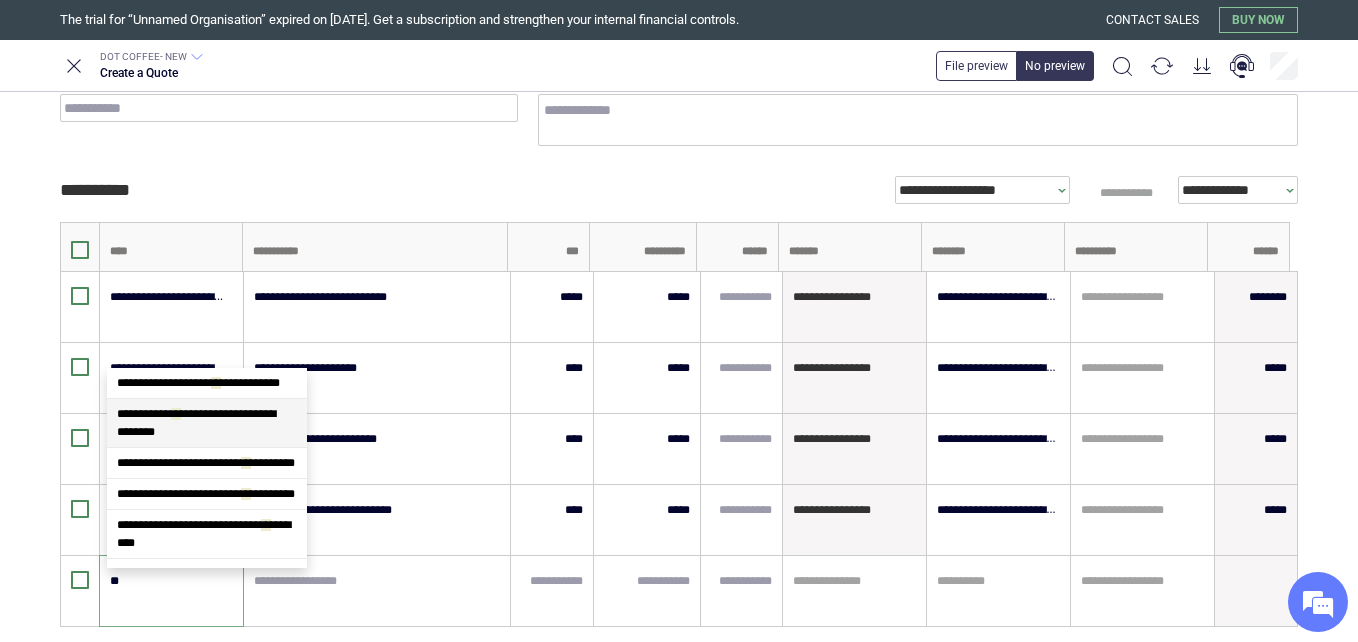 click on "**********" at bounding box center [196, 423] 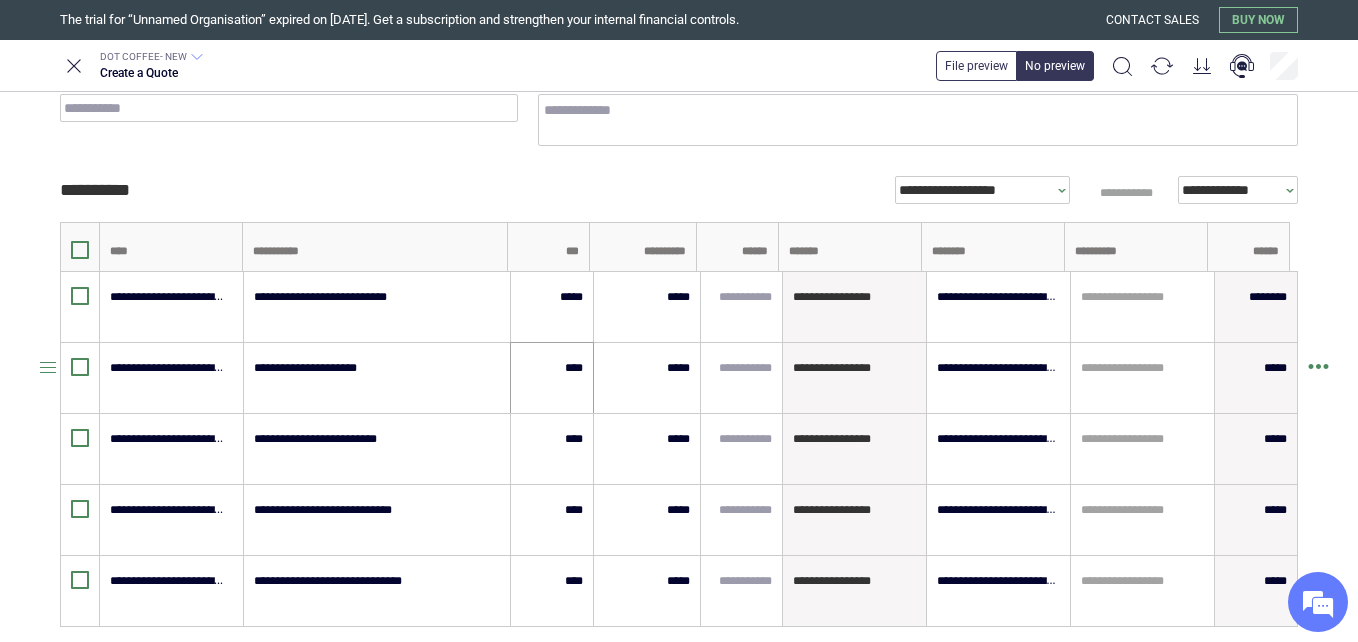 click on "****" at bounding box center [552, 378] 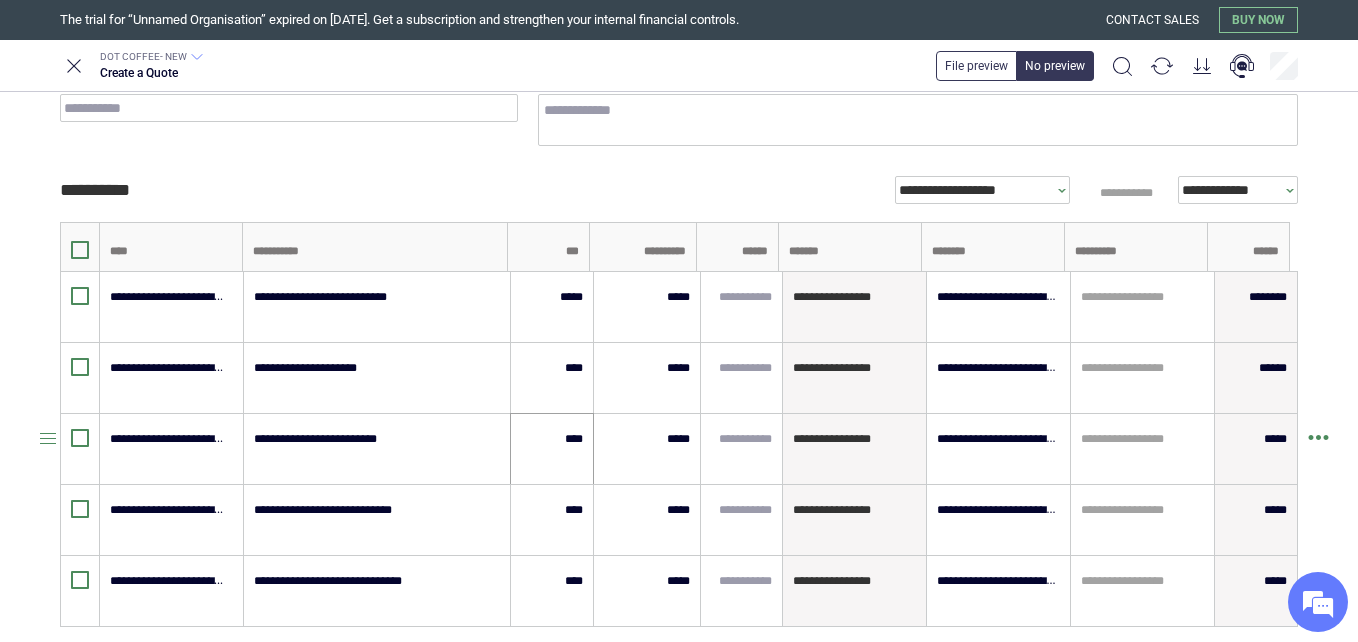 click on "****" at bounding box center (552, 449) 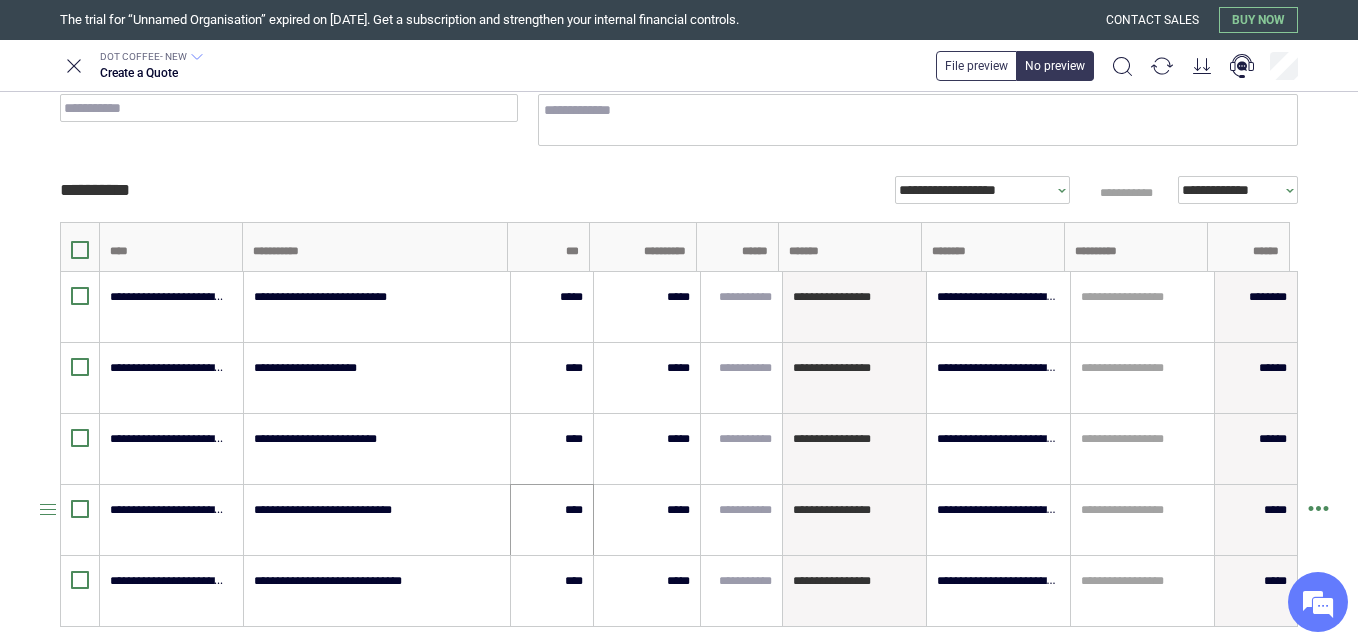 click on "****" at bounding box center [552, 520] 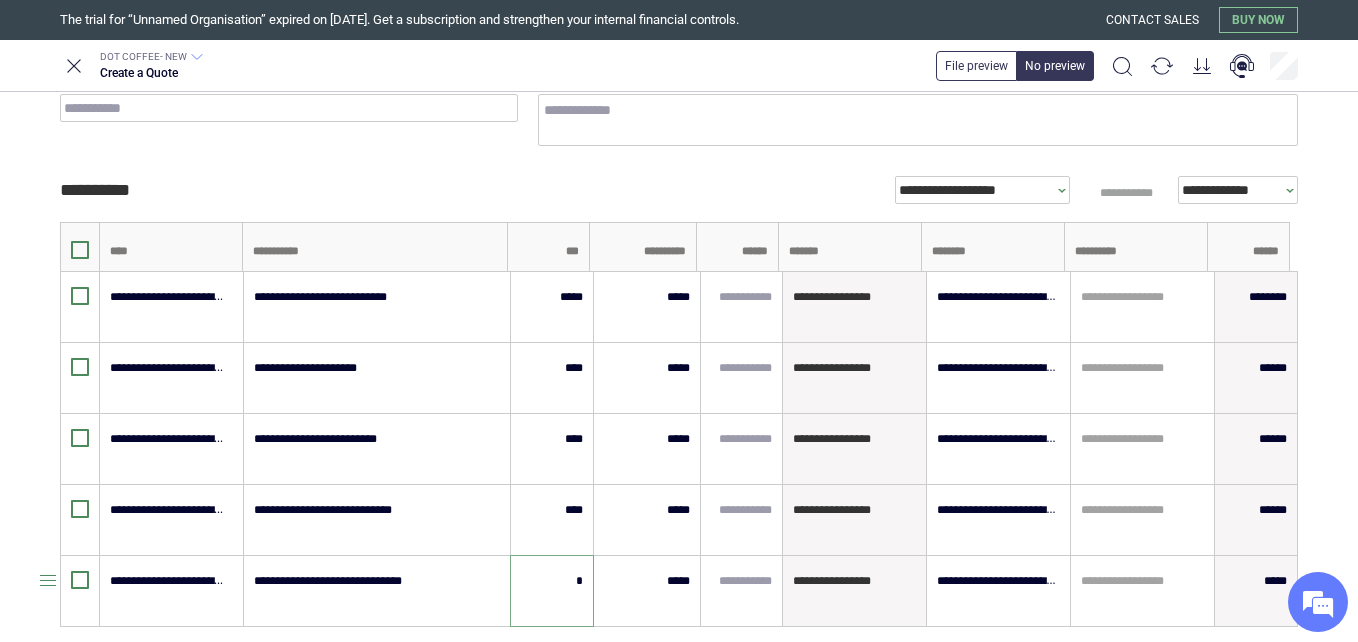 click on "*" at bounding box center [552, 581] 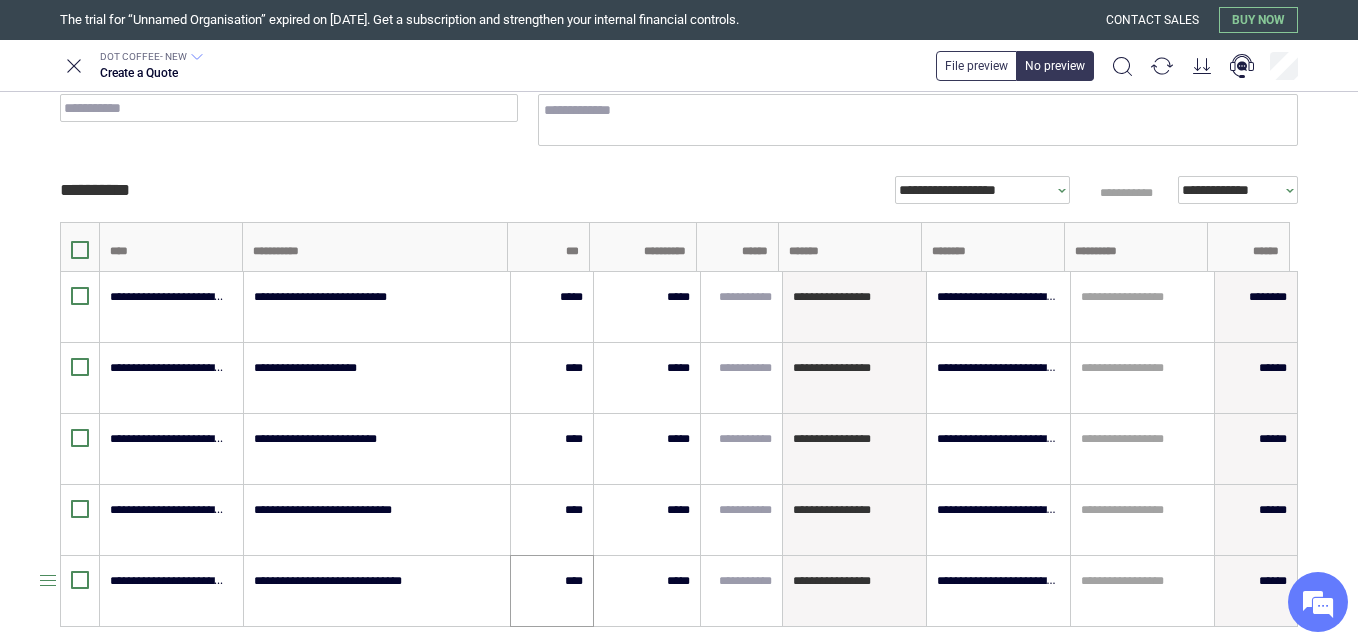 click on "****" at bounding box center [552, 591] 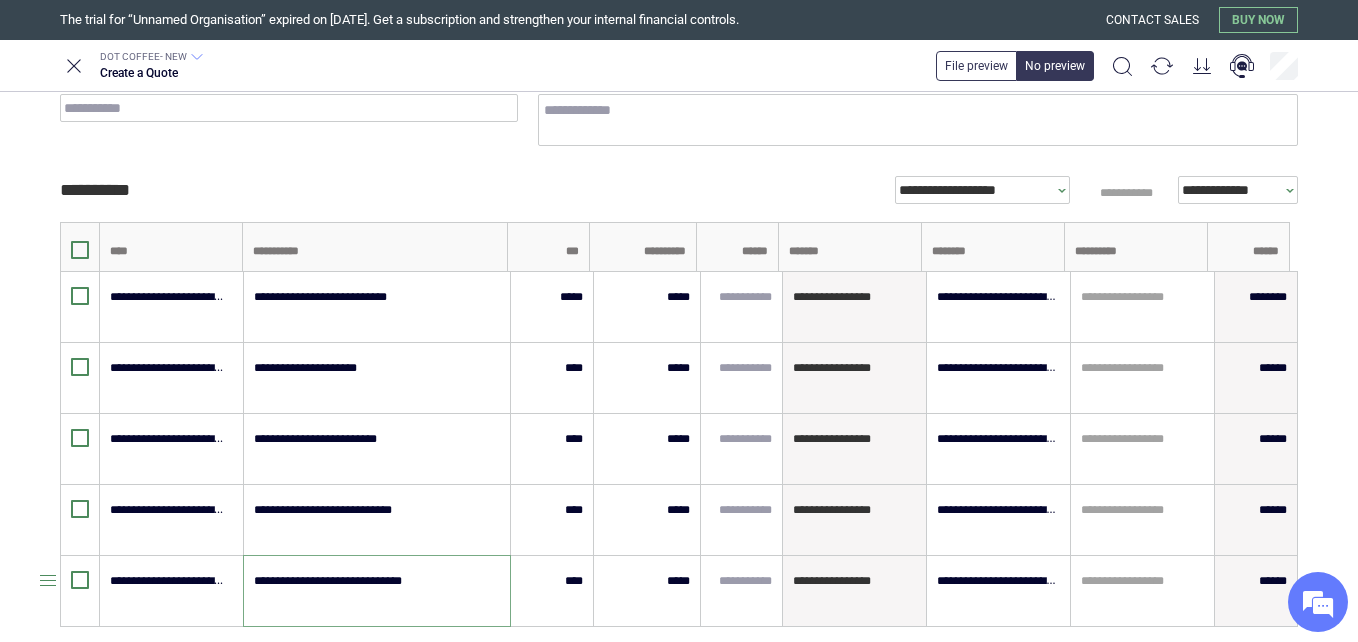 click on "**********" at bounding box center [376, 591] 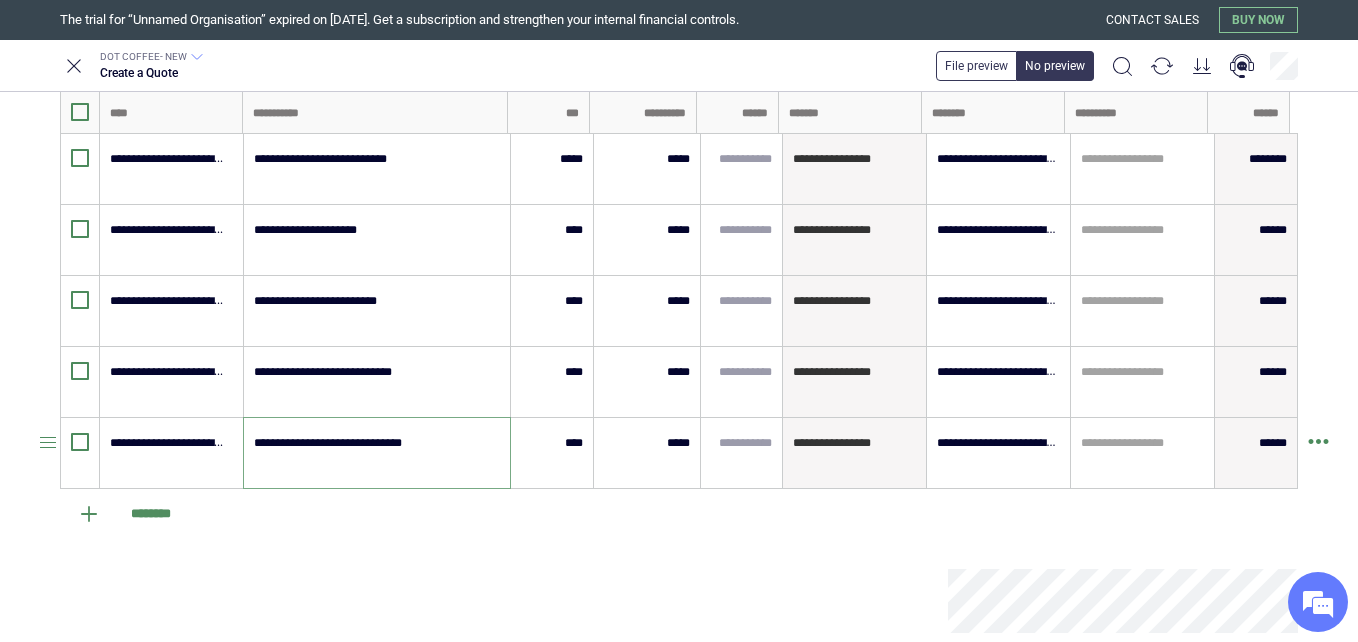 scroll, scrollTop: 395, scrollLeft: 0, axis: vertical 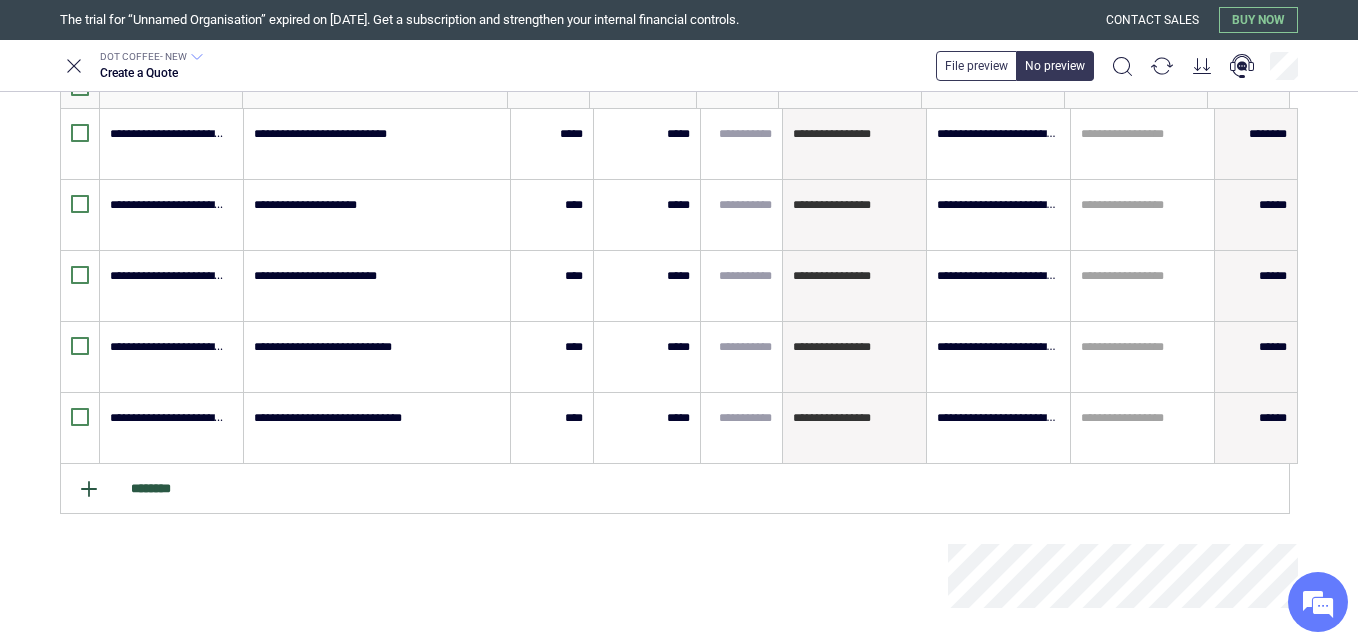 click on "********" at bounding box center (675, 489) 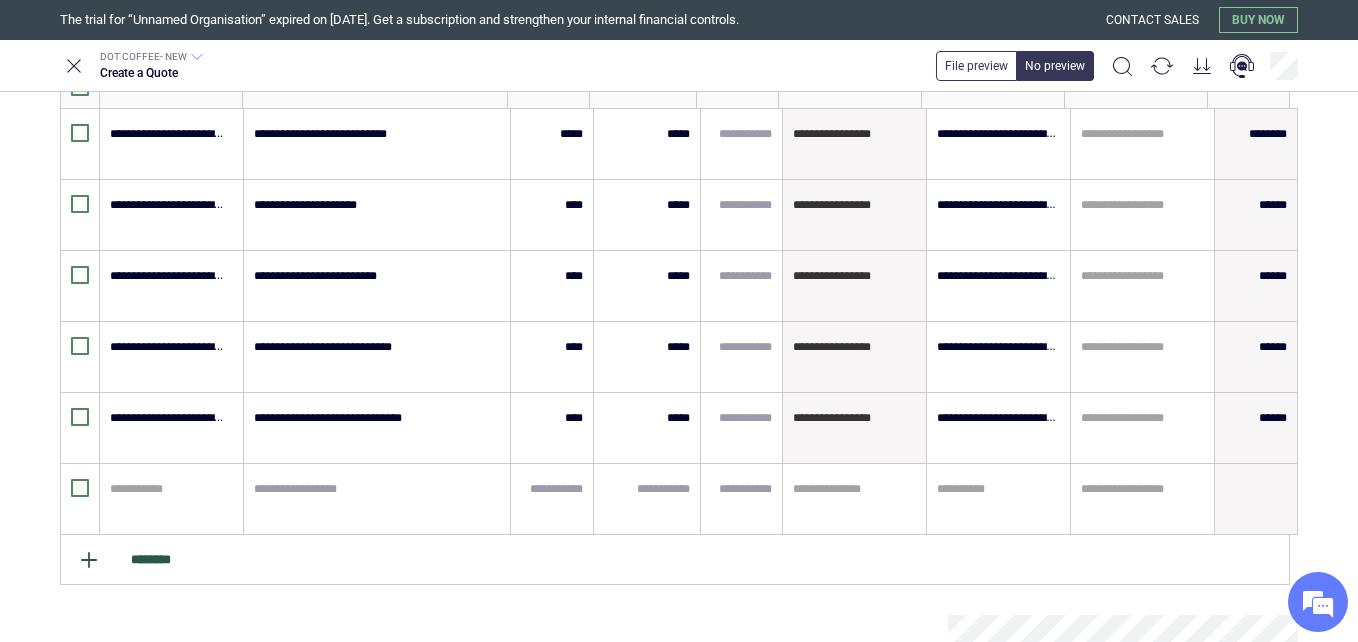 click at bounding box center (168, 489) 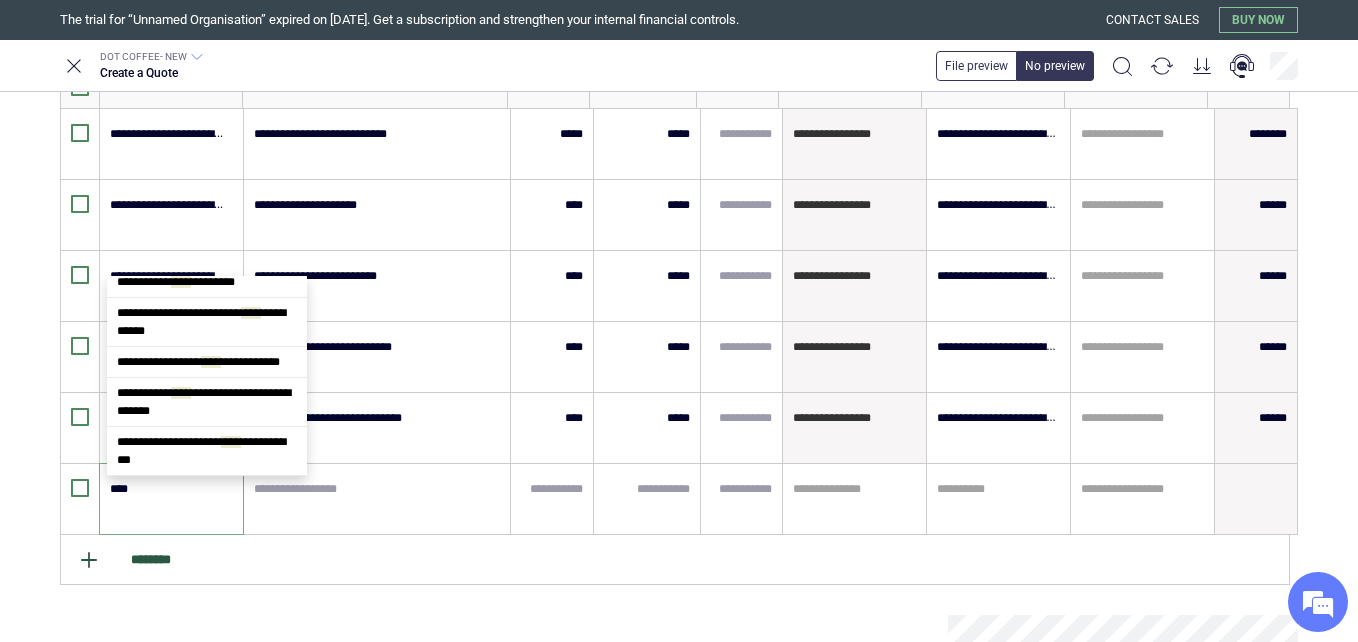 scroll, scrollTop: 0, scrollLeft: 0, axis: both 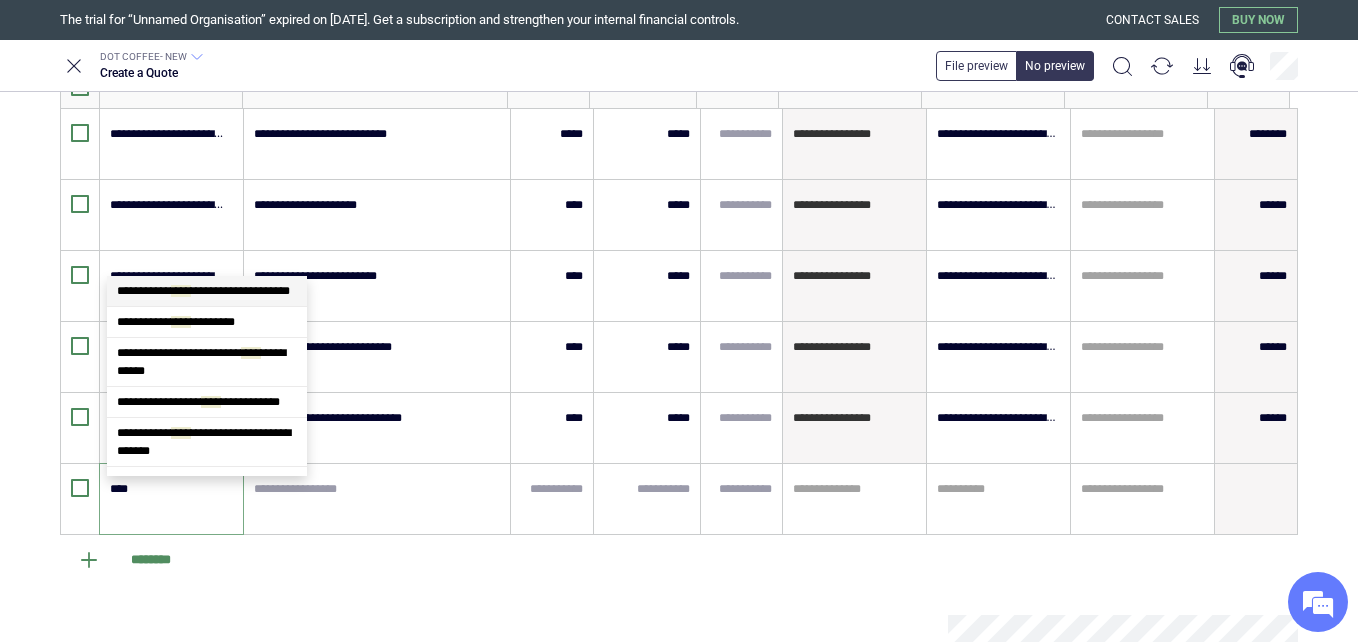 click on "**********" at bounding box center (203, 291) 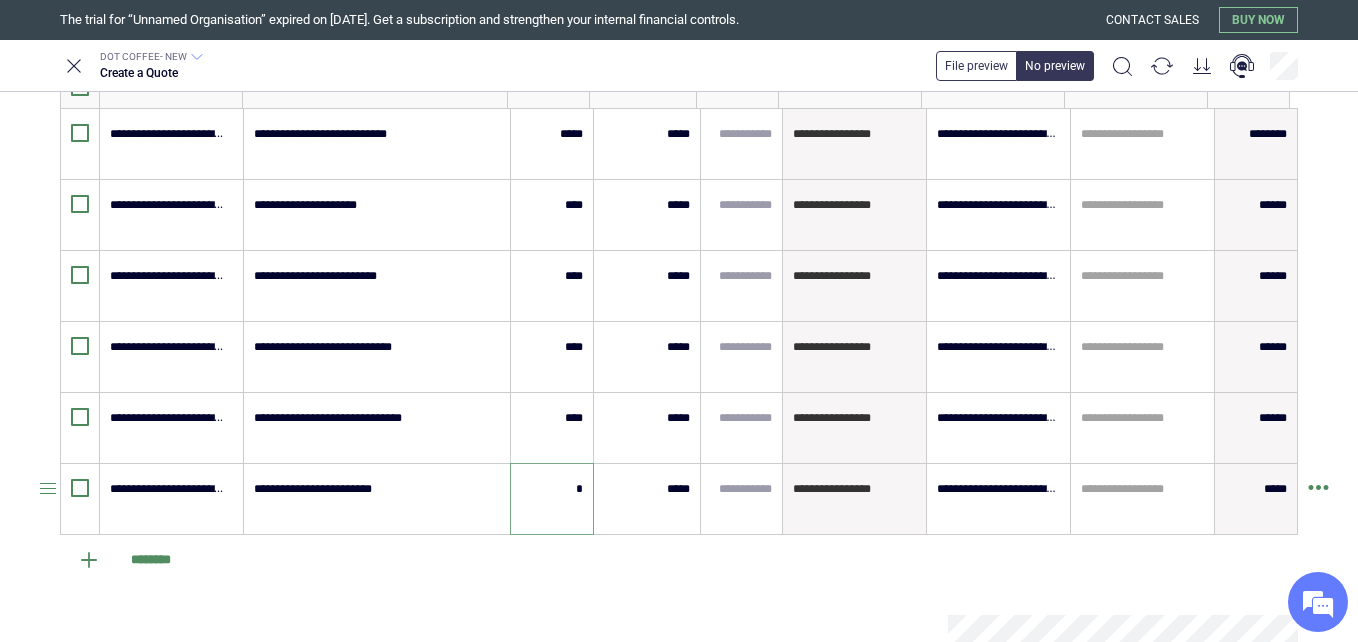 click on "*" at bounding box center (552, 489) 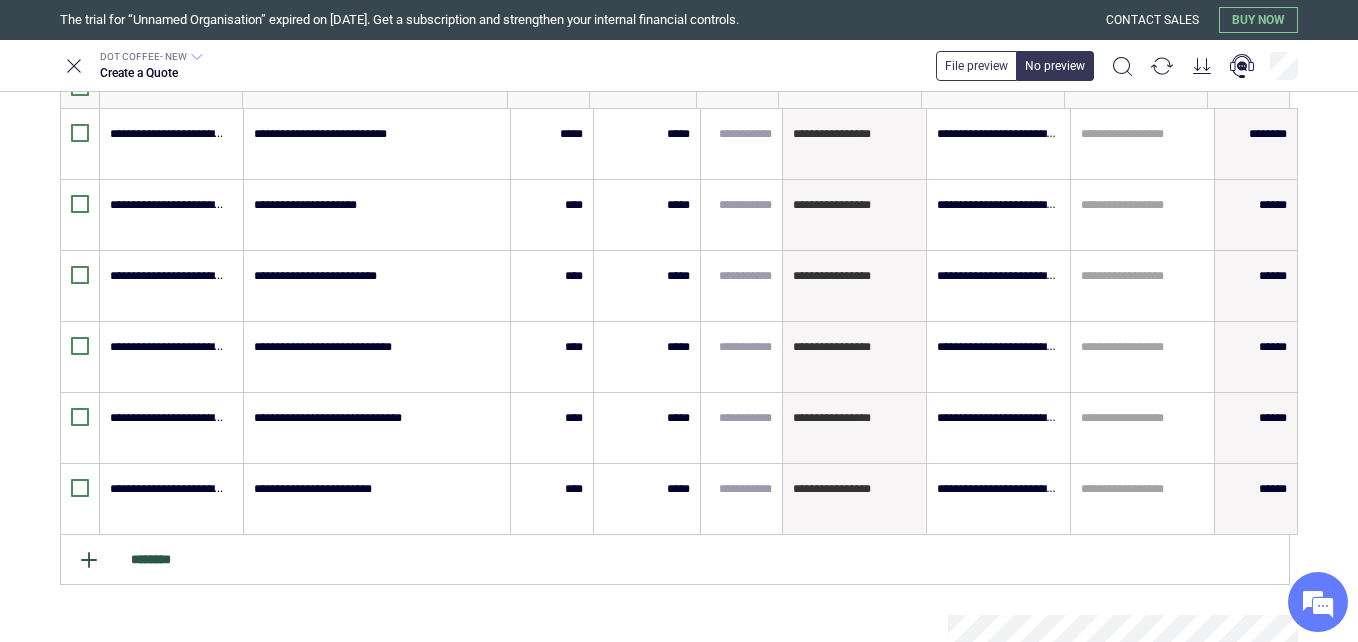 click on "********" at bounding box center [675, 560] 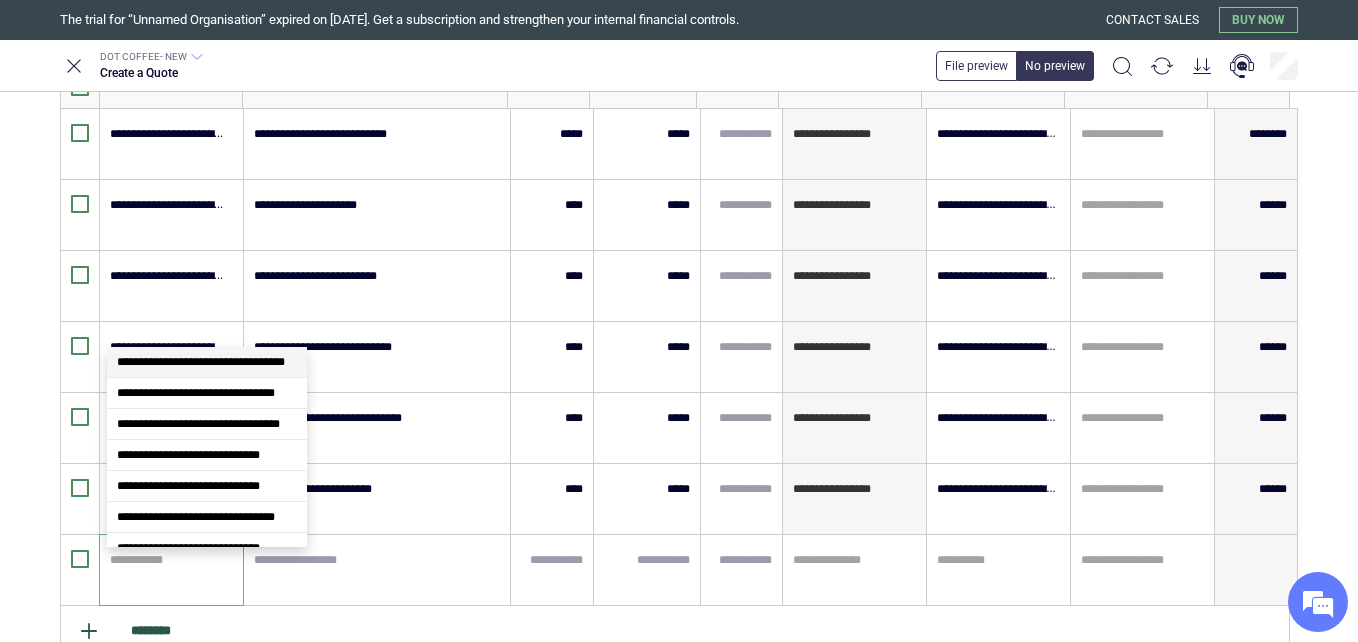 click at bounding box center [168, 560] 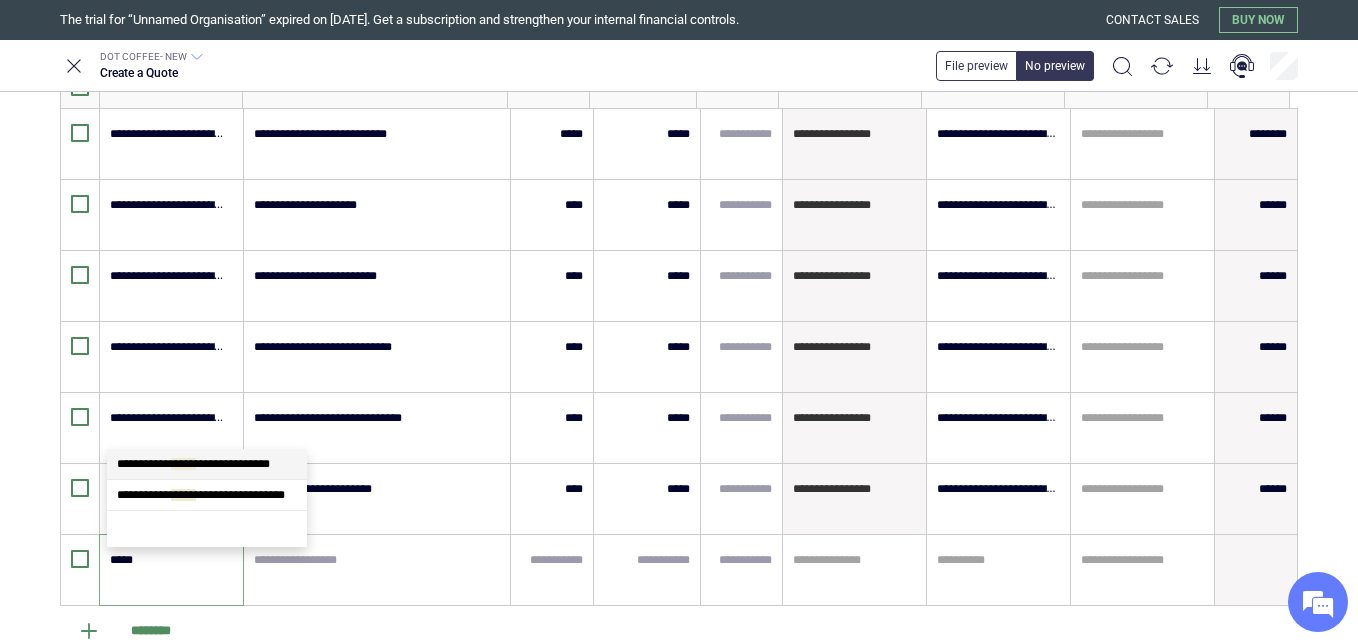 scroll, scrollTop: 0, scrollLeft: 0, axis: both 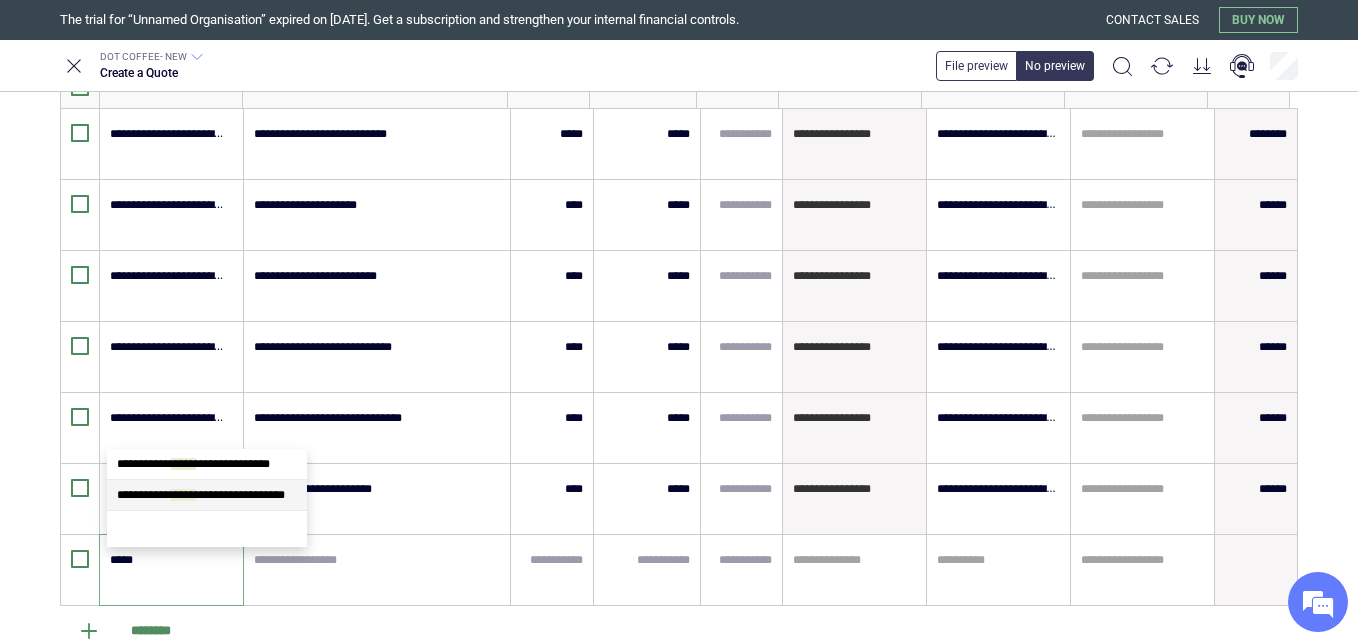 click on "**********" at bounding box center [207, 495] 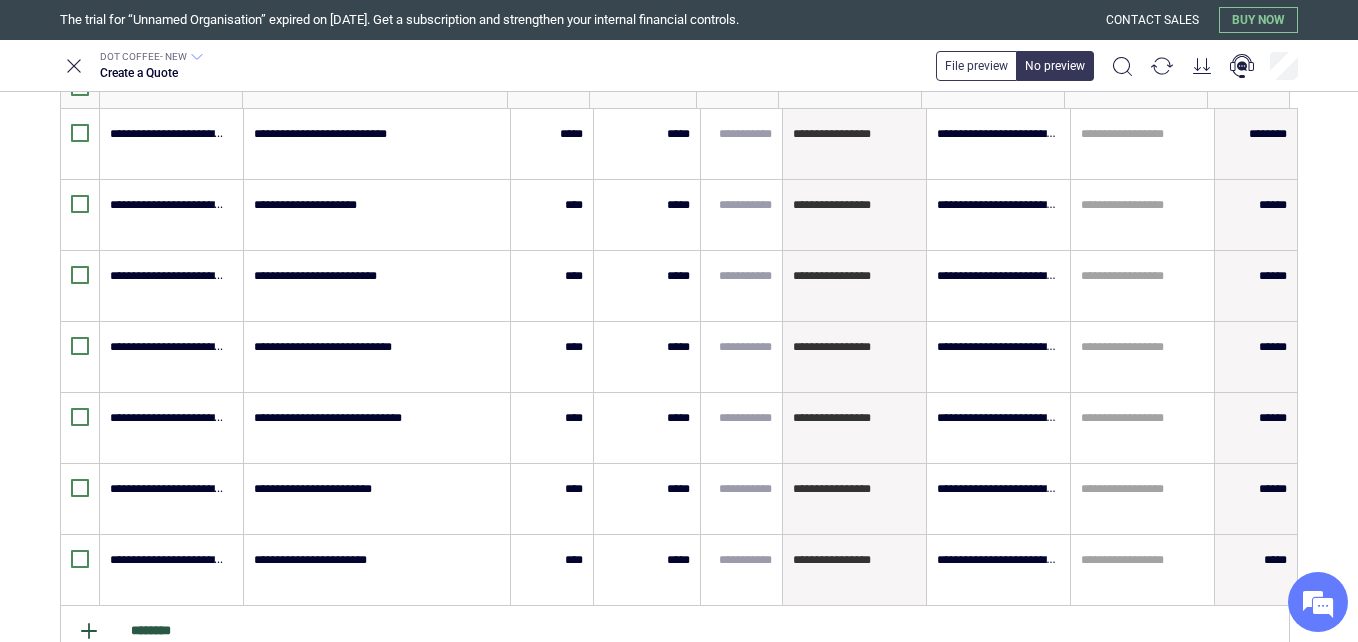 click on "********" at bounding box center [675, 631] 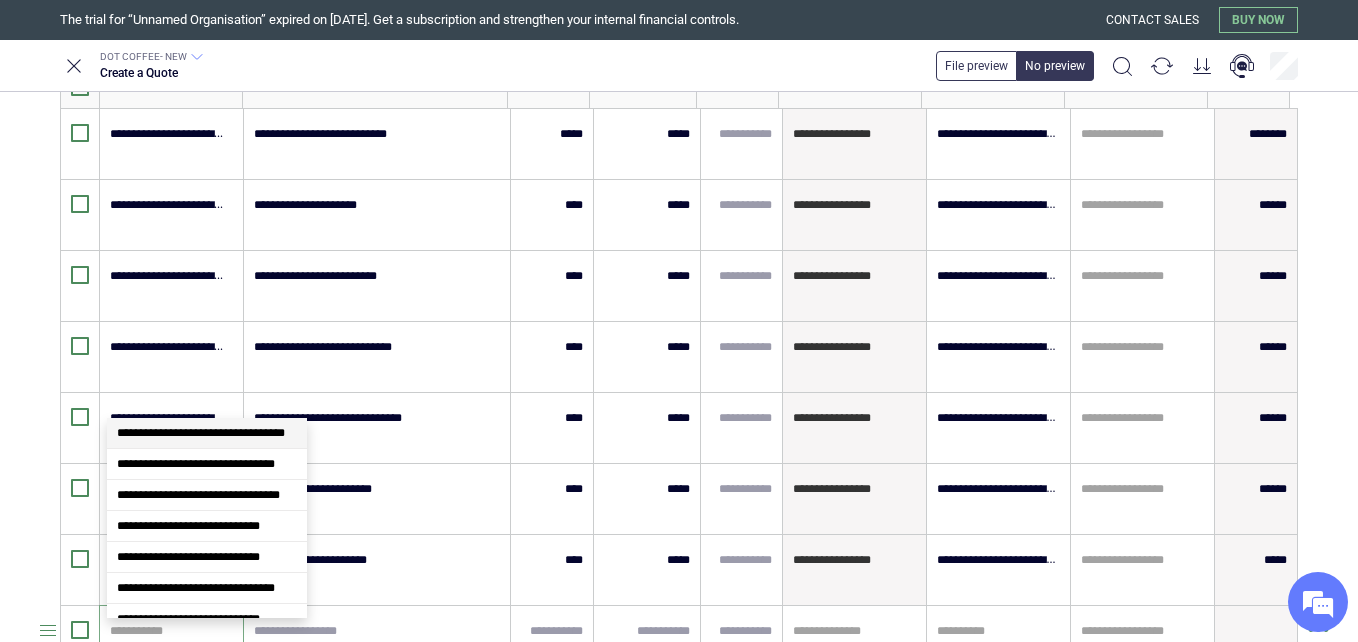 click at bounding box center [168, 631] 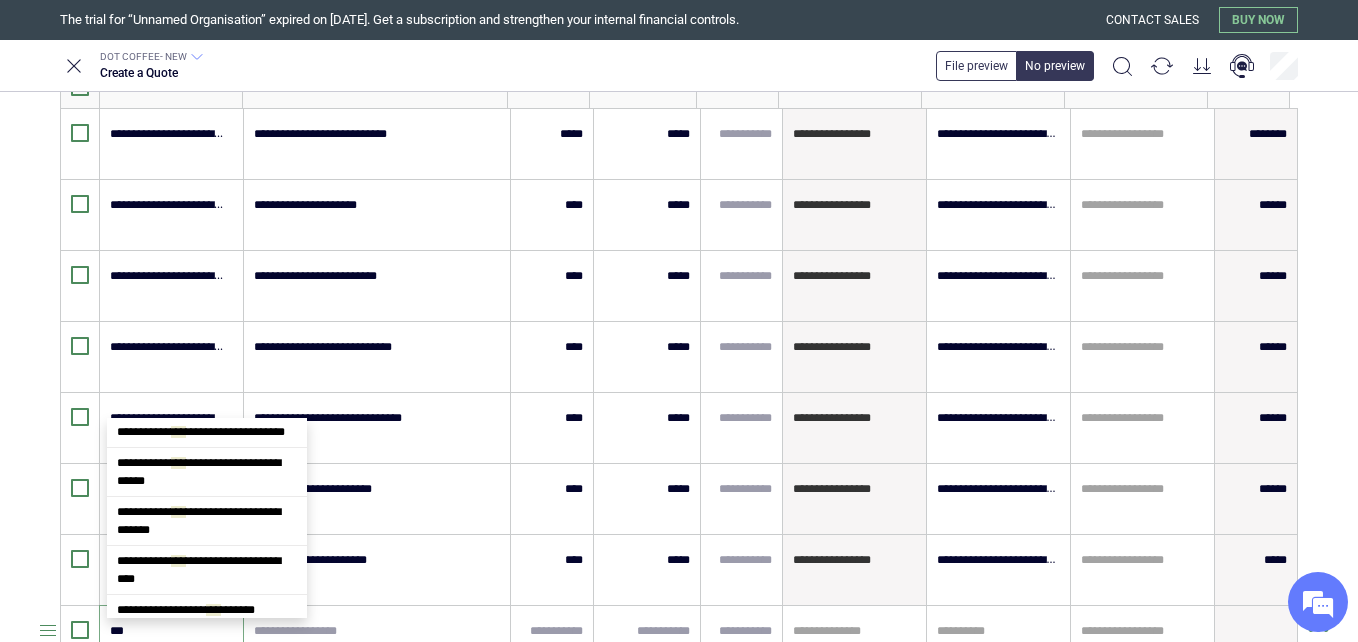 scroll, scrollTop: 0, scrollLeft: 0, axis: both 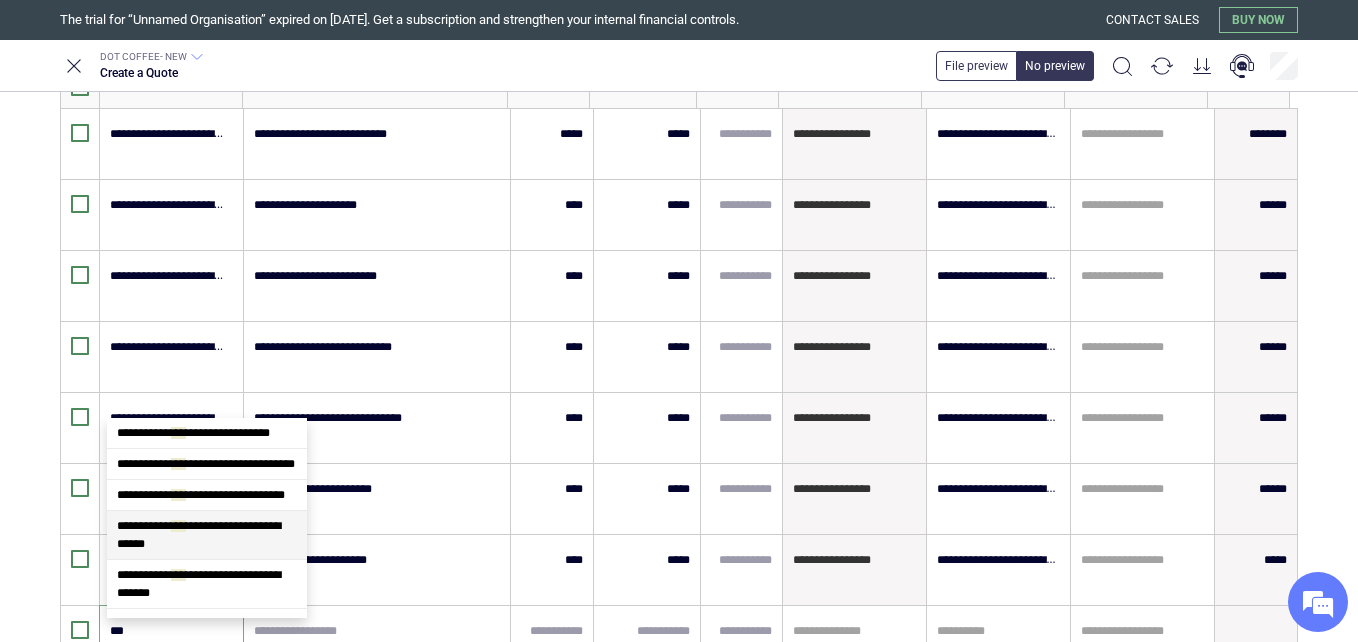 click on "**********" at bounding box center [207, 535] 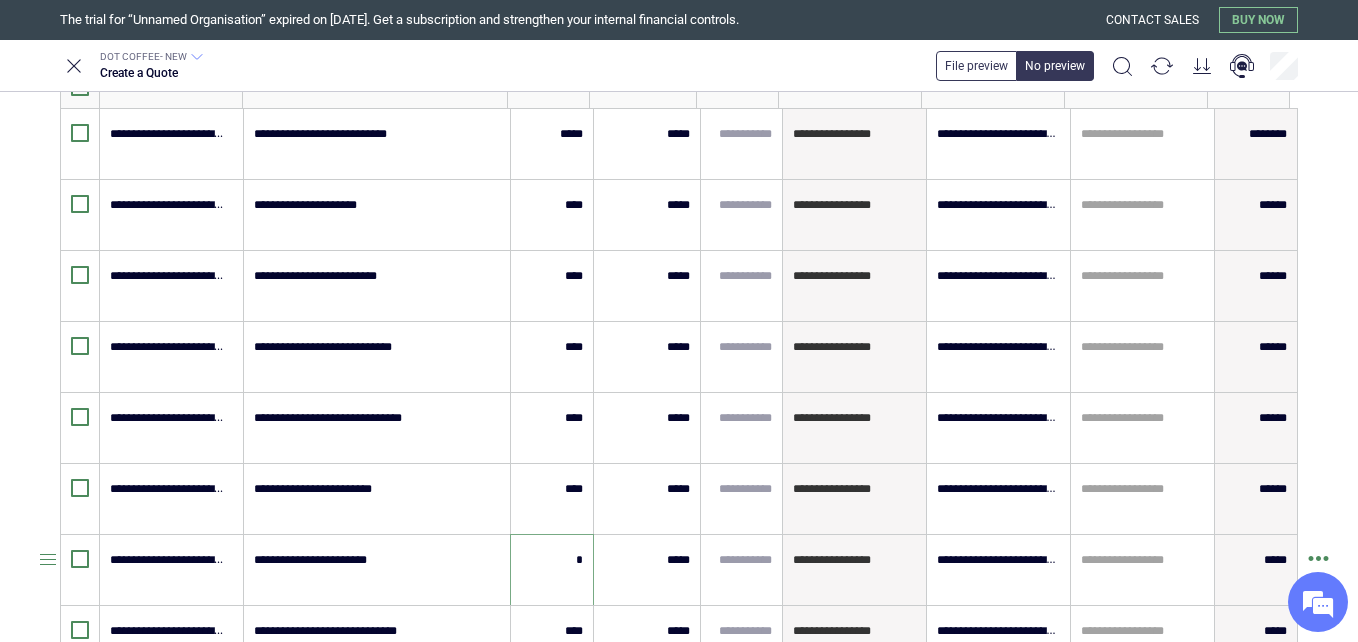 click on "*" at bounding box center (552, 560) 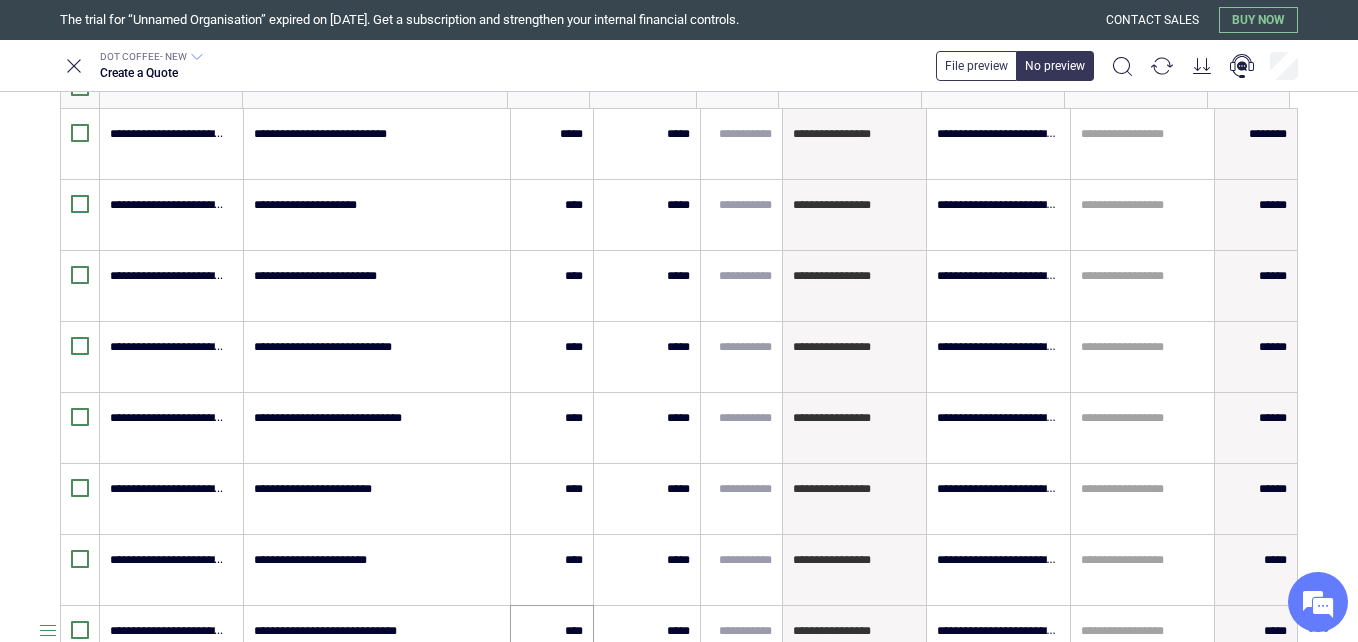 click on "****" at bounding box center (552, 641) 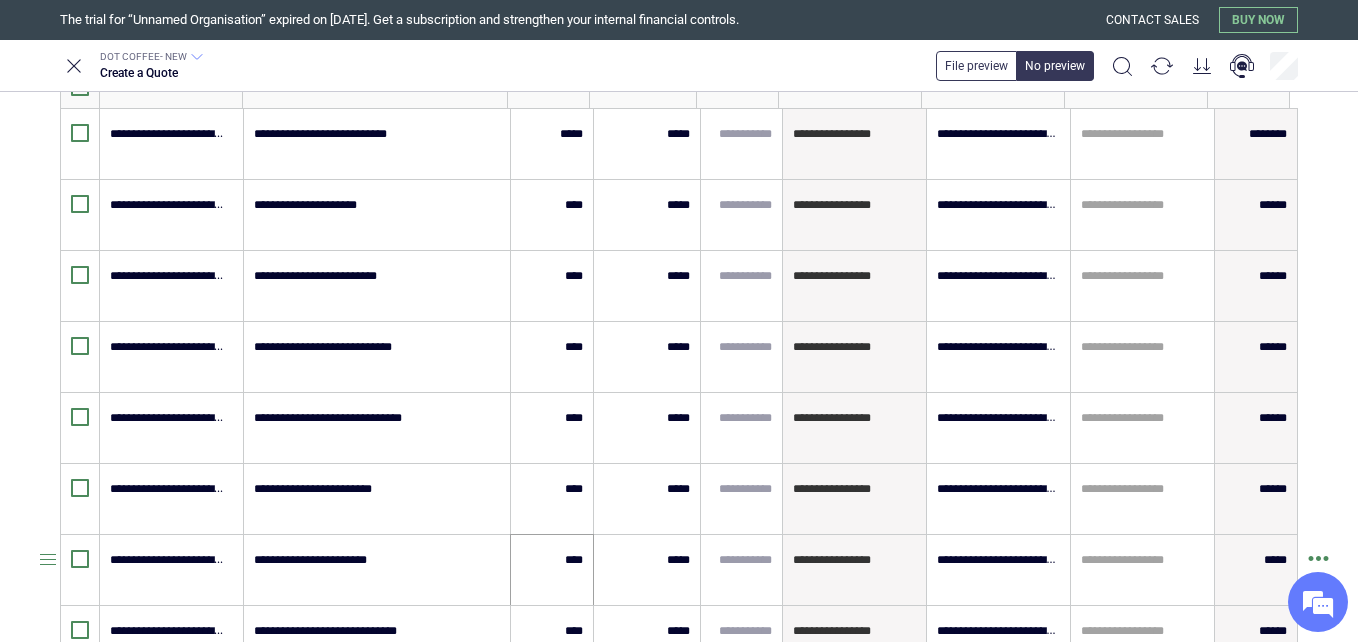 click on "****" at bounding box center (552, 570) 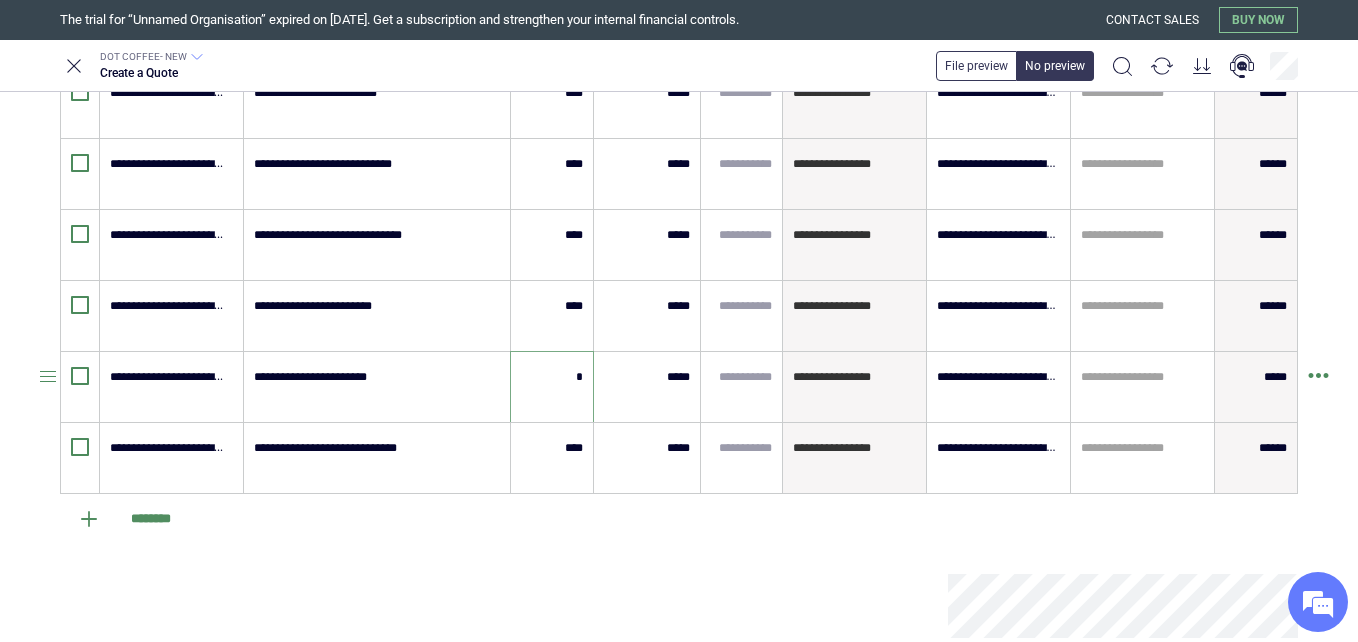 scroll, scrollTop: 579, scrollLeft: 0, axis: vertical 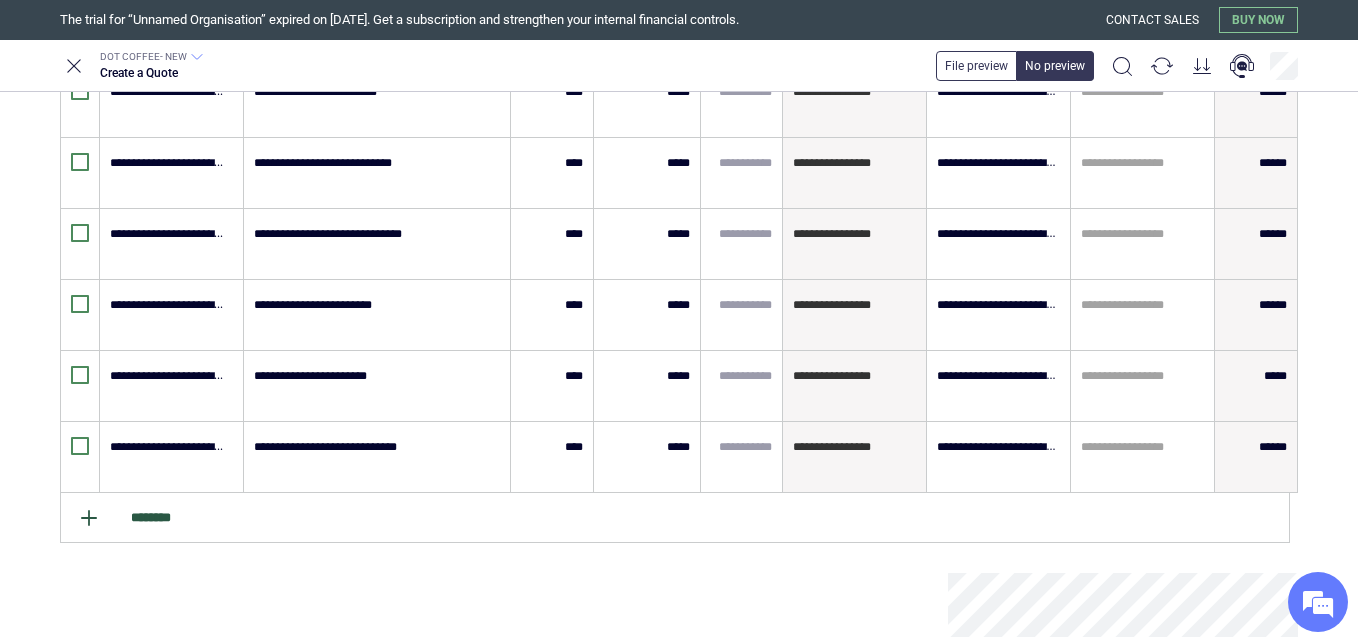 click on "********" at bounding box center [675, 518] 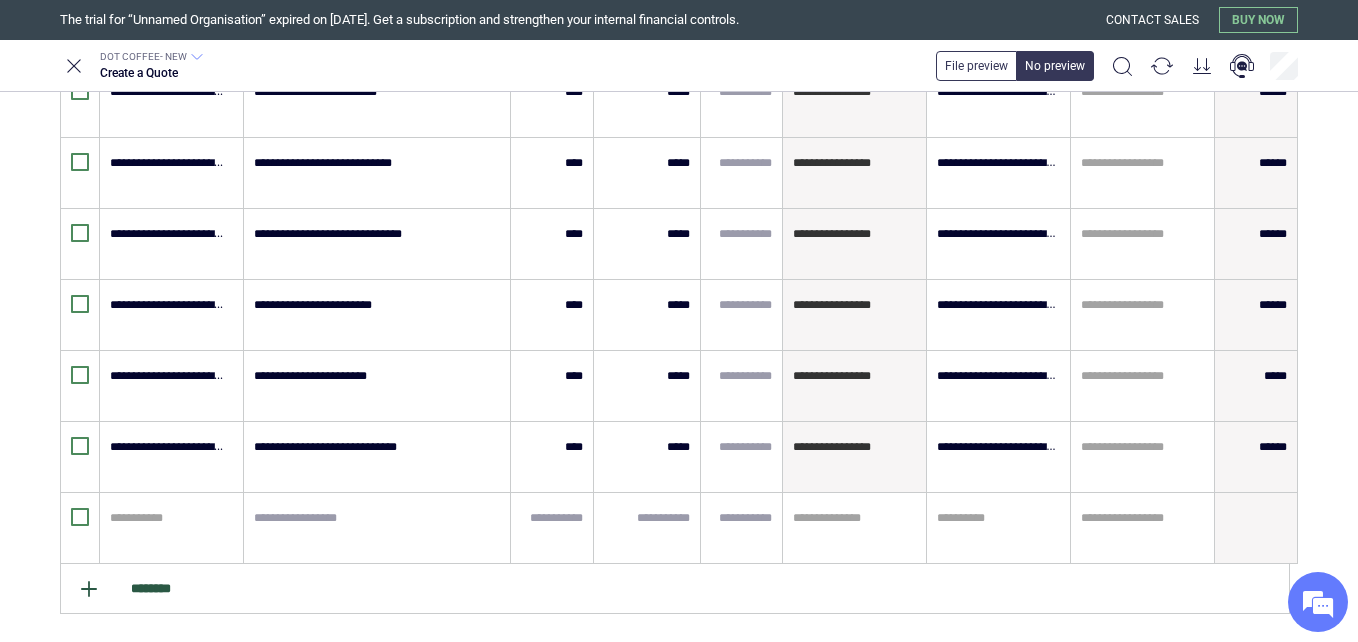click at bounding box center [168, 518] 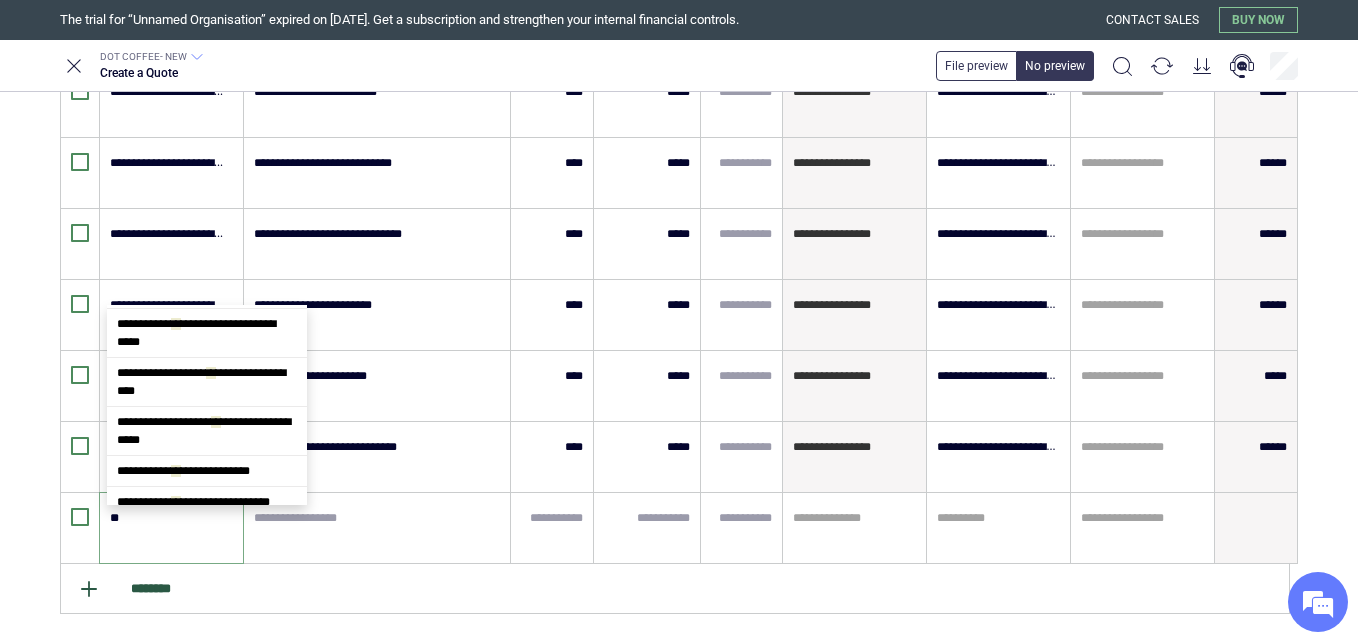 scroll, scrollTop: 0, scrollLeft: 0, axis: both 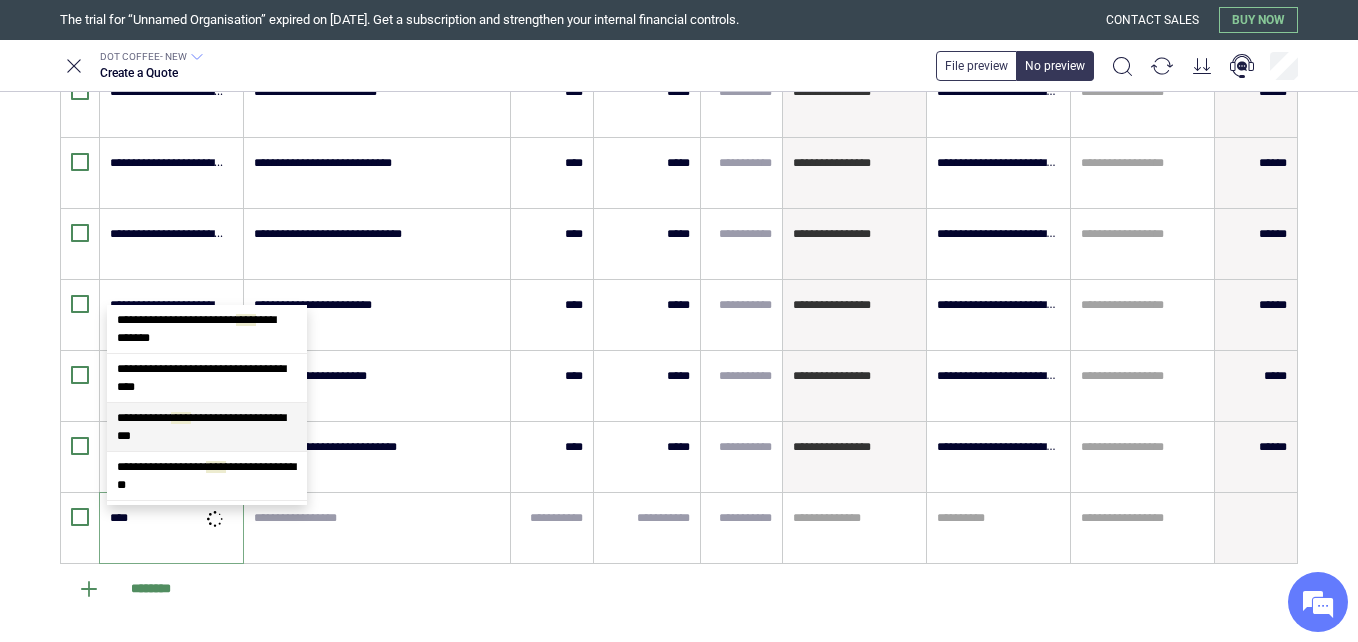 click on "**********" at bounding box center [207, 405] 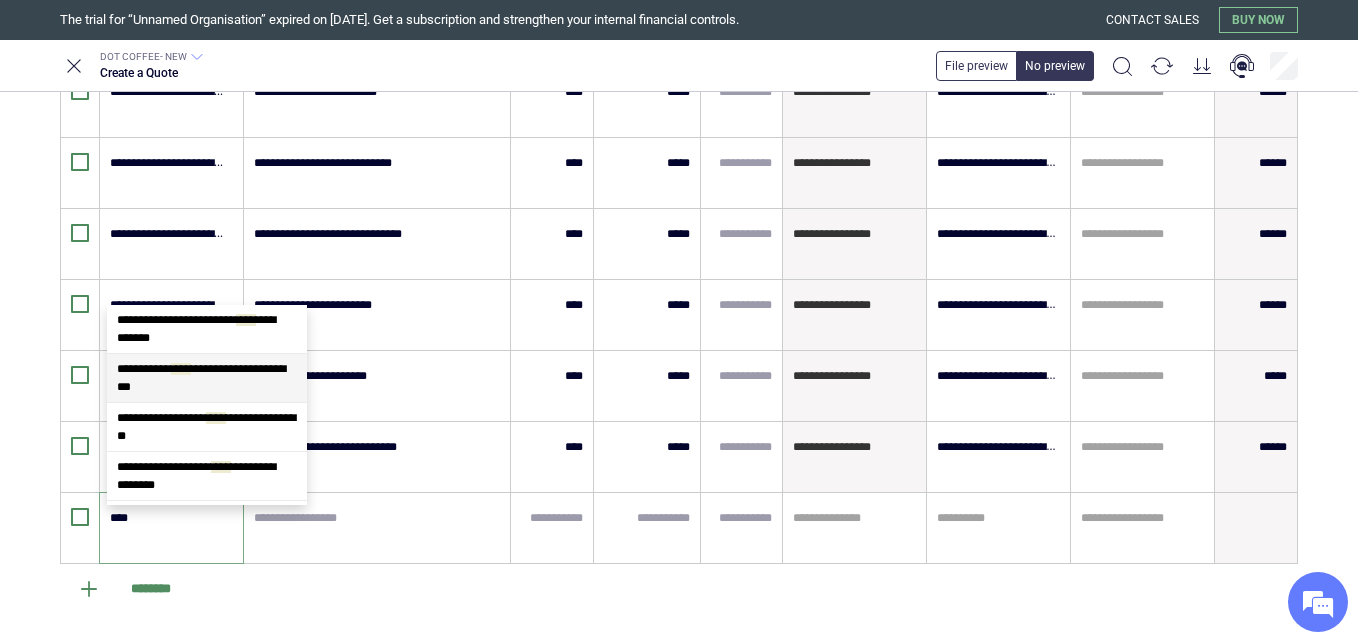click on "**********" at bounding box center (201, 378) 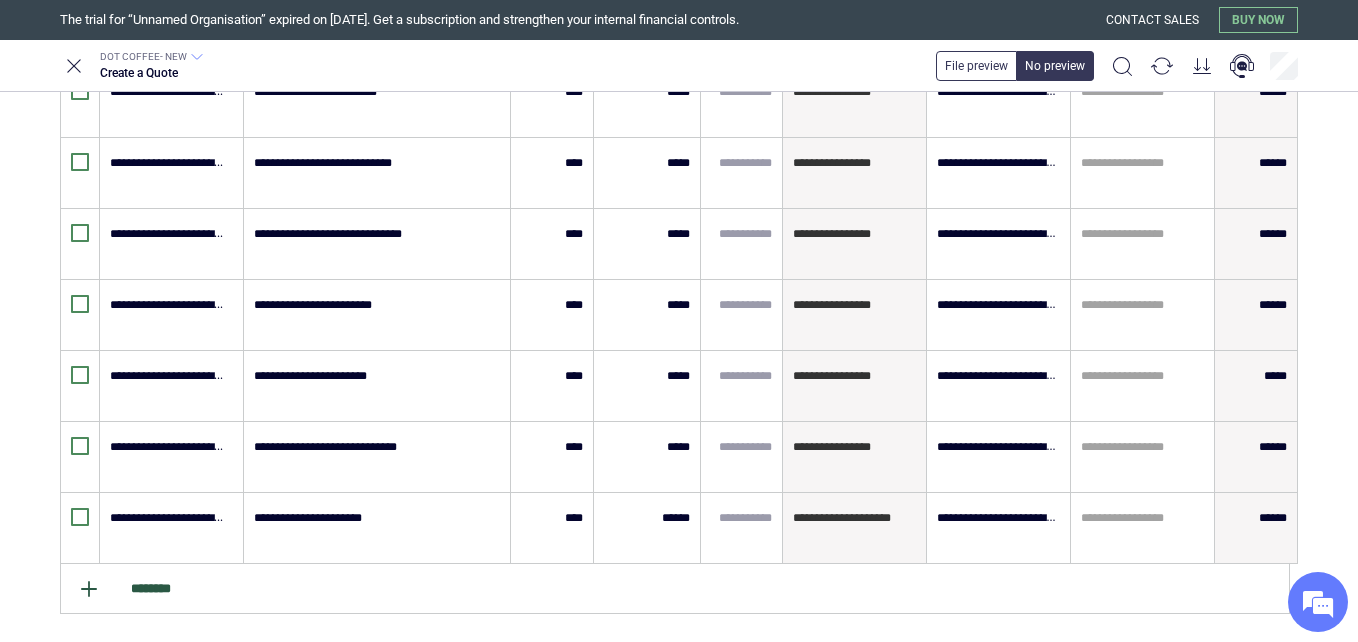 click on "********" at bounding box center (675, 589) 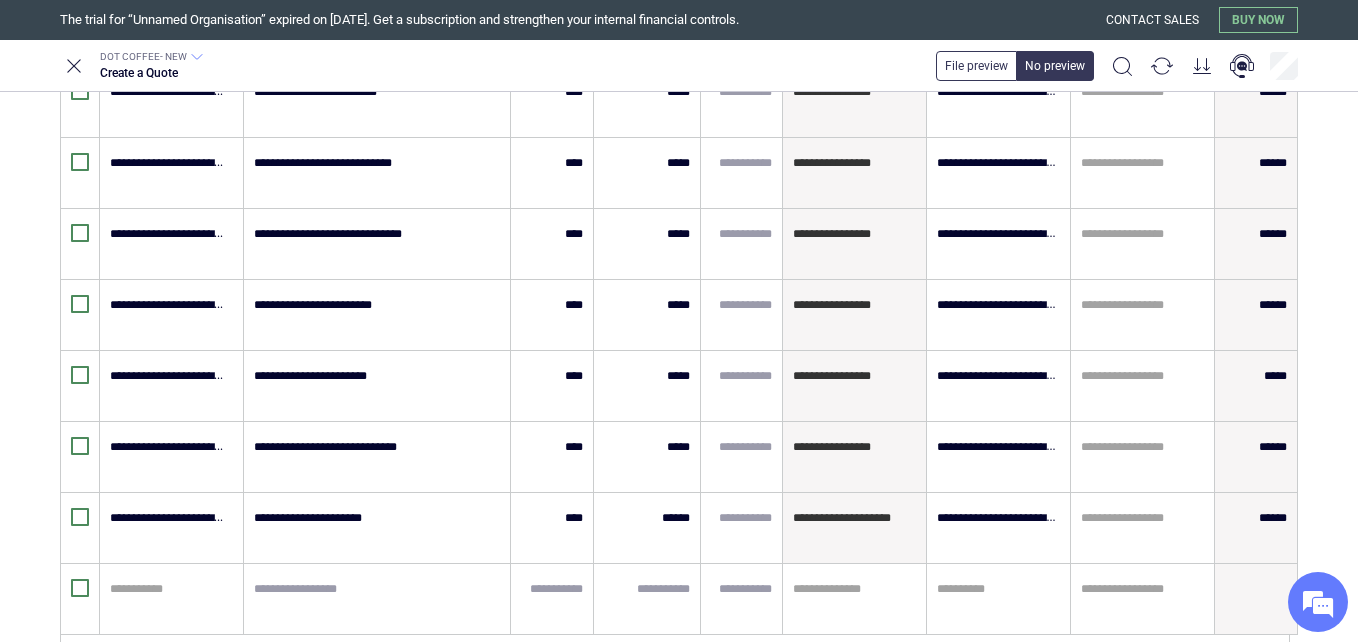 click at bounding box center [168, 589] 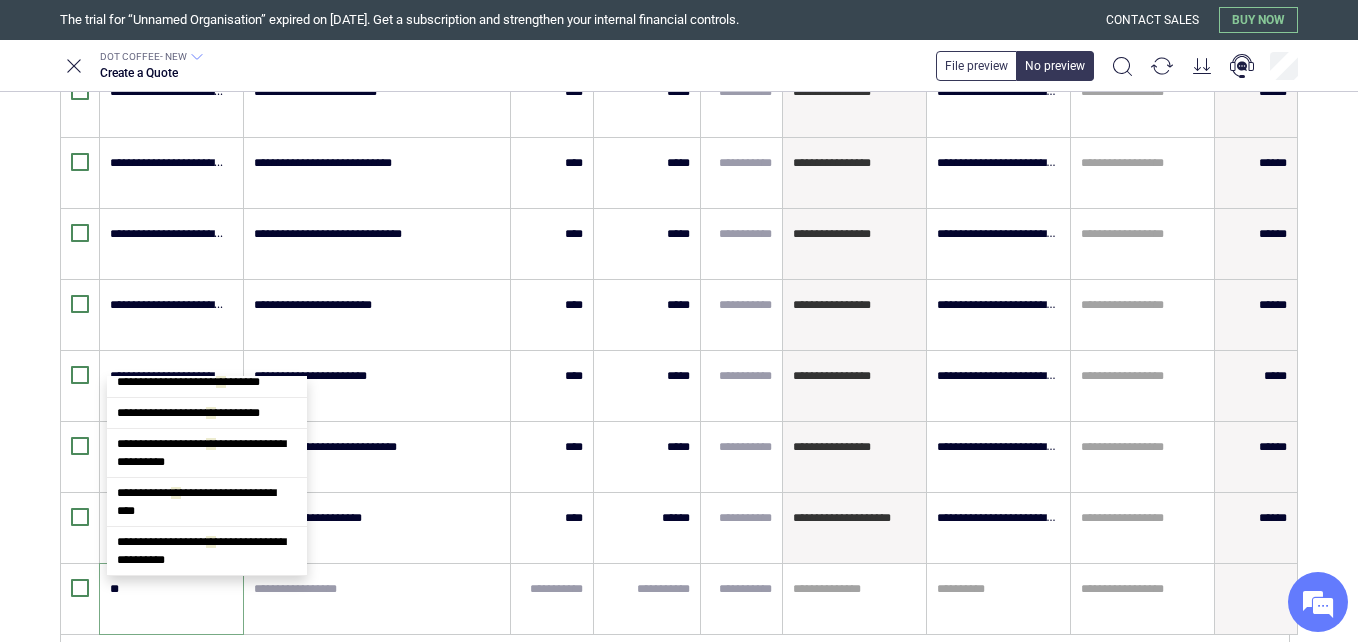 scroll, scrollTop: 0, scrollLeft: 0, axis: both 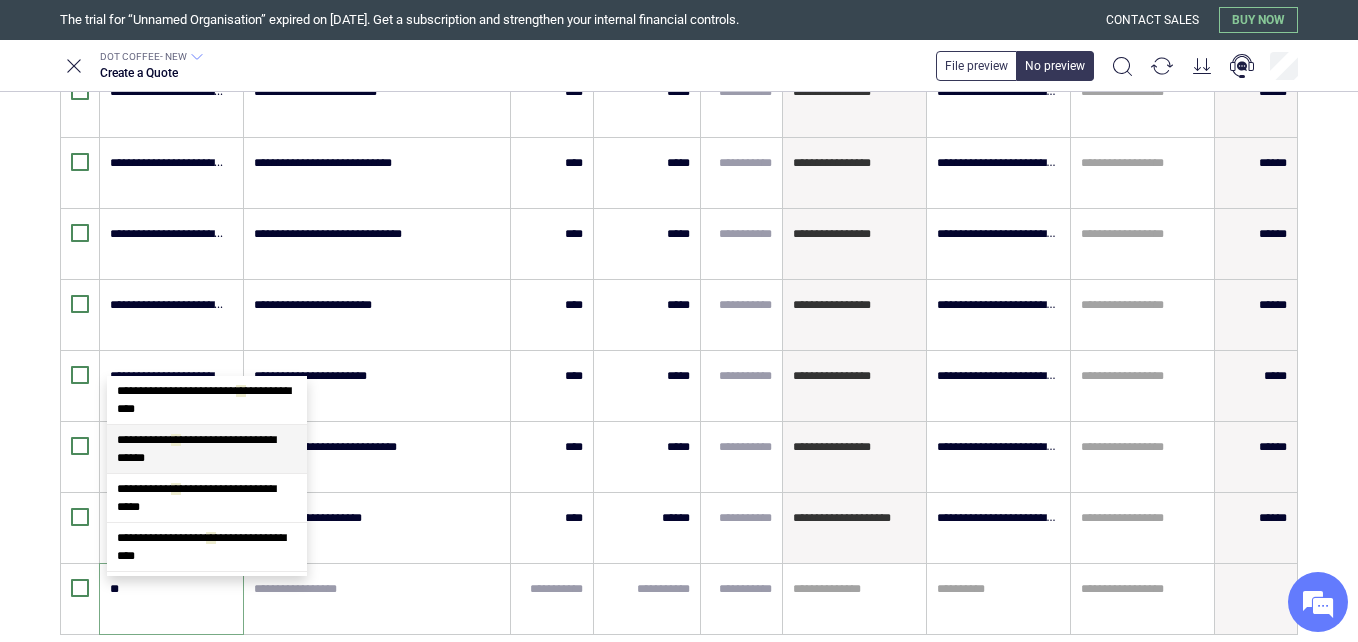 click on "**********" at bounding box center [196, 449] 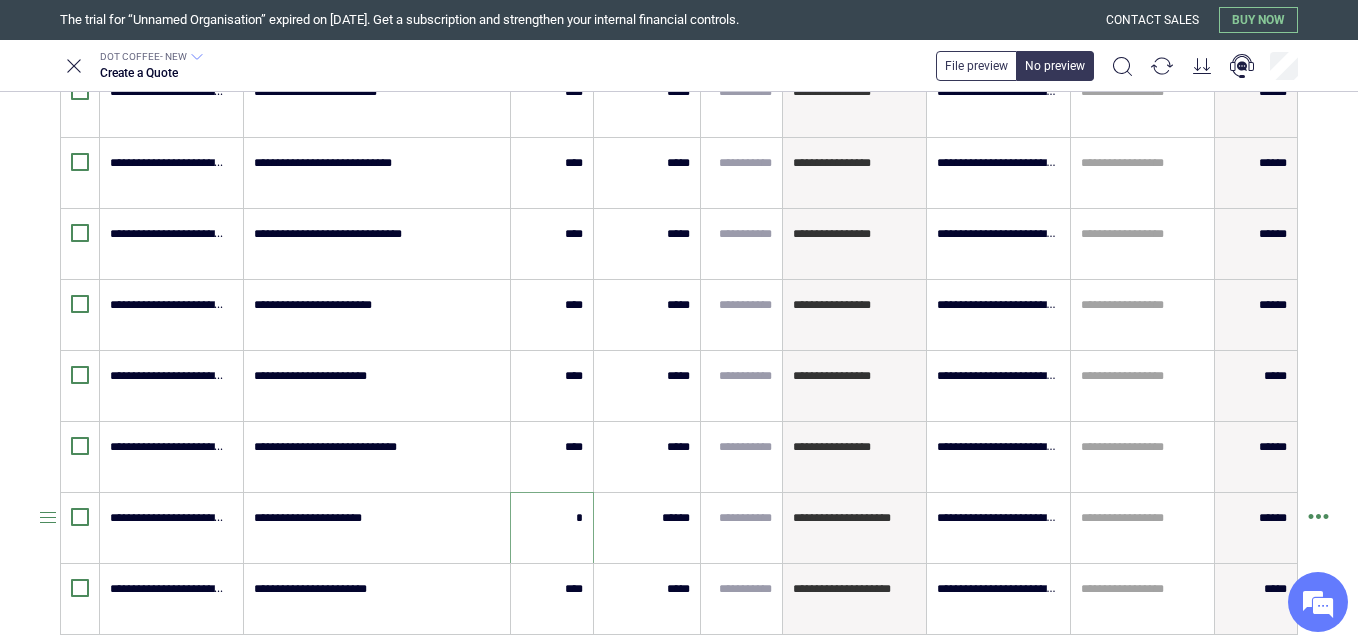click on "*" at bounding box center (552, 518) 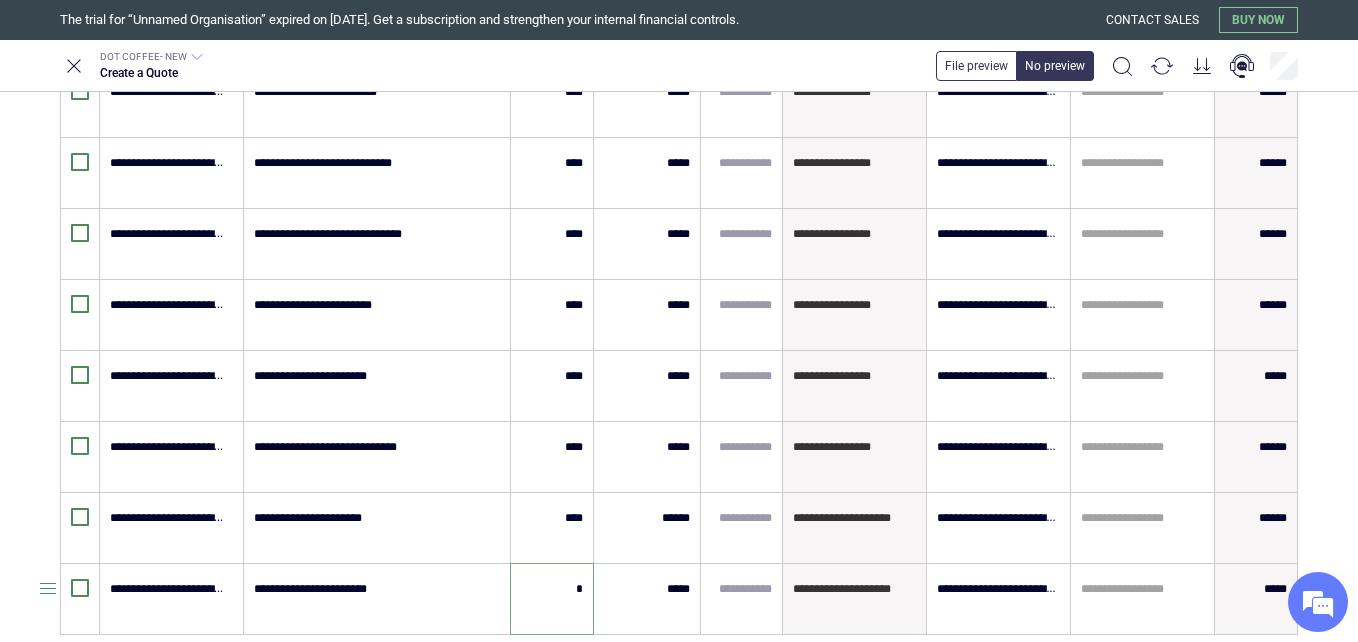 click on "*" at bounding box center (552, 589) 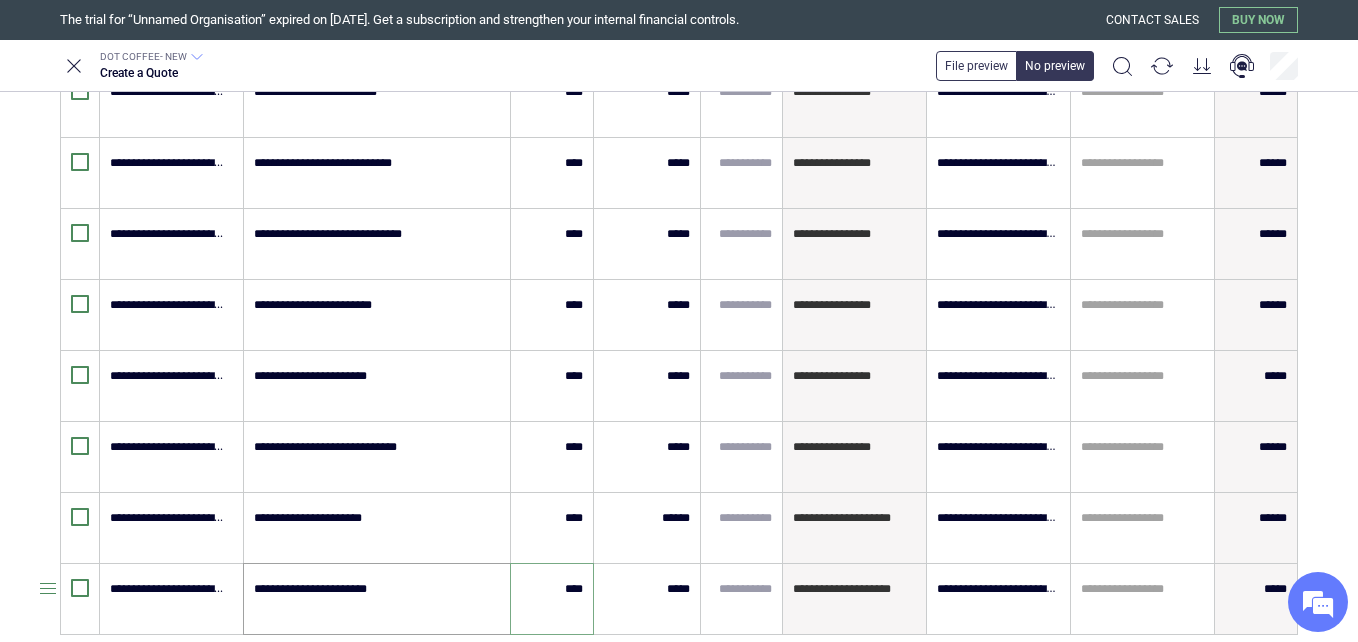 click on "**********" at bounding box center (376, 599) 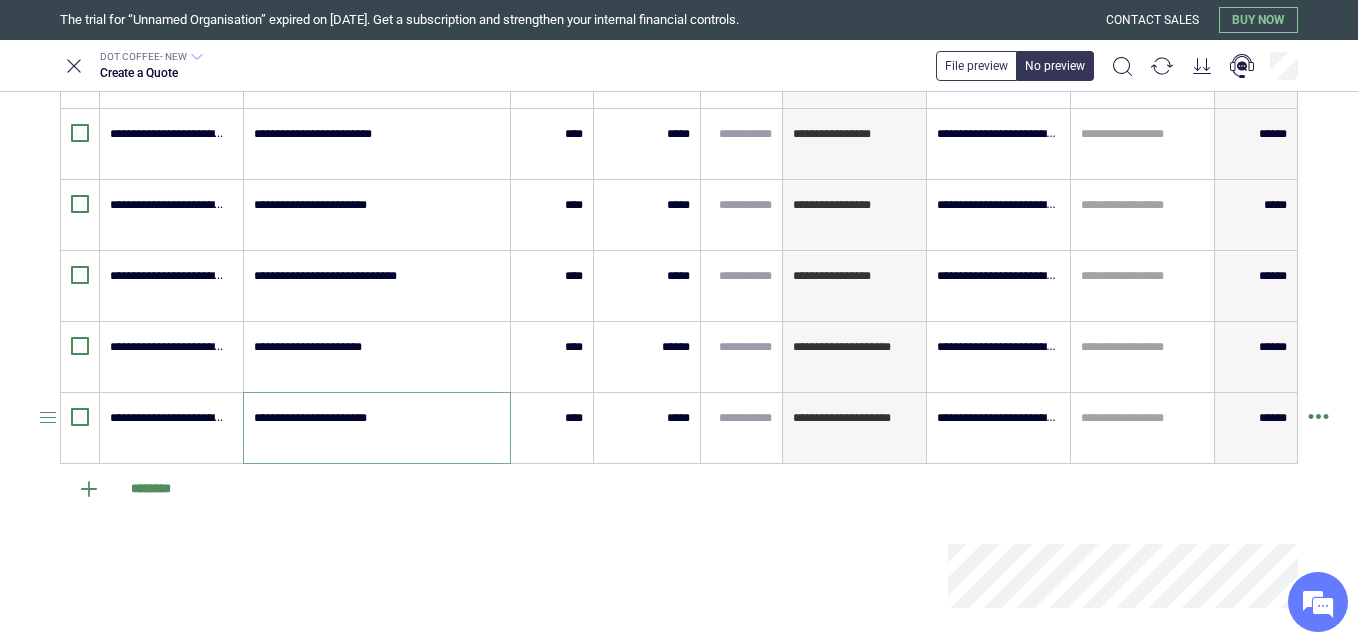 scroll, scrollTop: 766, scrollLeft: 0, axis: vertical 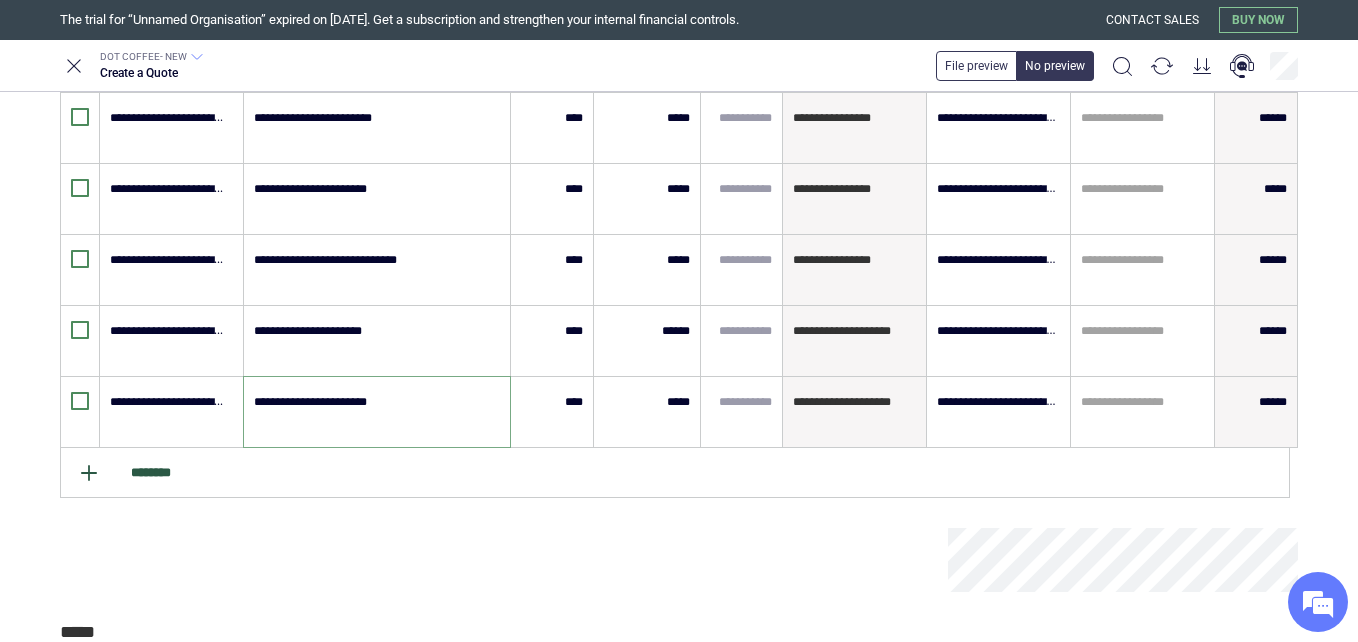 click on "********" at bounding box center (675, 473) 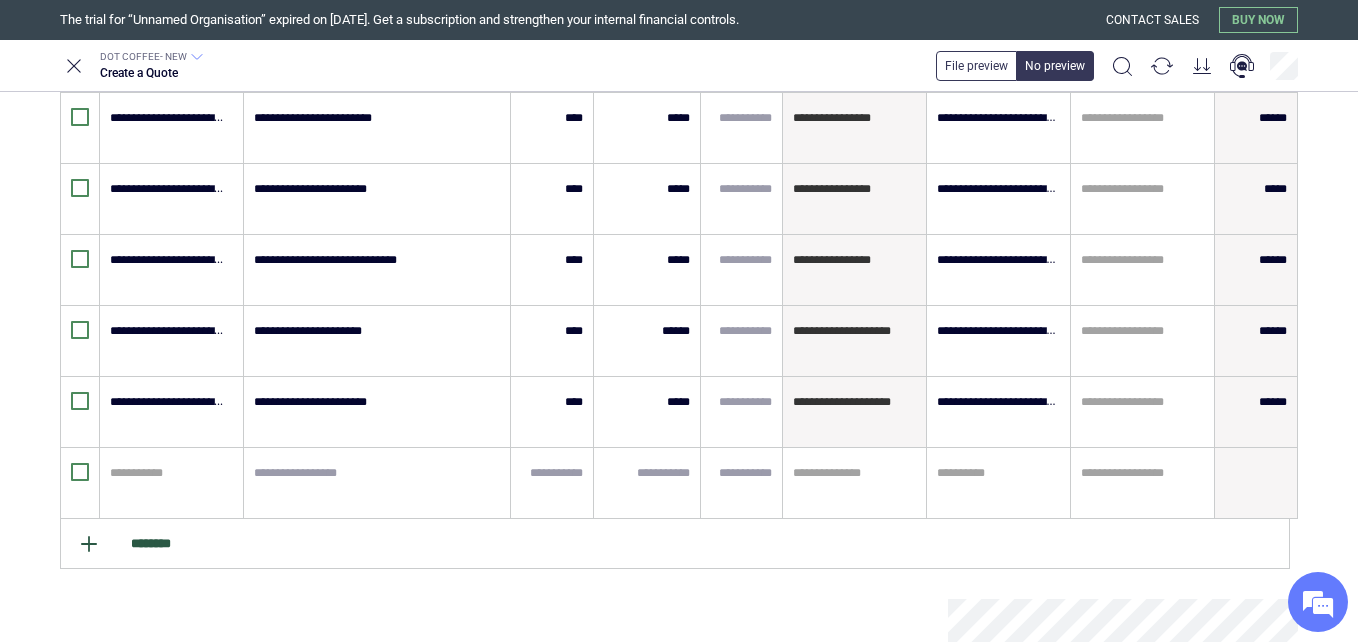 click at bounding box center (168, 473) 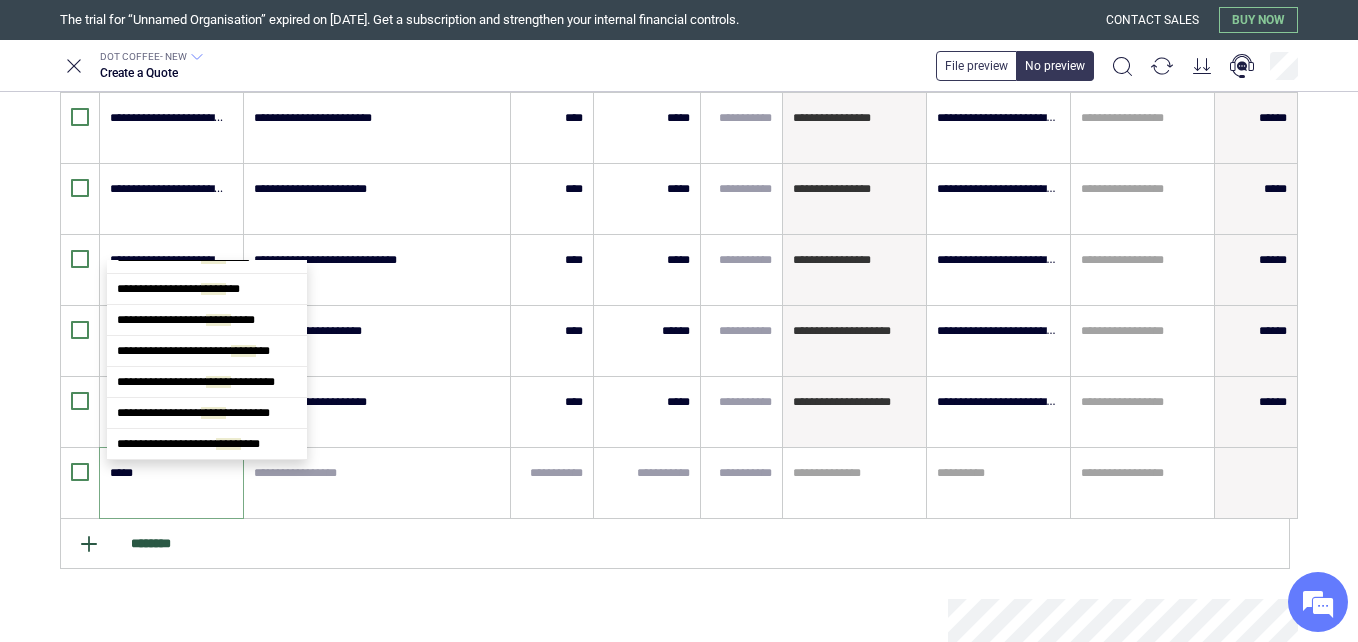 scroll, scrollTop: 0, scrollLeft: 0, axis: both 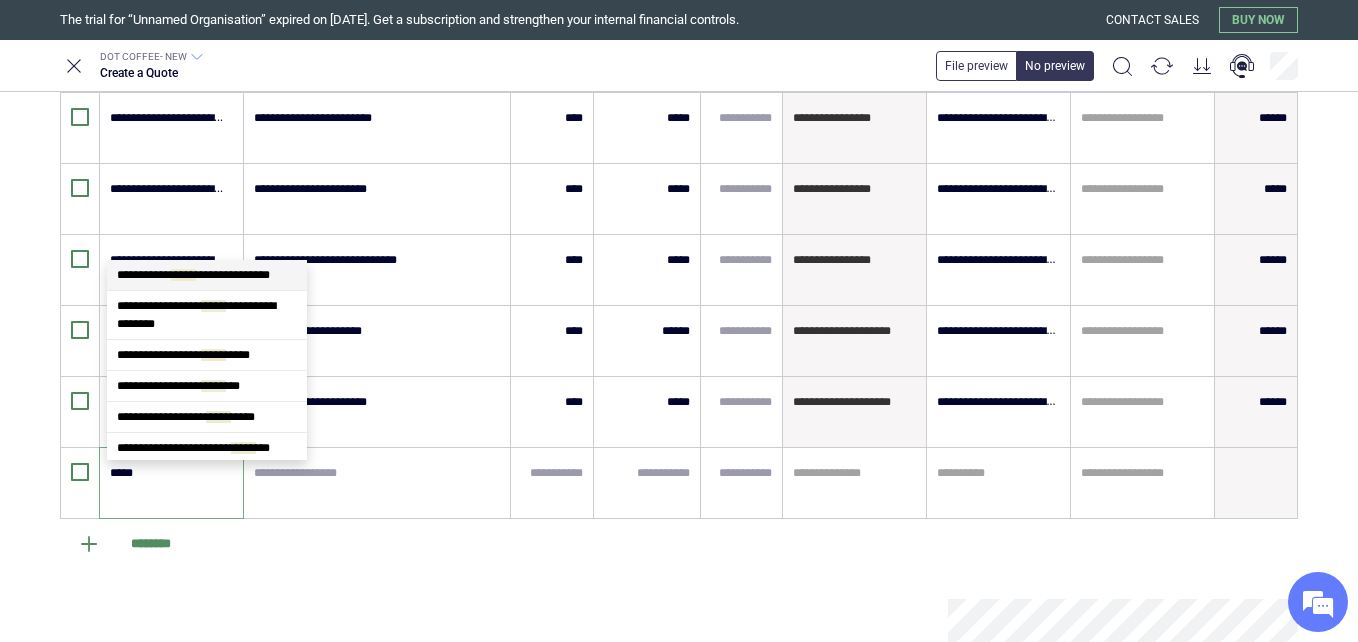 click on "**********" at bounding box center (207, 275) 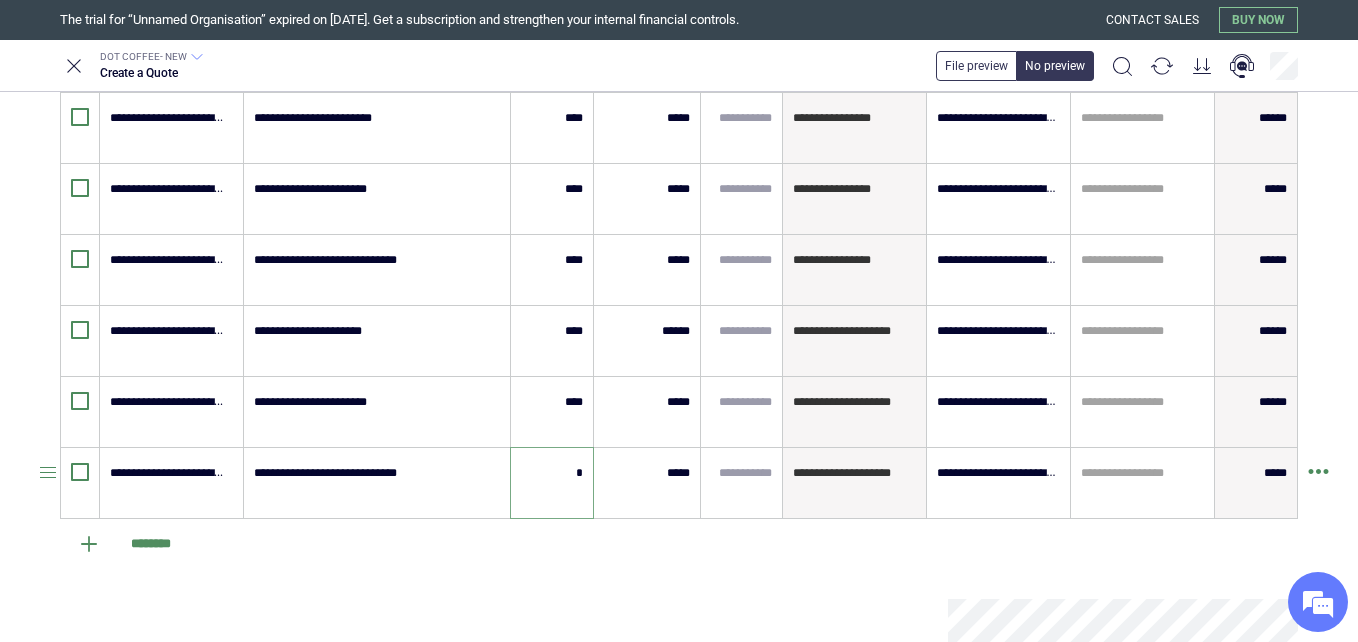 click on "*" at bounding box center (552, 473) 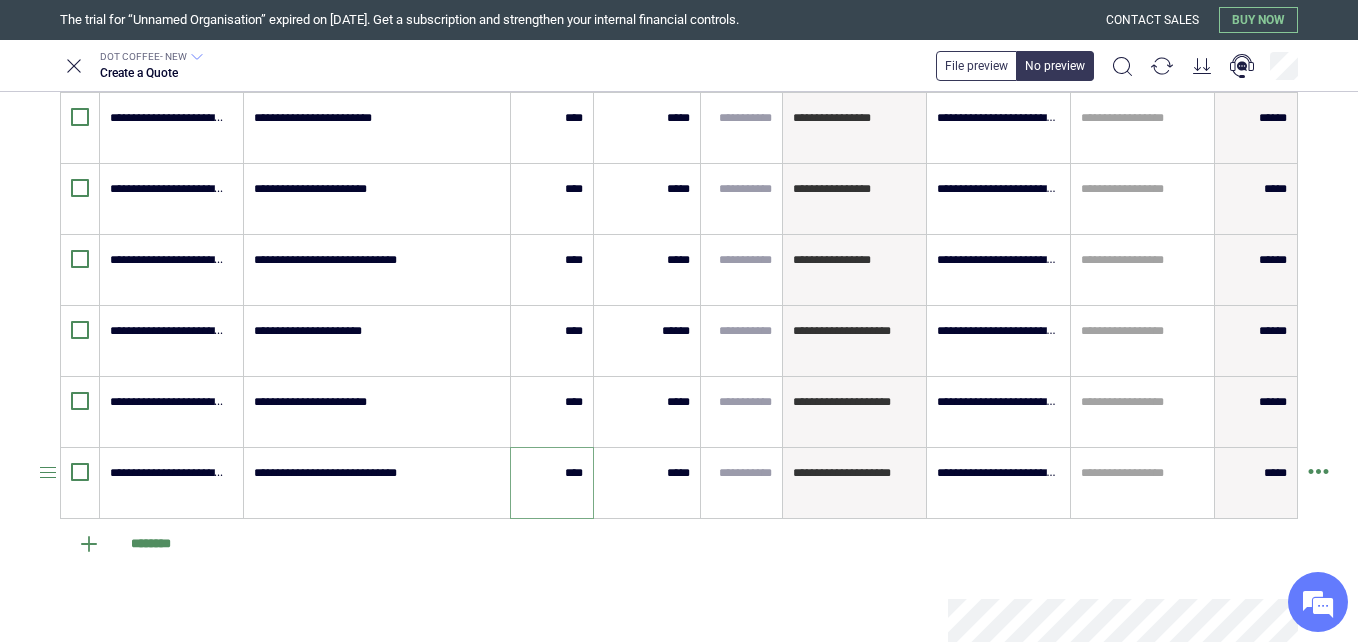 click on "****" at bounding box center [552, 483] 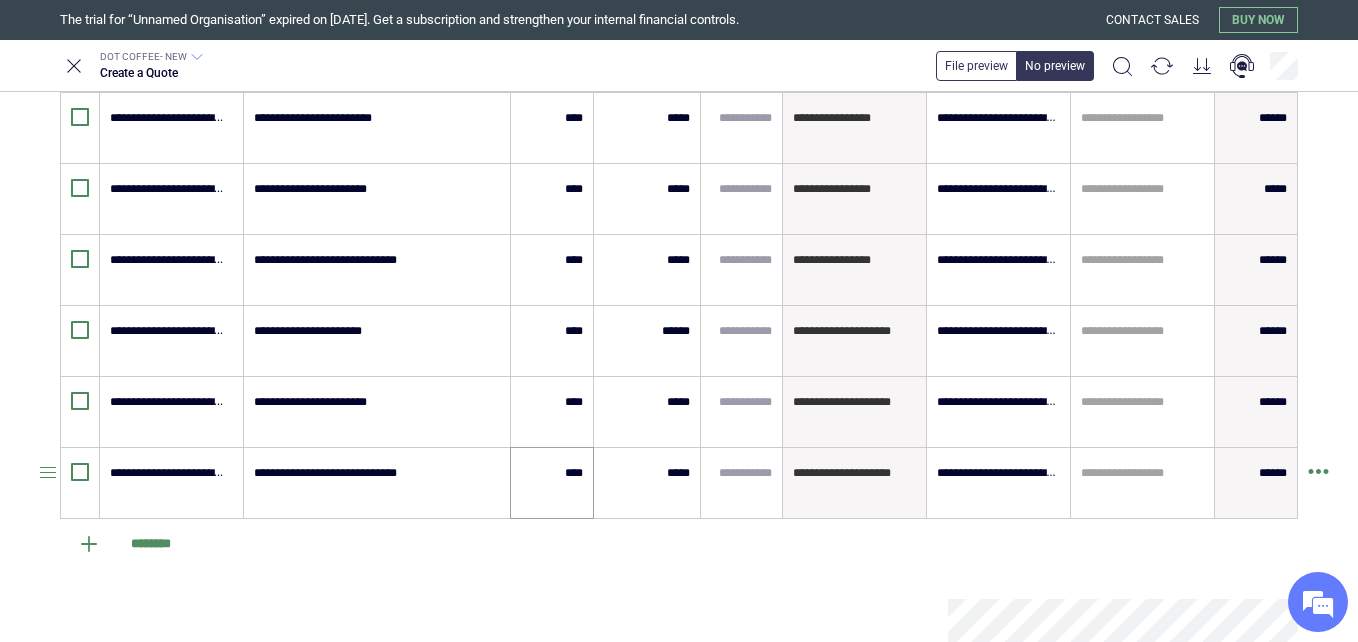 click on "****" at bounding box center (552, 483) 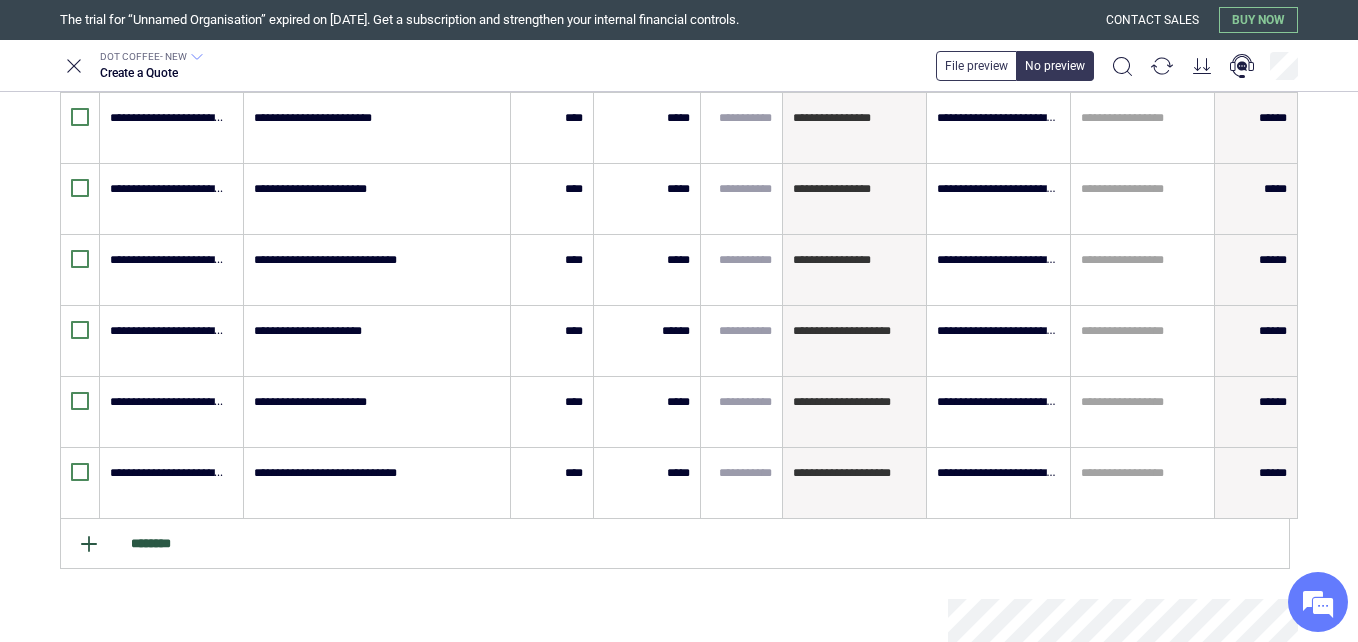 click on "********" at bounding box center [675, 544] 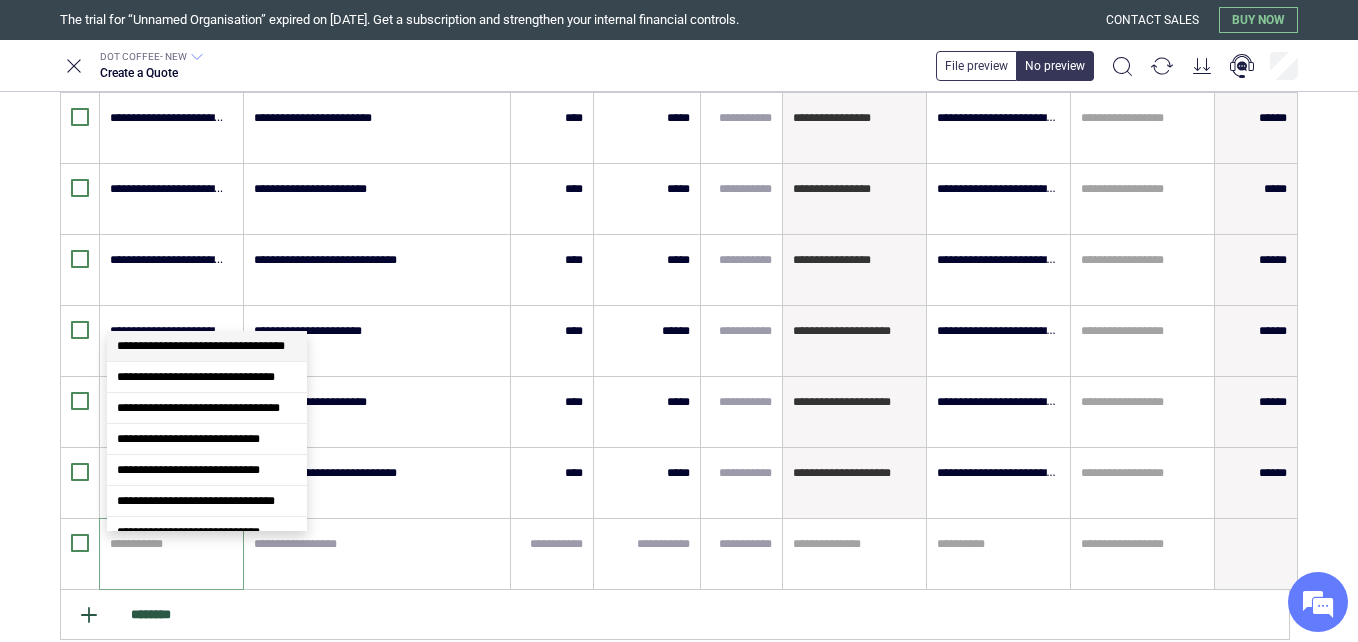 click at bounding box center [168, 544] 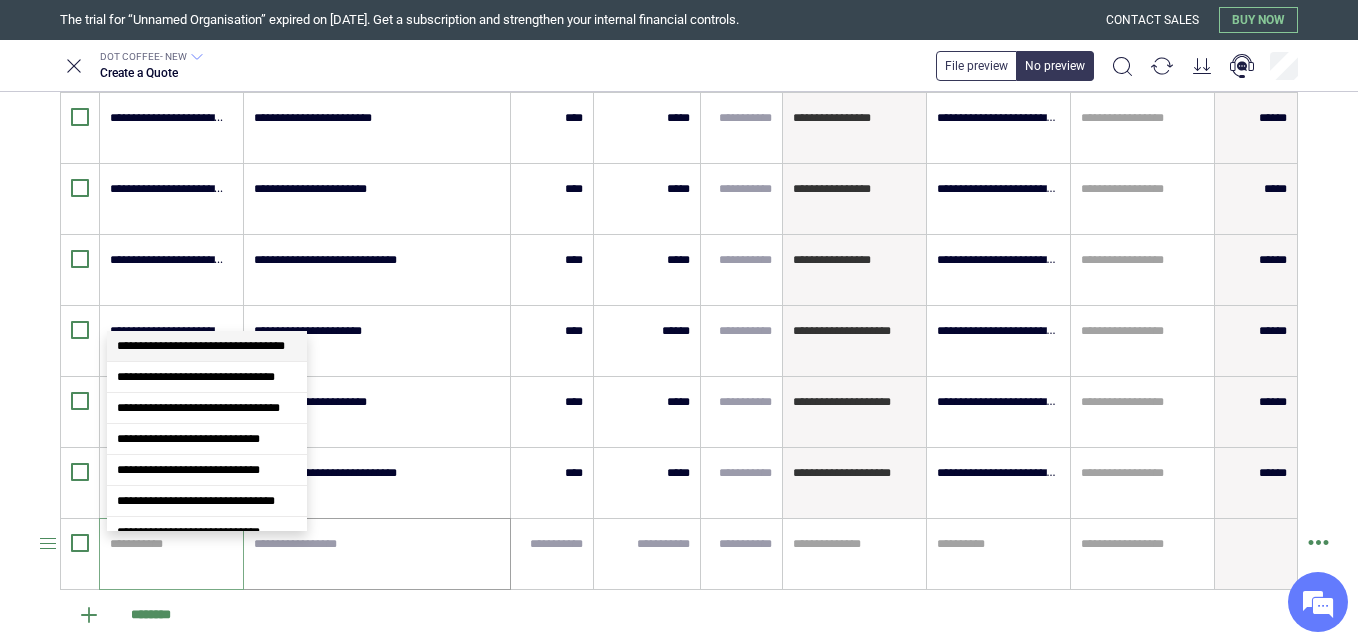 drag, startPoint x: 174, startPoint y: 547, endPoint x: 380, endPoint y: 564, distance: 206.70027 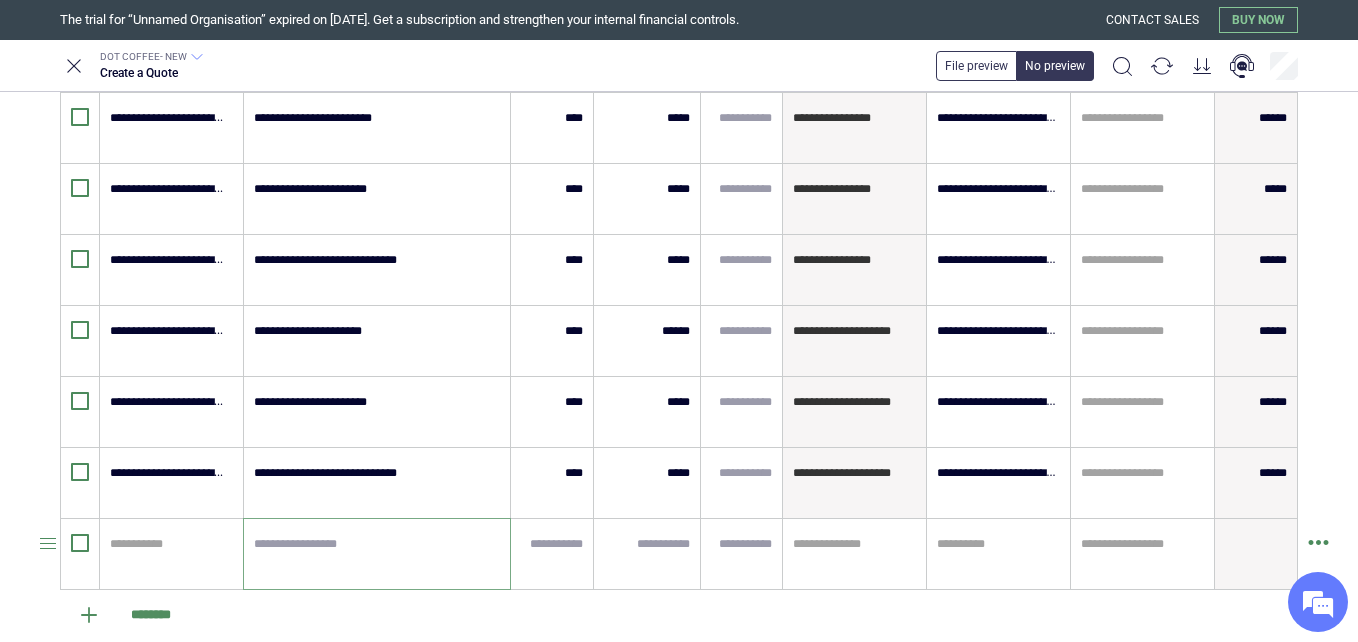 click at bounding box center (377, 554) 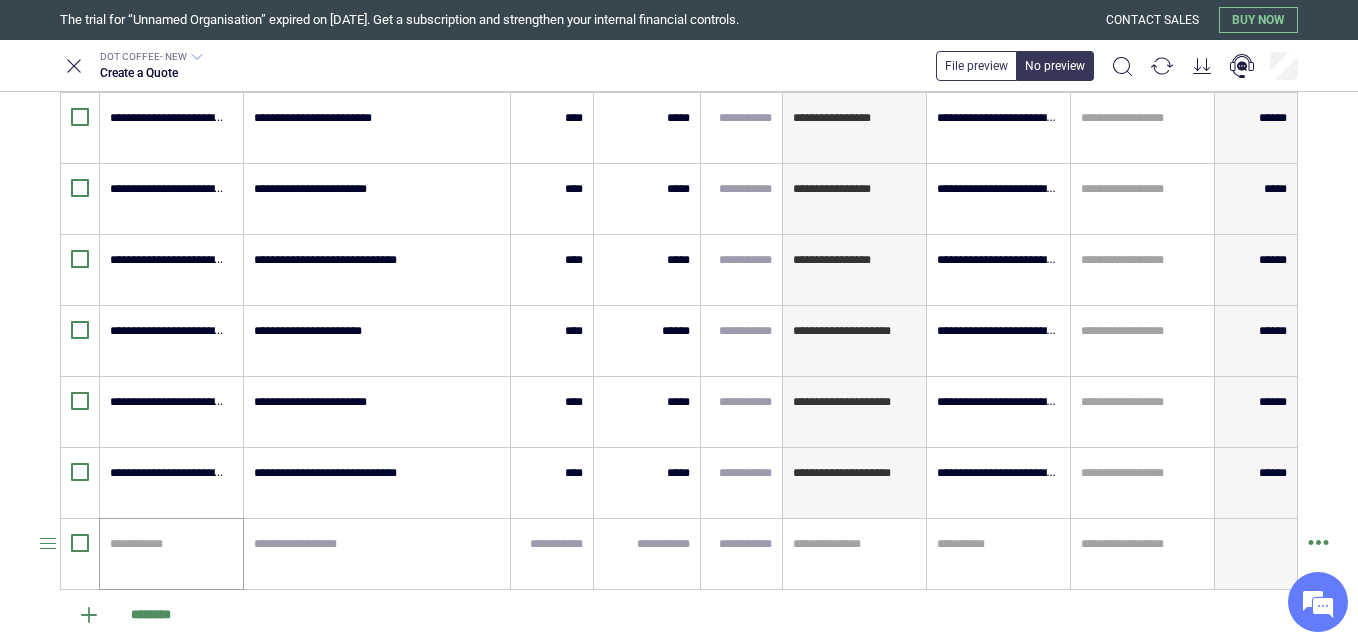 click on "**********" at bounding box center (171, 554) 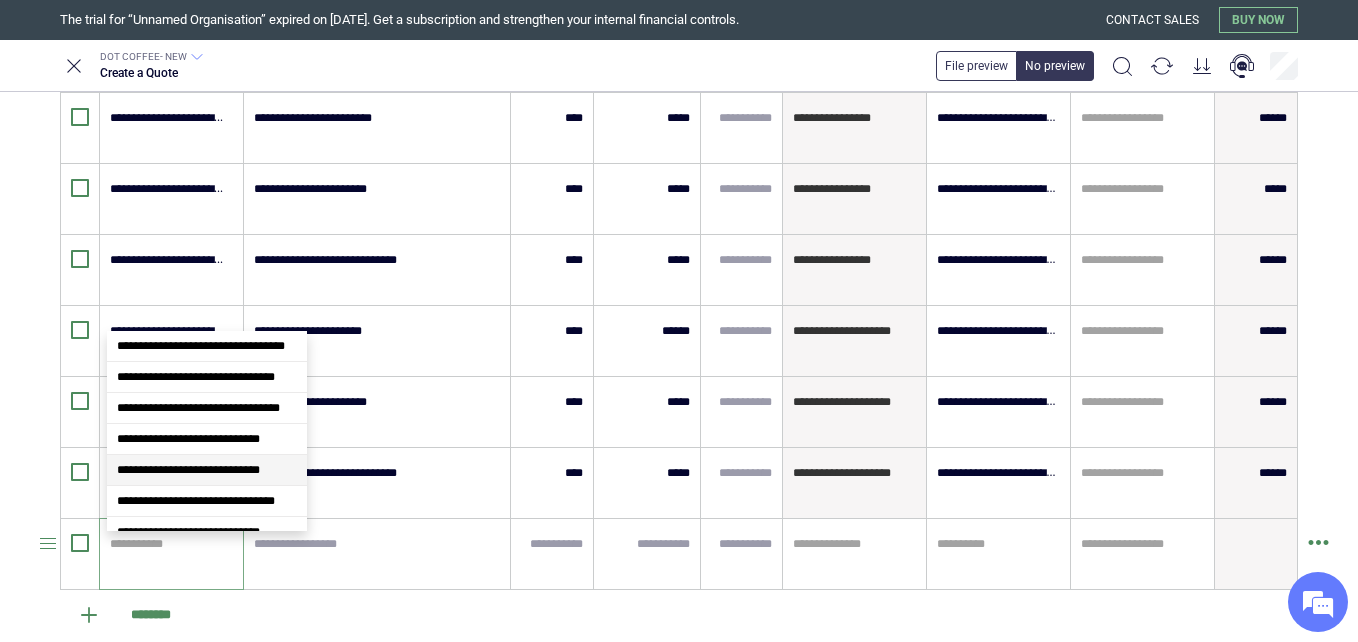 click on "**********" at bounding box center [207, 470] 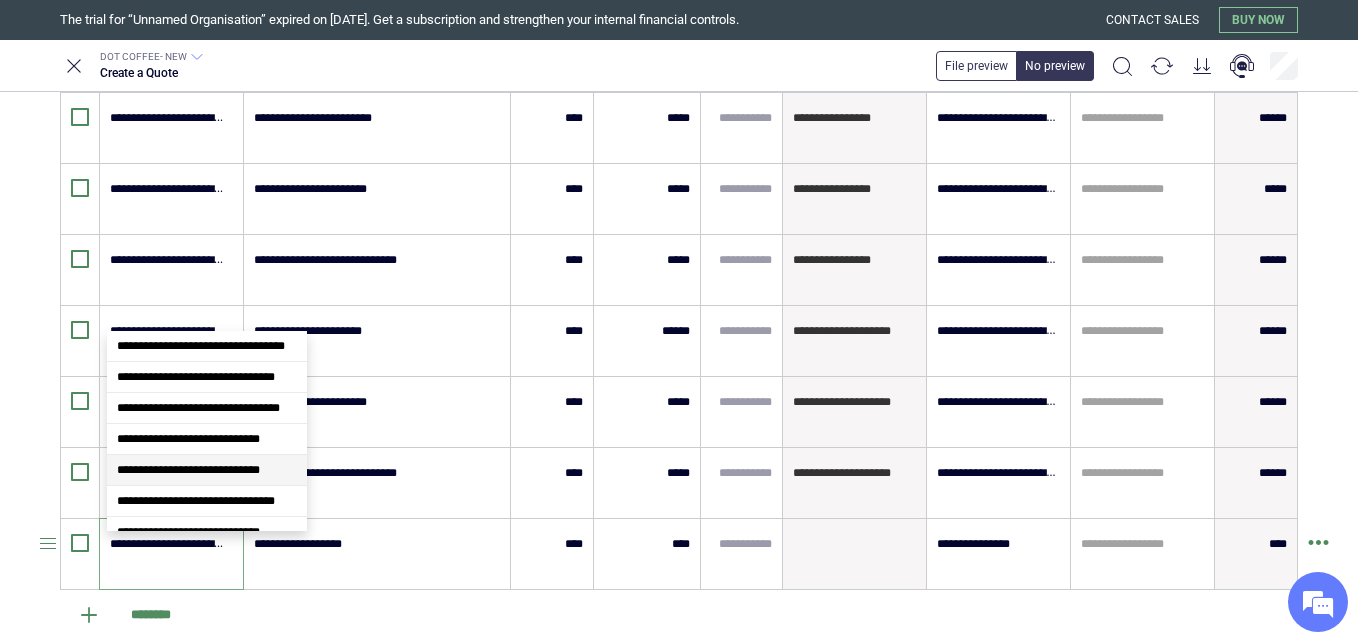 click on "**********" at bounding box center [168, 544] 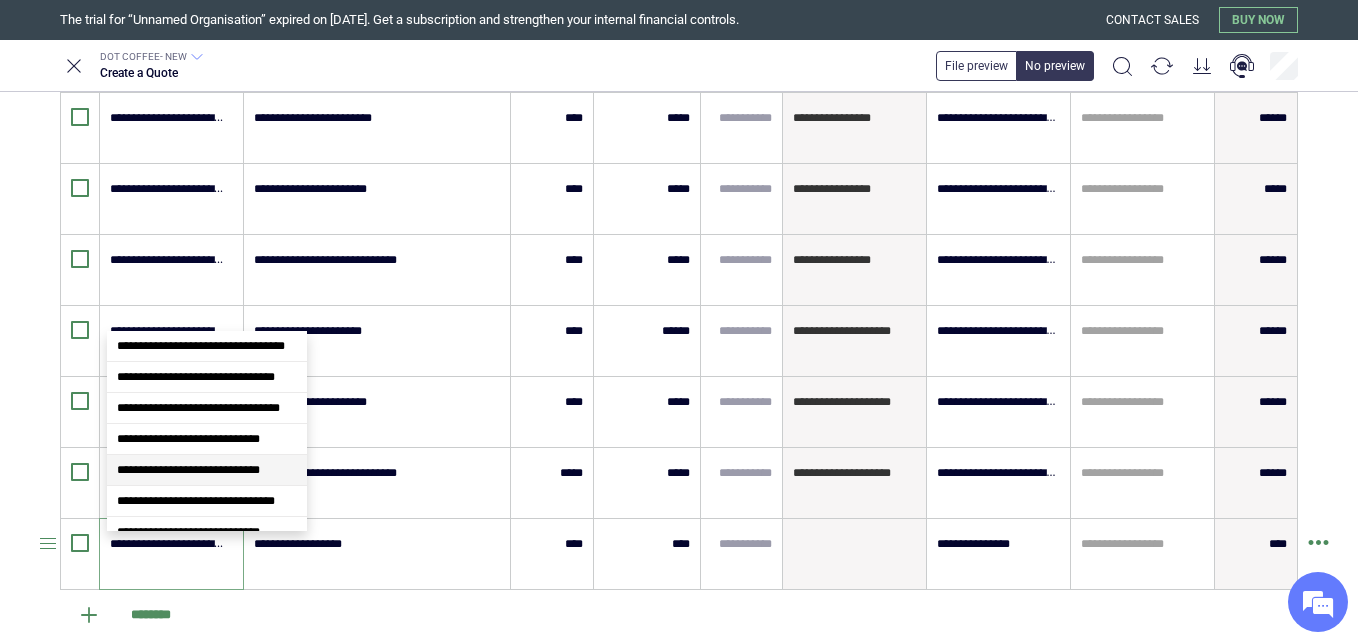 click on "**********" at bounding box center [168, 544] 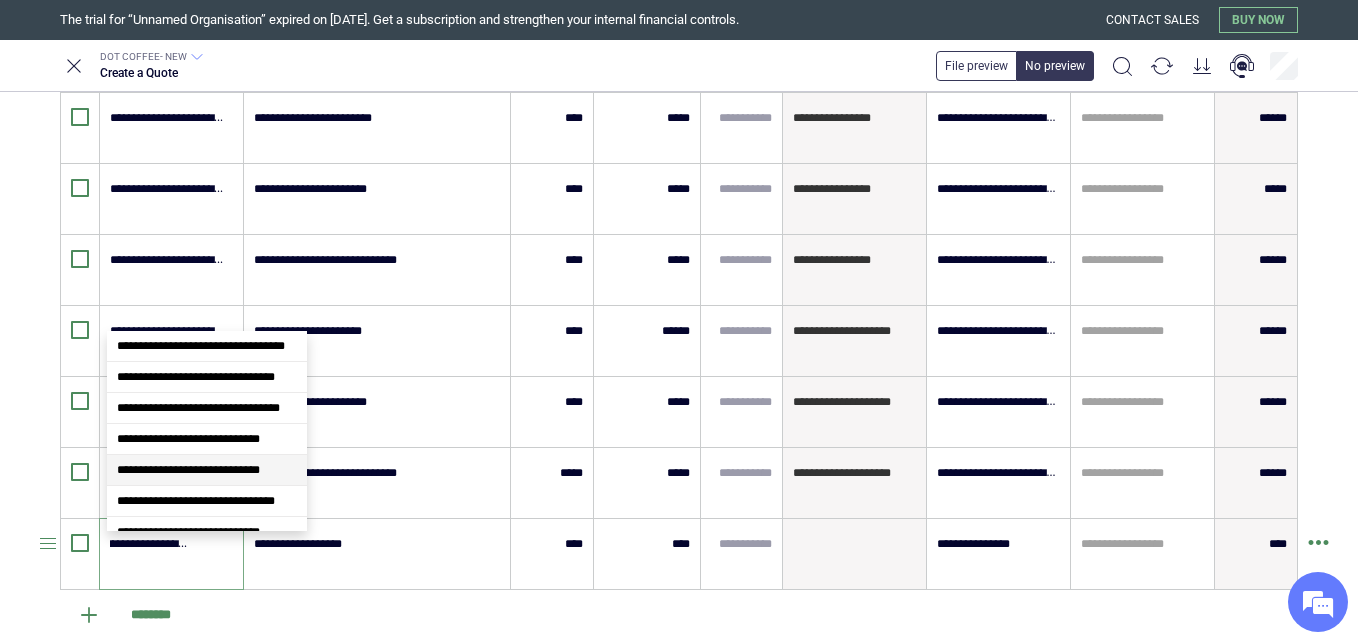 click on "**********" at bounding box center [168, 544] 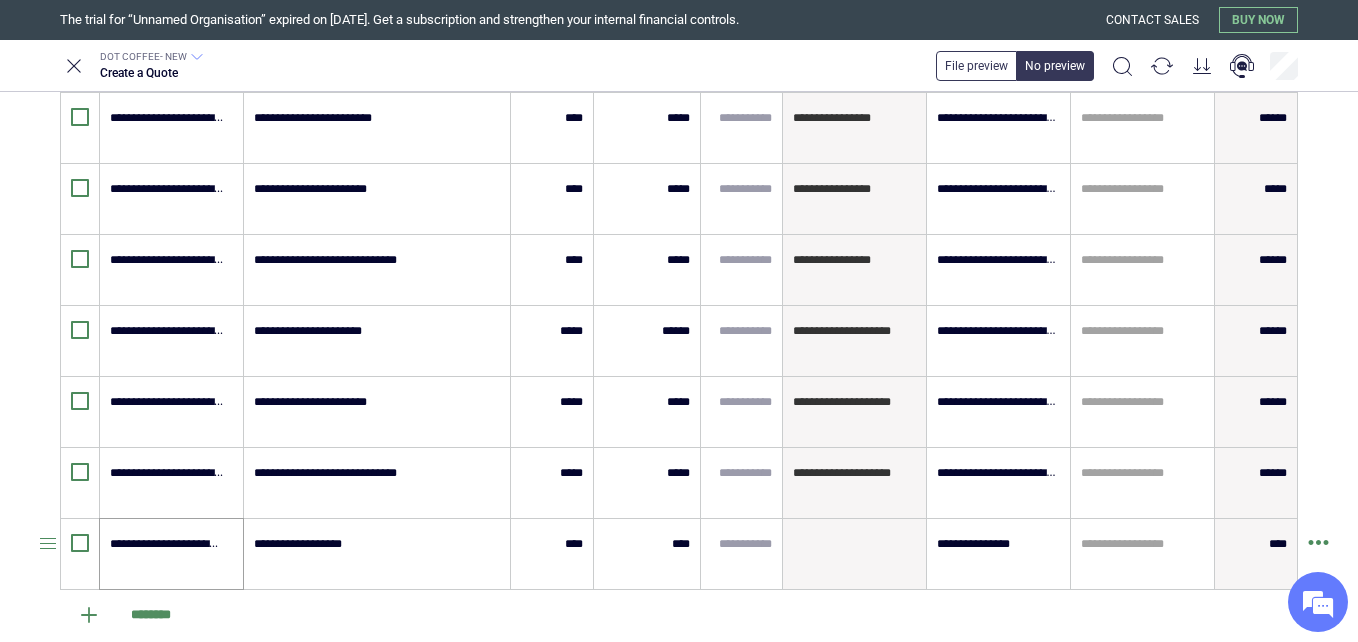 click on "**********" at bounding box center [171, 554] 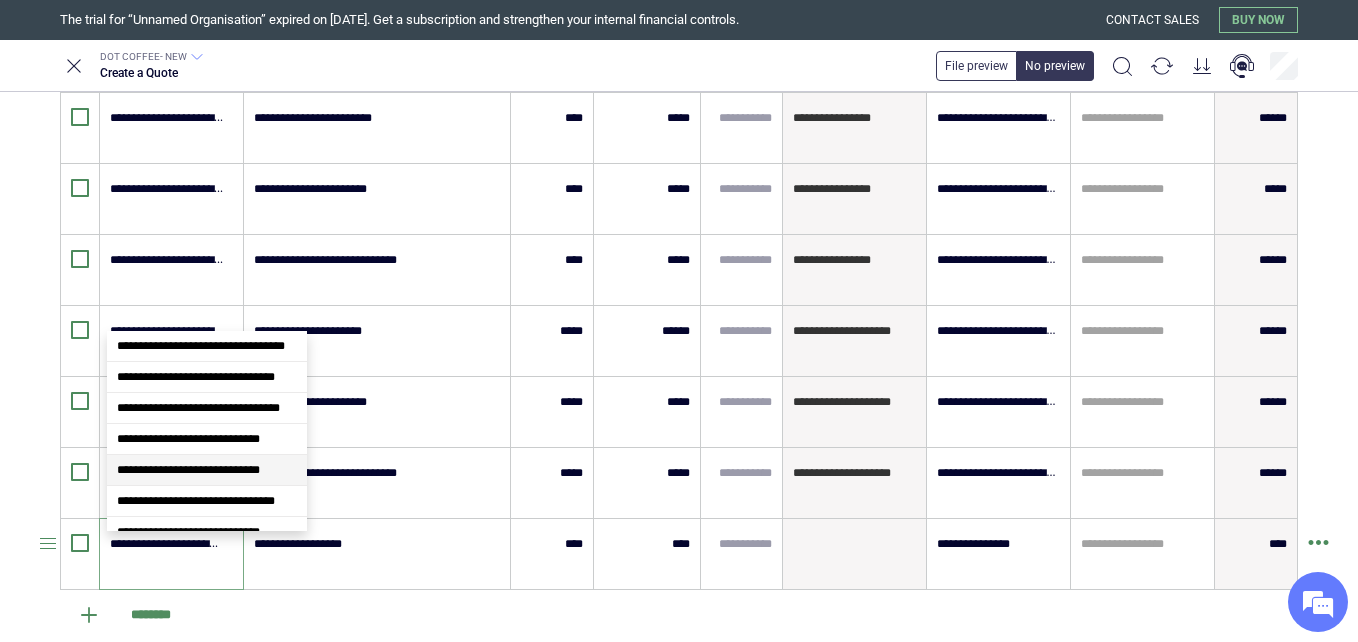 click on "**********" at bounding box center (171, 554) 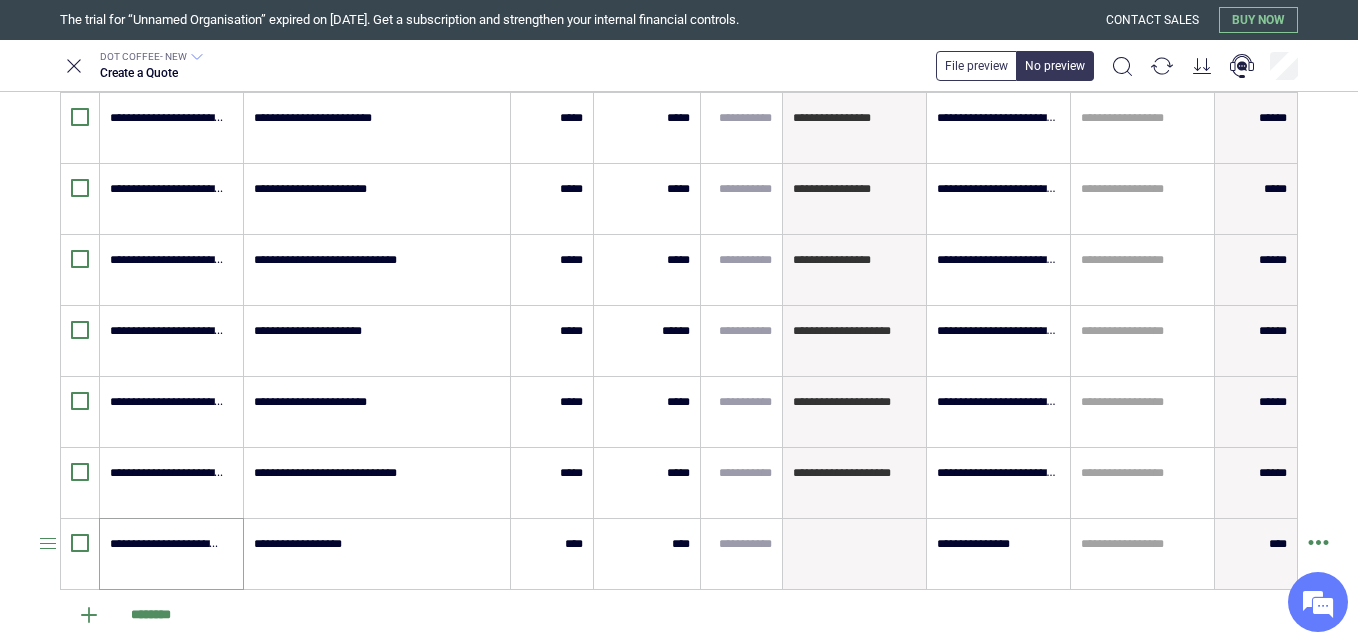 click on "**********" at bounding box center (171, 554) 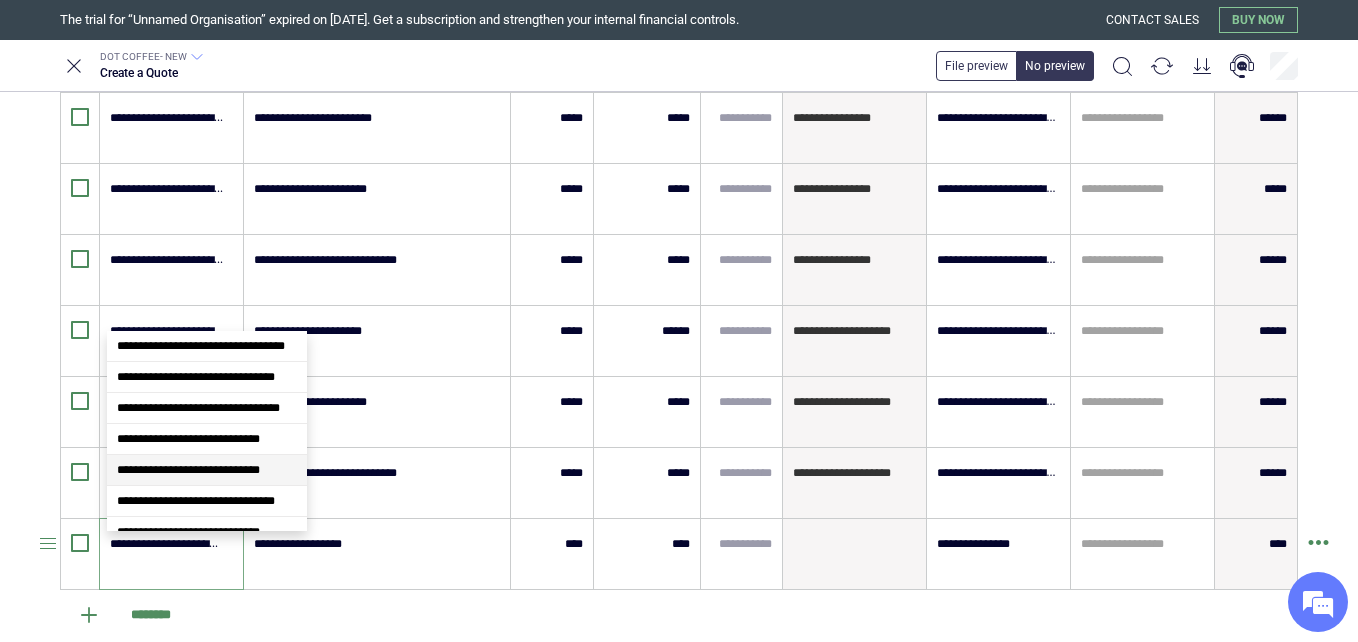 click on "**********" at bounding box center (168, 544) 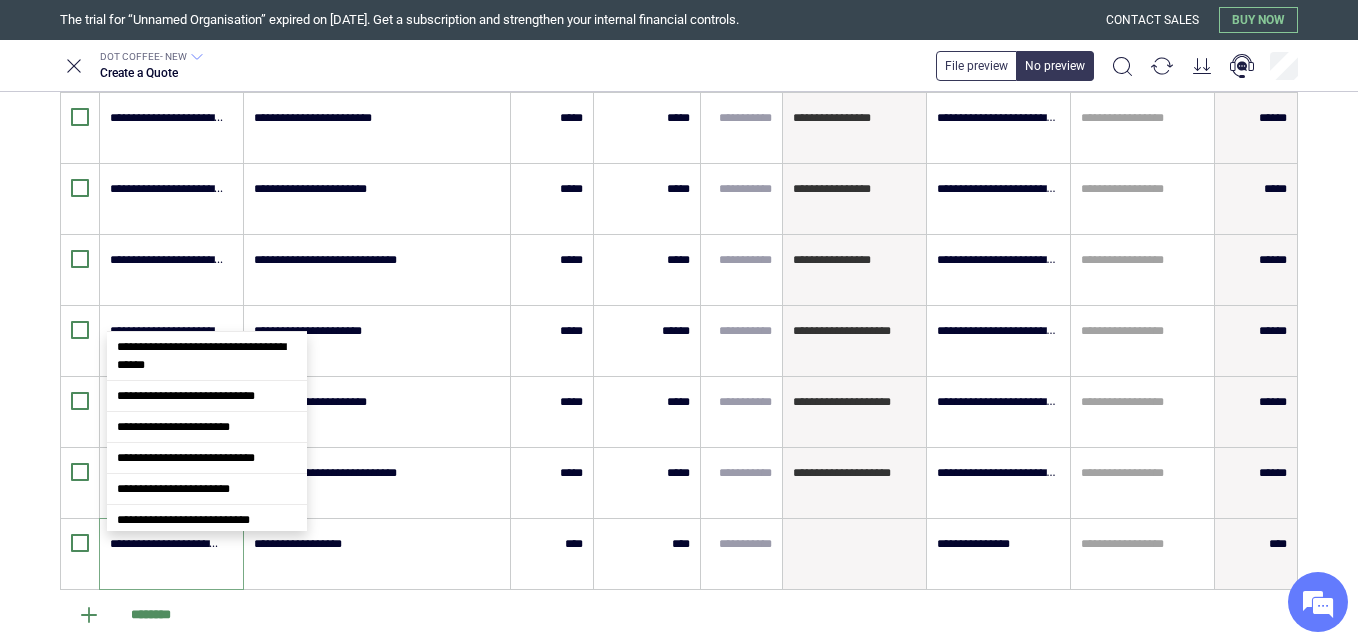 scroll, scrollTop: 2458, scrollLeft: 0, axis: vertical 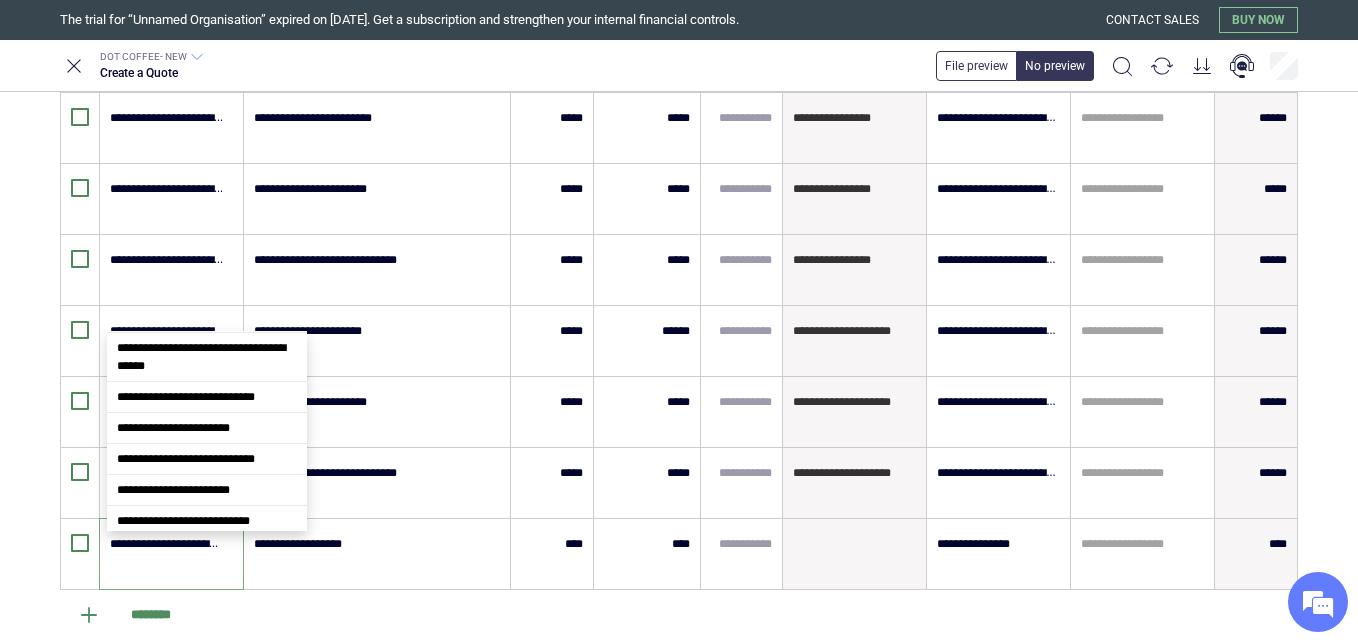 click on "**********" at bounding box center [201, -252] 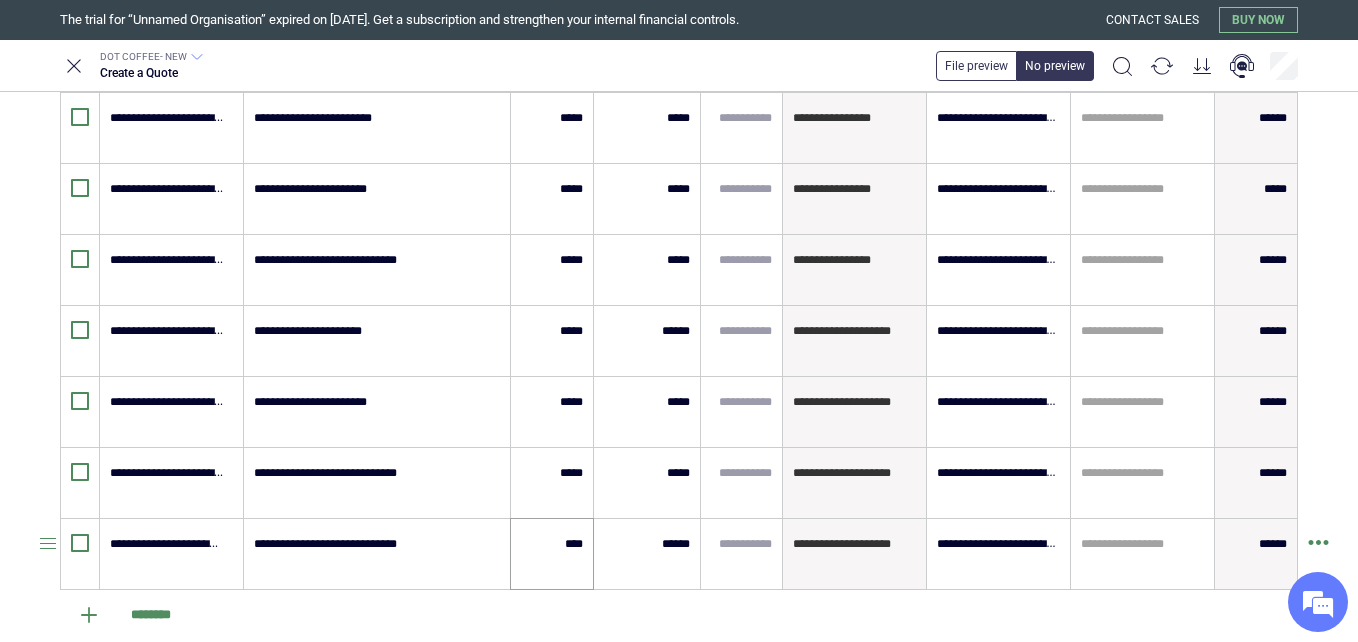 click on "****" at bounding box center (552, 554) 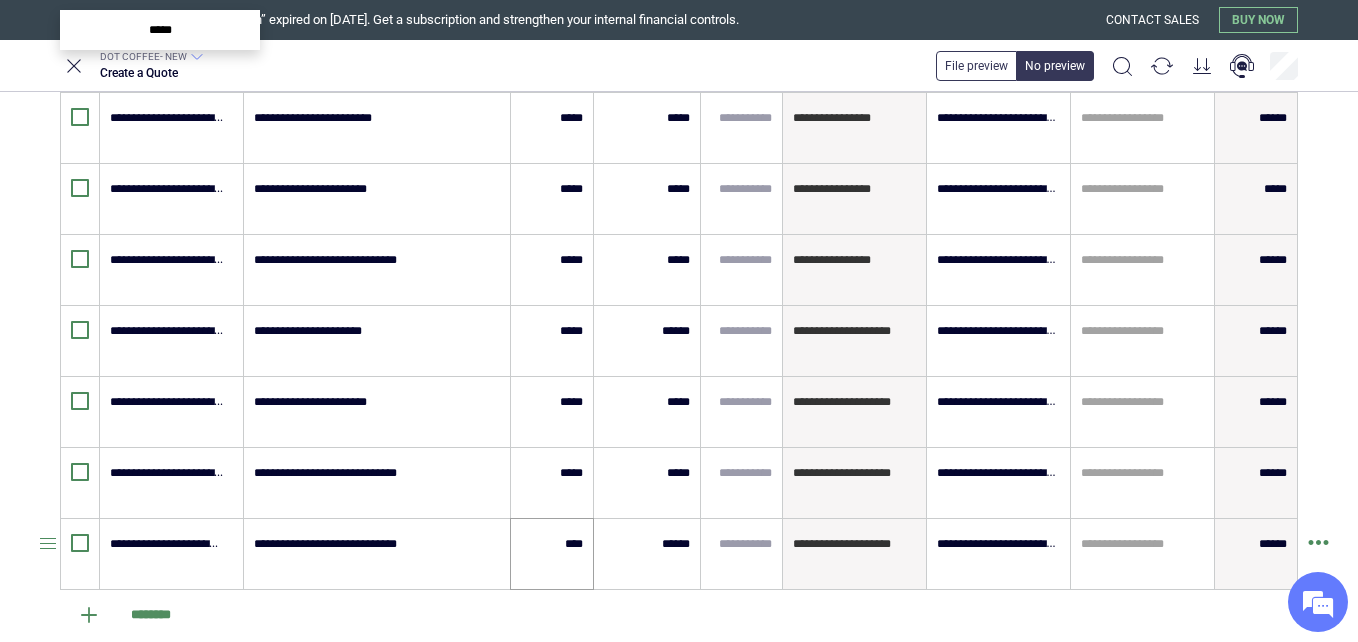 click on "****" at bounding box center (552, 554) 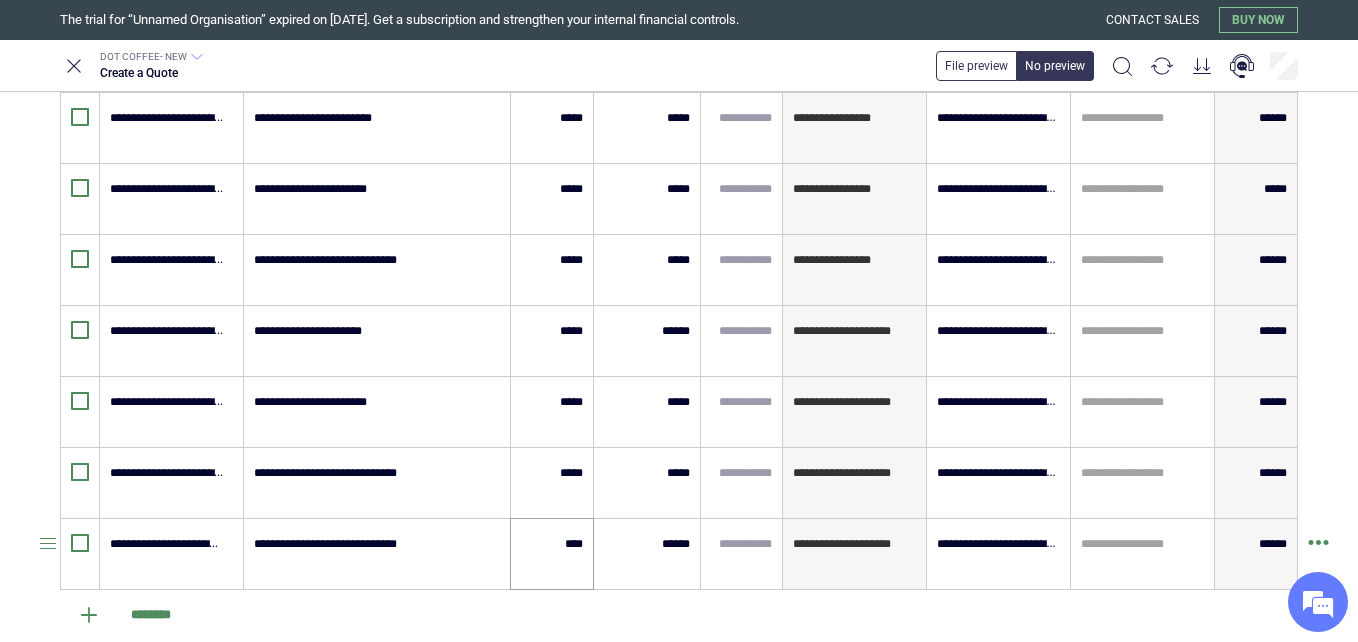 click on "****" at bounding box center [552, 554] 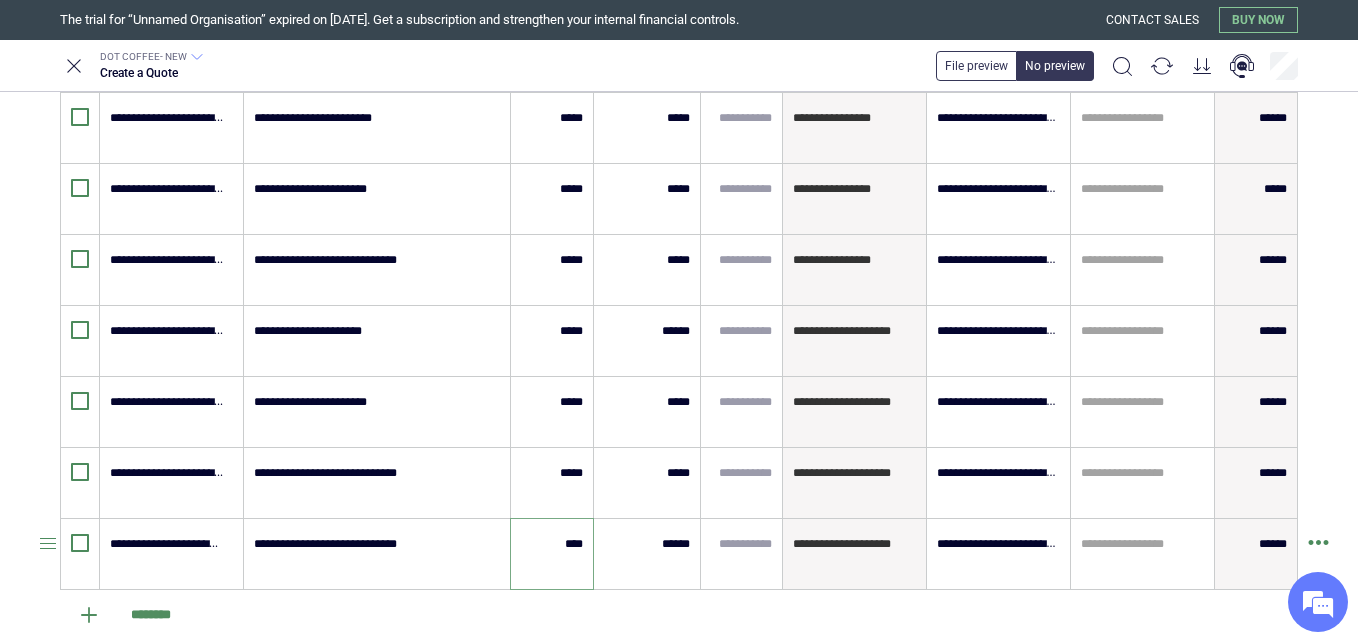 click on "****" at bounding box center [552, 554] 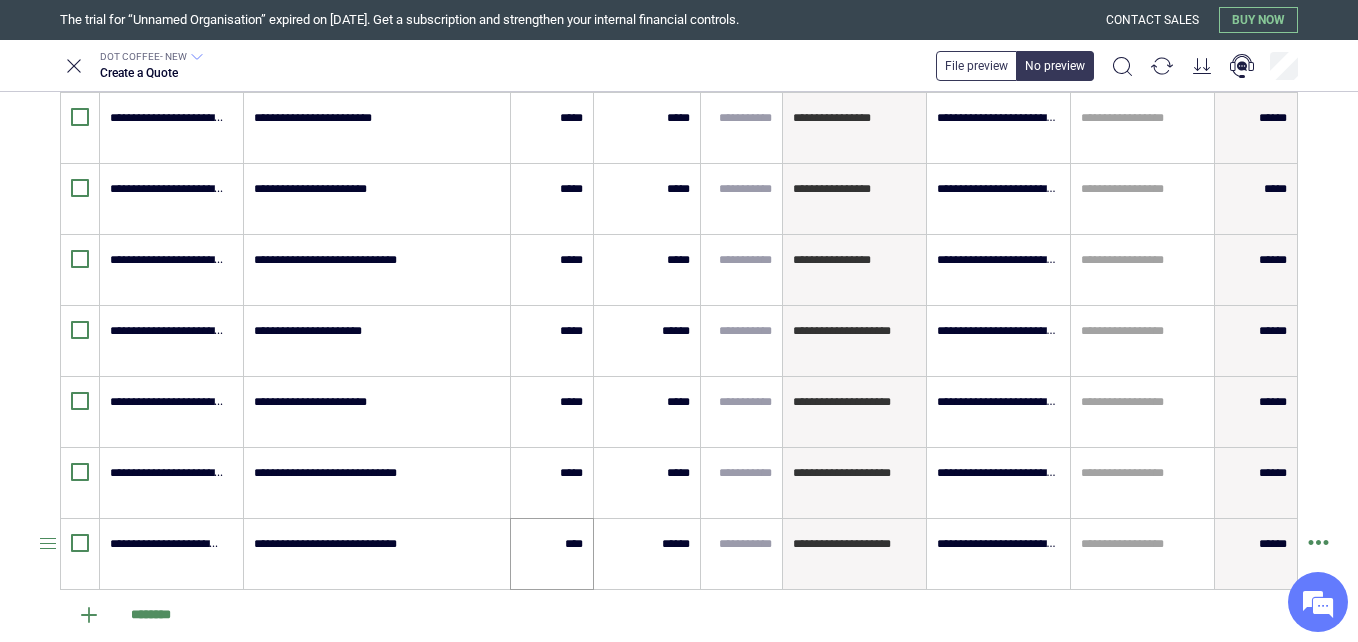 click on "****" at bounding box center (552, 554) 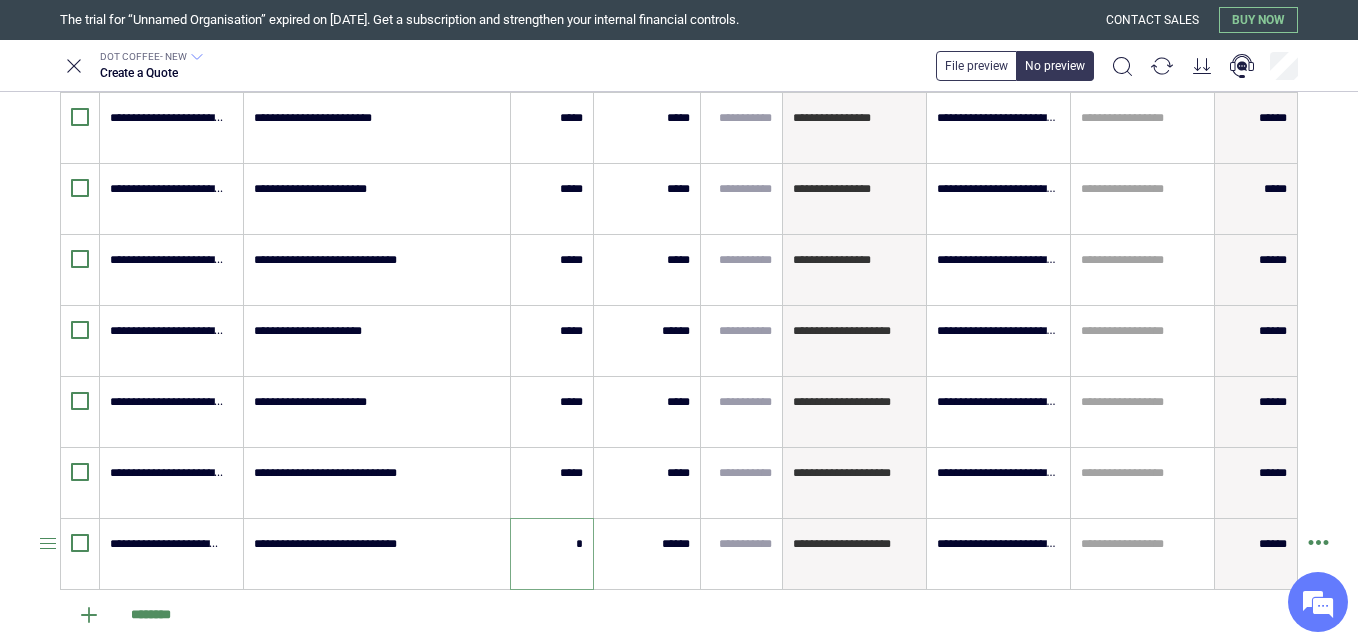 click on "*" at bounding box center [552, 544] 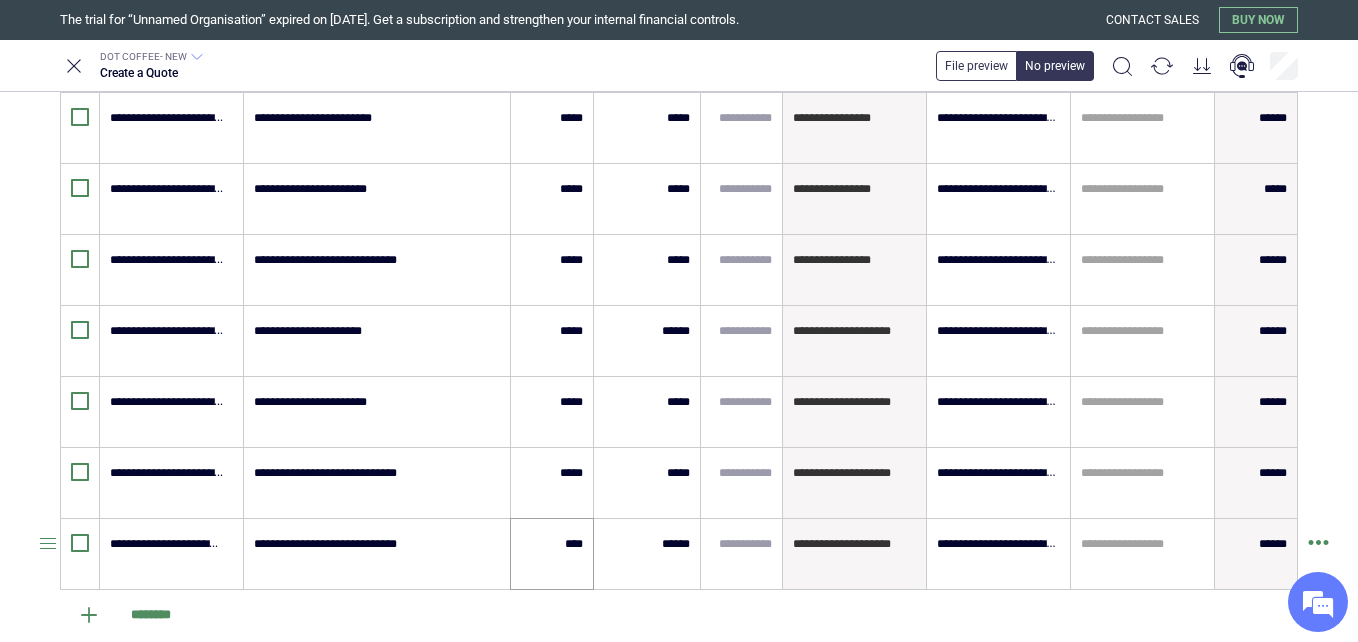 click on "****" at bounding box center [552, 554] 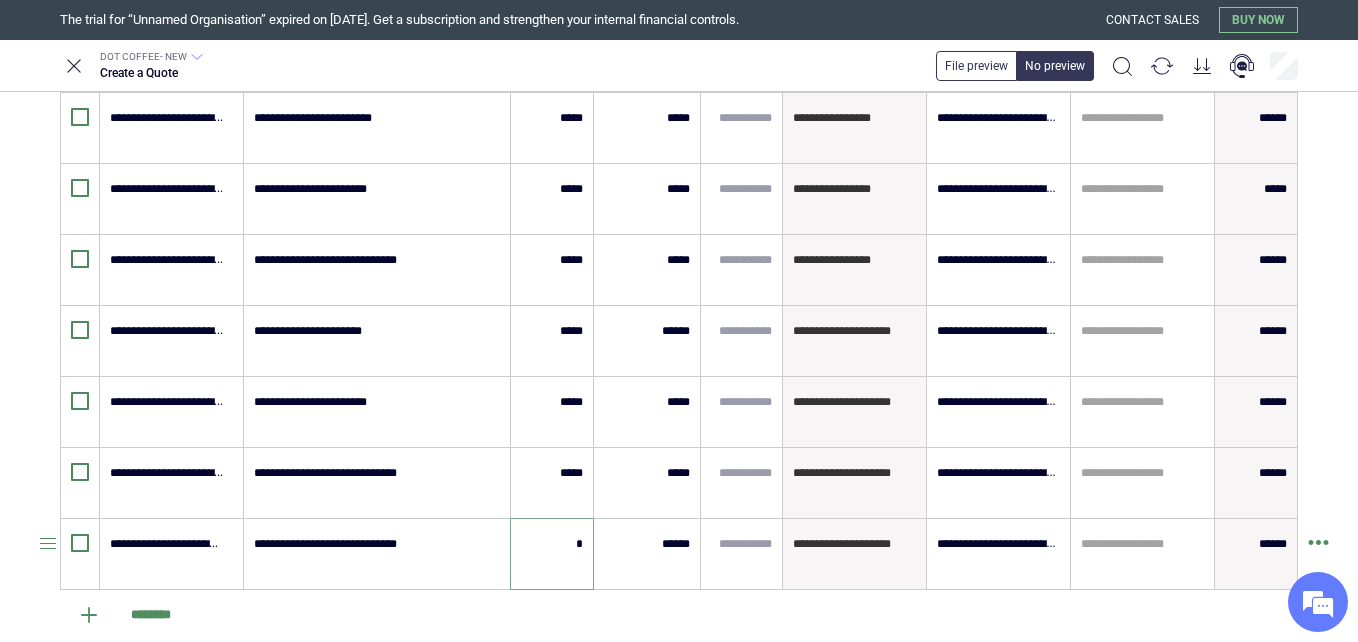 click on "*" at bounding box center (552, 544) 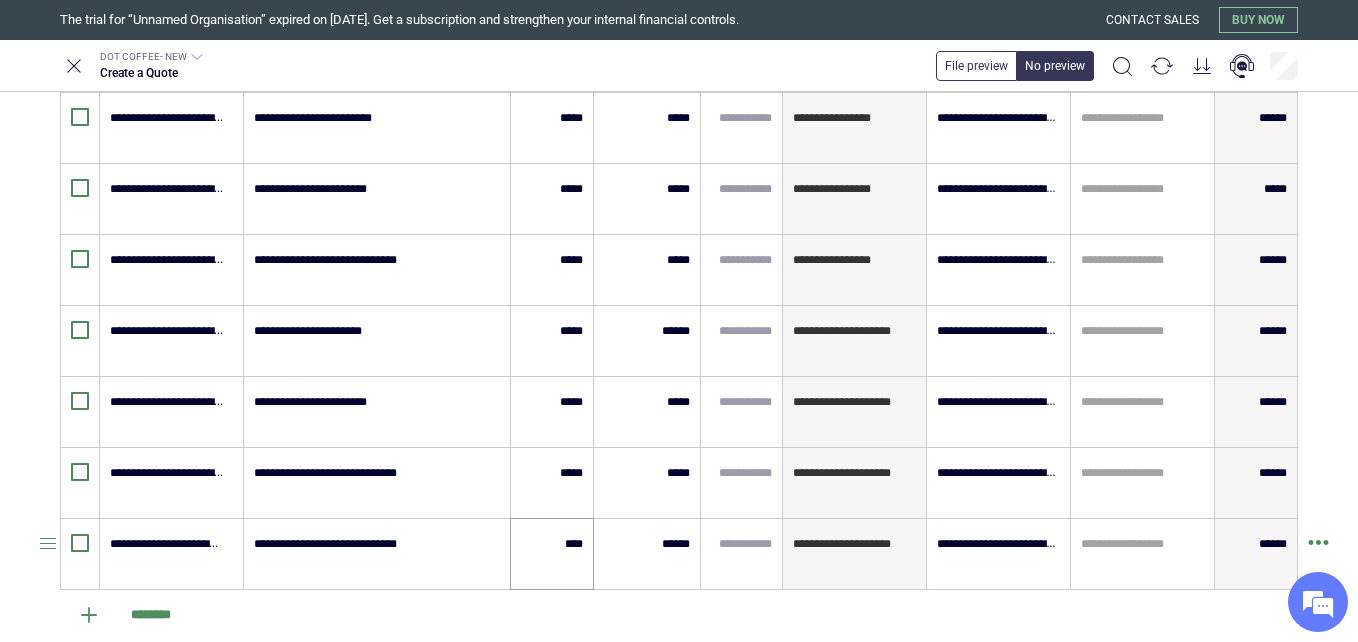 click on "****" at bounding box center [552, 554] 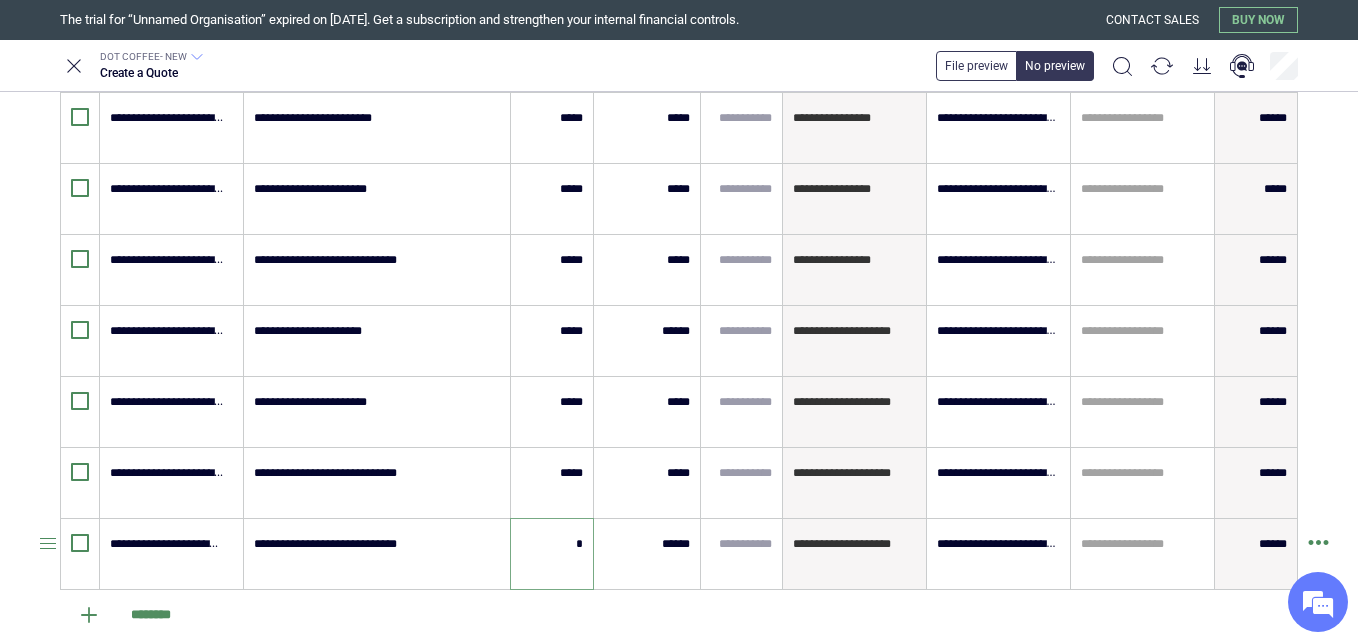 click on "*" at bounding box center (552, 544) 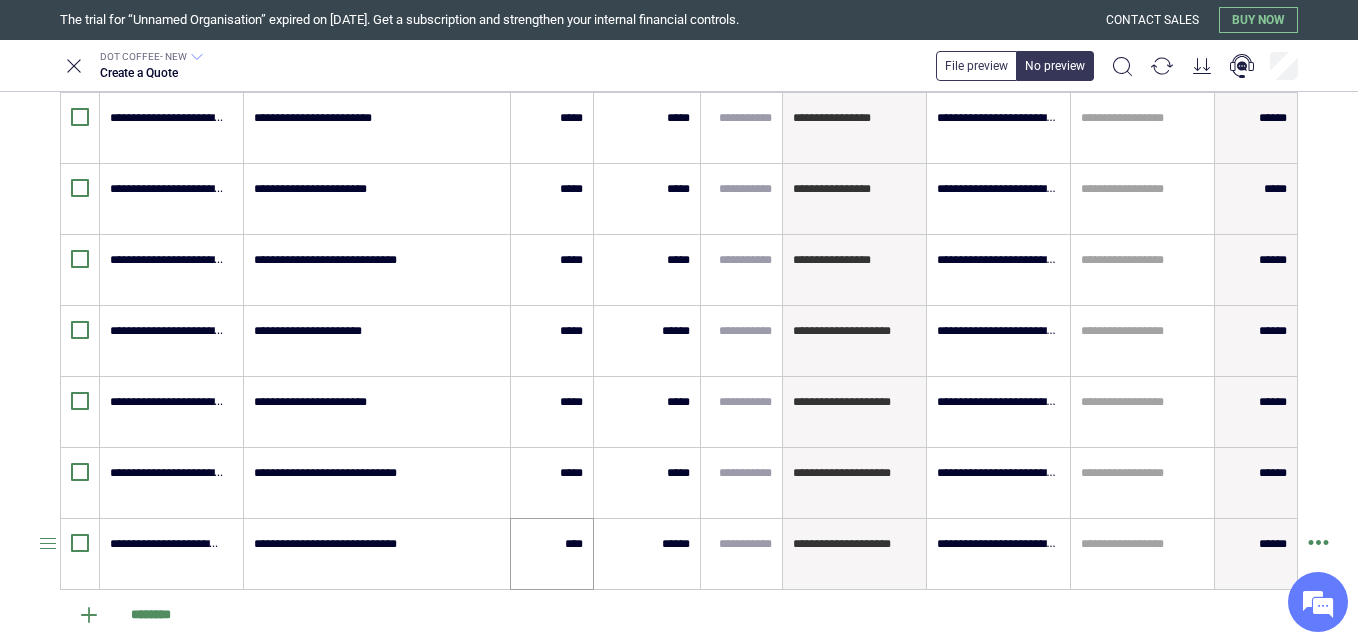 click on "****" at bounding box center (552, 554) 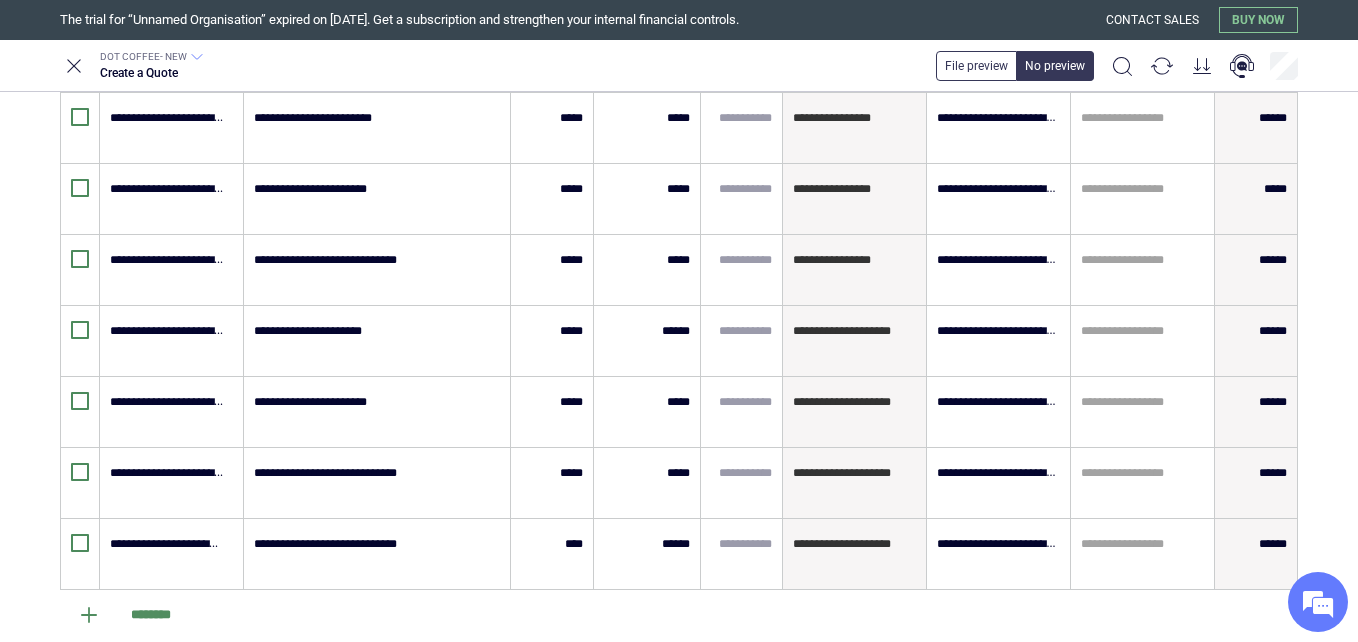 click on "The trial for “Unnamed Organisation” expired on [DATE]. Get a subscription and strengthen your internal financial controls." at bounding box center (583, 20) 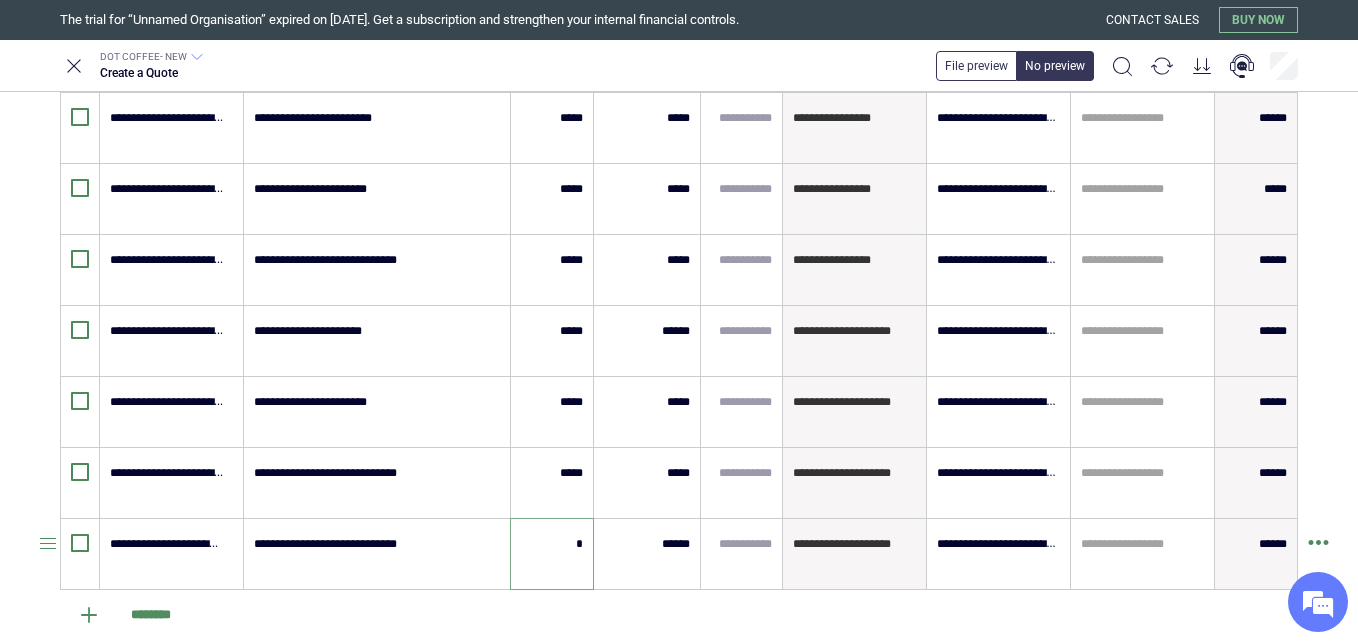 click on "*" at bounding box center [552, 544] 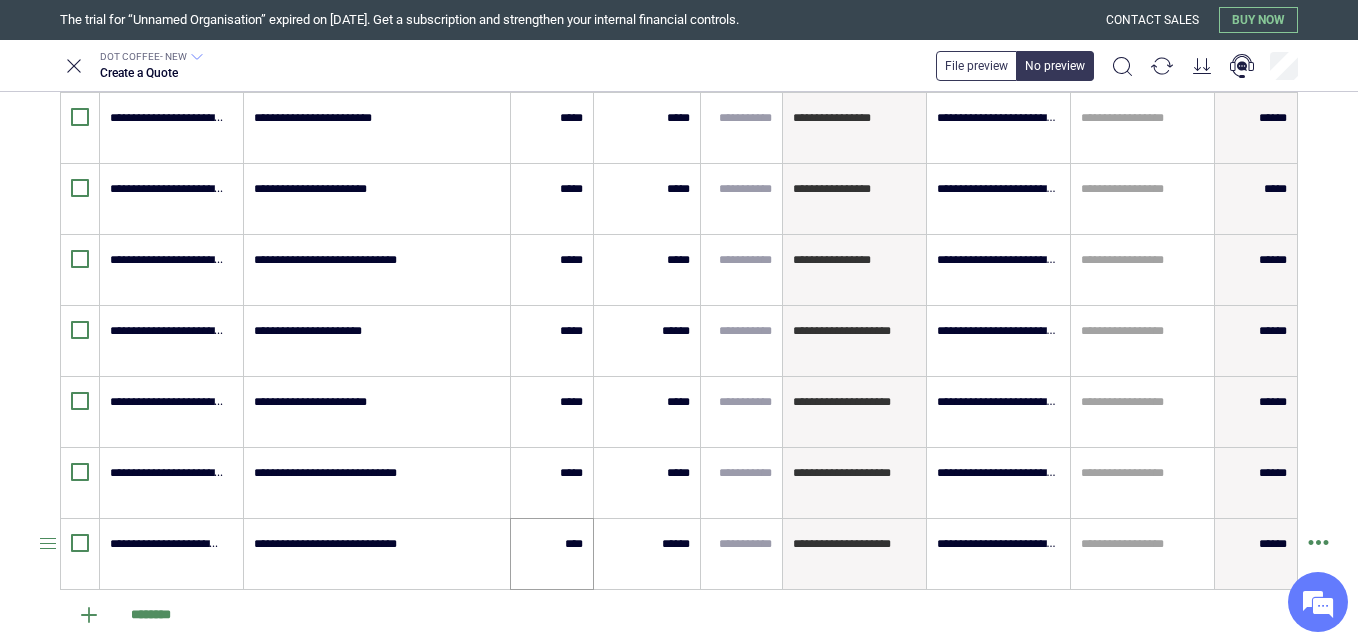 click on "****" at bounding box center [552, 554] 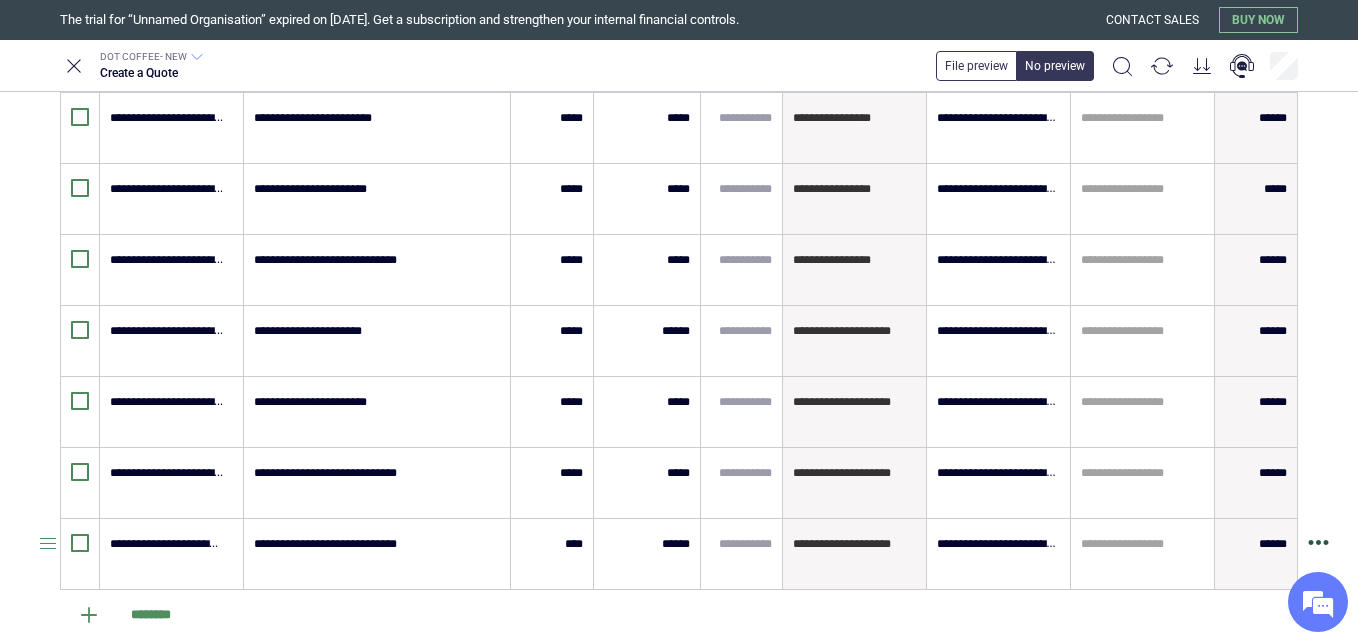 click 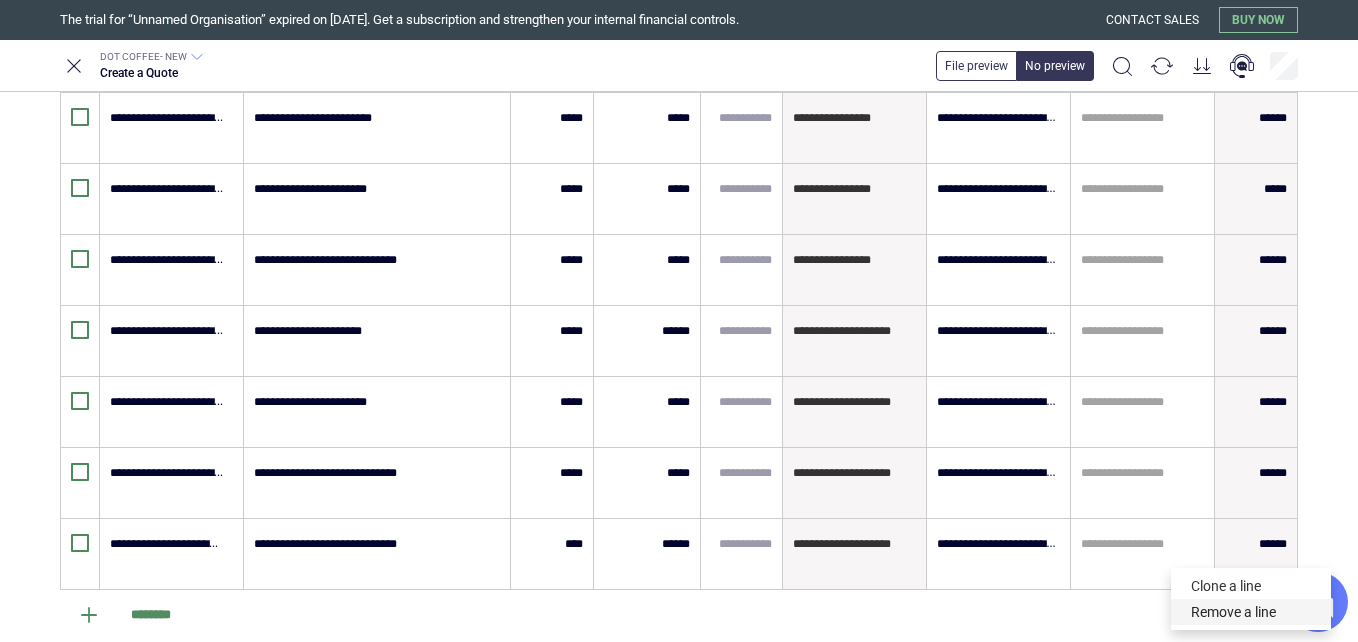 click on "Remove a line" at bounding box center (1251, 612) 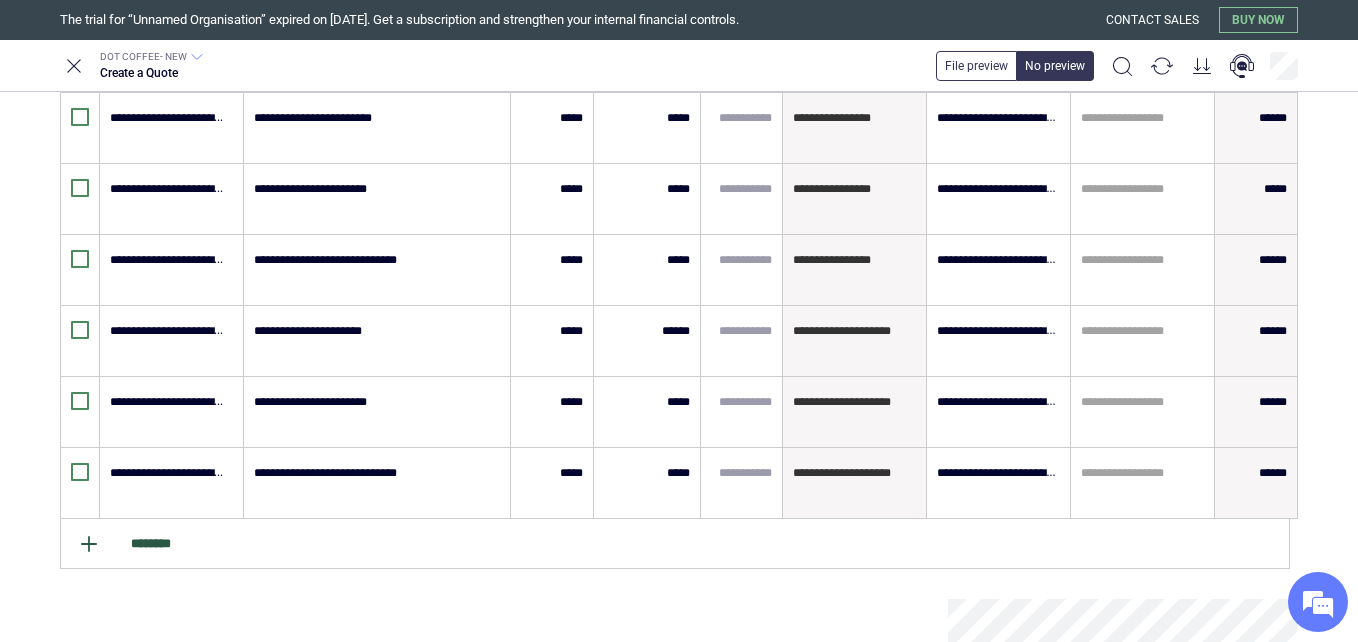 click on "********" at bounding box center [675, 544] 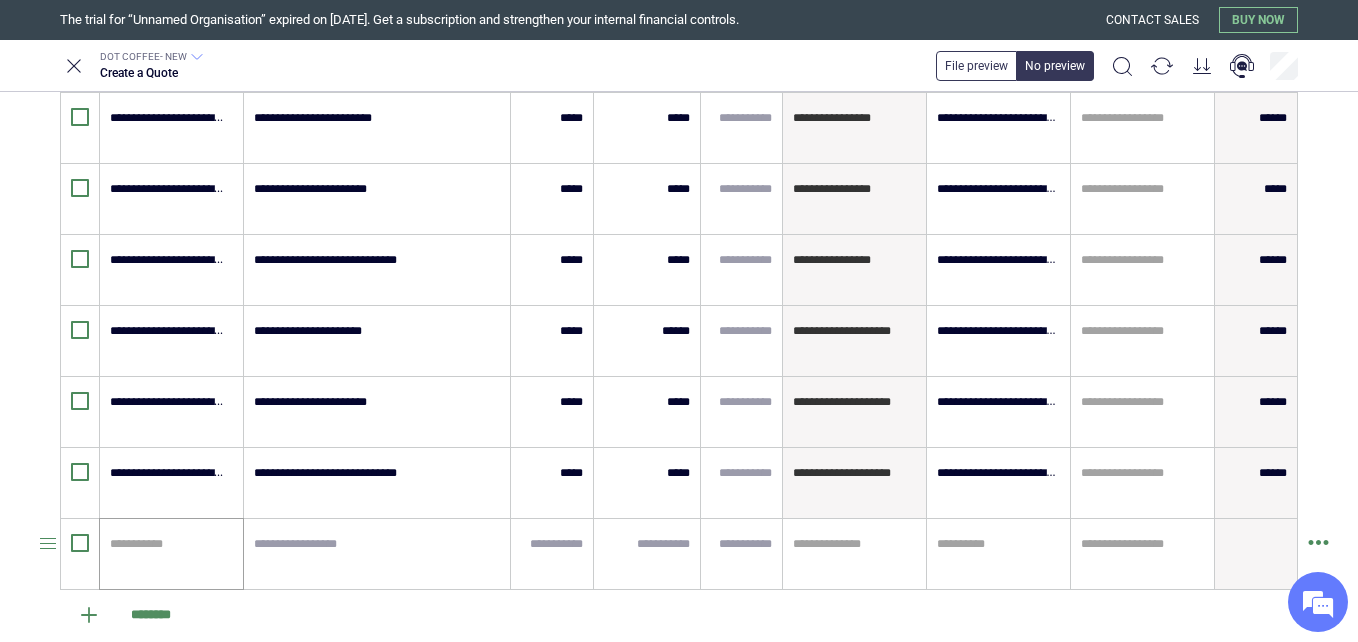 click on "**********" at bounding box center (171, 554) 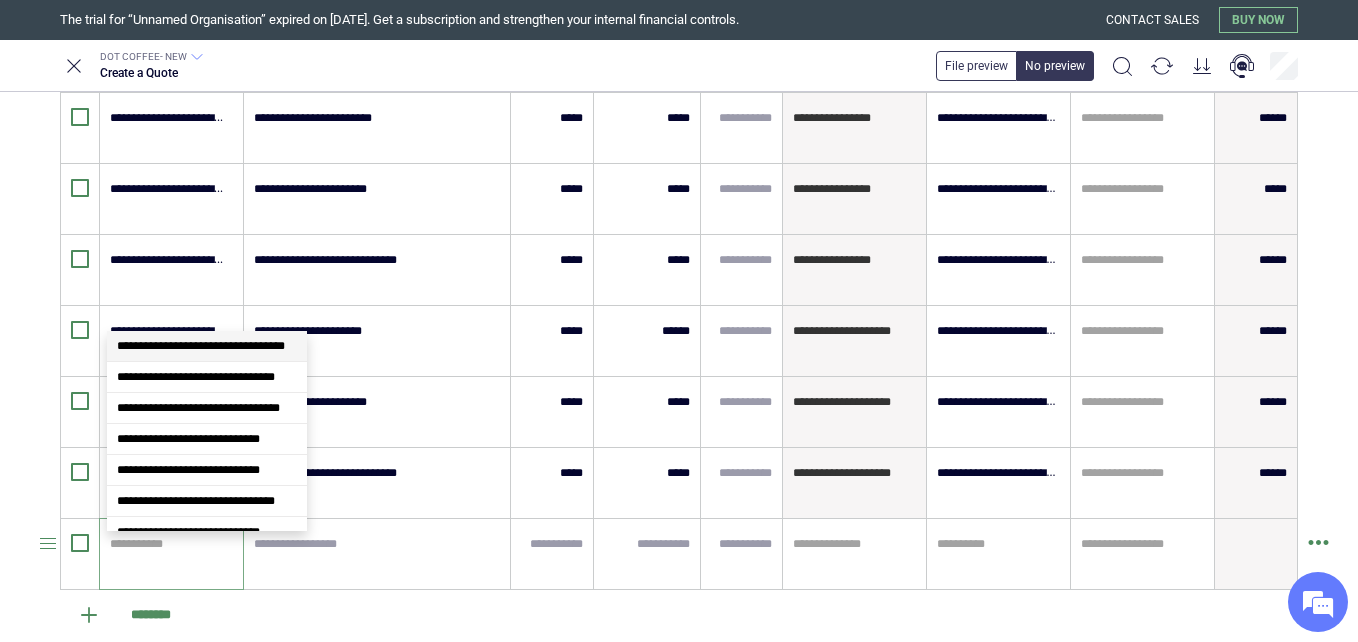 click at bounding box center (168, 544) 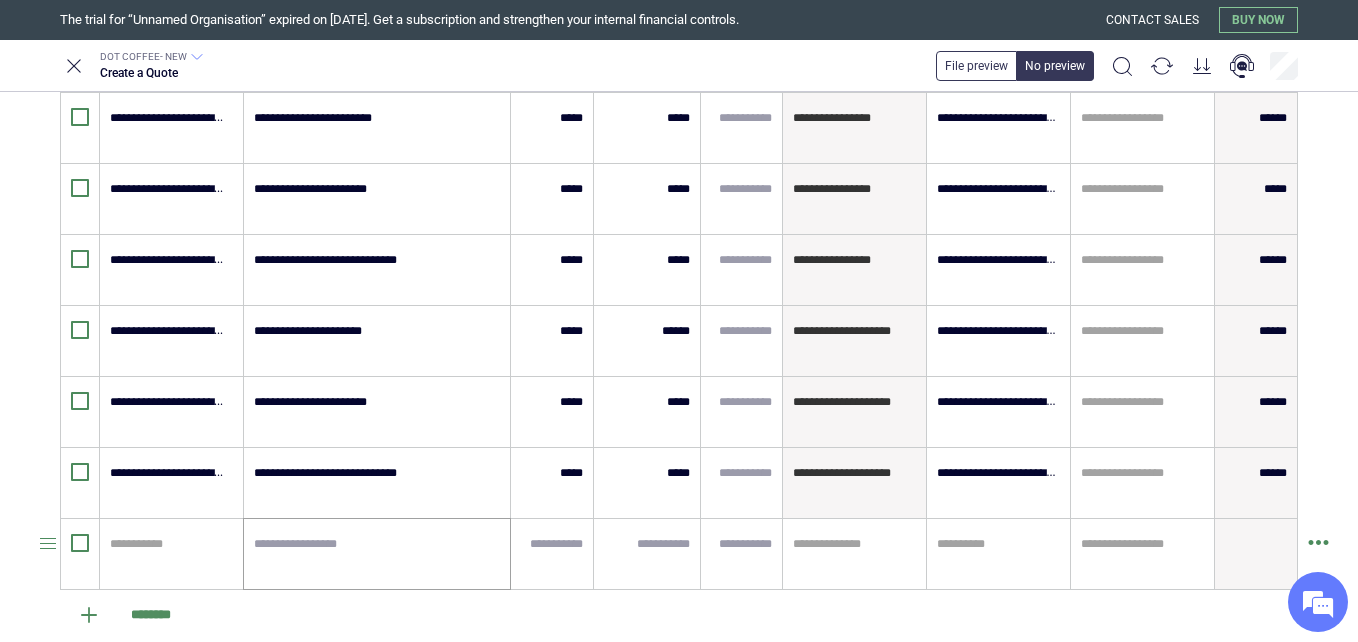 click at bounding box center (377, 554) 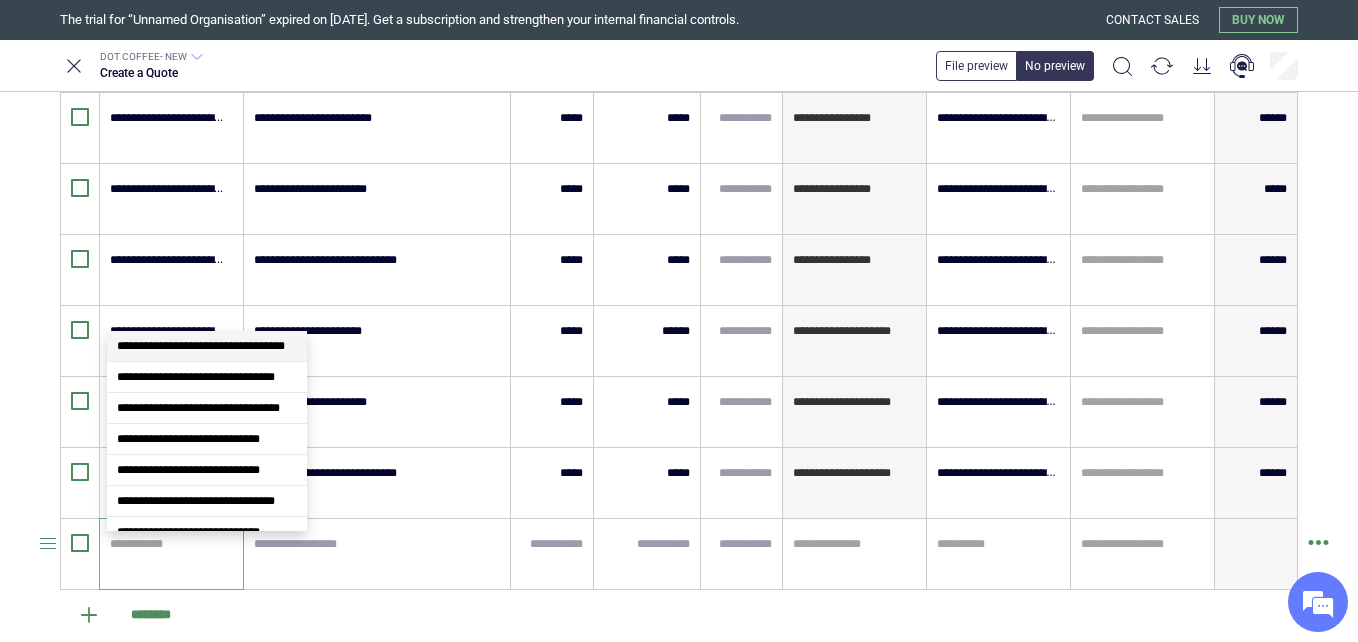 click at bounding box center (168, 544) 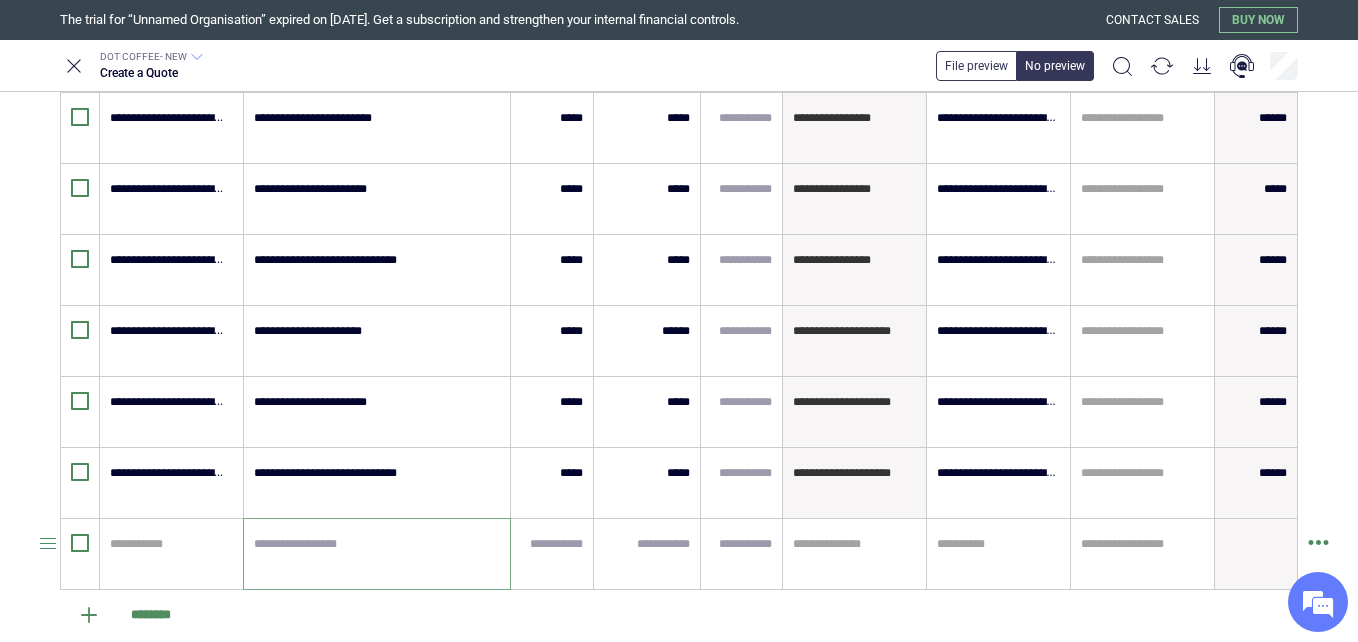 click at bounding box center (377, 554) 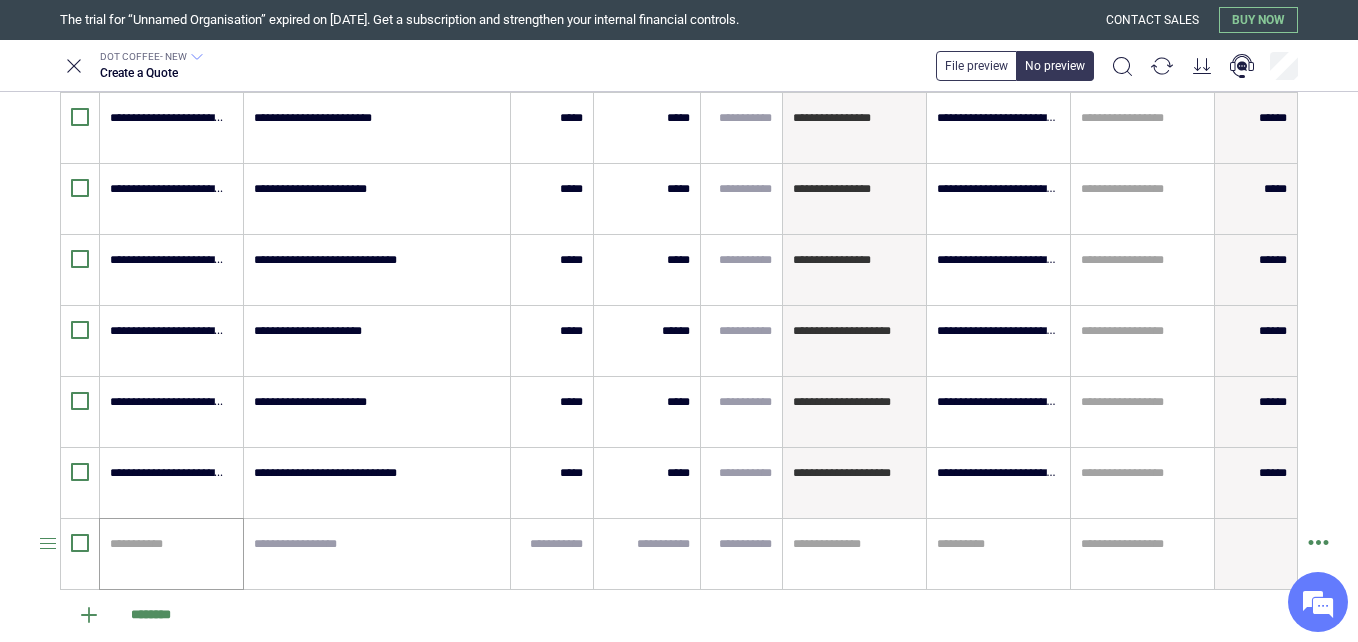 click on "**********" at bounding box center [171, 554] 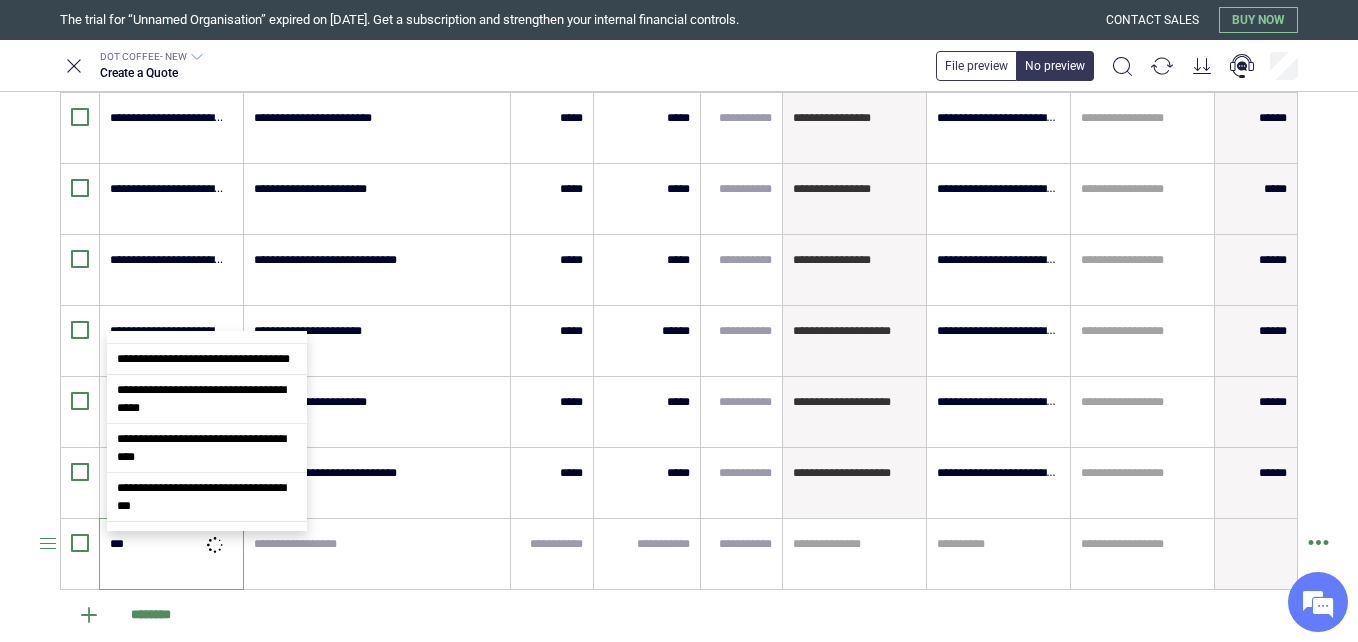 scroll, scrollTop: 2046, scrollLeft: 0, axis: vertical 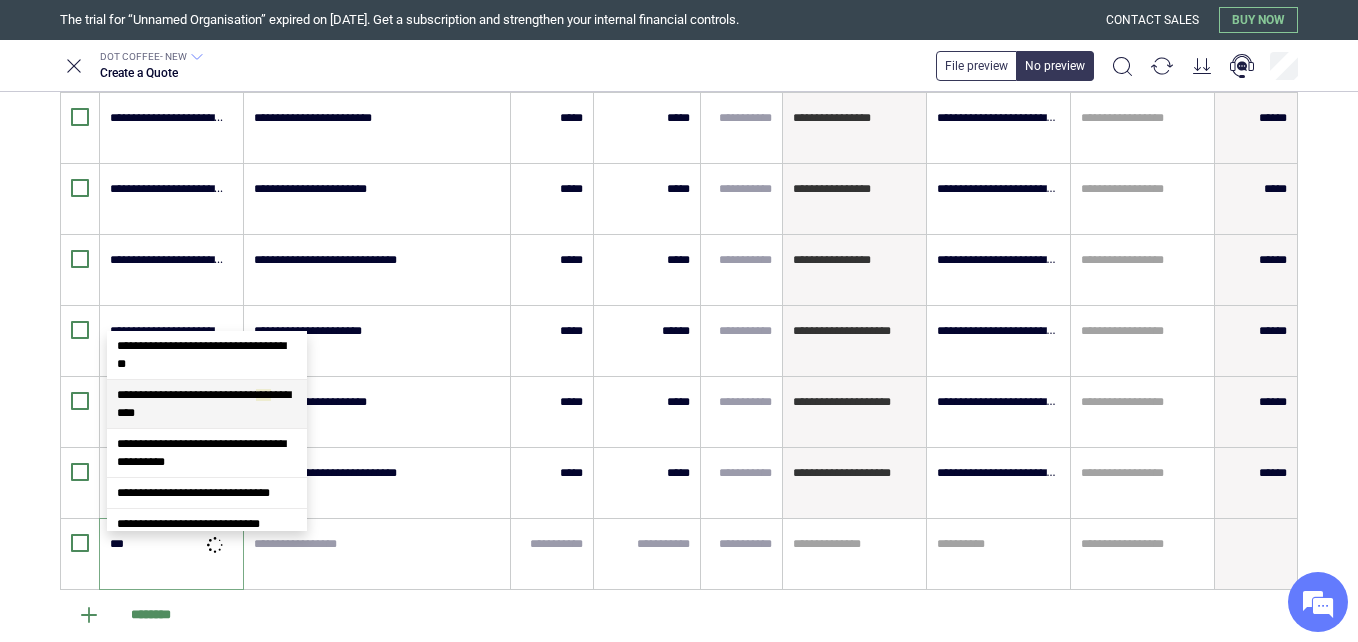 click on "**********" at bounding box center (204, 404) 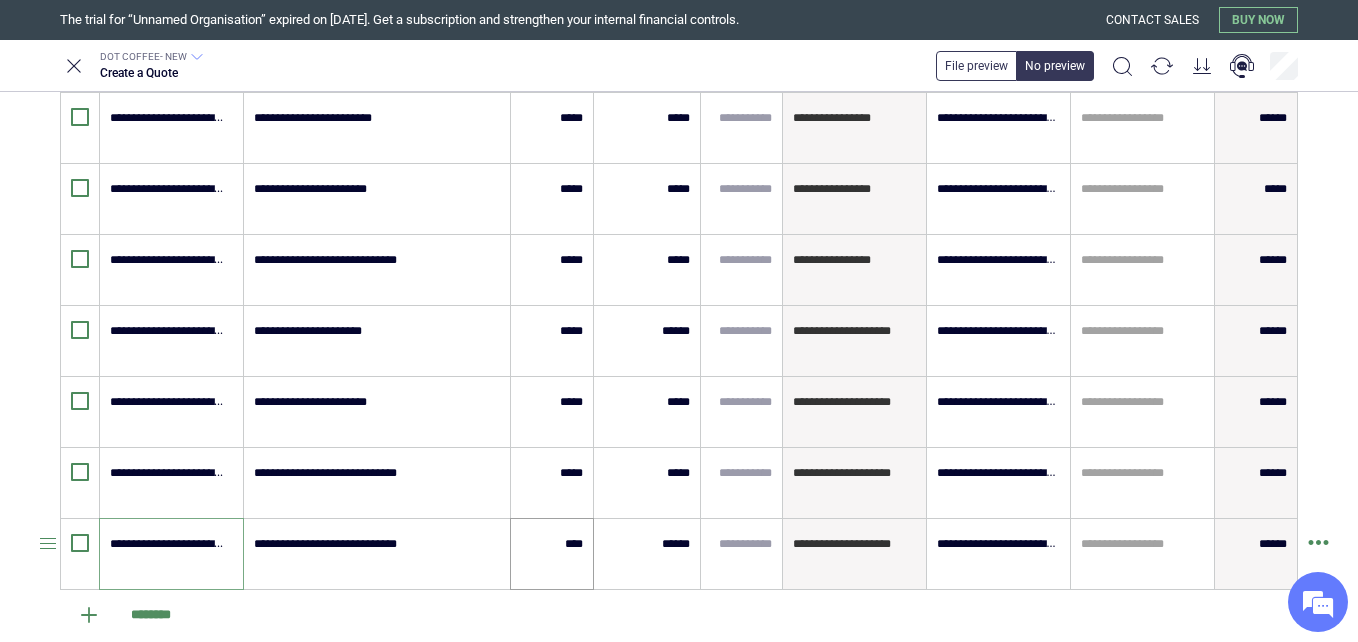 click on "****" at bounding box center (552, 554) 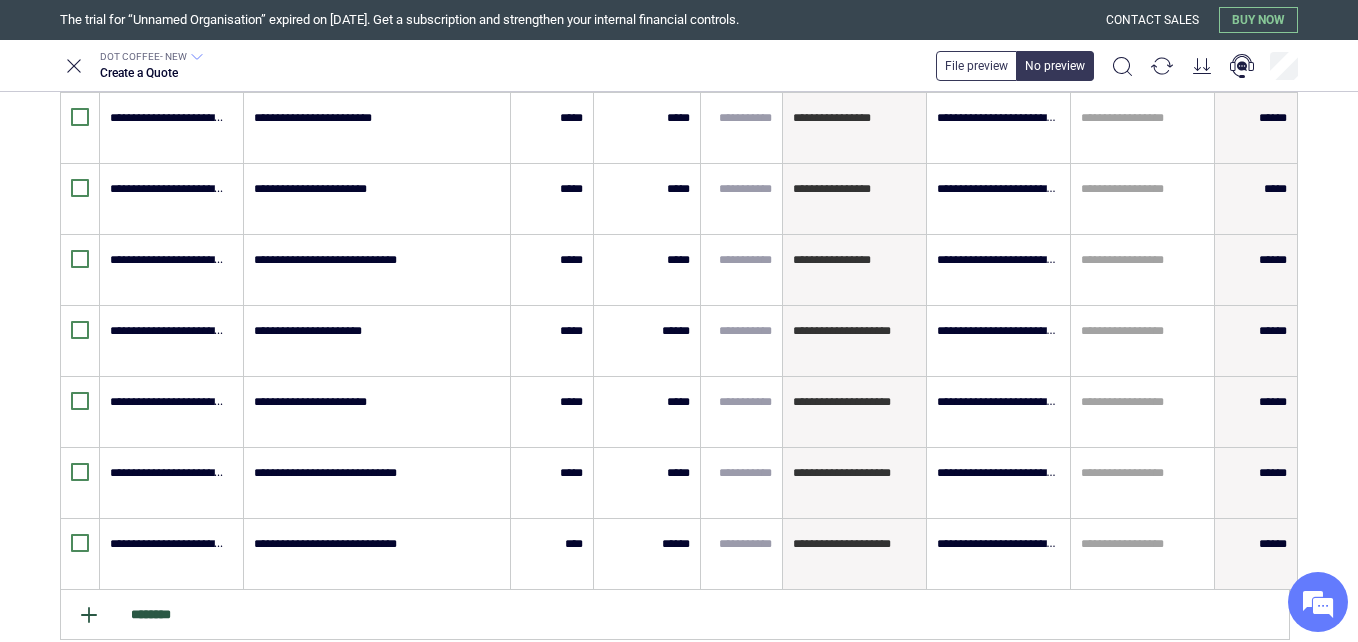 click on "********" at bounding box center [675, 615] 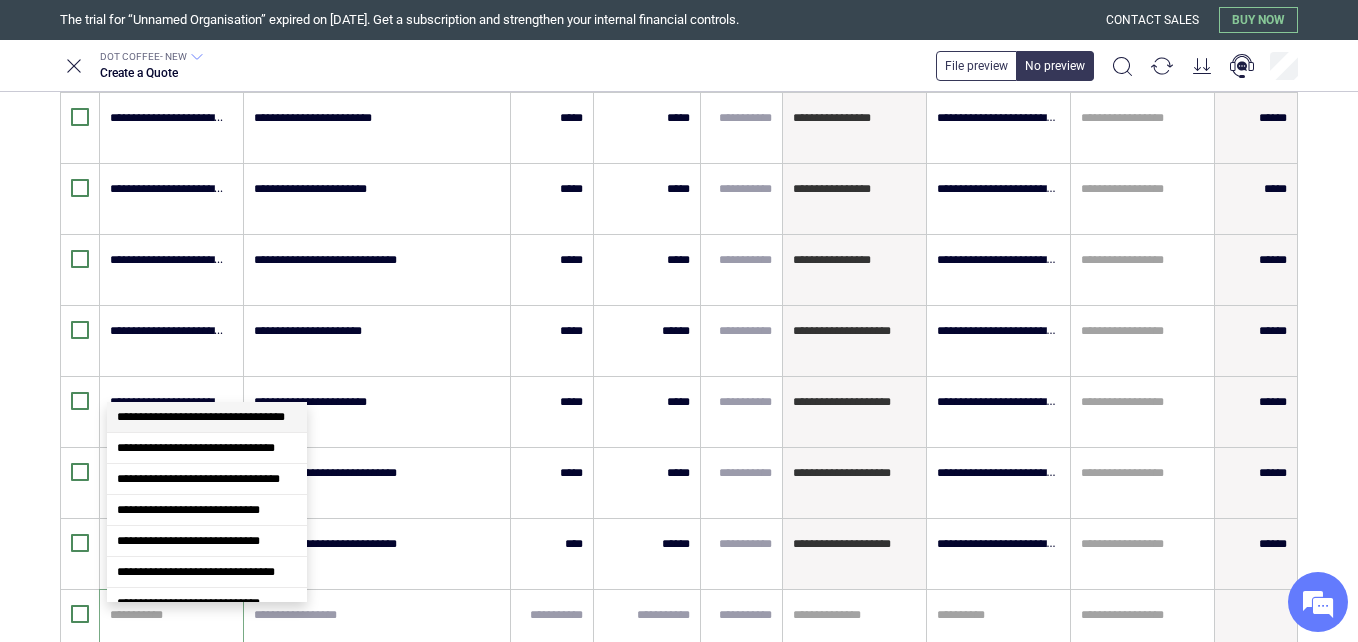click at bounding box center (168, 615) 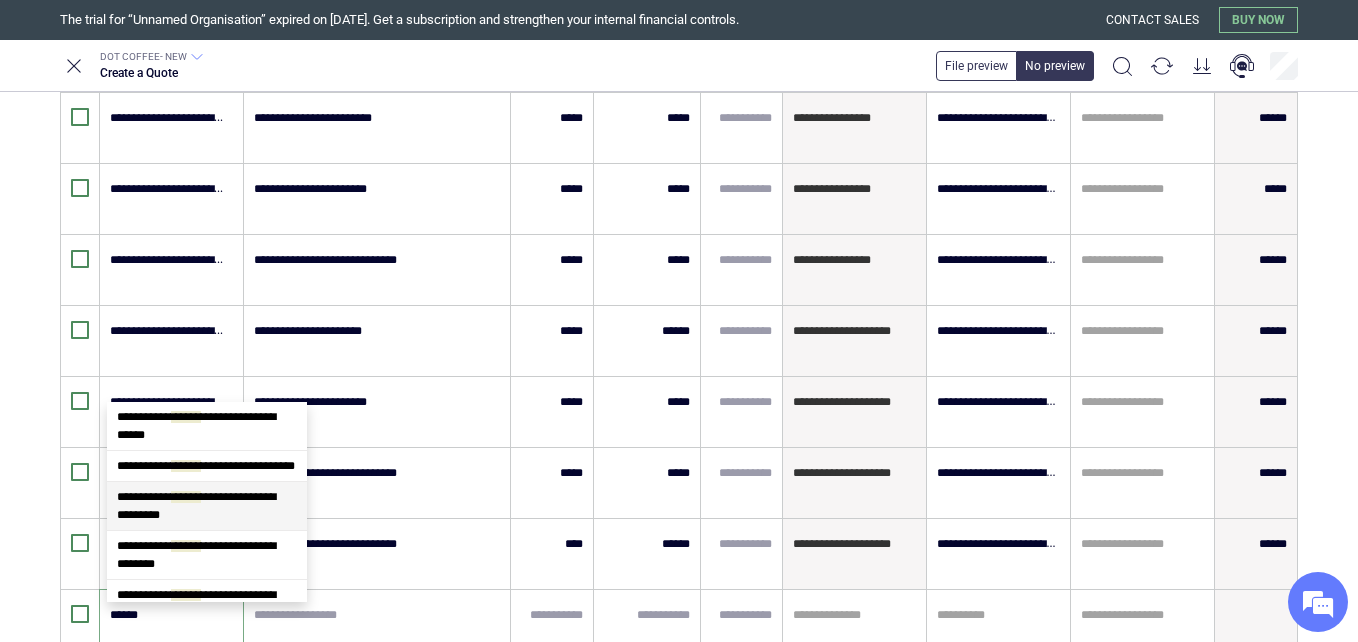 scroll, scrollTop: 0, scrollLeft: 0, axis: both 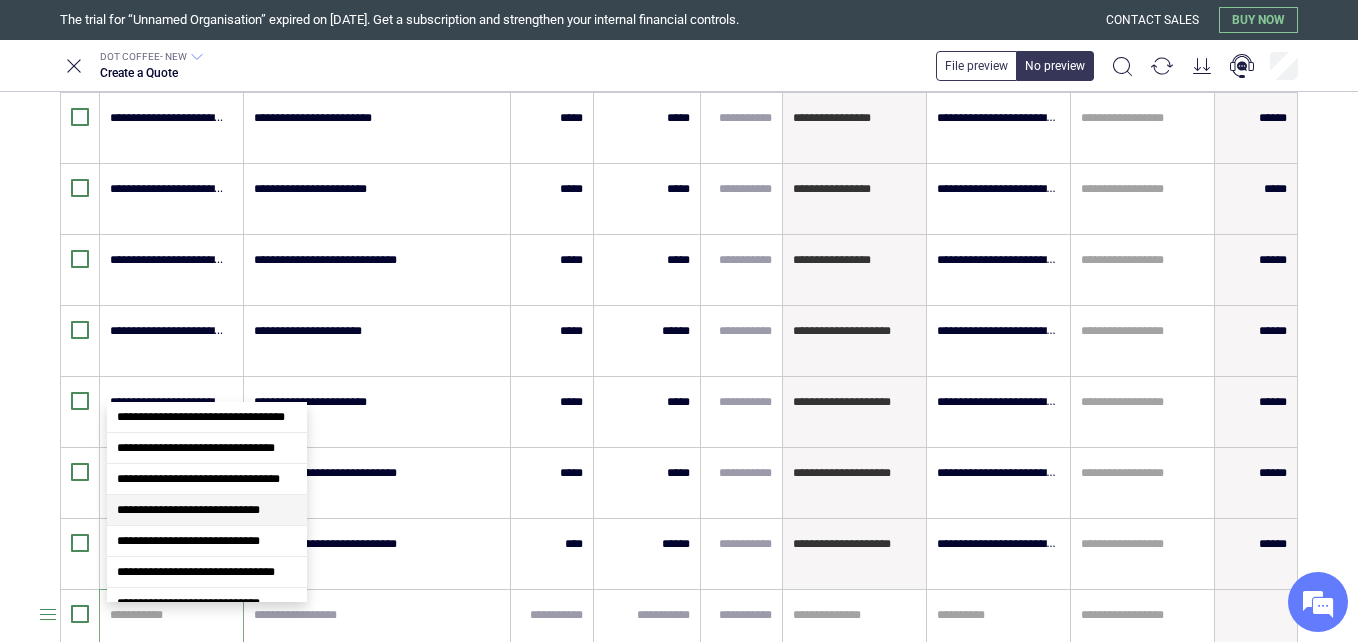 click at bounding box center [168, 615] 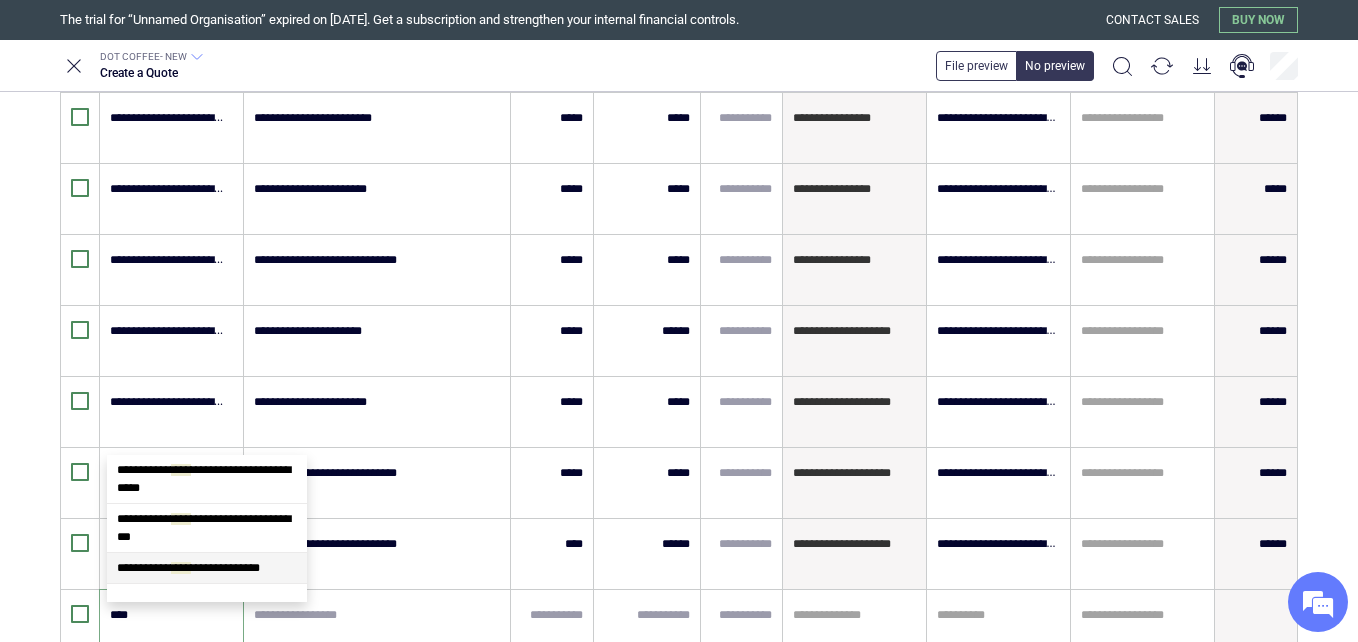 scroll, scrollTop: 0, scrollLeft: 0, axis: both 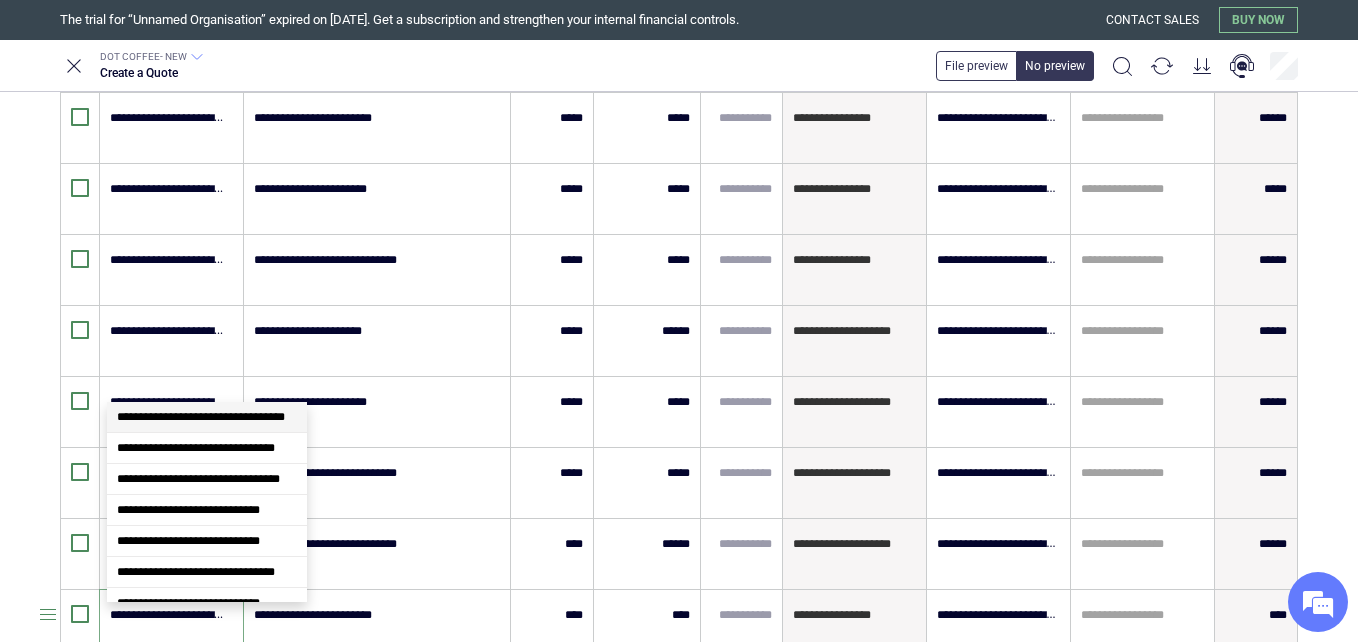 click on "**********" at bounding box center (168, 615) 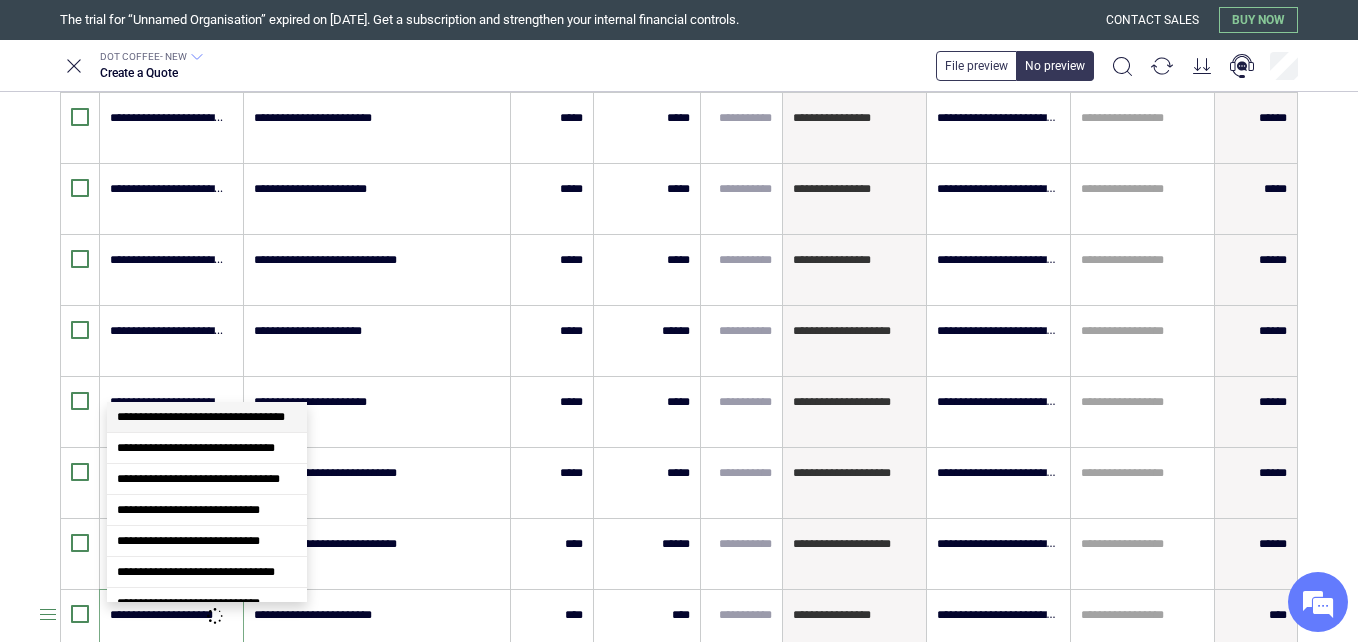 scroll, scrollTop: 0, scrollLeft: 0, axis: both 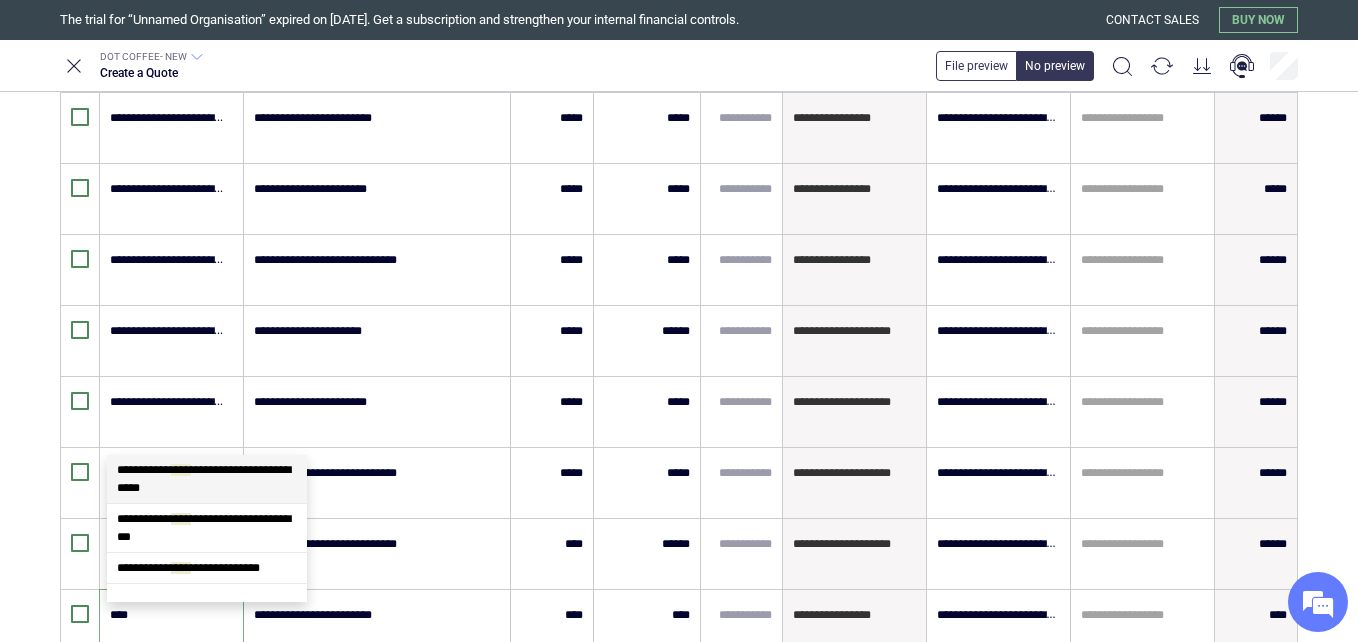 click on "**********" at bounding box center [207, 479] 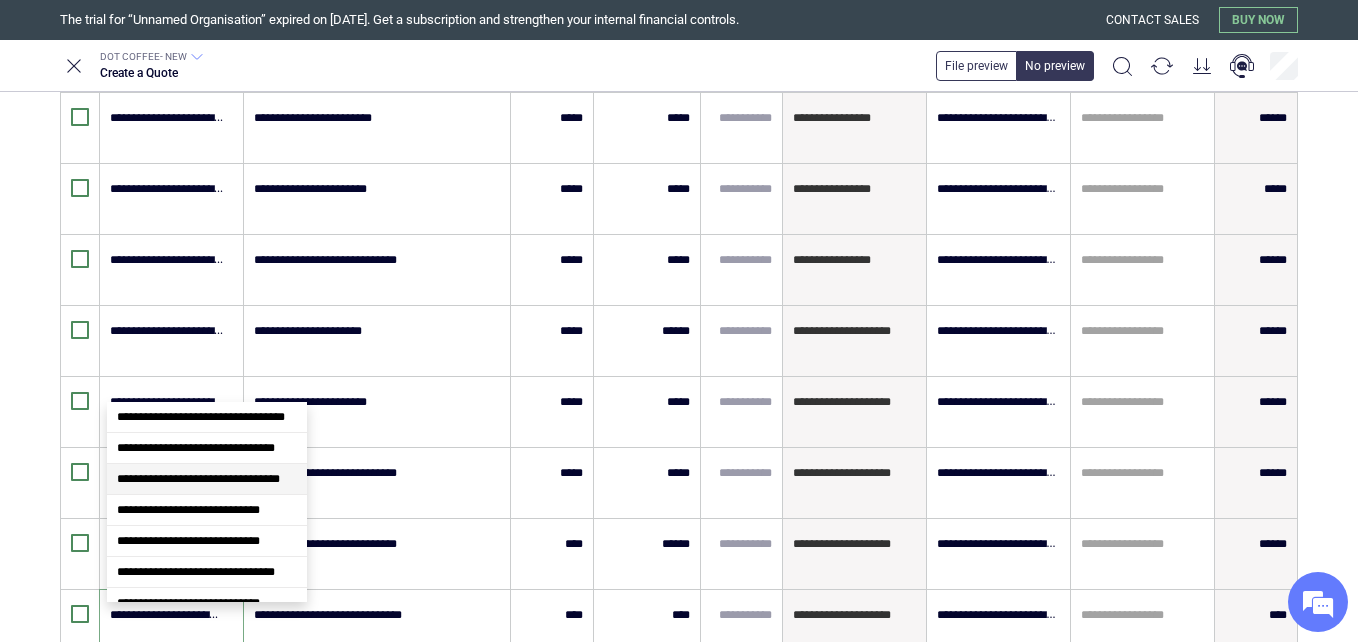 scroll, scrollTop: 175, scrollLeft: 0, axis: vertical 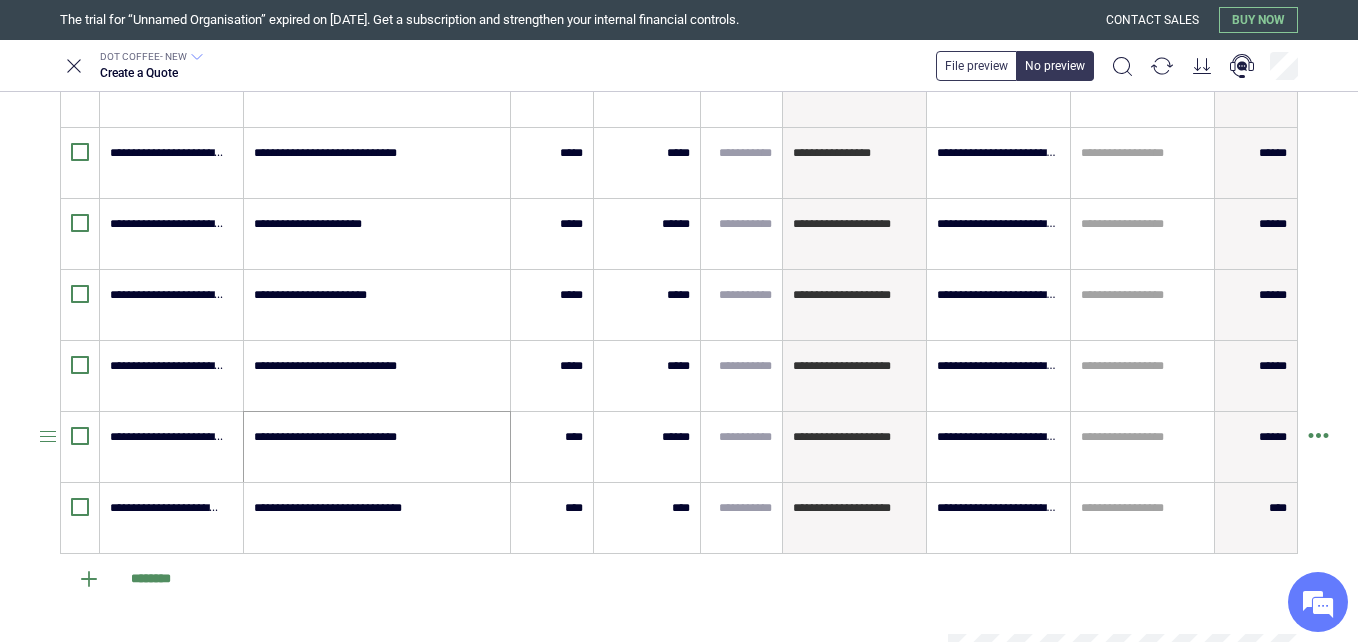 click on "********" at bounding box center (675, 579) 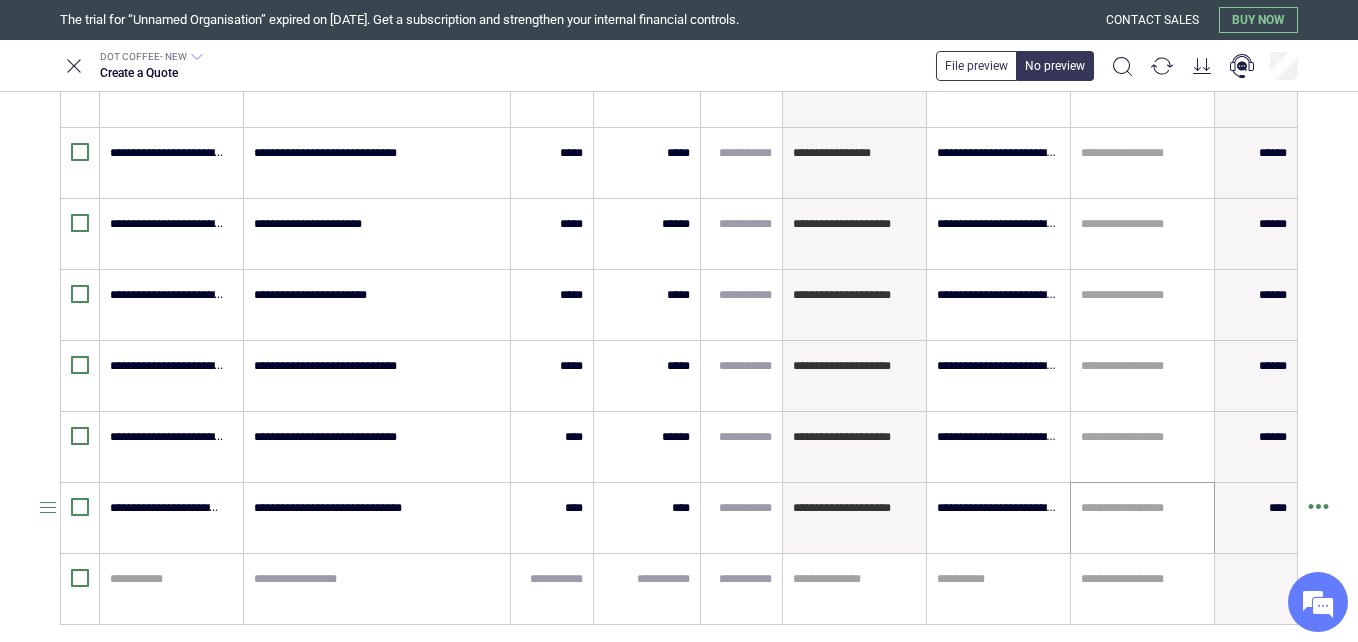 click on "**********" at bounding box center (1142, 518) 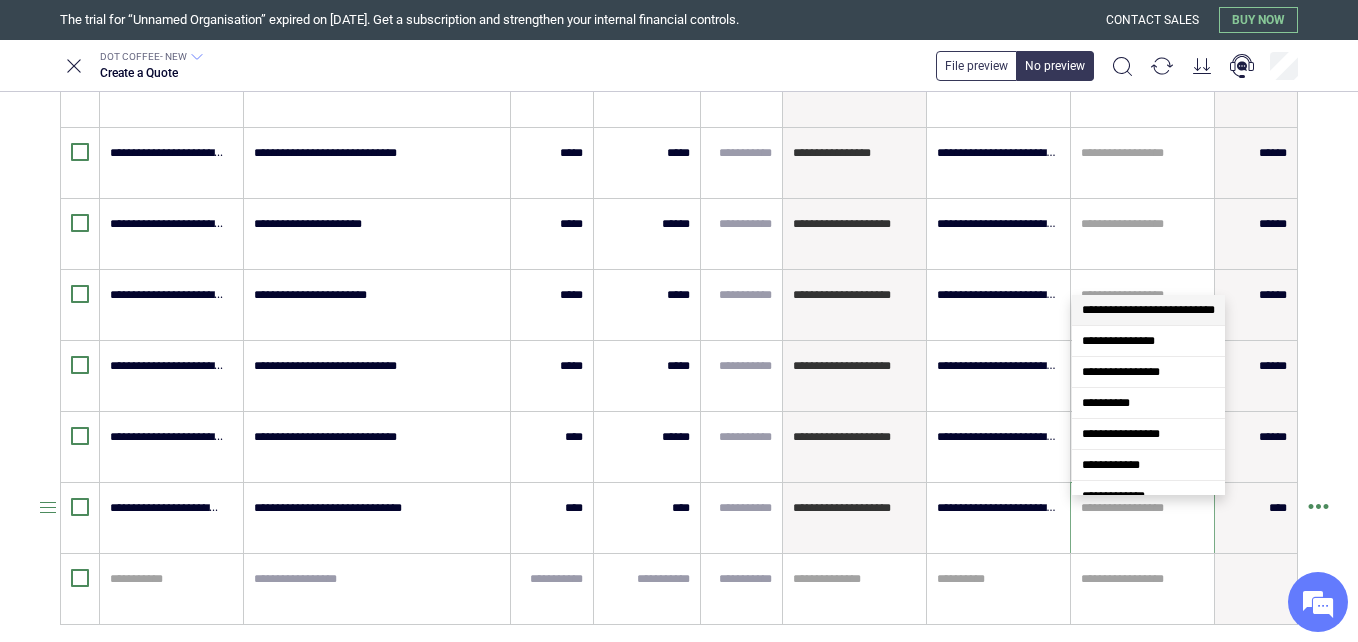 paste on "**********" 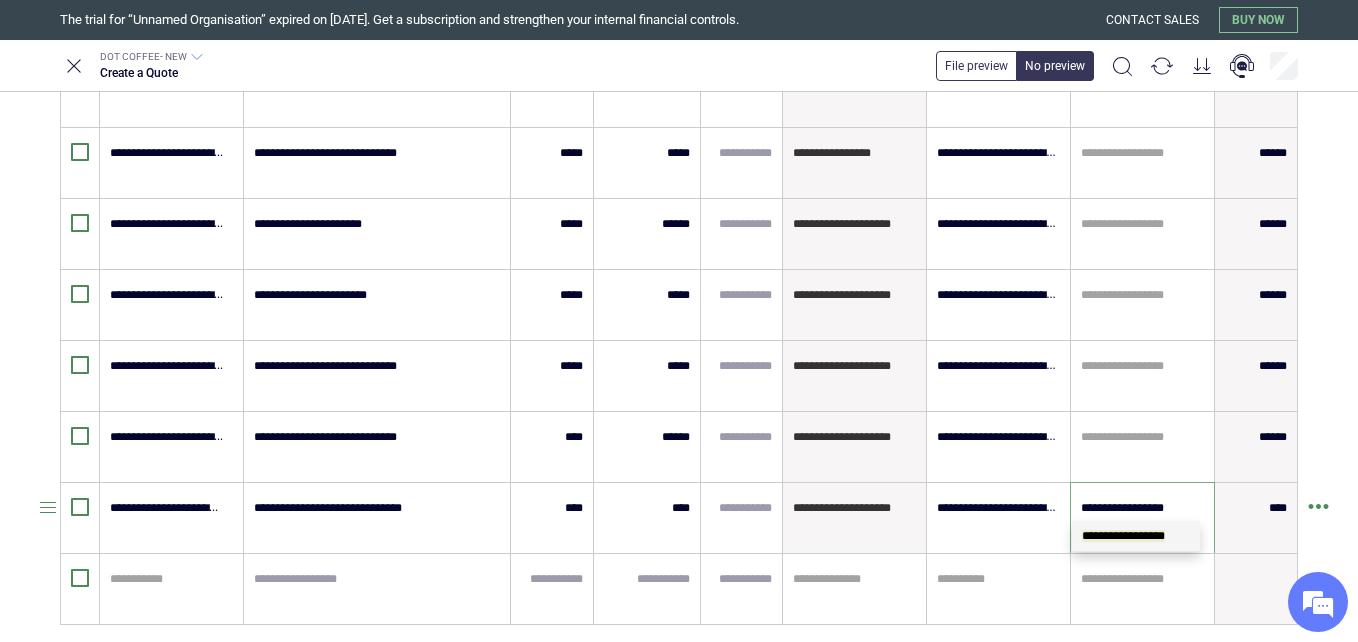 scroll, scrollTop: 0, scrollLeft: 0, axis: both 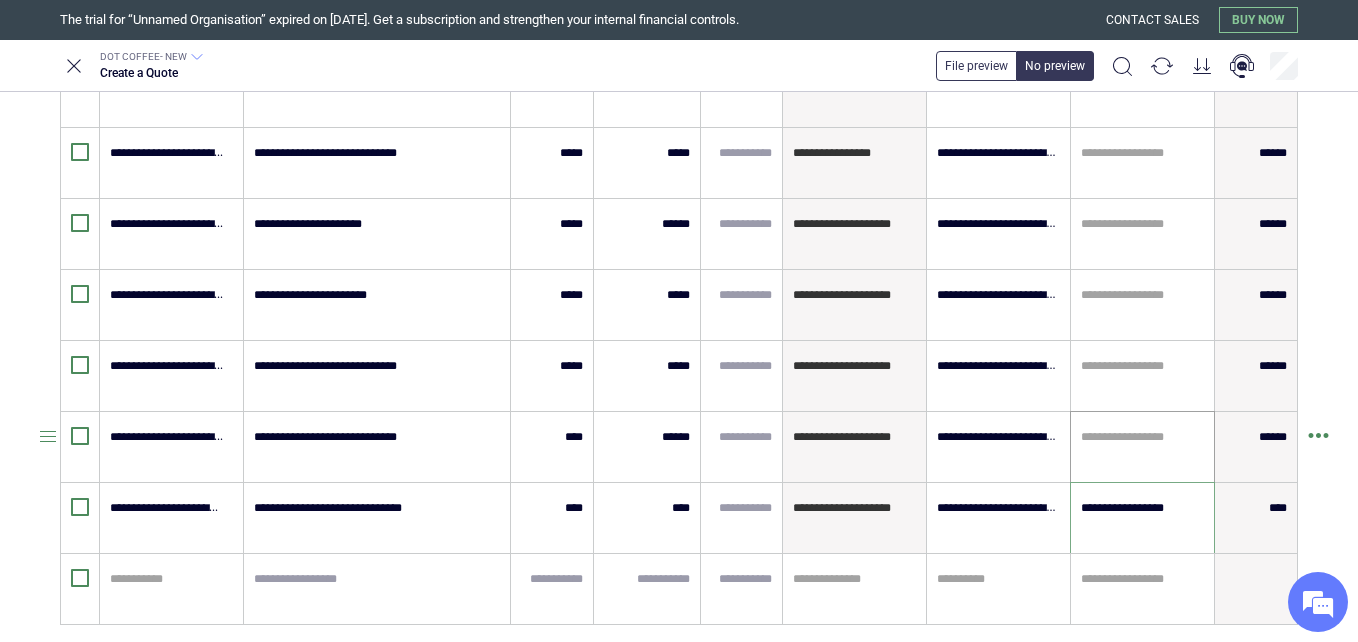 paste on "**********" 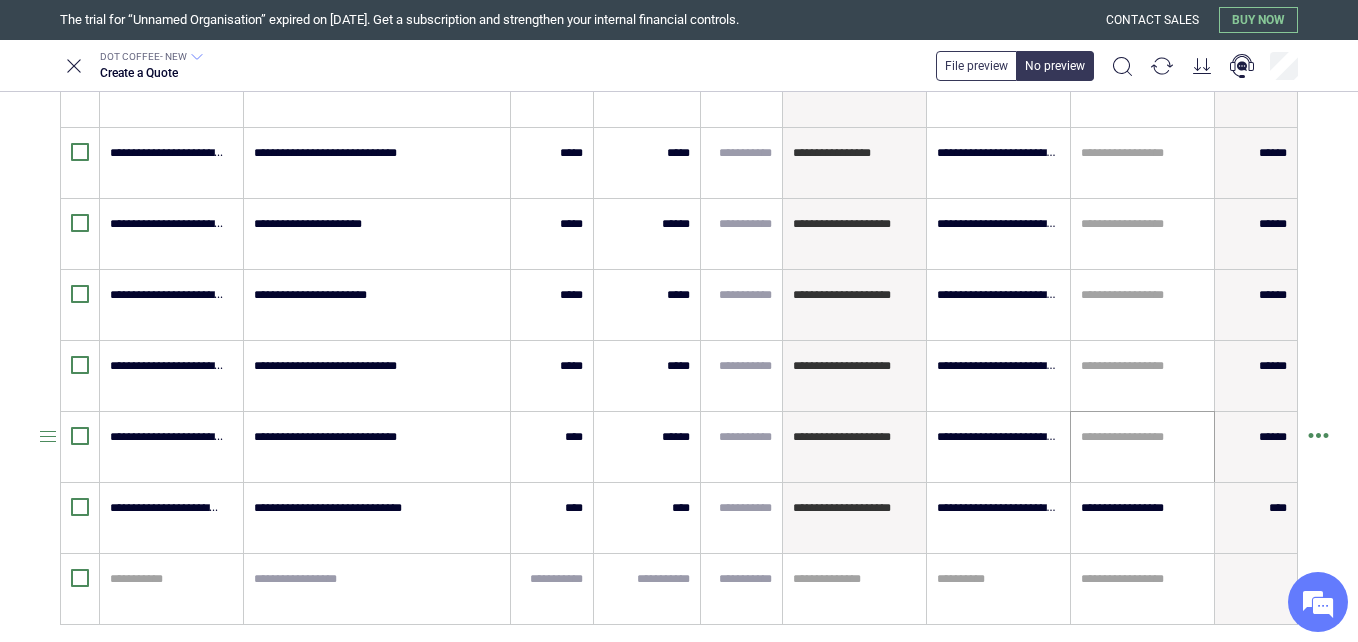 click on "**********" at bounding box center (1142, 447) 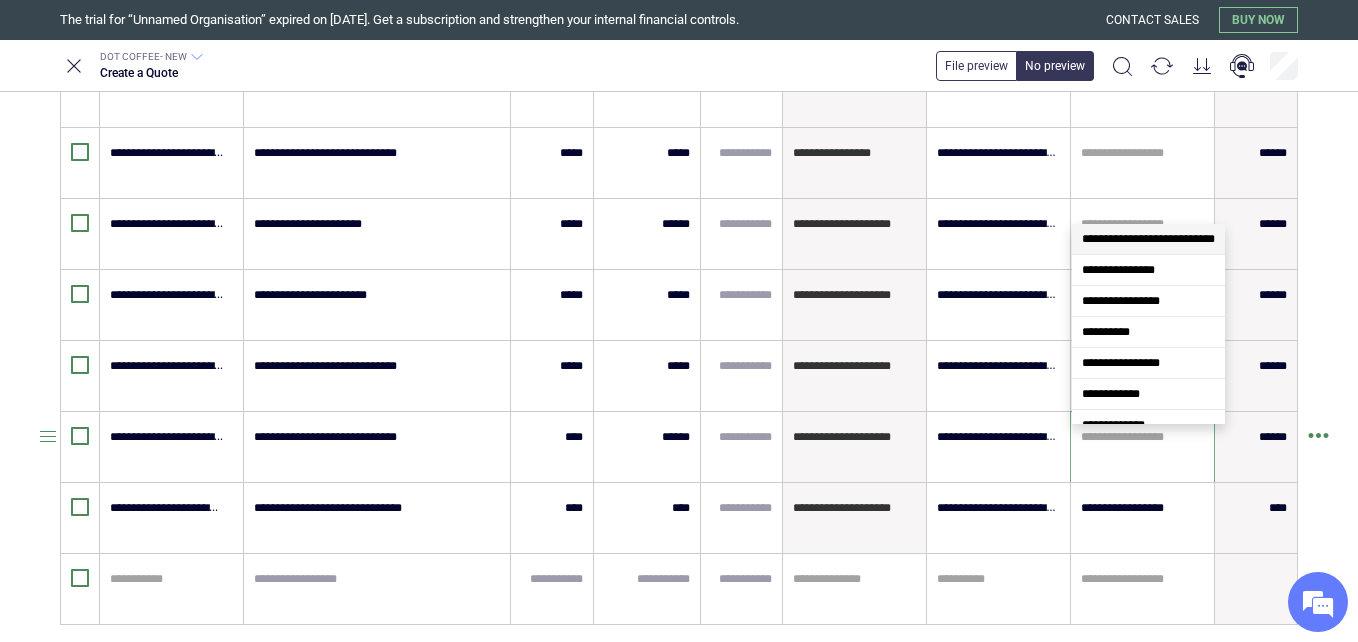 paste on "**********" 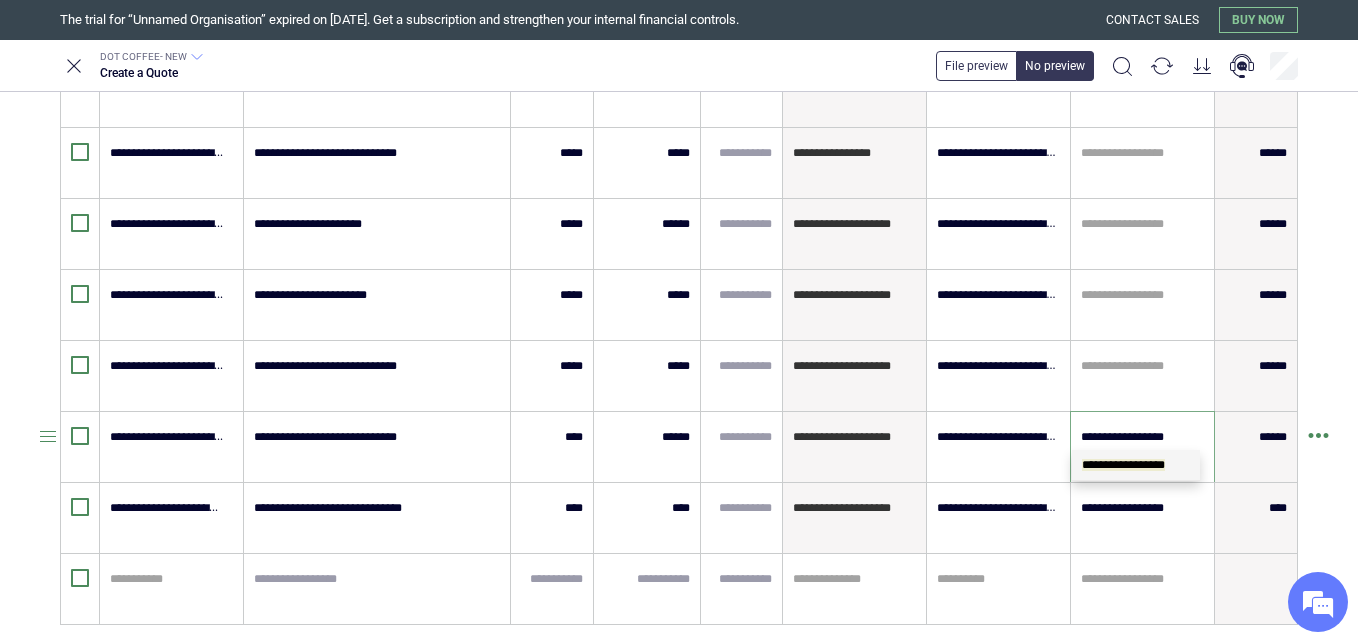scroll, scrollTop: 0, scrollLeft: 0, axis: both 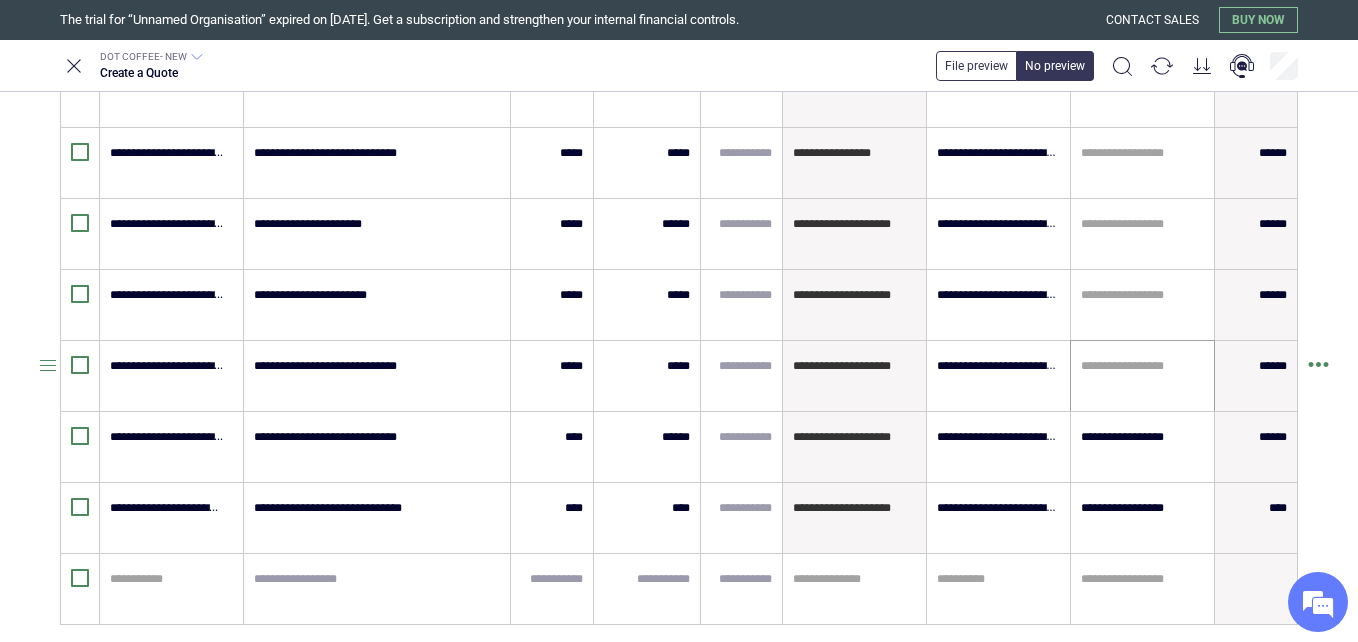 click on "**********" at bounding box center (1142, 376) 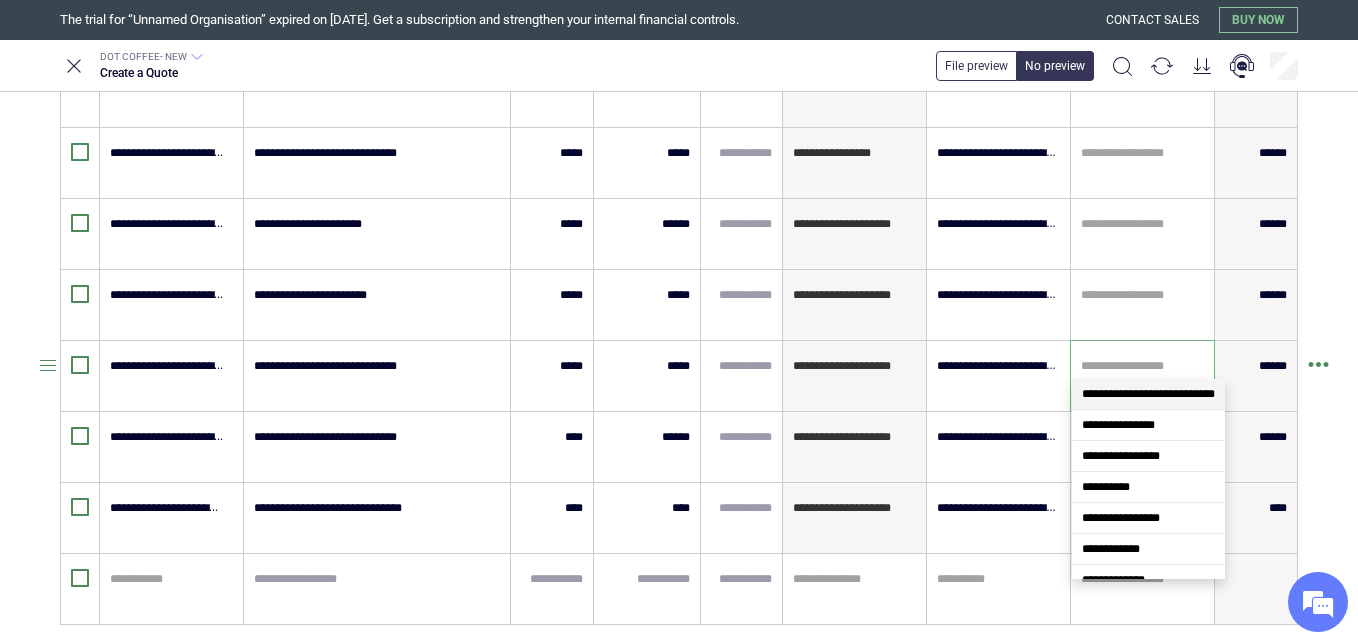 click on "**********" at bounding box center [1148, 394] 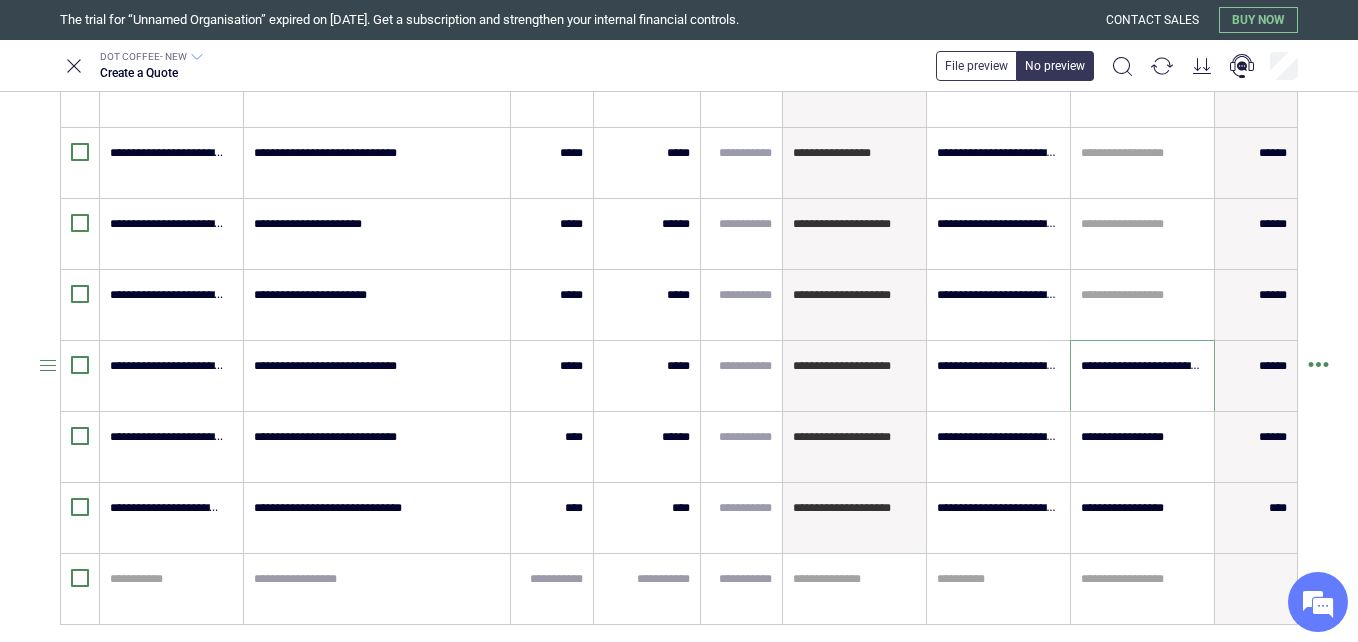 paste on "**********" 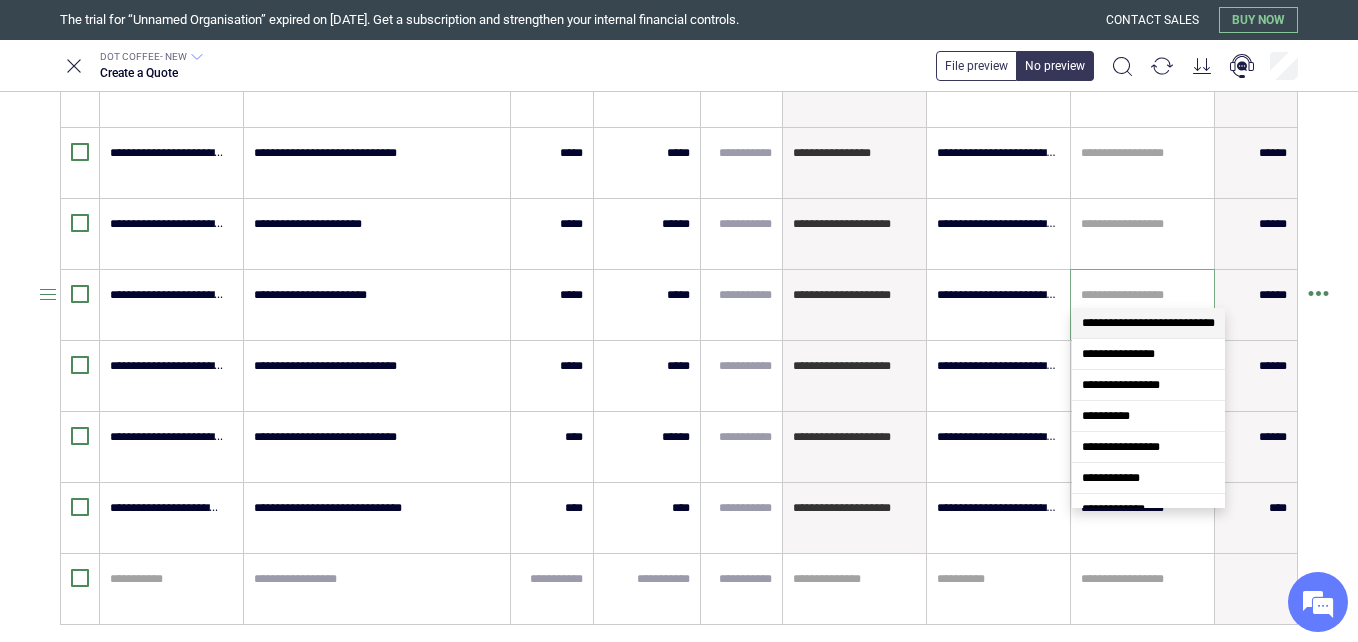 click at bounding box center (1142, 295) 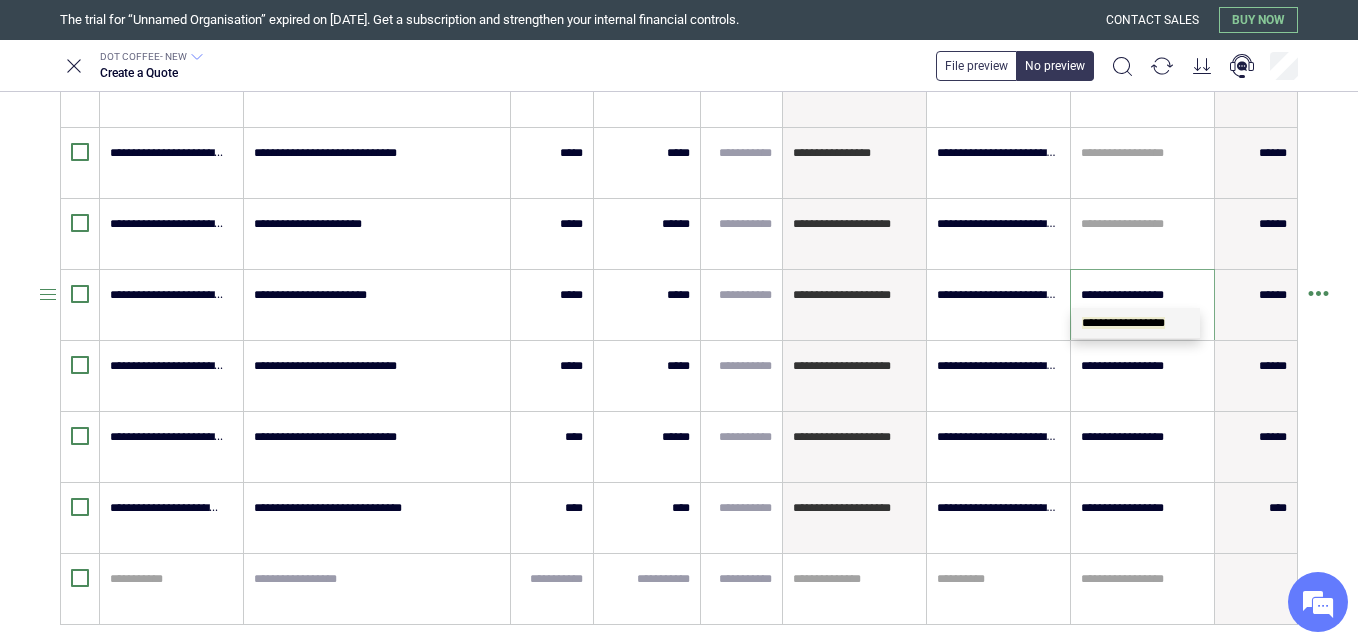 scroll, scrollTop: 0, scrollLeft: 0, axis: both 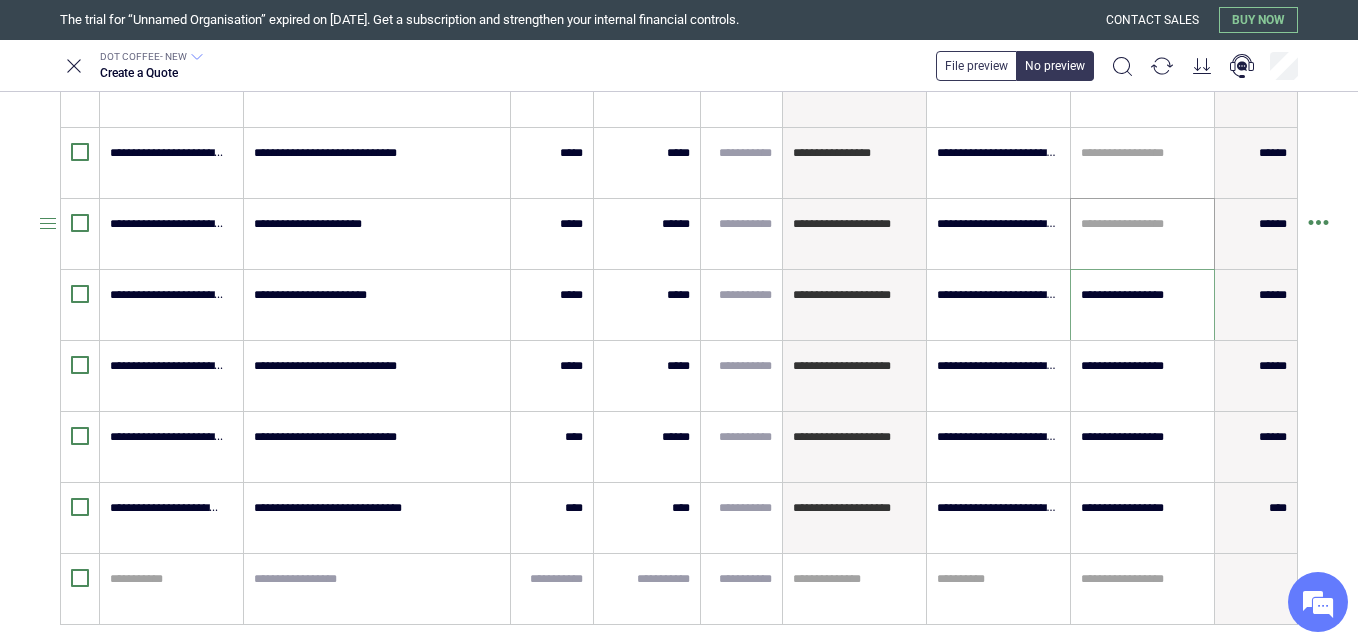 click on "**********" at bounding box center [1142, 234] 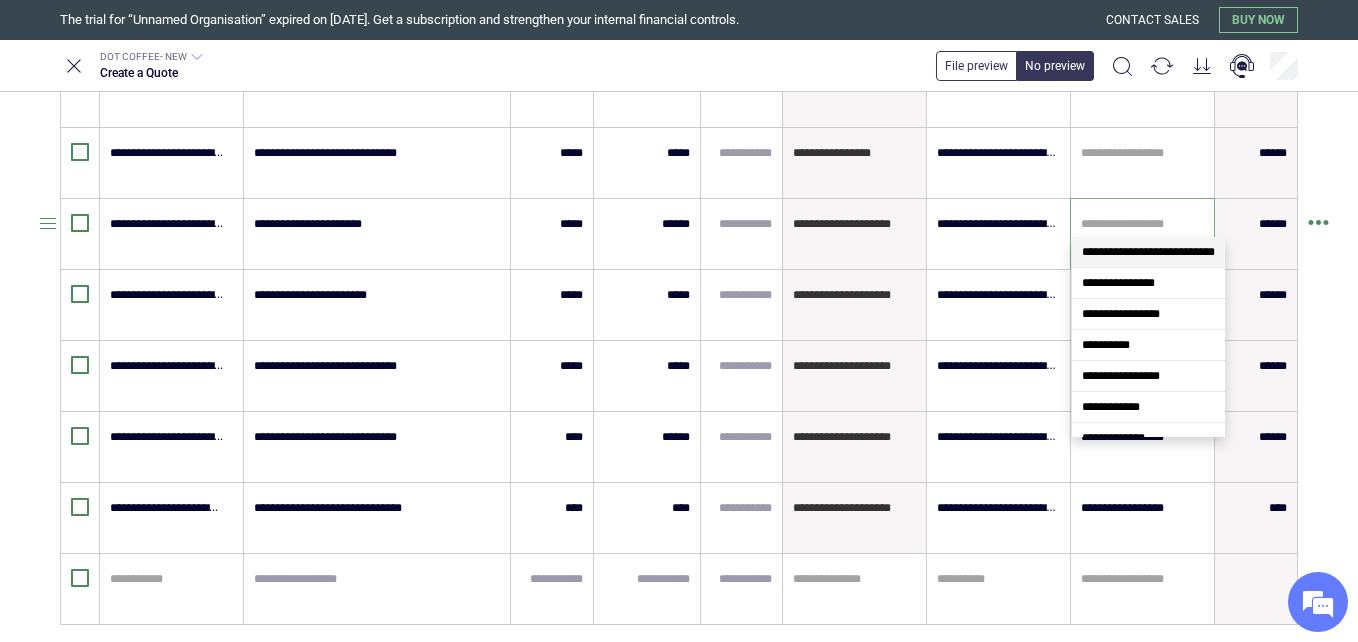 paste on "**********" 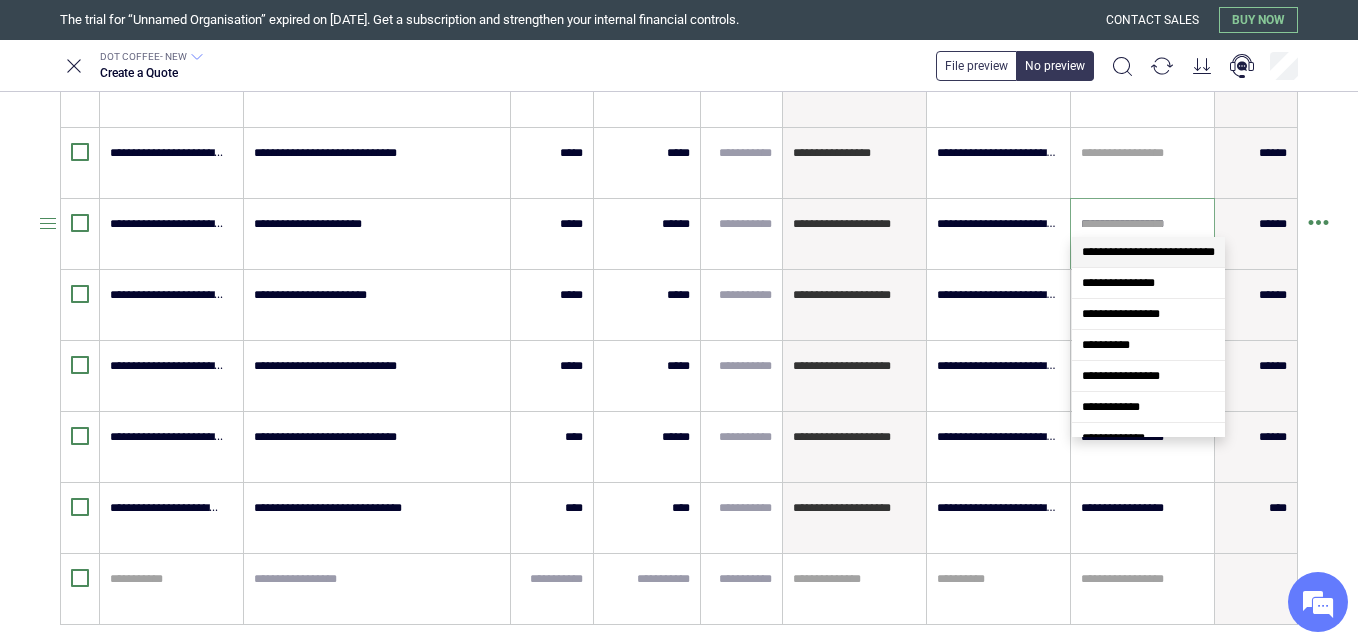 scroll, scrollTop: 0, scrollLeft: 0, axis: both 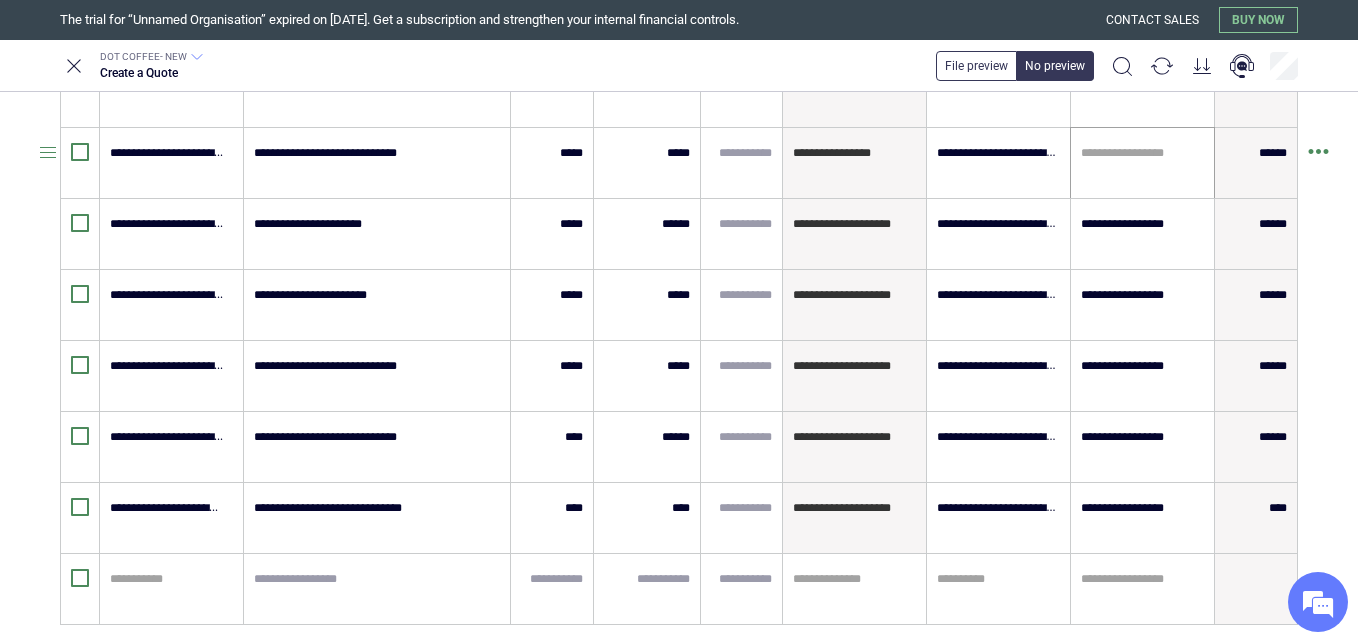 click on "**********" at bounding box center [1142, 163] 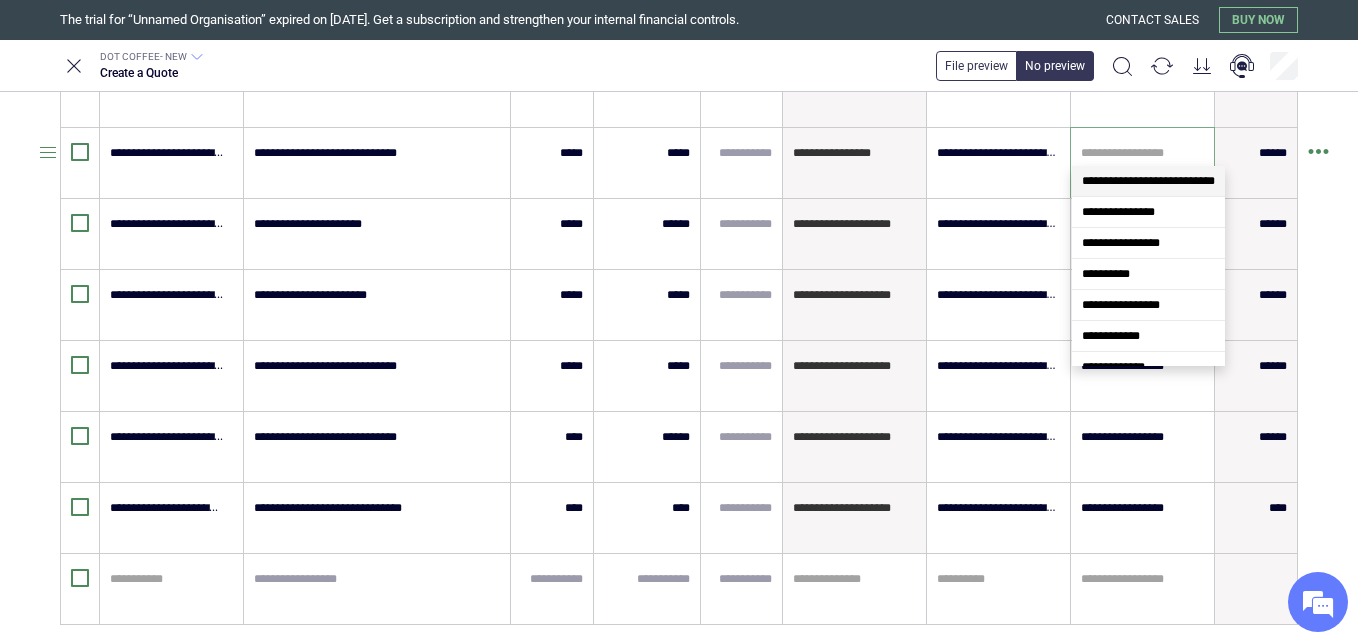 paste on "**********" 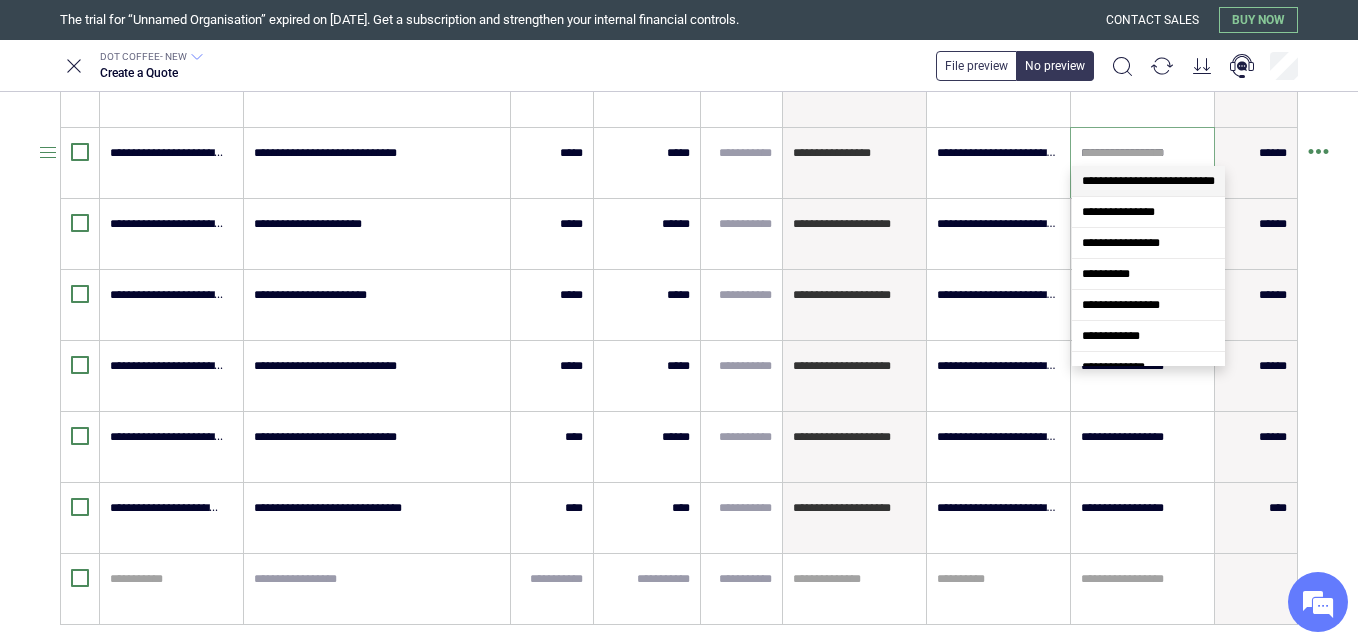 scroll, scrollTop: 0, scrollLeft: 0, axis: both 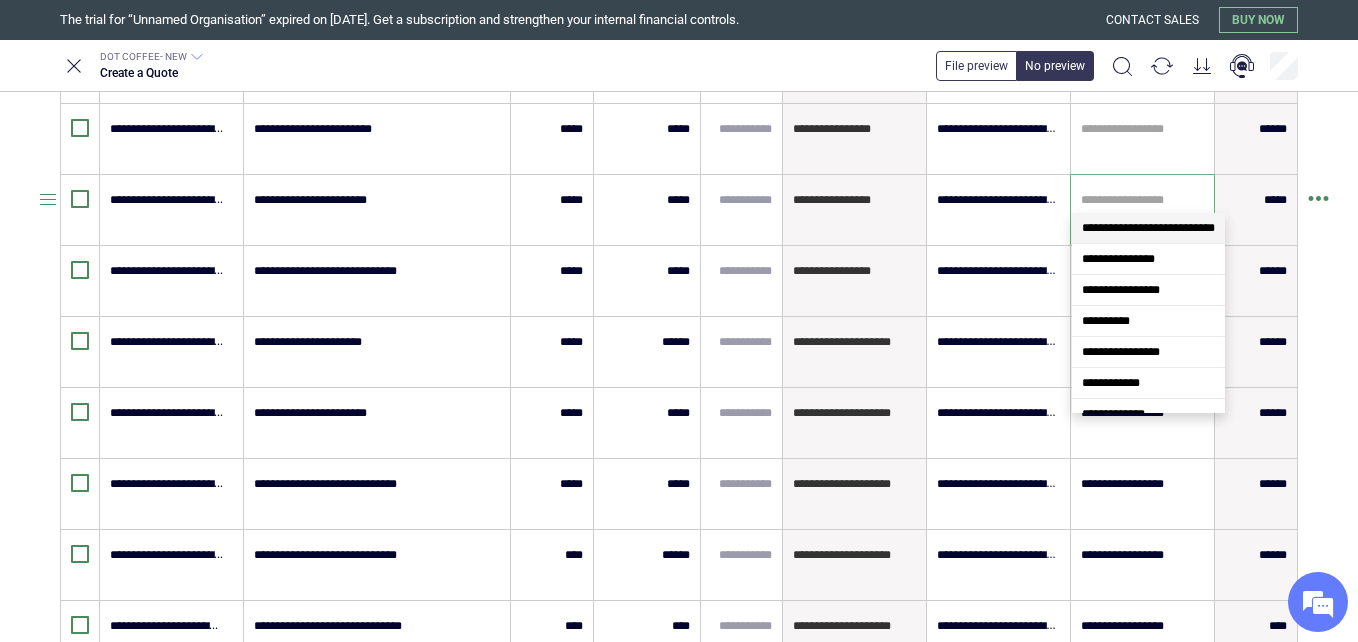 click at bounding box center (1142, 200) 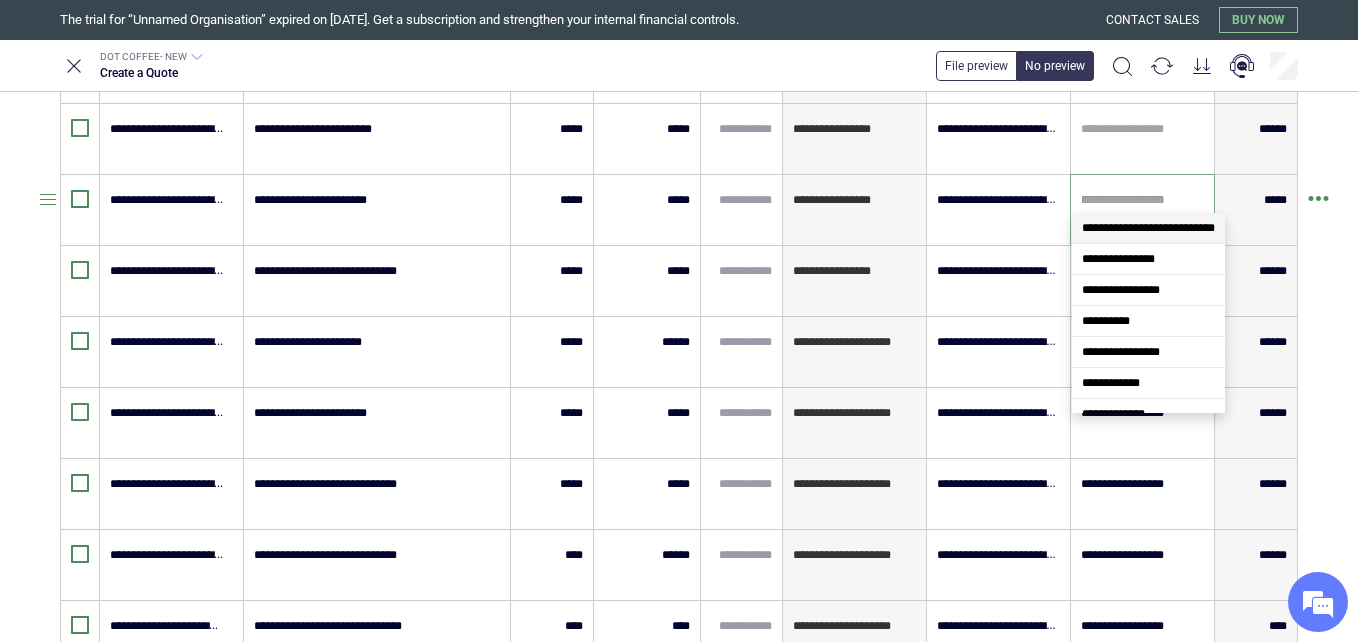 scroll, scrollTop: 0, scrollLeft: 0, axis: both 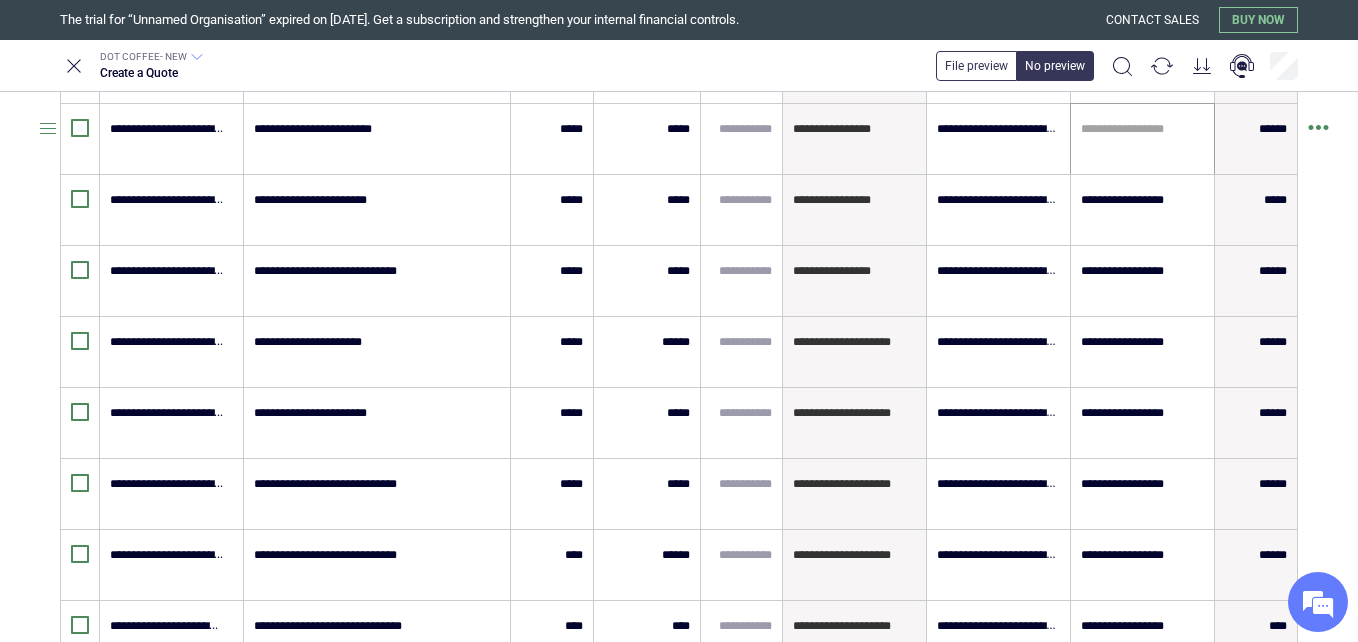 click on "**********" at bounding box center [1142, 139] 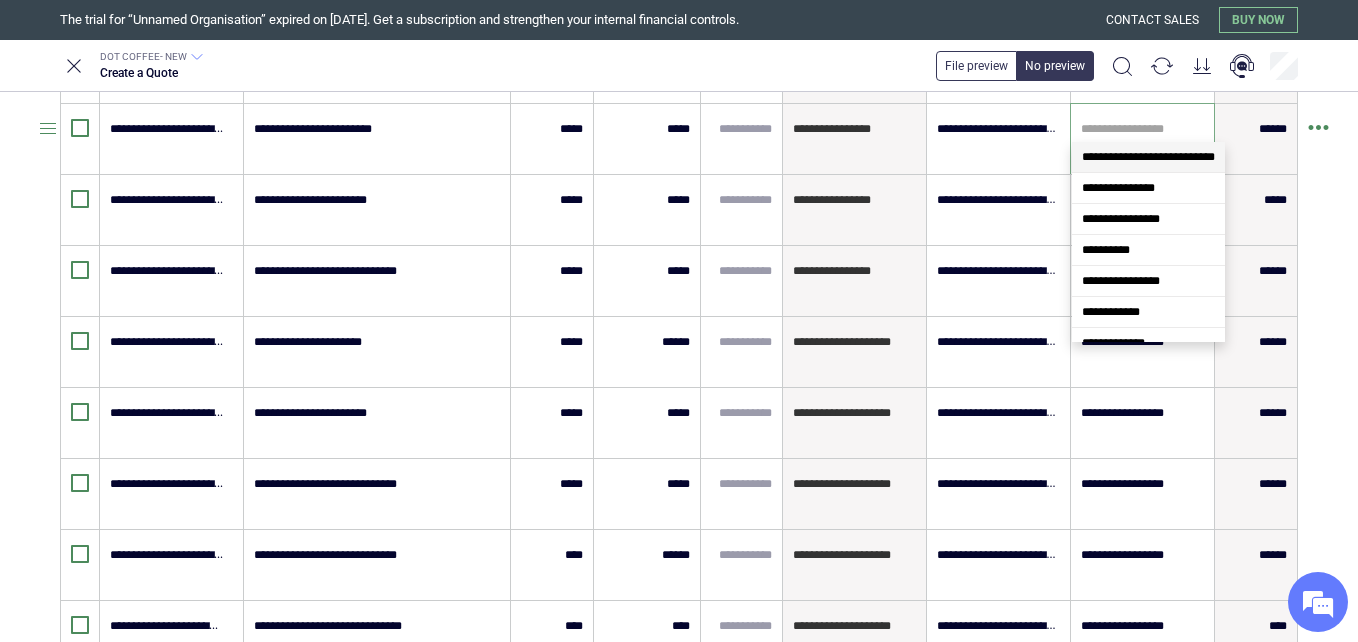paste on "**********" 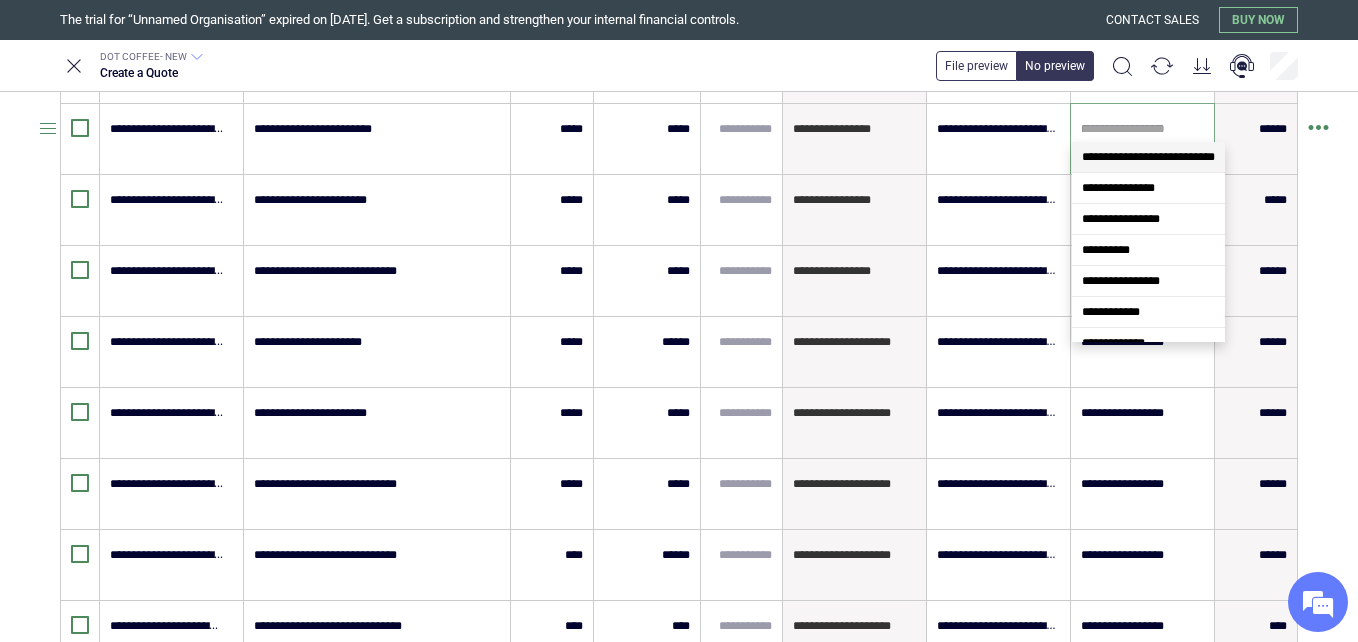 scroll, scrollTop: 0, scrollLeft: 0, axis: both 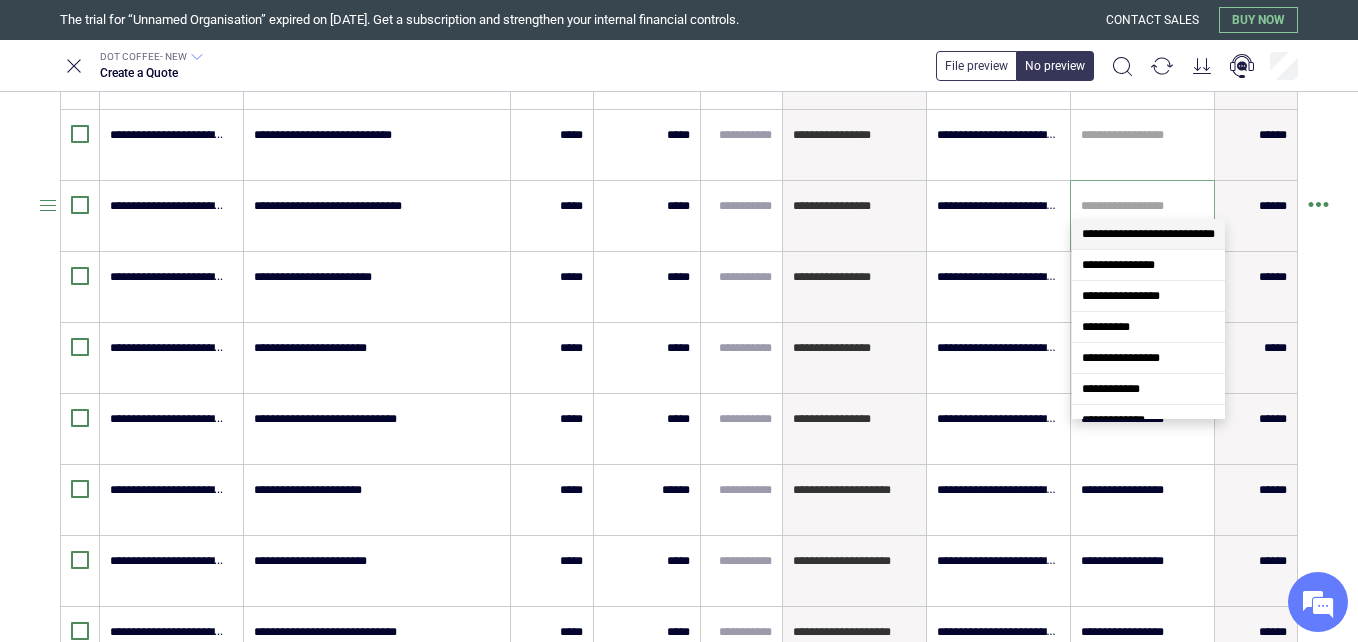 click at bounding box center [1142, 206] 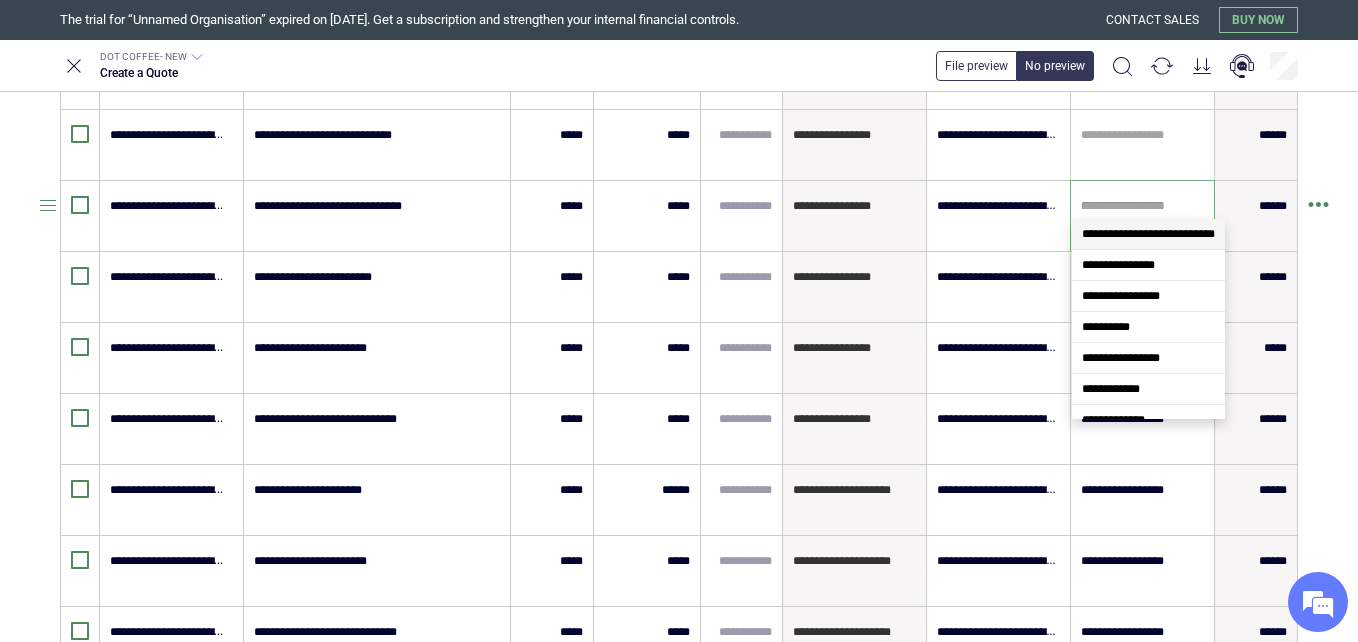 scroll, scrollTop: 0, scrollLeft: 0, axis: both 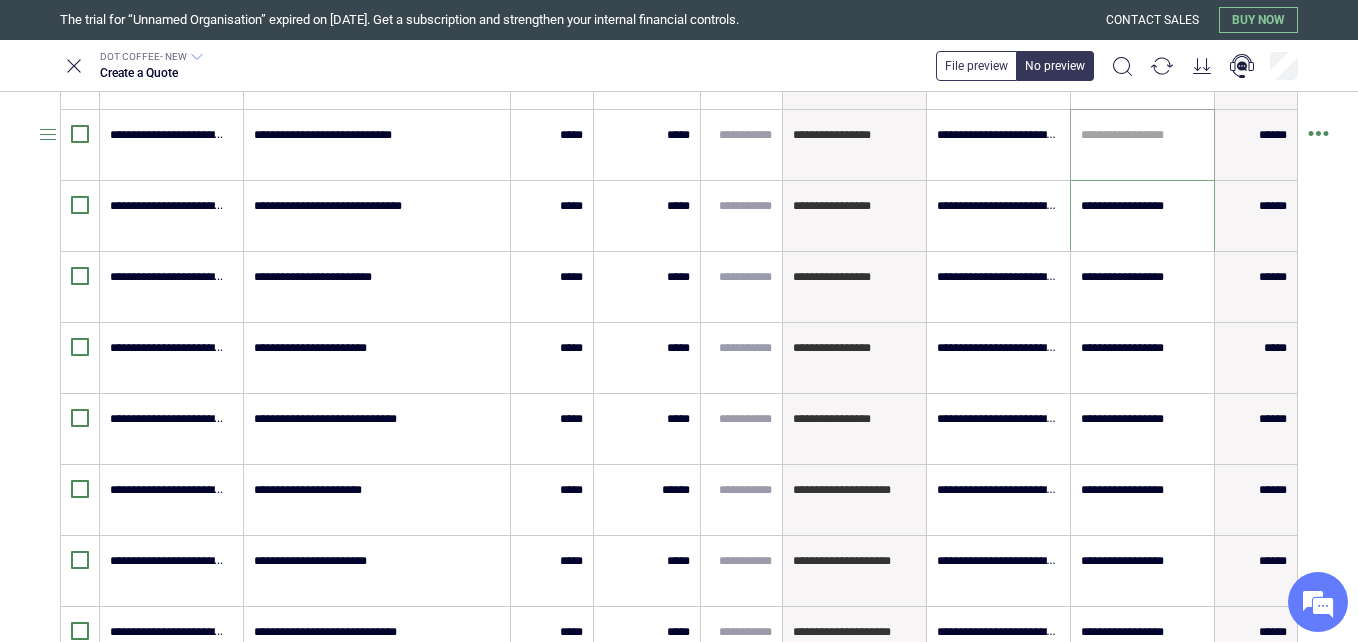 click on "**********" at bounding box center (1142, 145) 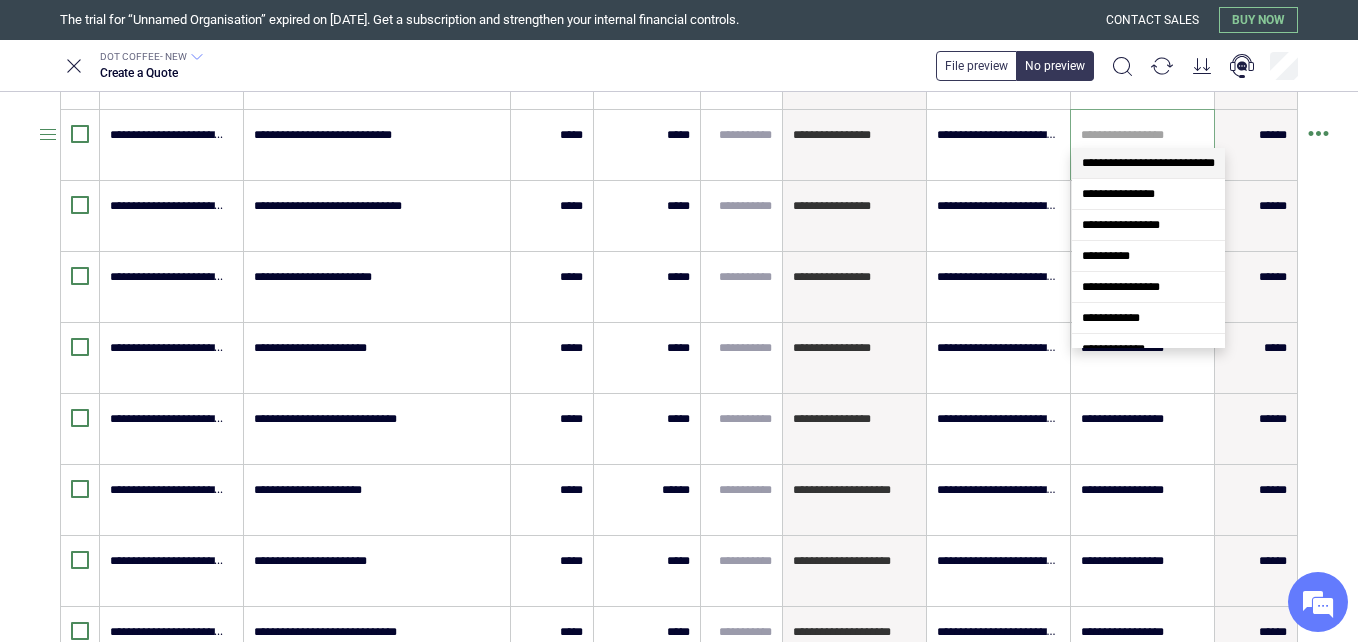 paste on "**********" 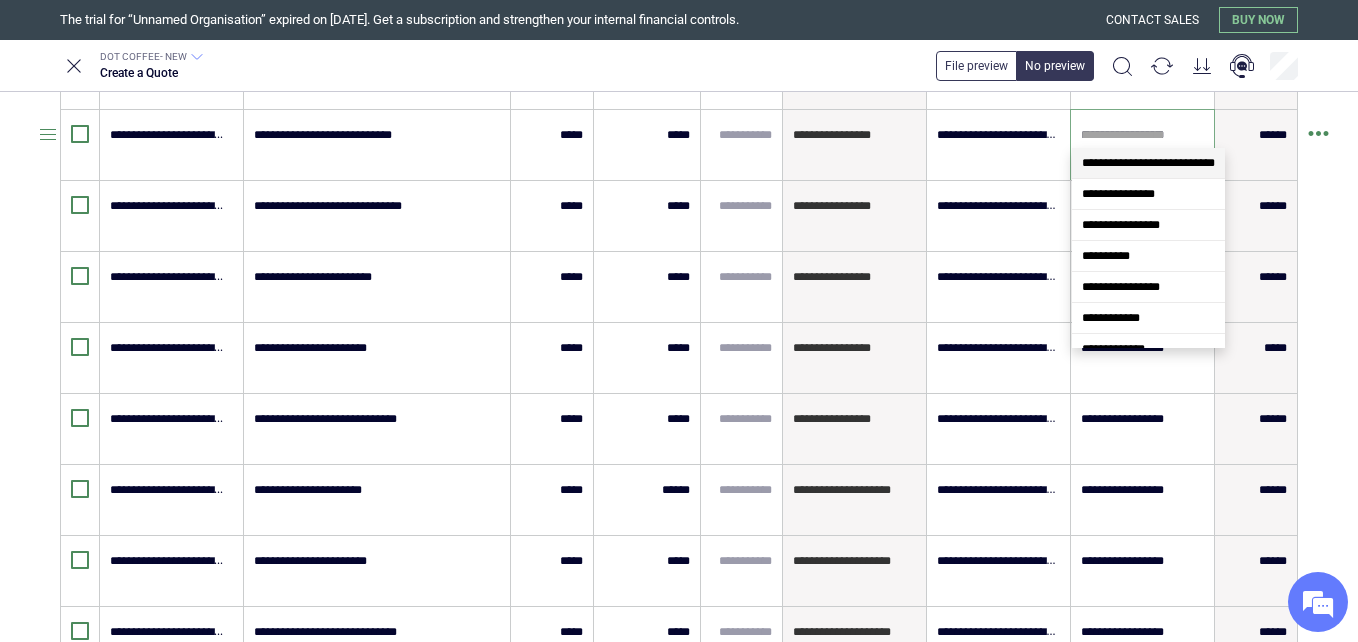 scroll, scrollTop: 0, scrollLeft: 0, axis: both 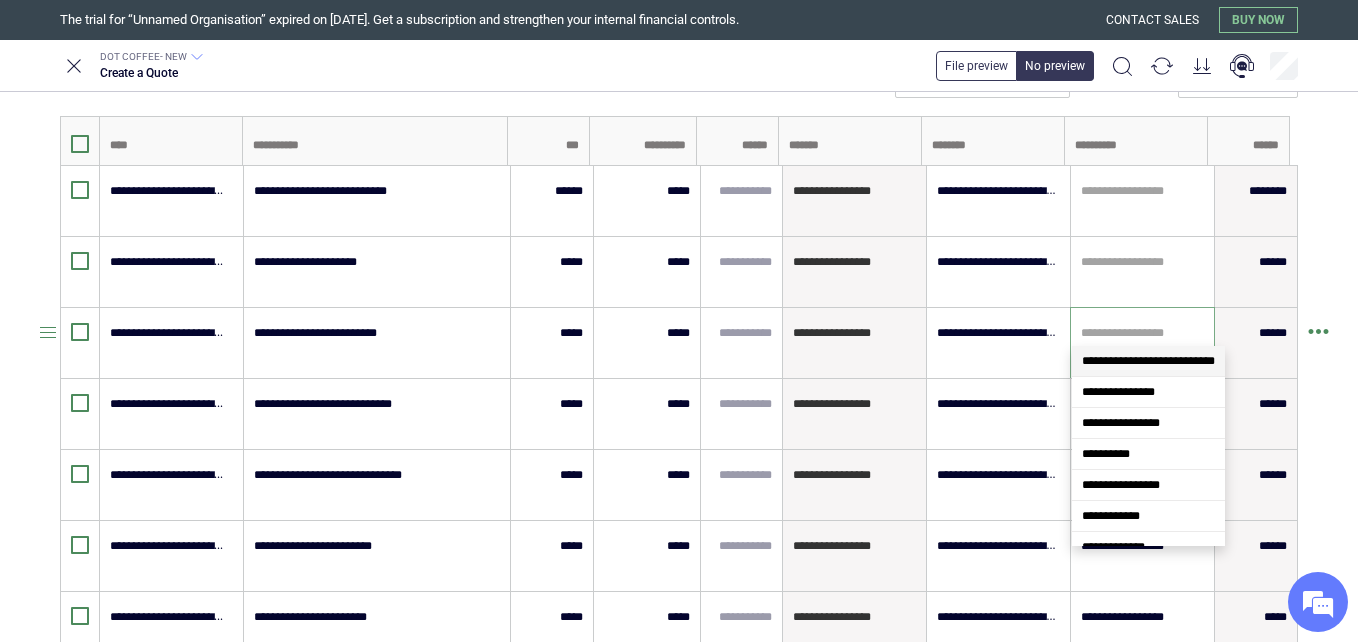click at bounding box center (1142, 333) 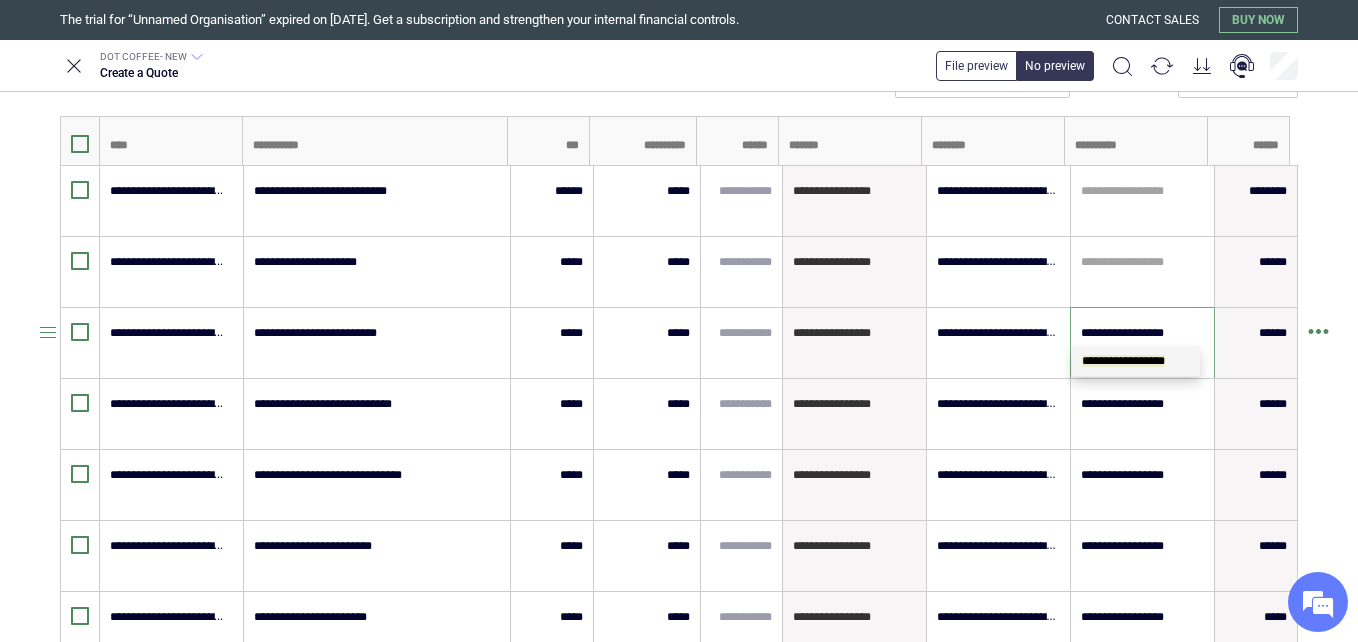 scroll, scrollTop: 0, scrollLeft: 0, axis: both 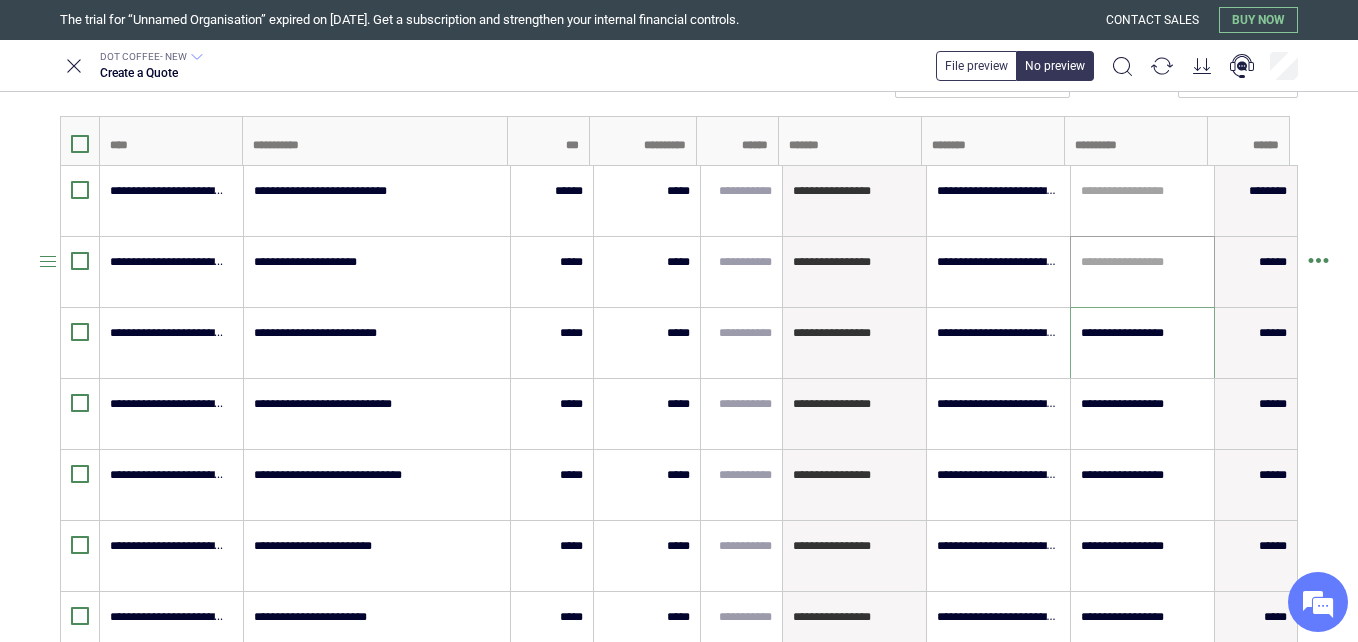 click on "**********" at bounding box center (1142, 272) 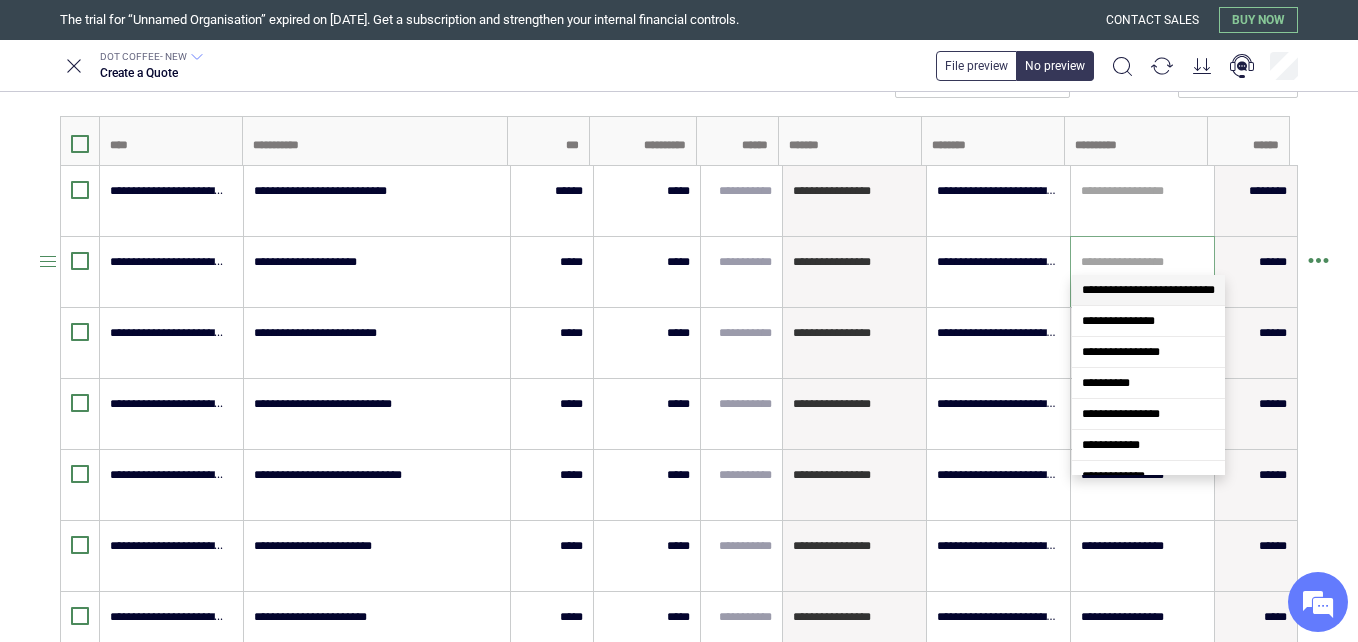 paste on "**********" 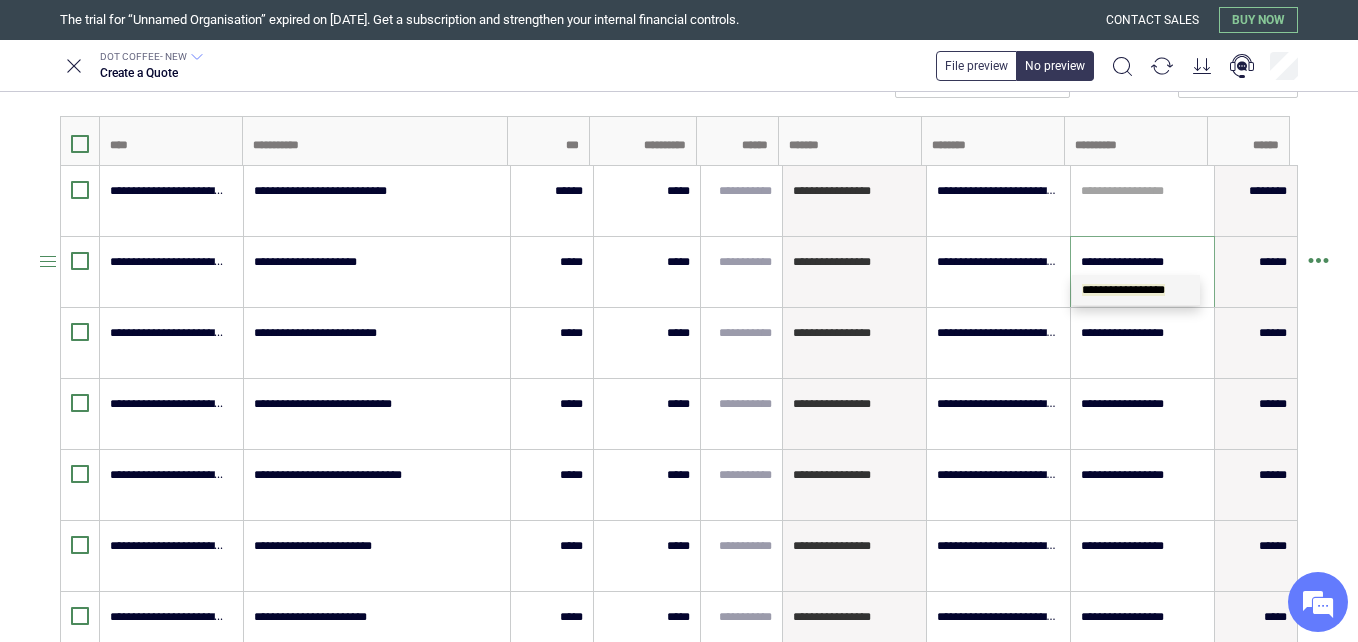 scroll, scrollTop: 0, scrollLeft: 0, axis: both 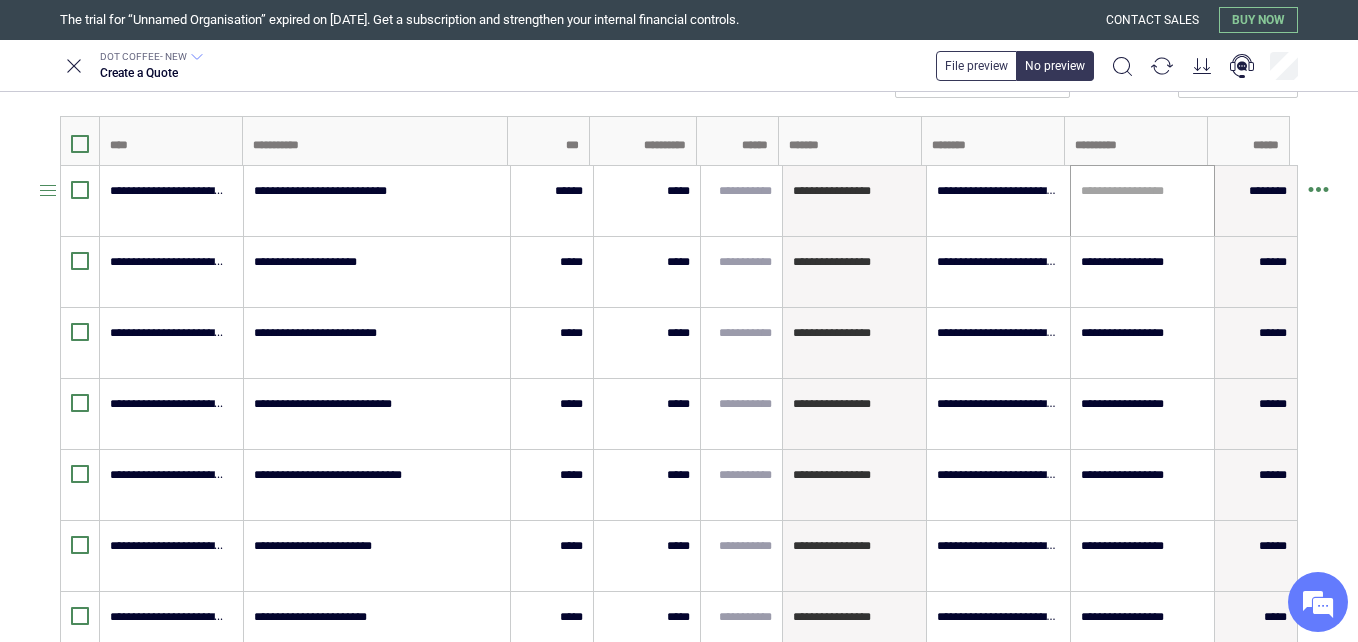 click on "**********" at bounding box center (1142, 201) 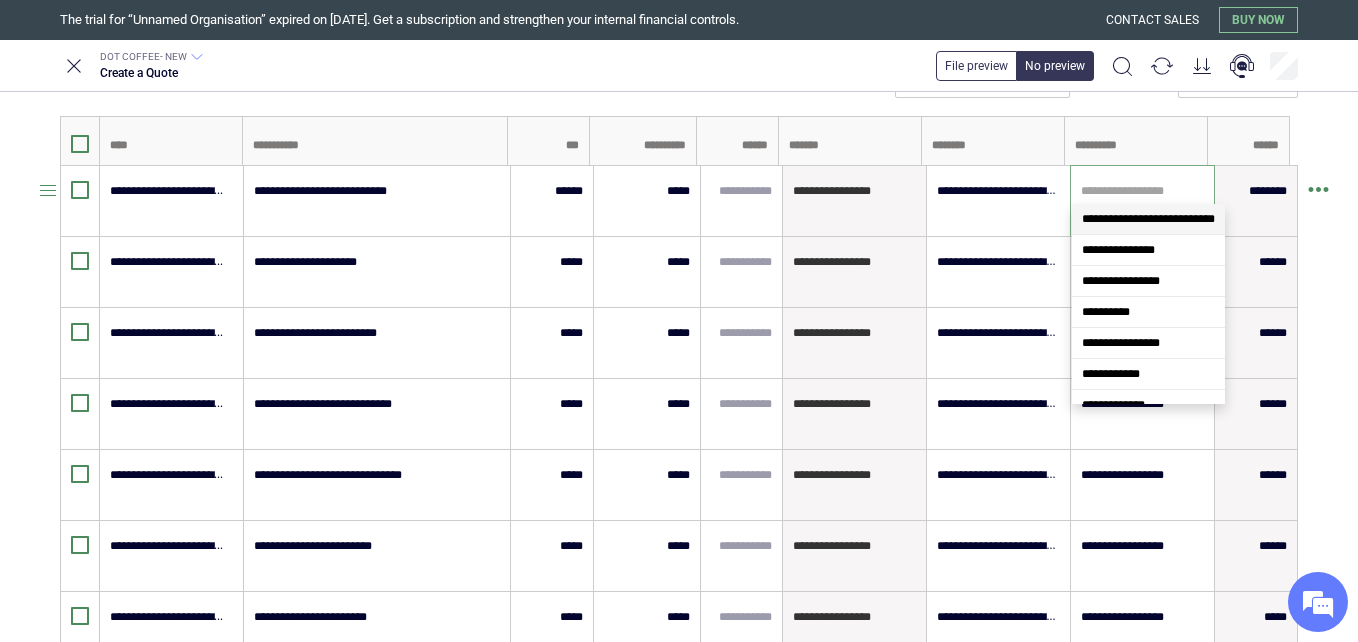 paste on "**********" 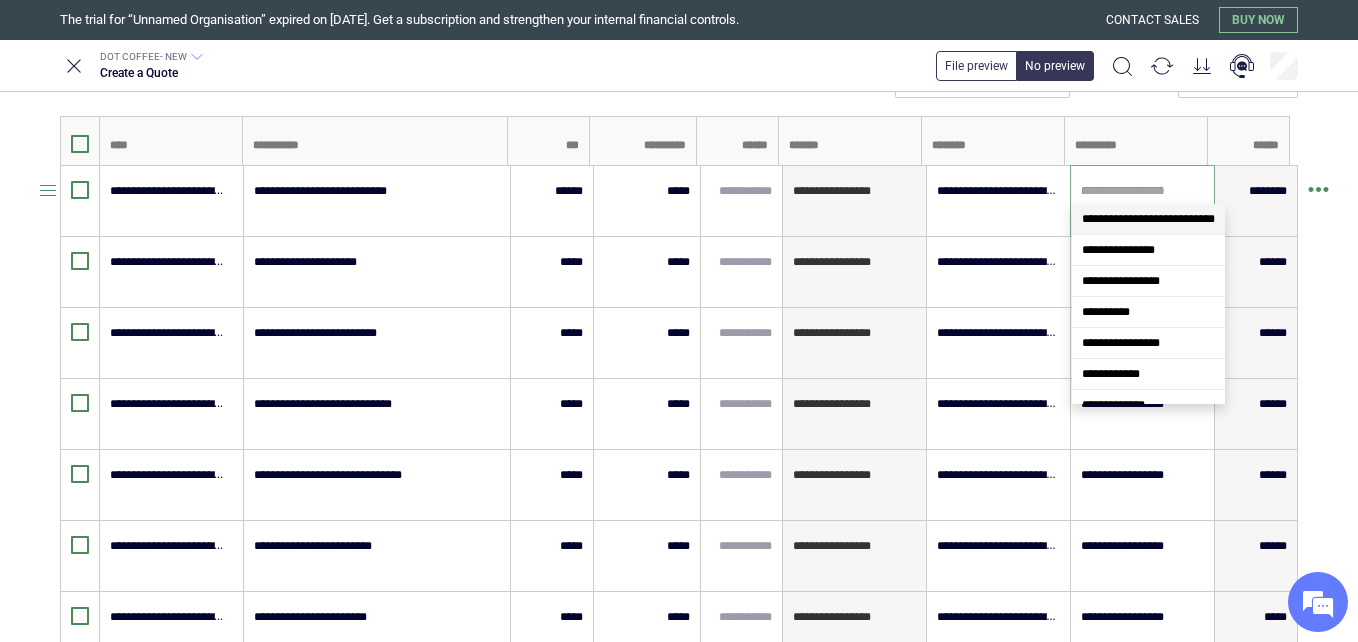 scroll, scrollTop: 0, scrollLeft: 0, axis: both 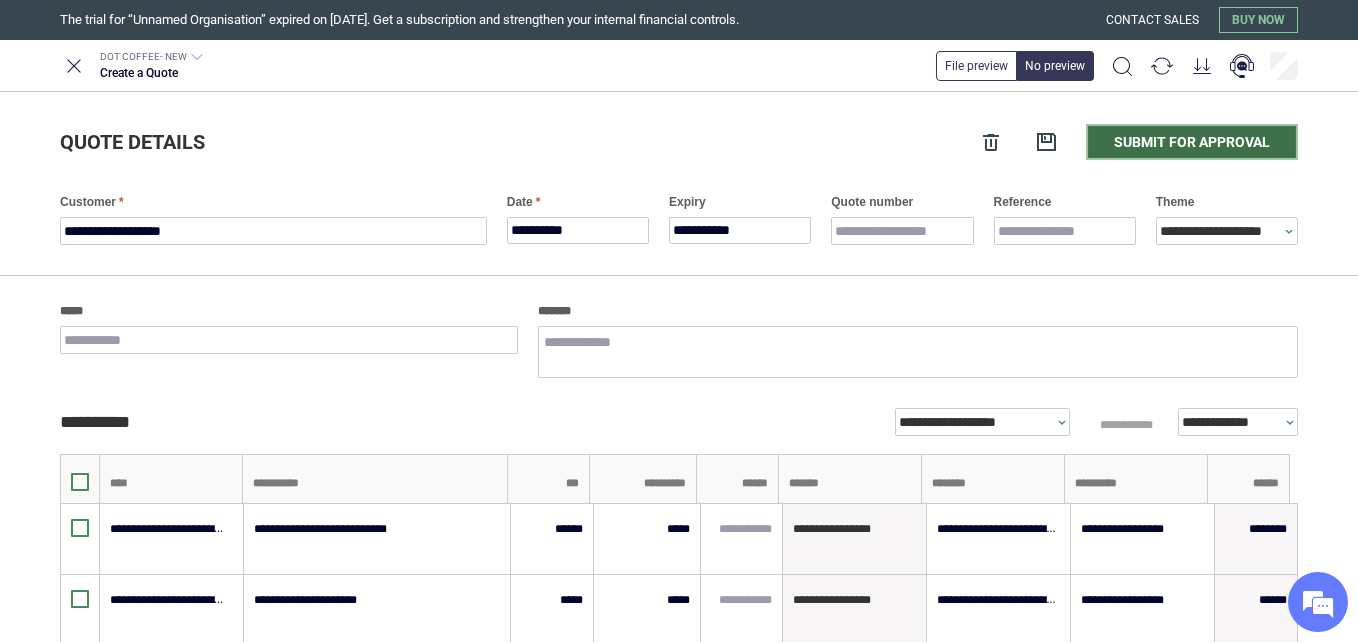 click on "Submit for approval" at bounding box center (1192, 142) 